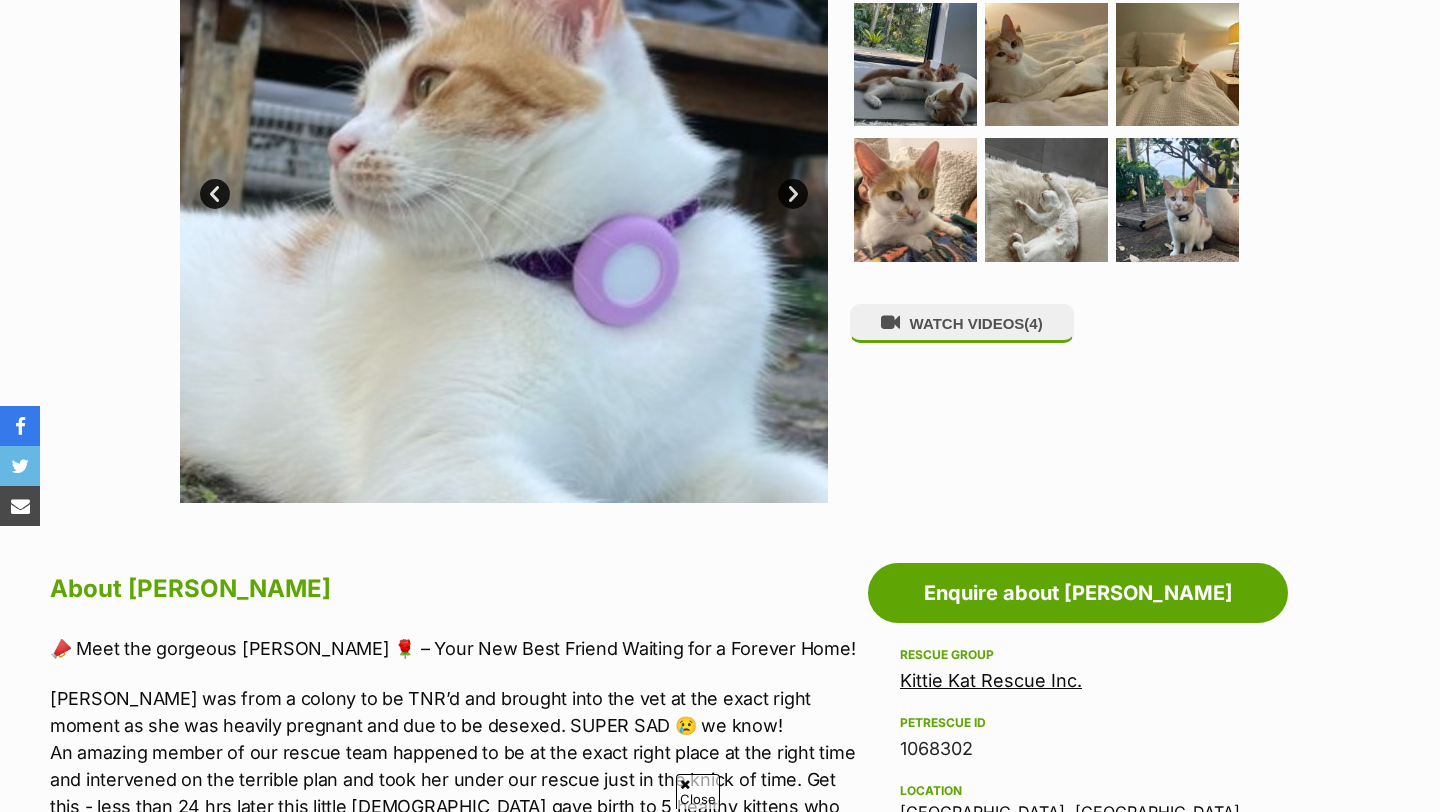 scroll, scrollTop: 0, scrollLeft: 0, axis: both 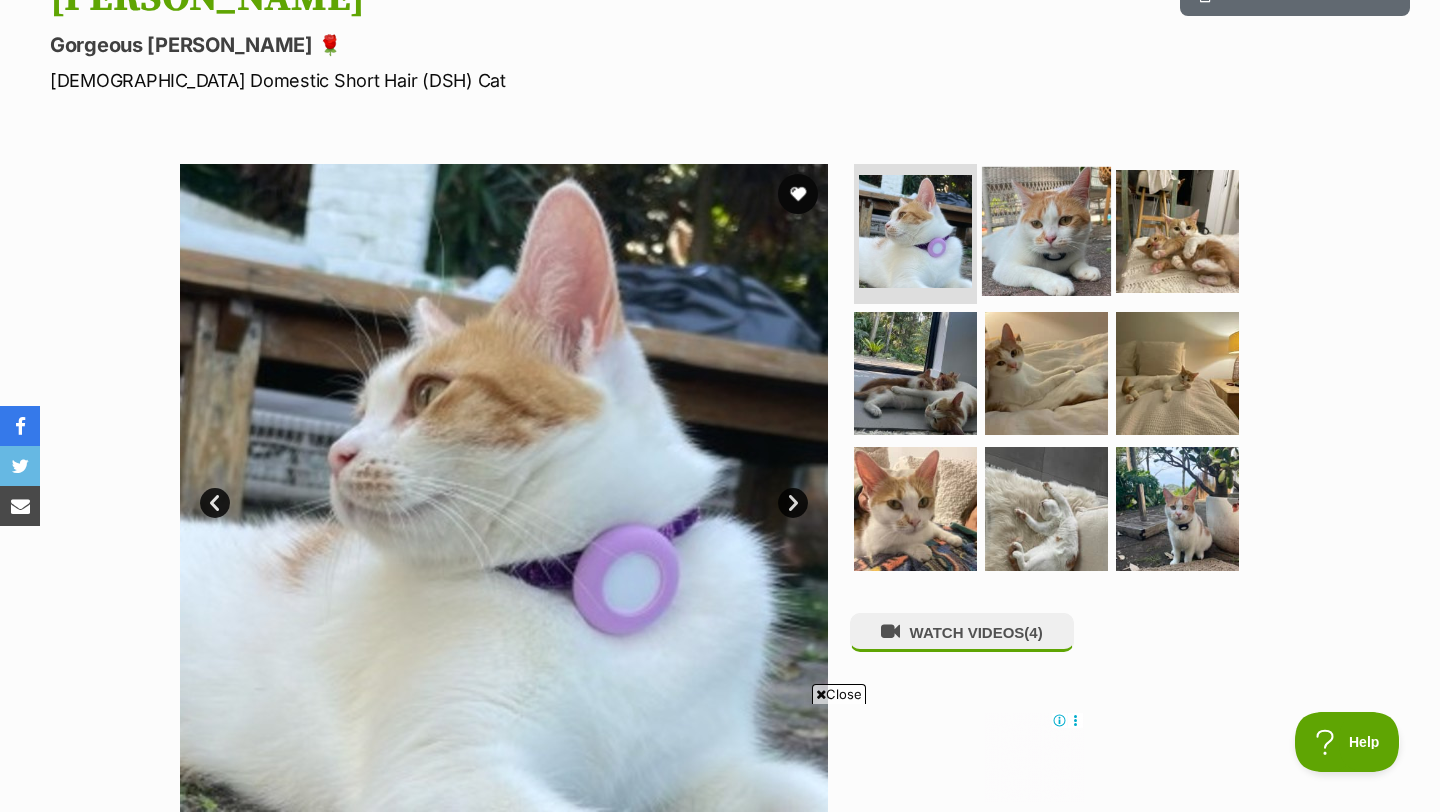 click at bounding box center (1046, 231) 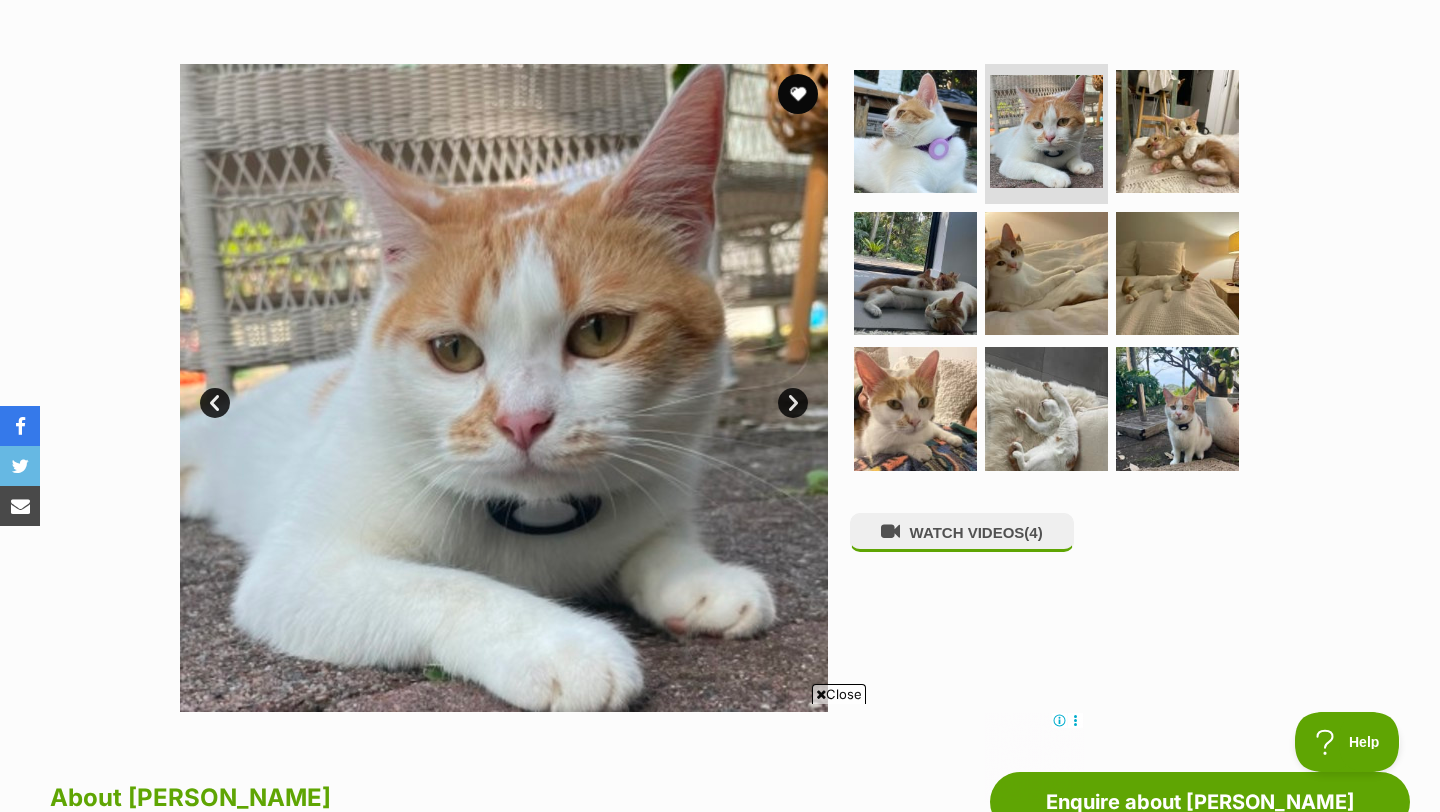 scroll, scrollTop: 357, scrollLeft: 0, axis: vertical 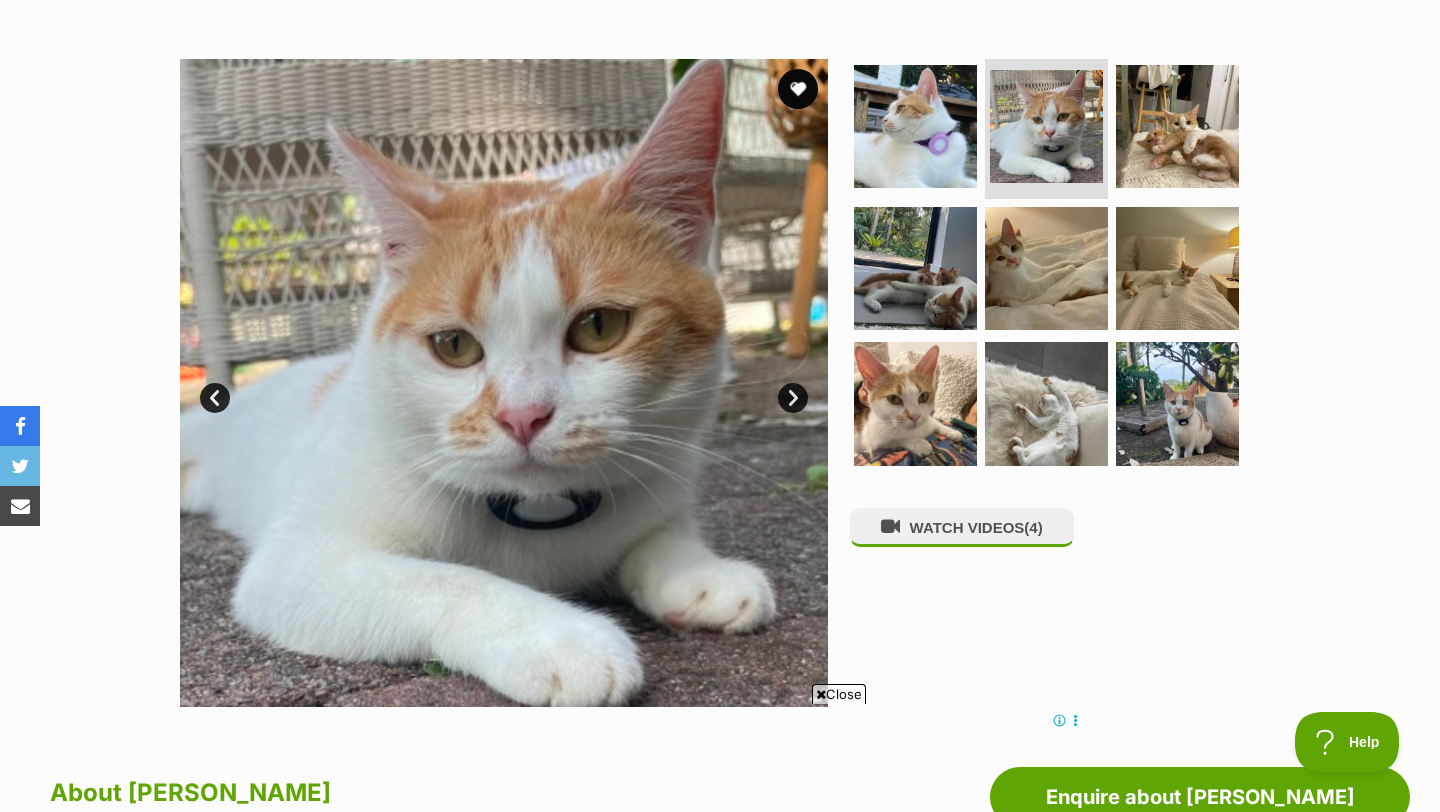 click on "Next" at bounding box center [793, 398] 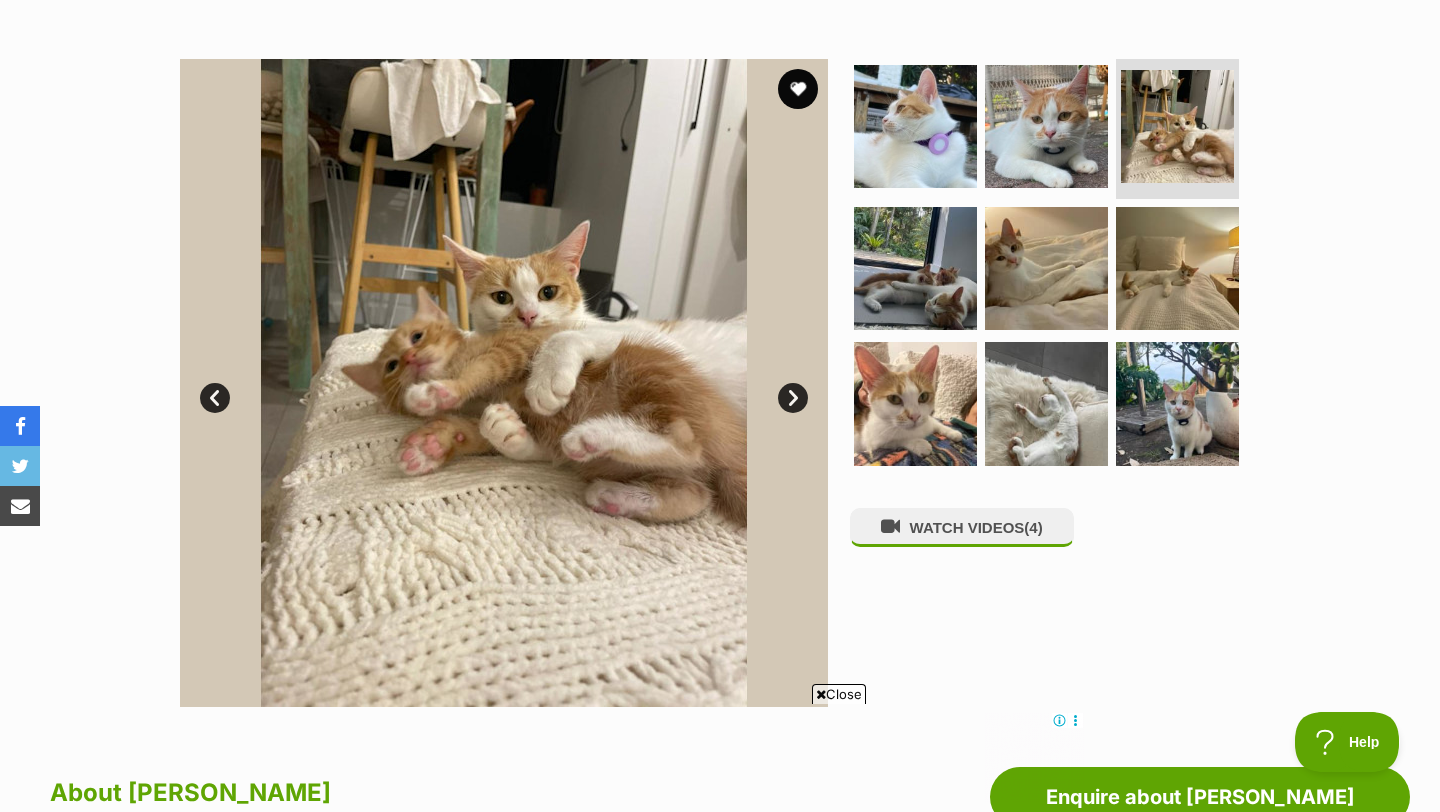 click on "Next" at bounding box center (793, 398) 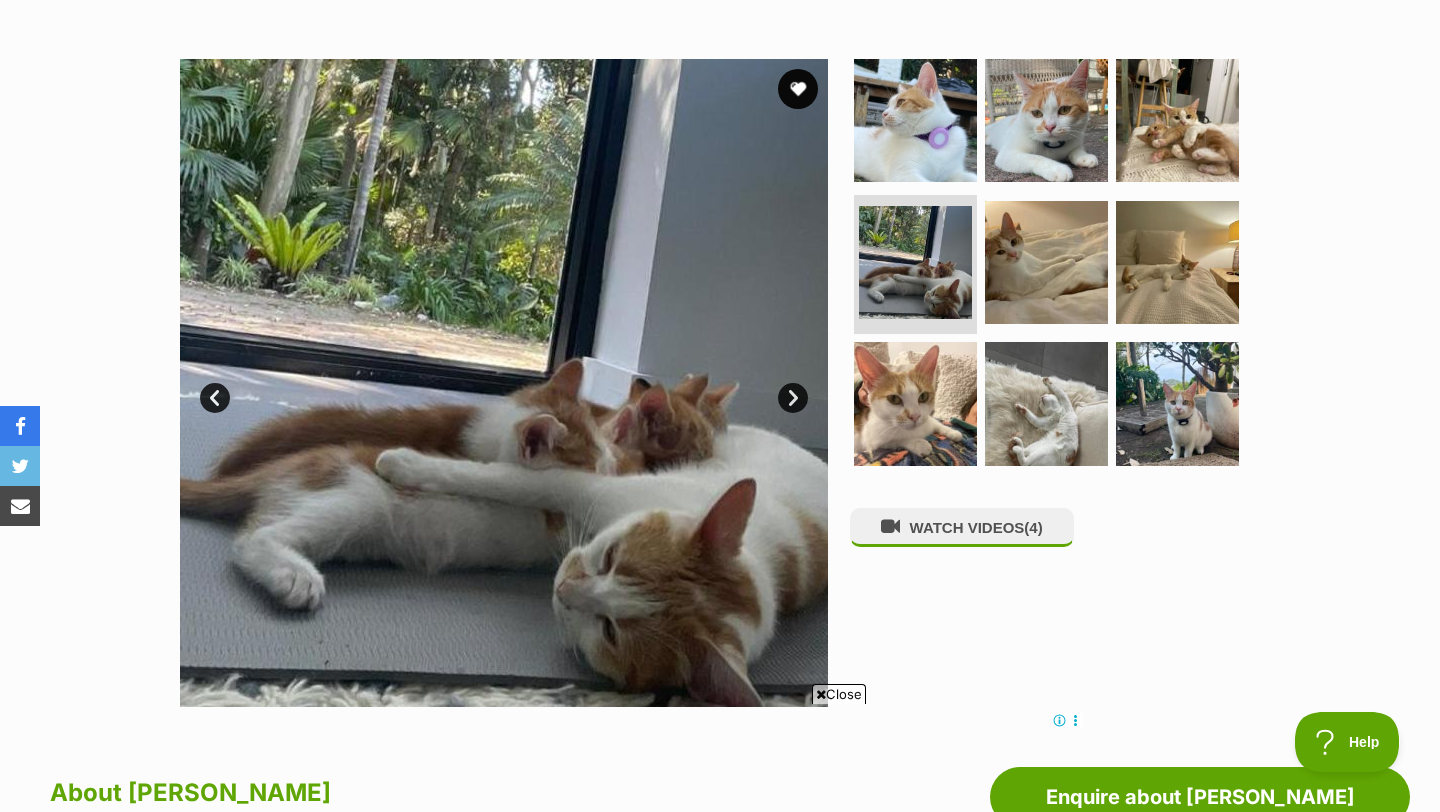 click on "Next" at bounding box center [793, 398] 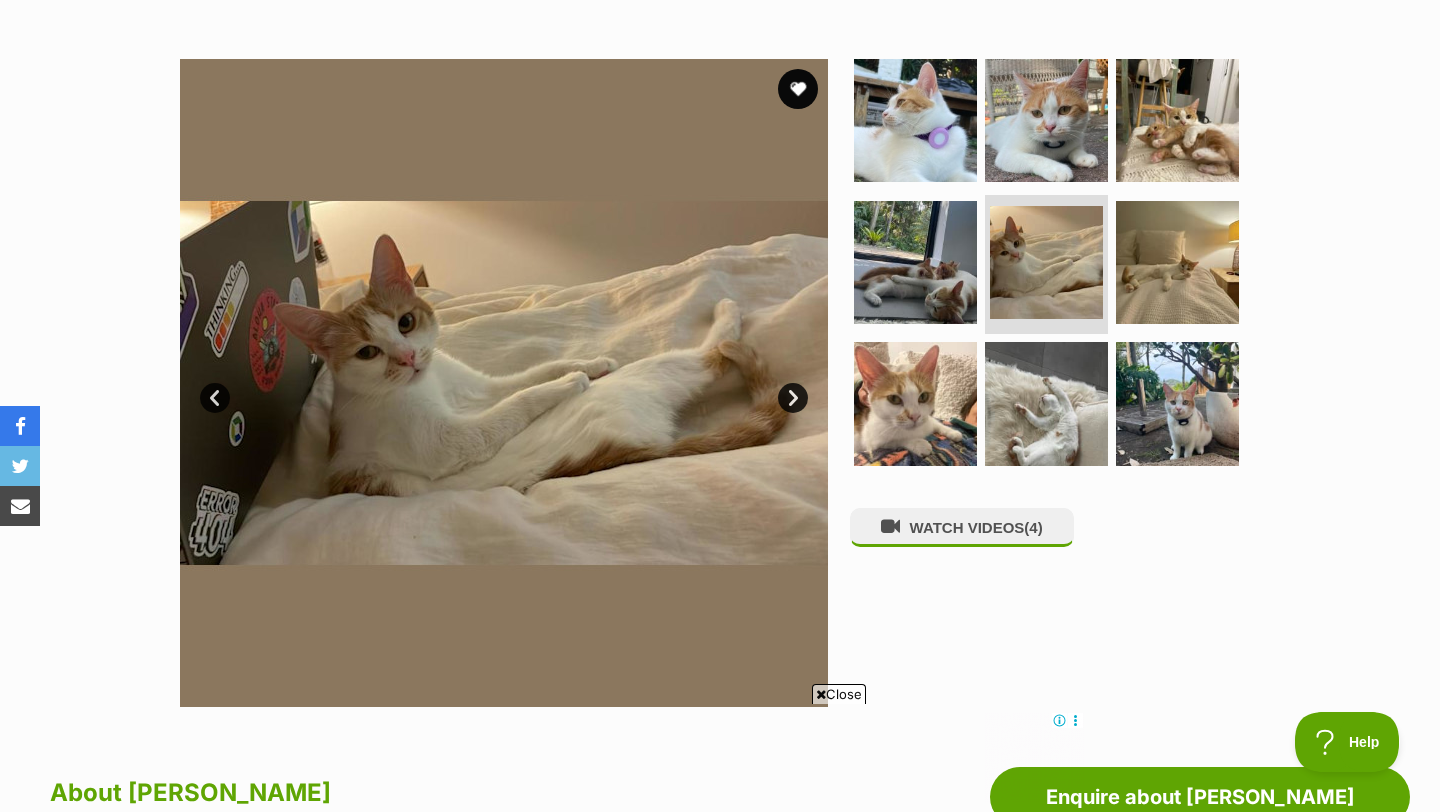 scroll, scrollTop: 0, scrollLeft: 0, axis: both 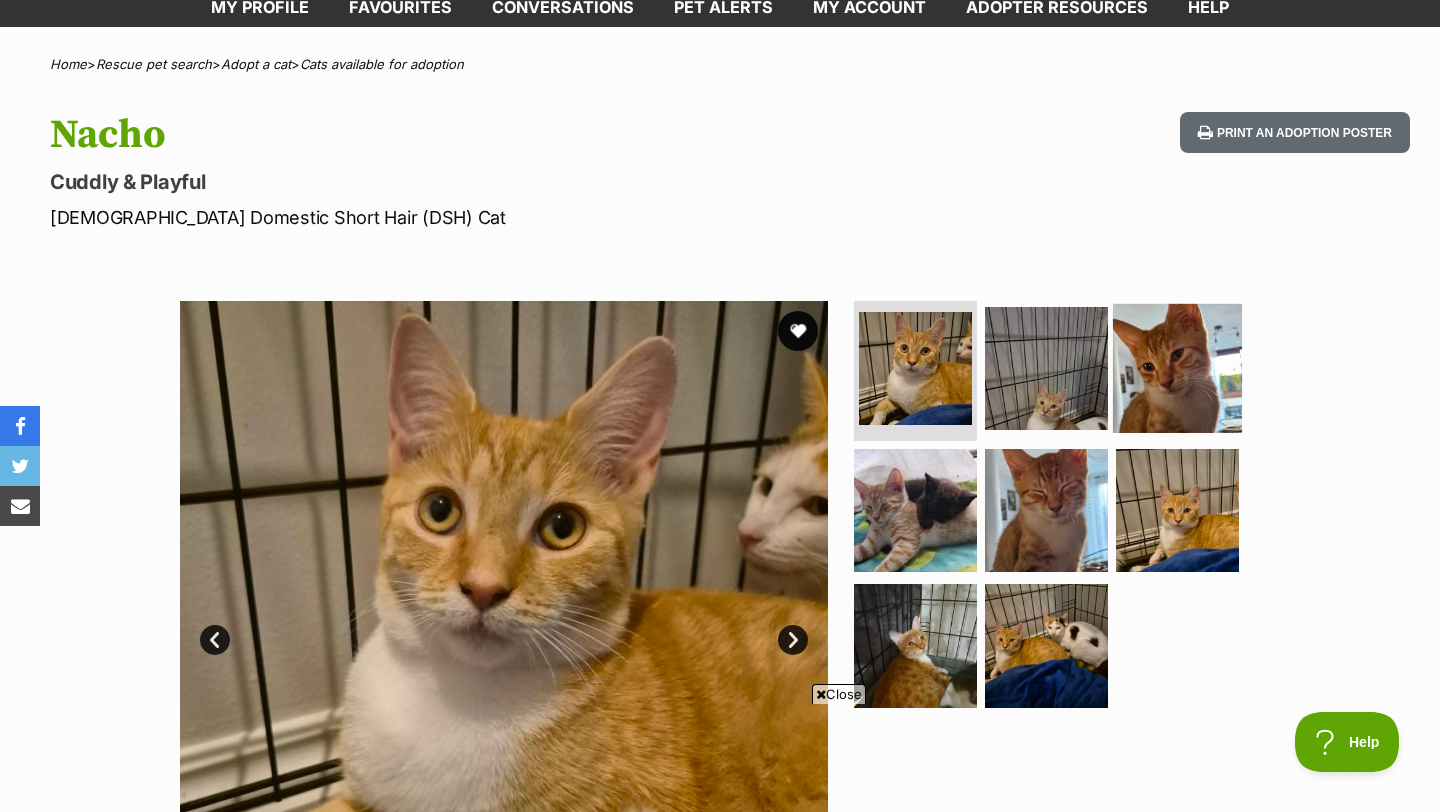 click at bounding box center (1177, 368) 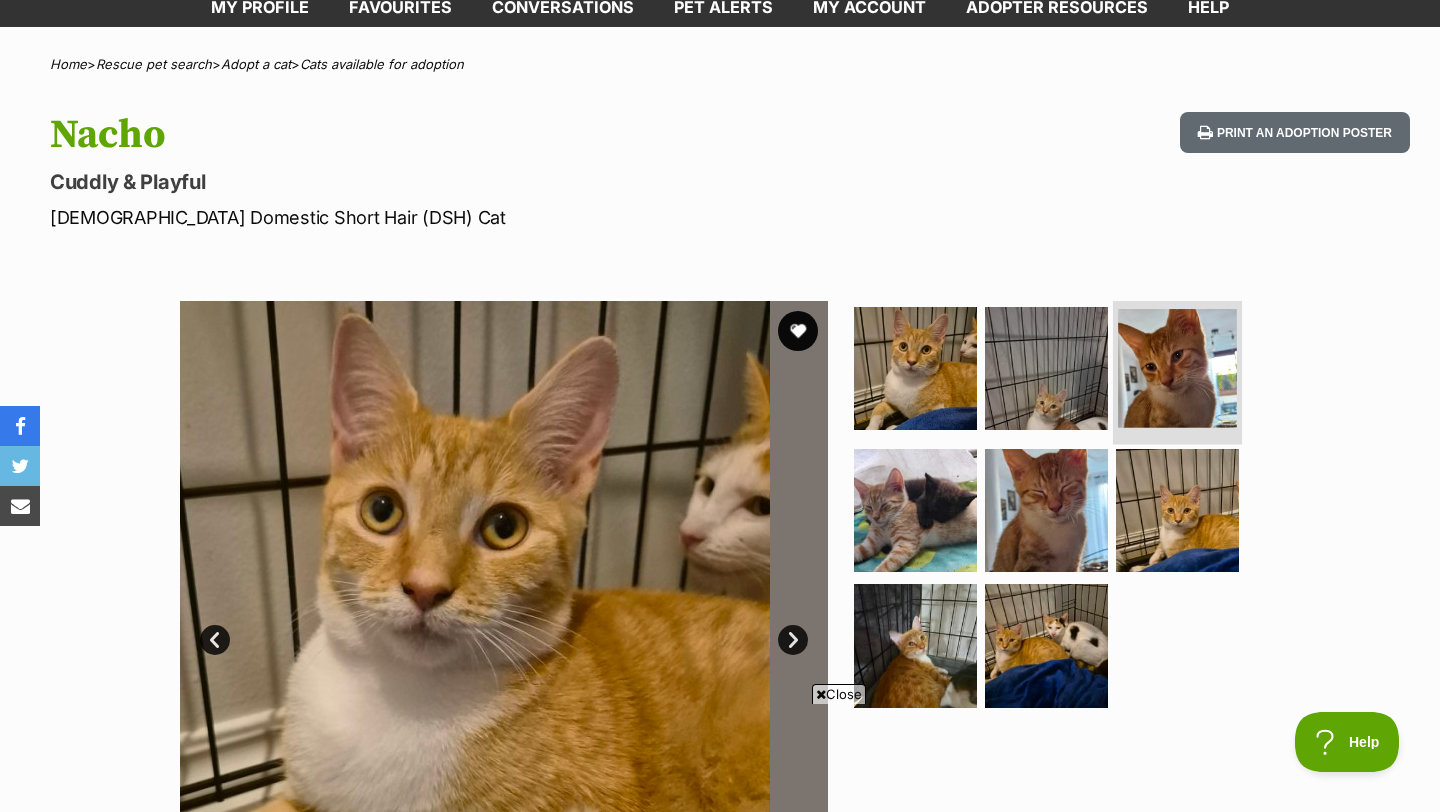 scroll, scrollTop: 158, scrollLeft: 0, axis: vertical 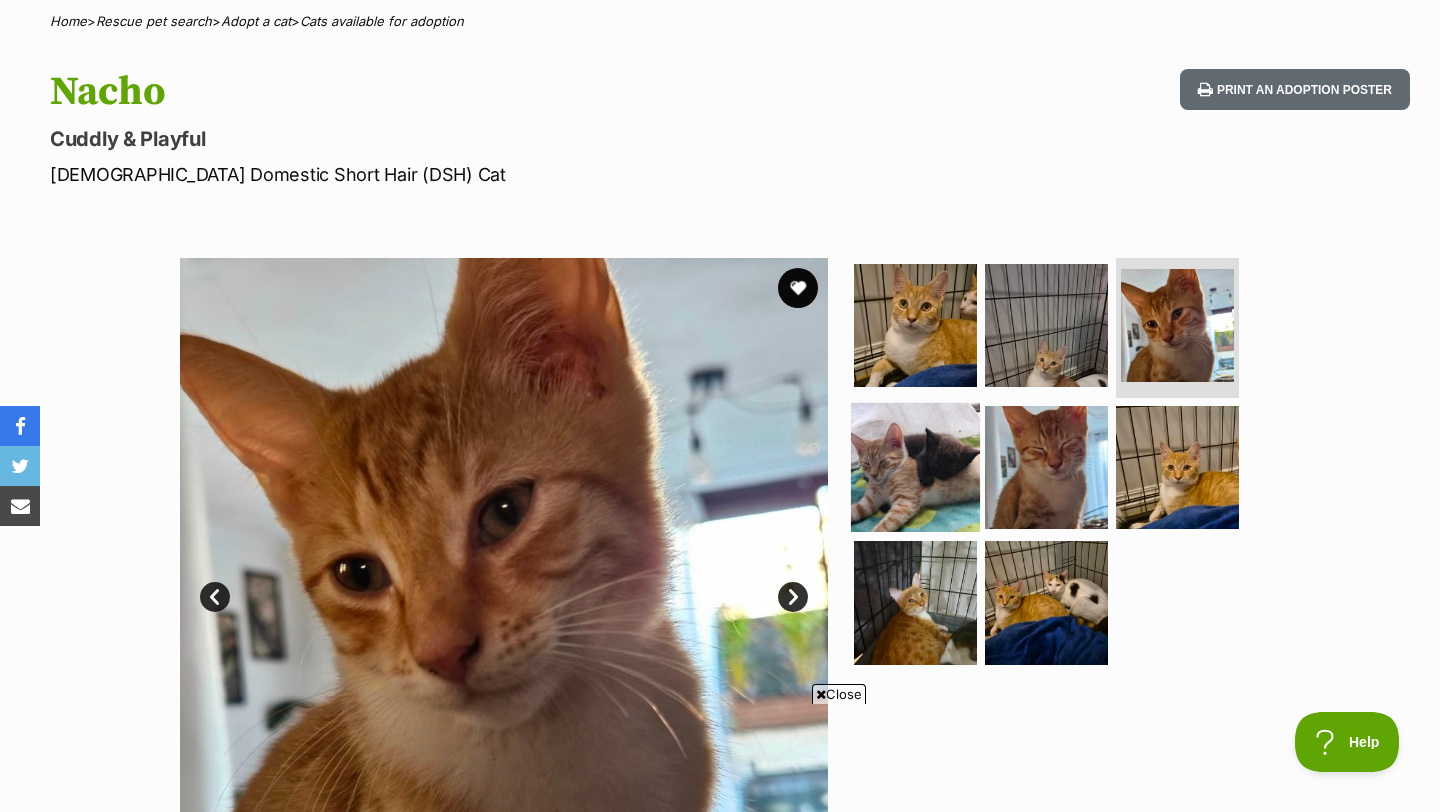 click at bounding box center (915, 466) 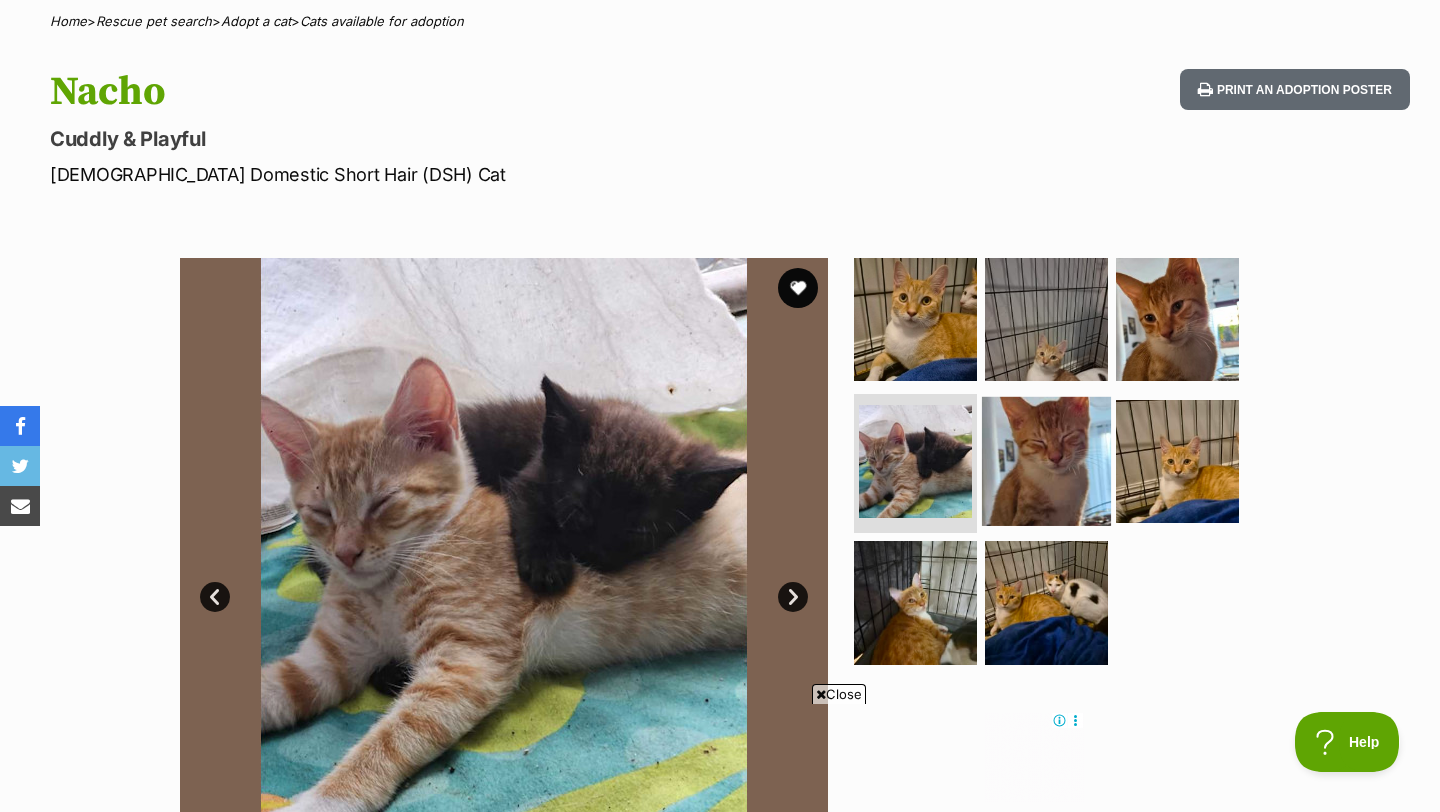 scroll, scrollTop: 0, scrollLeft: 0, axis: both 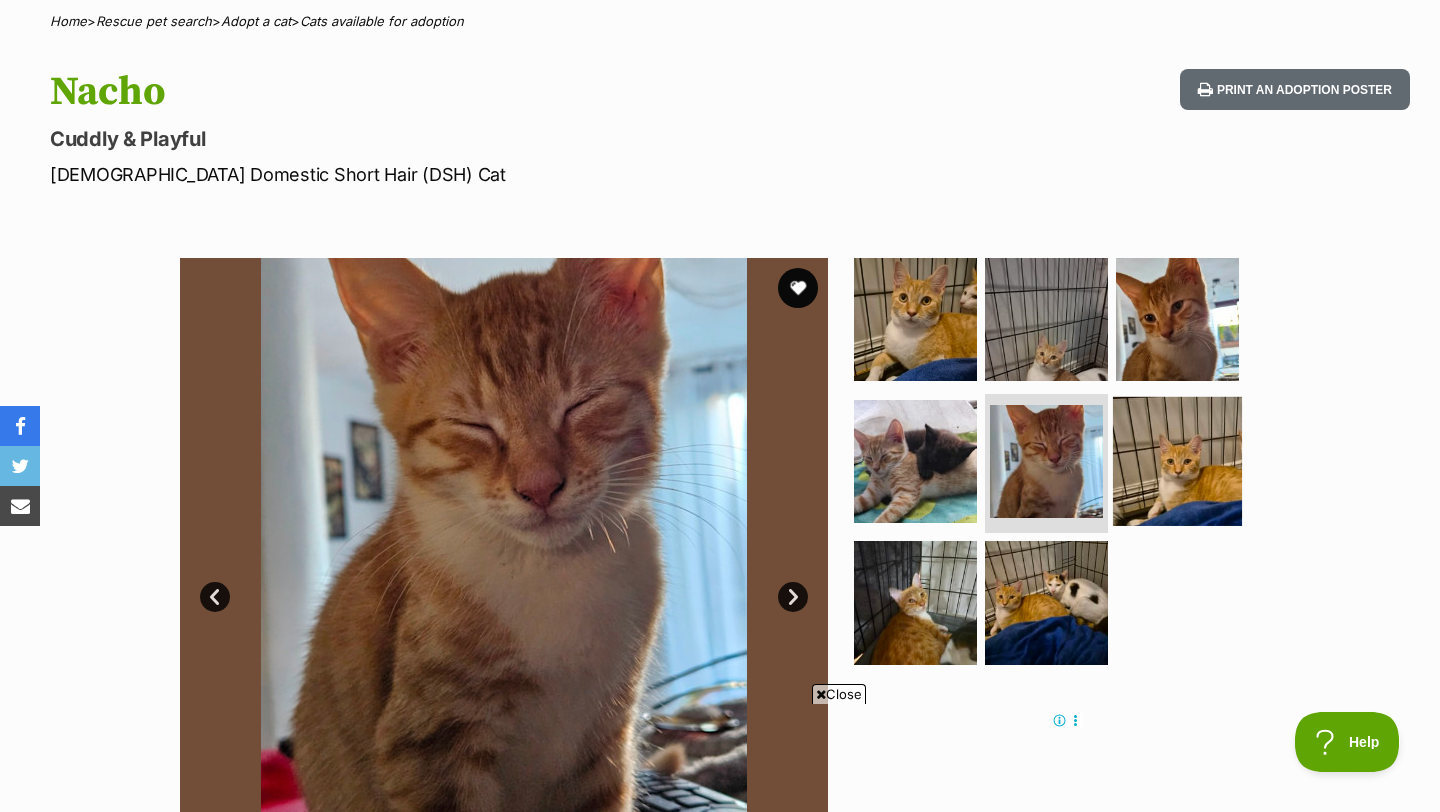 click at bounding box center [1177, 460] 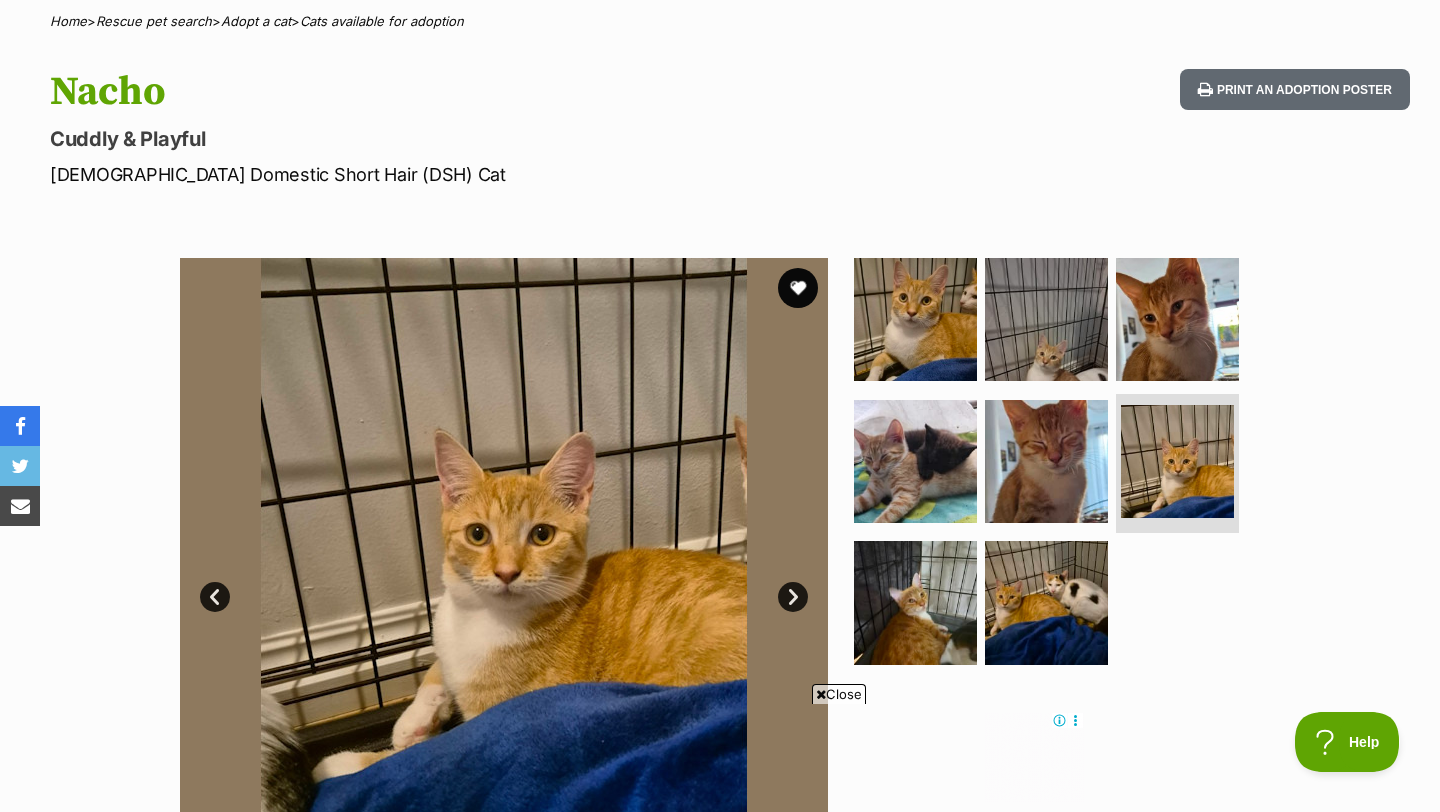scroll, scrollTop: 834, scrollLeft: 0, axis: vertical 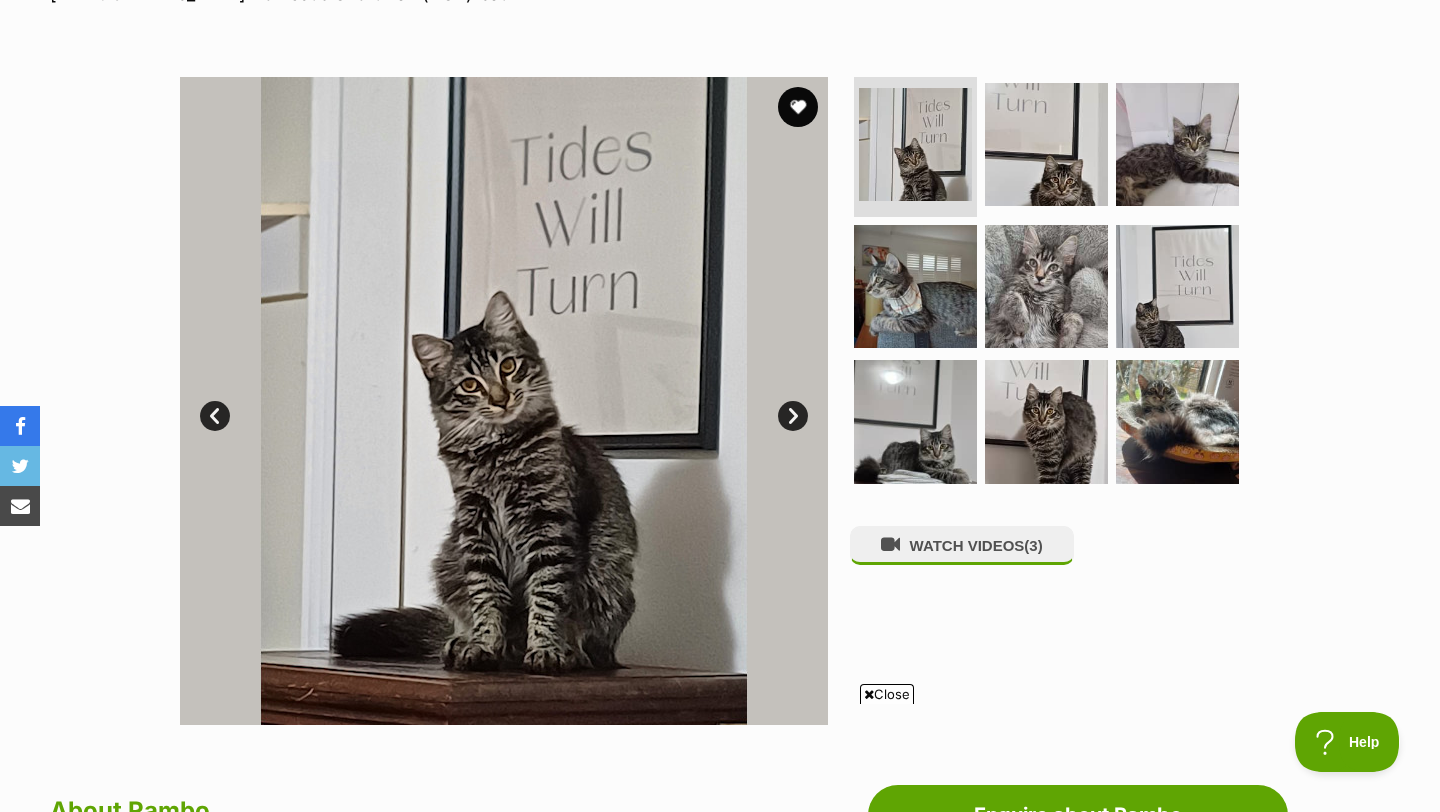 click on "Next" at bounding box center [793, 416] 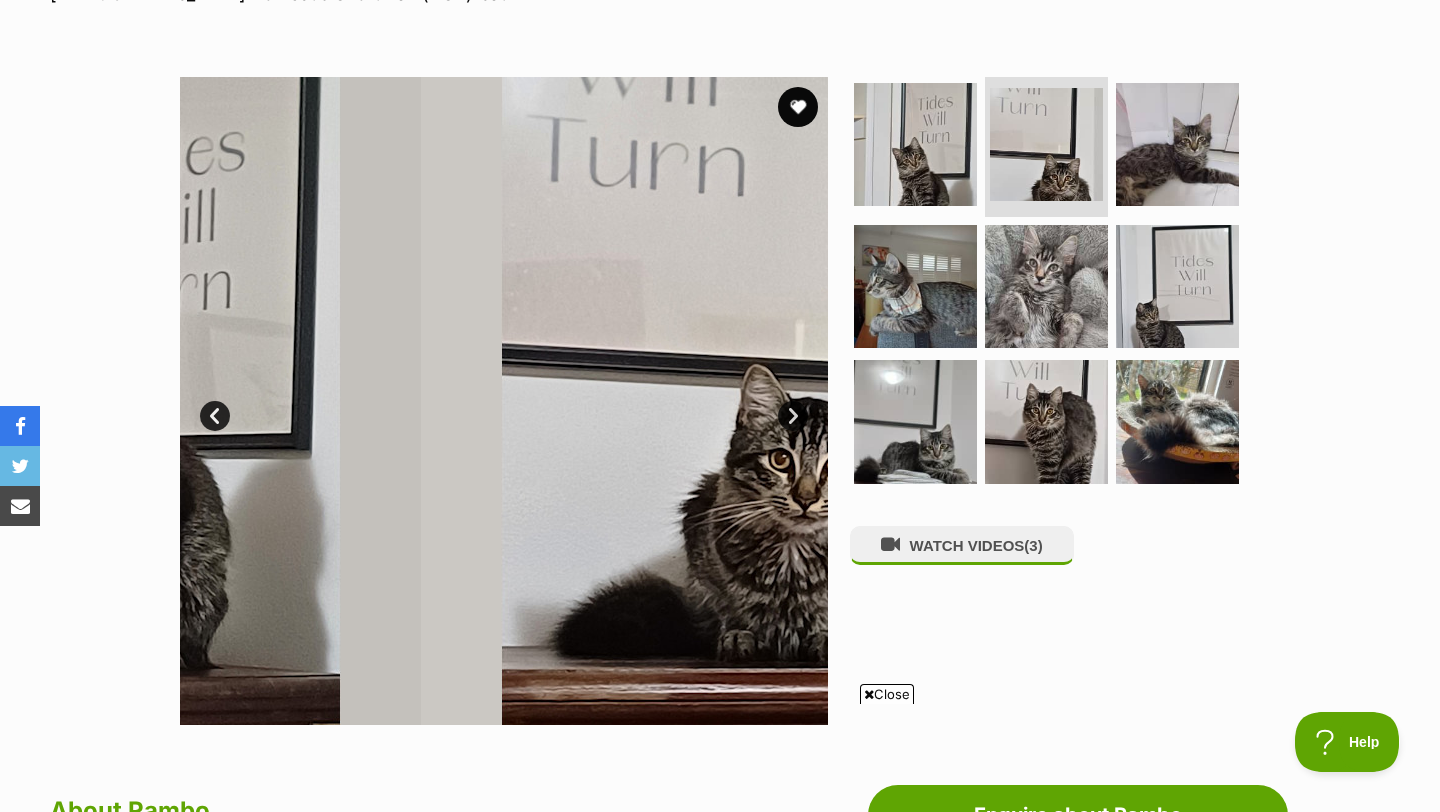 scroll, scrollTop: 0, scrollLeft: 0, axis: both 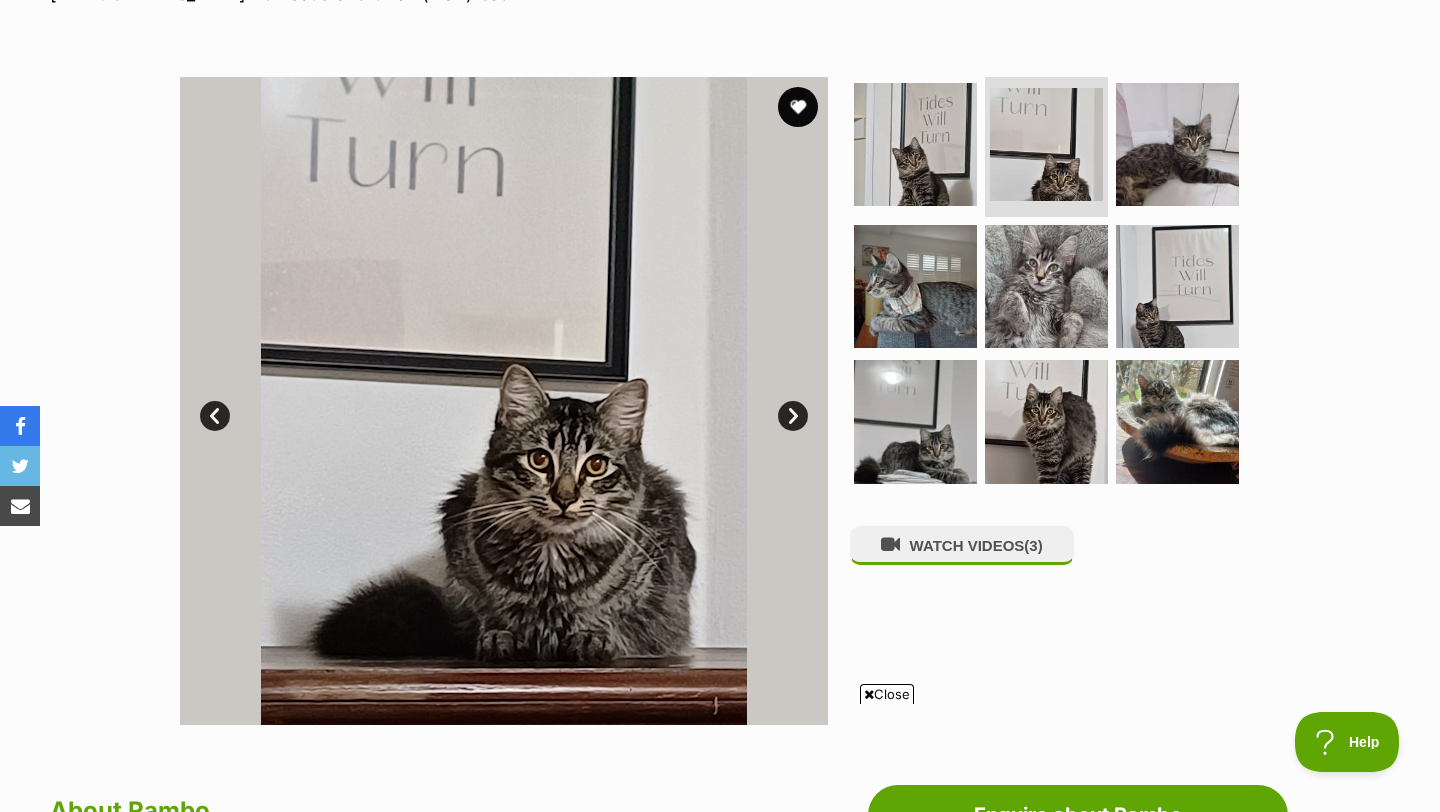 click on "Next" at bounding box center [793, 416] 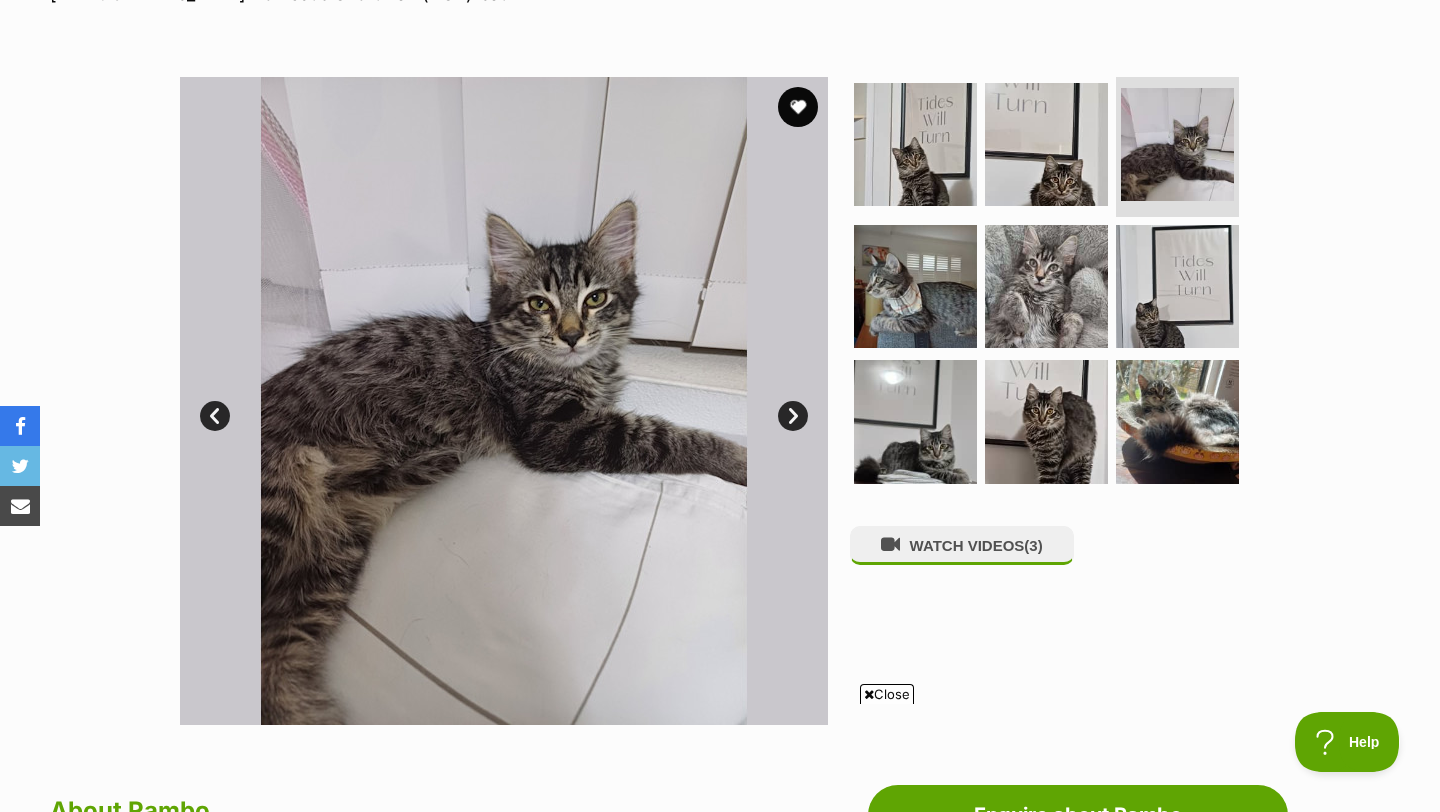 click on "Next" at bounding box center [793, 416] 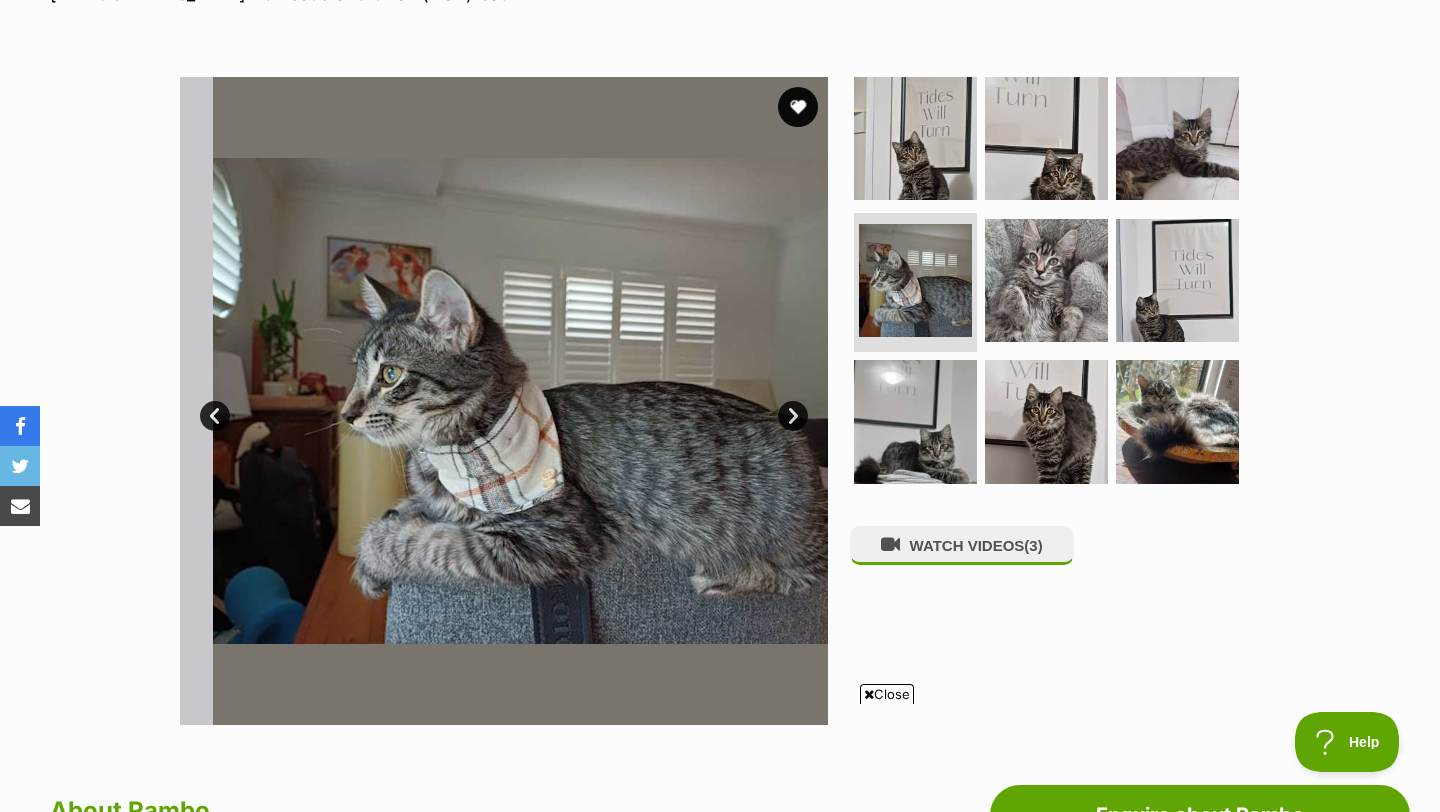 scroll, scrollTop: 0, scrollLeft: 0, axis: both 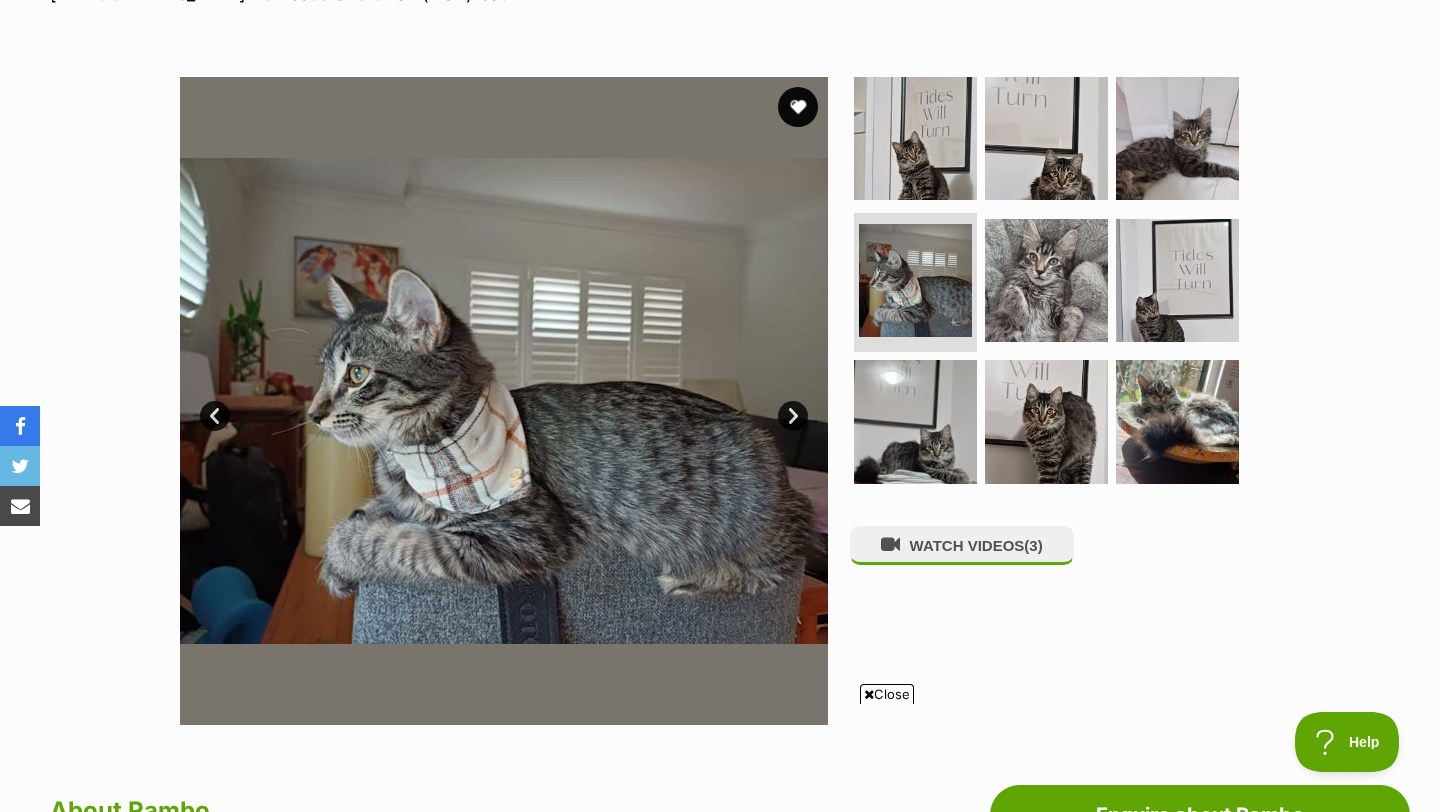 click on "Next" at bounding box center [793, 416] 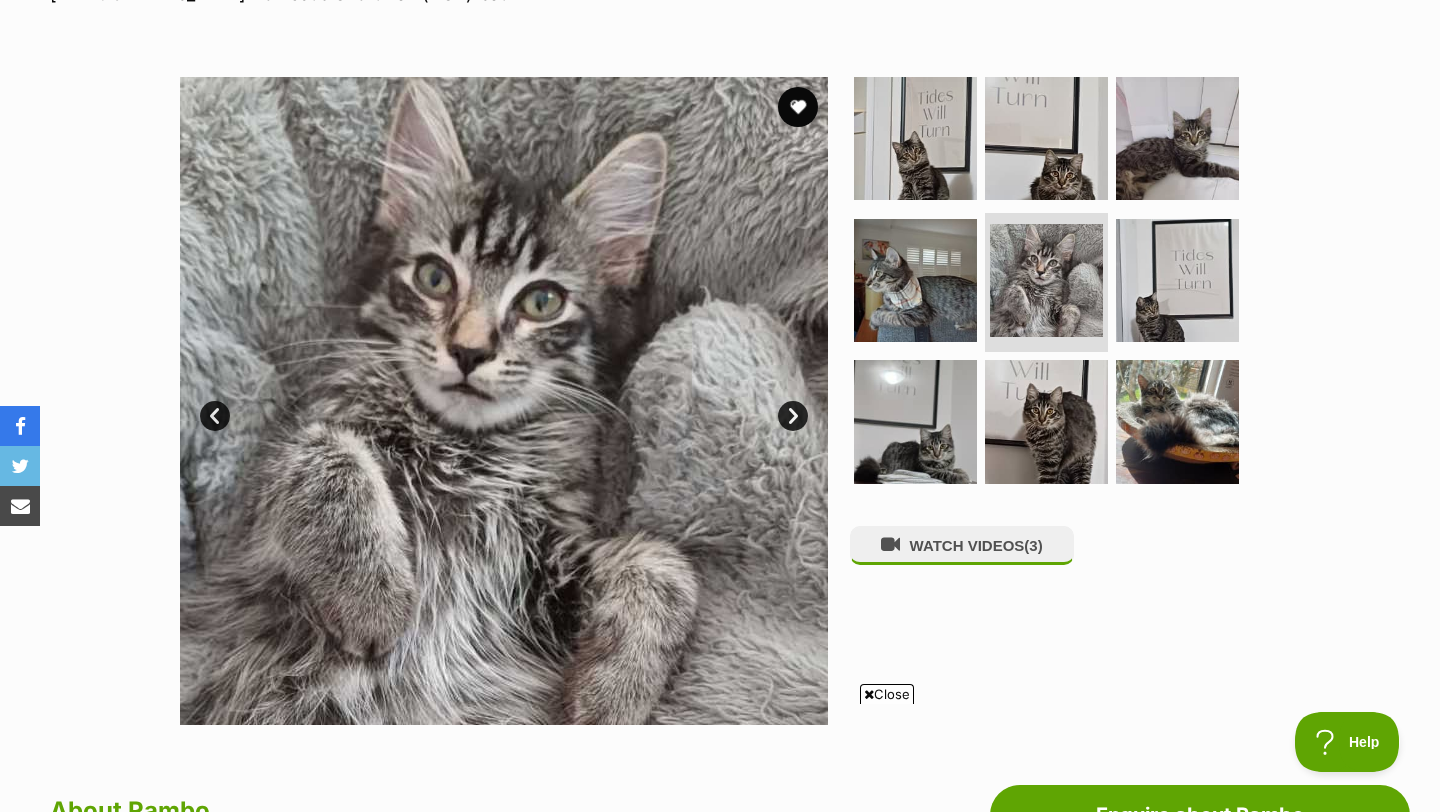 click on "Next" at bounding box center [793, 416] 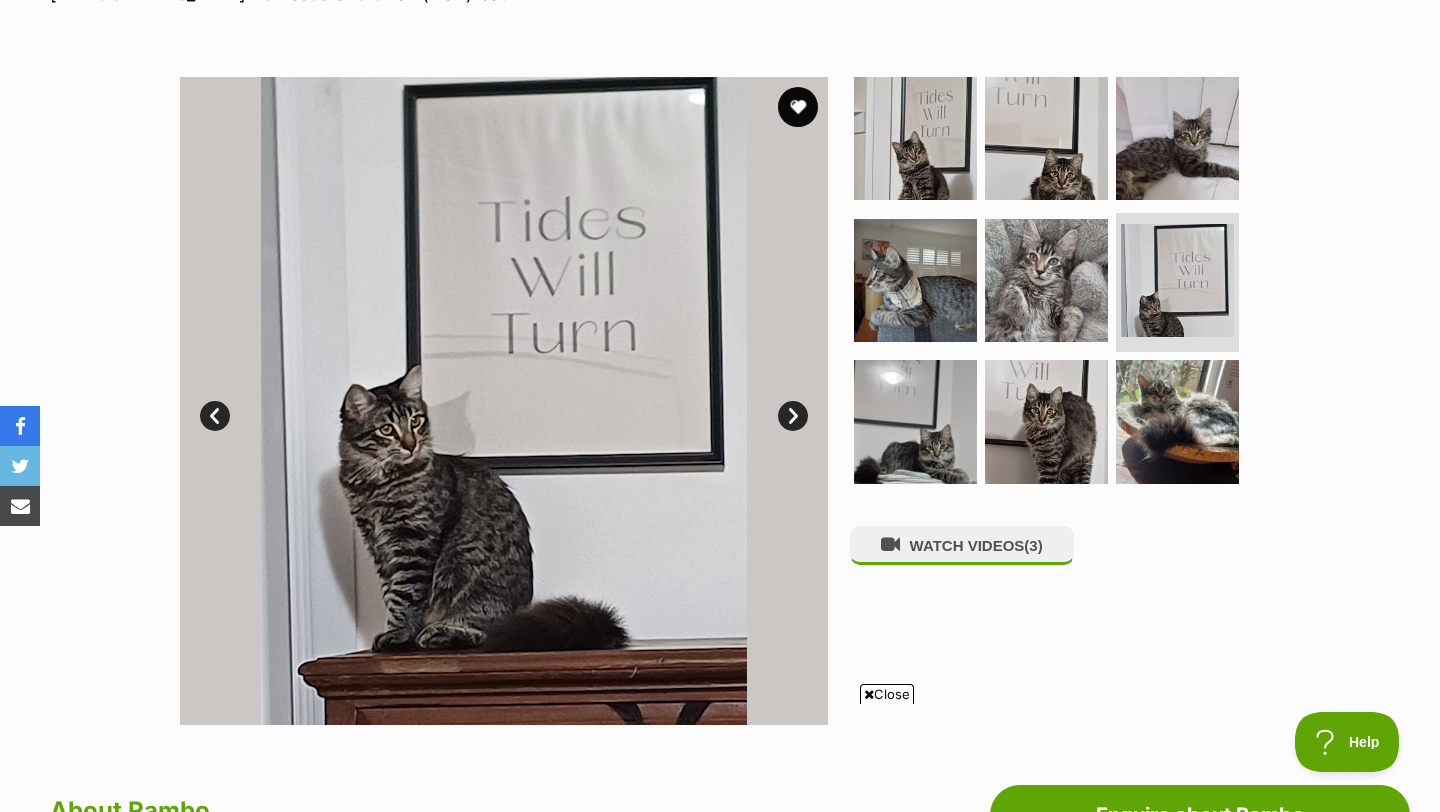click on "Next" at bounding box center (793, 416) 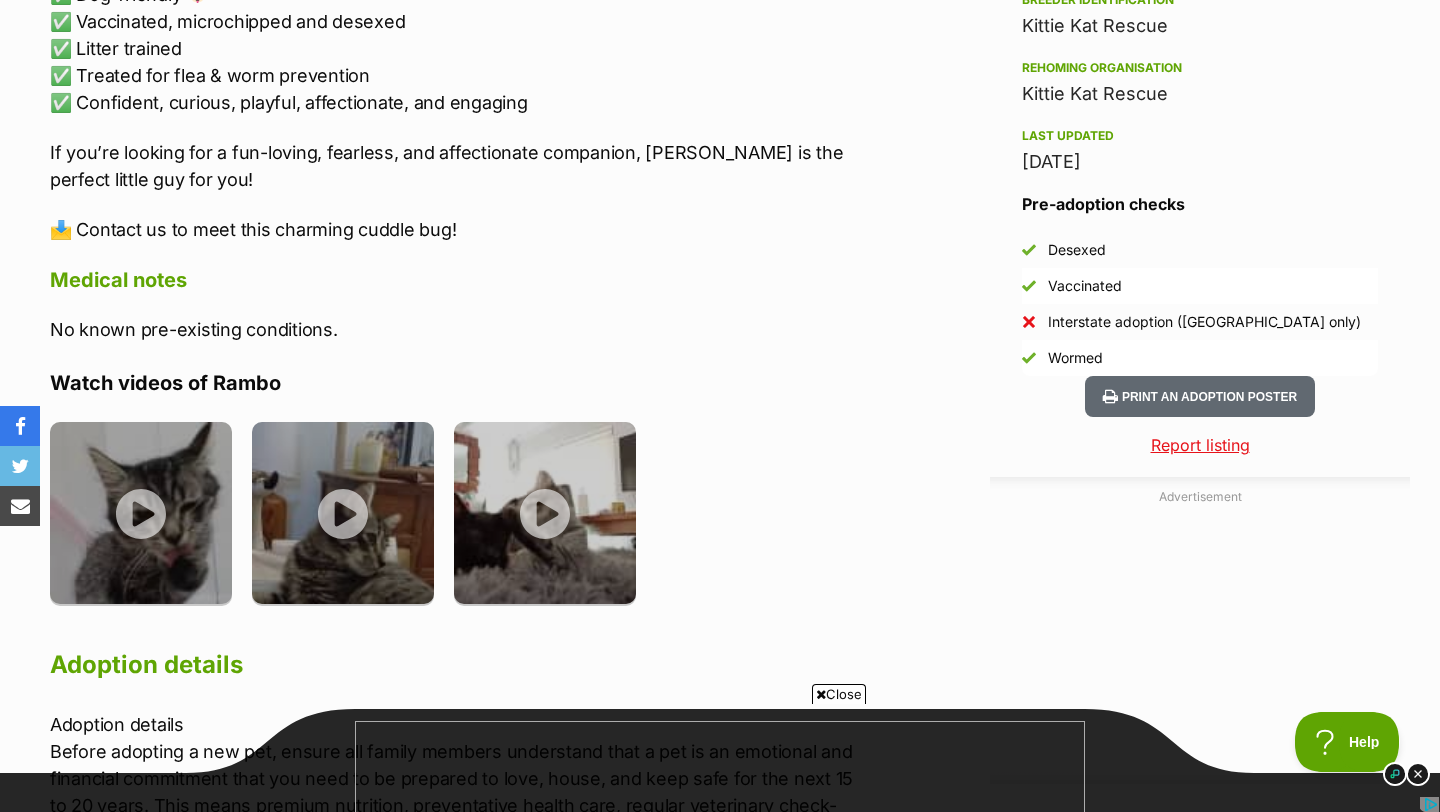 scroll, scrollTop: 0, scrollLeft: 0, axis: both 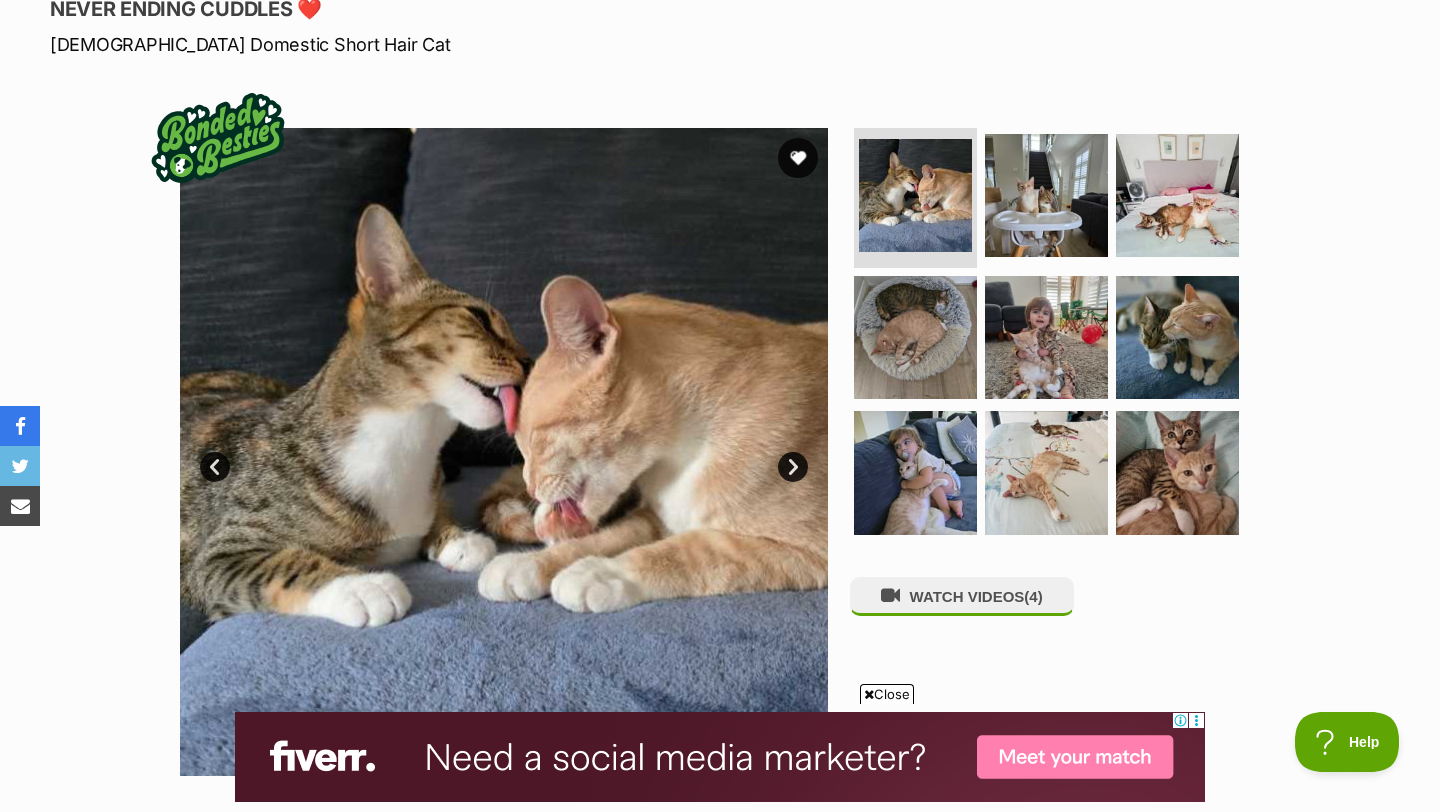 click on "Next" at bounding box center [793, 467] 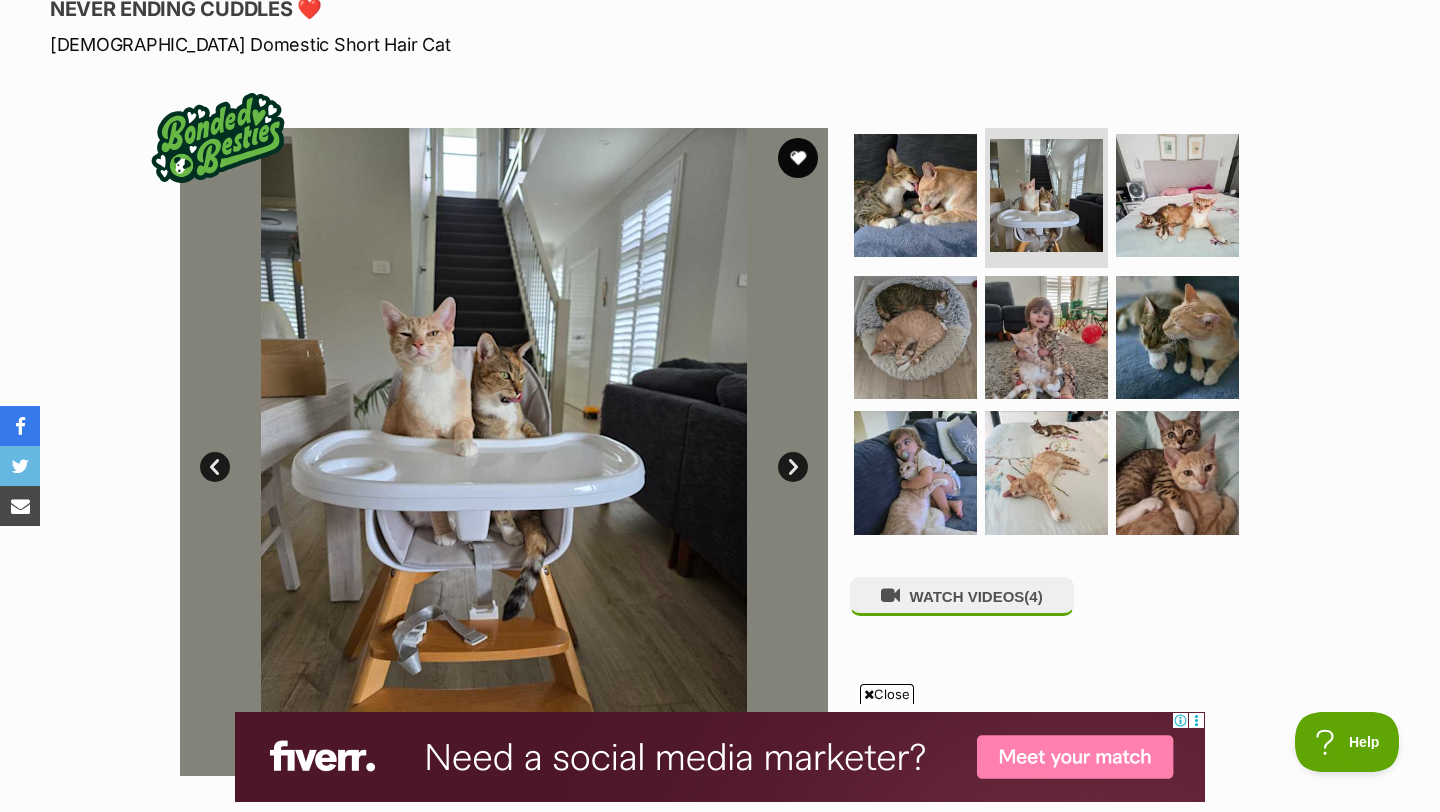 click on "Next" at bounding box center (793, 467) 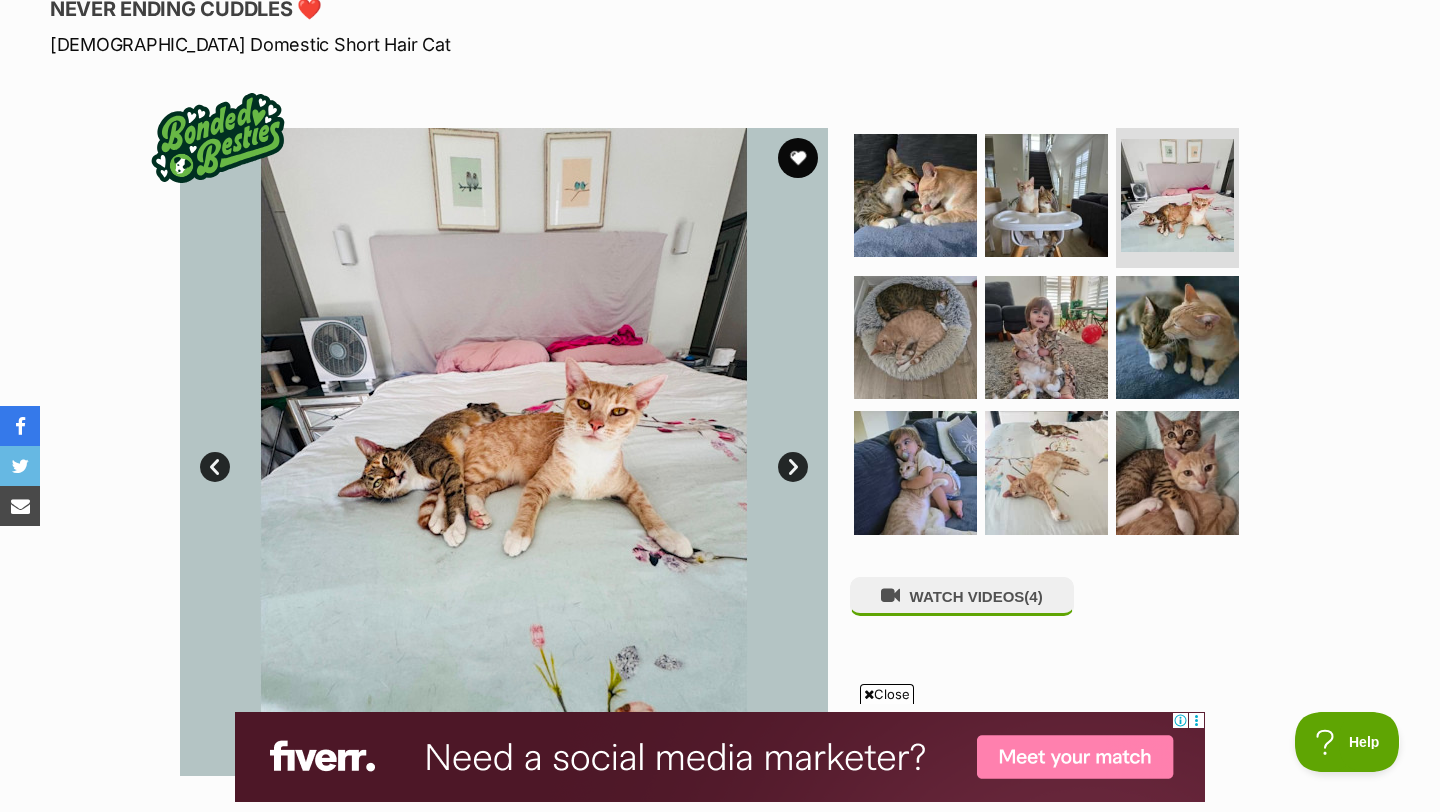 click on "Prev" at bounding box center (215, 467) 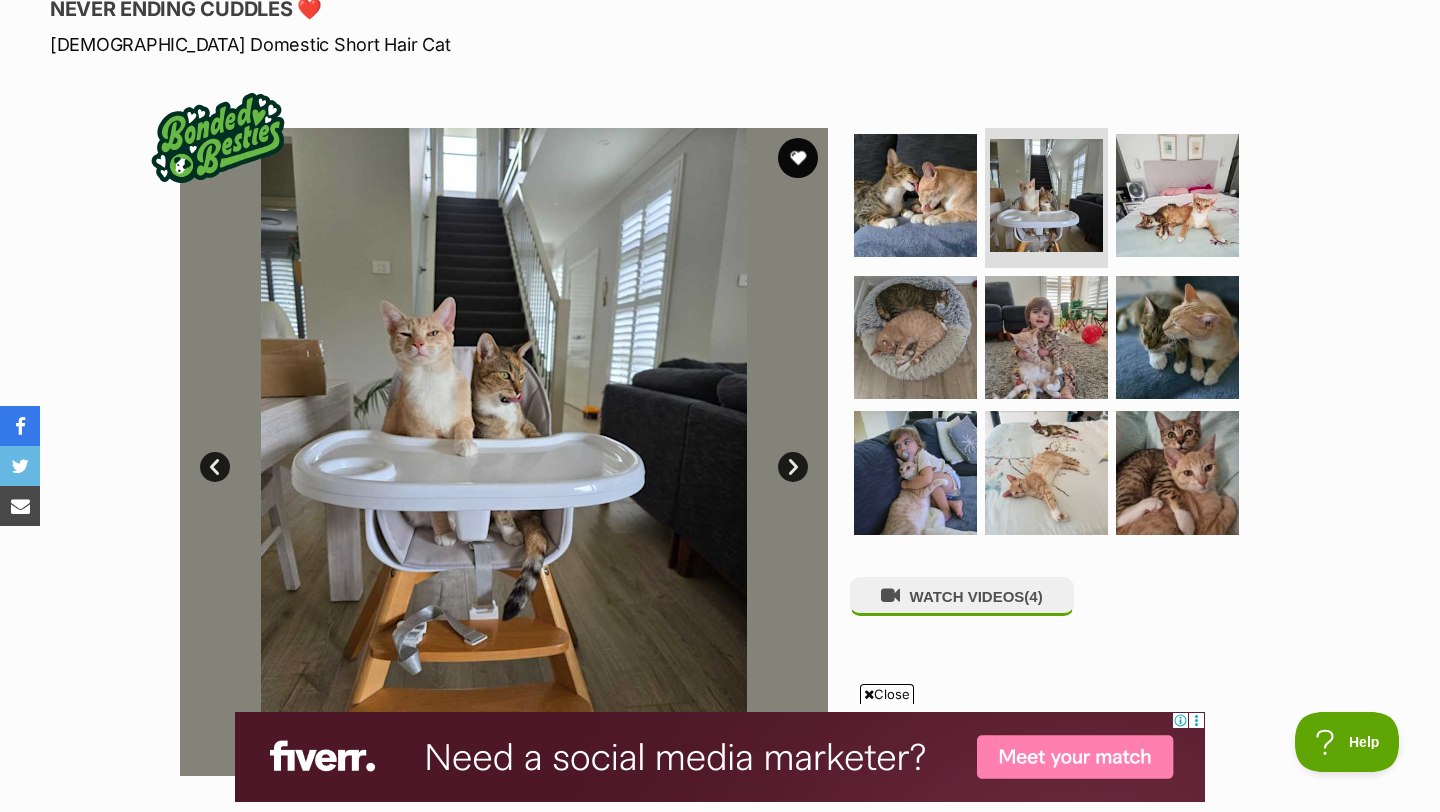 click on "Next" at bounding box center (793, 467) 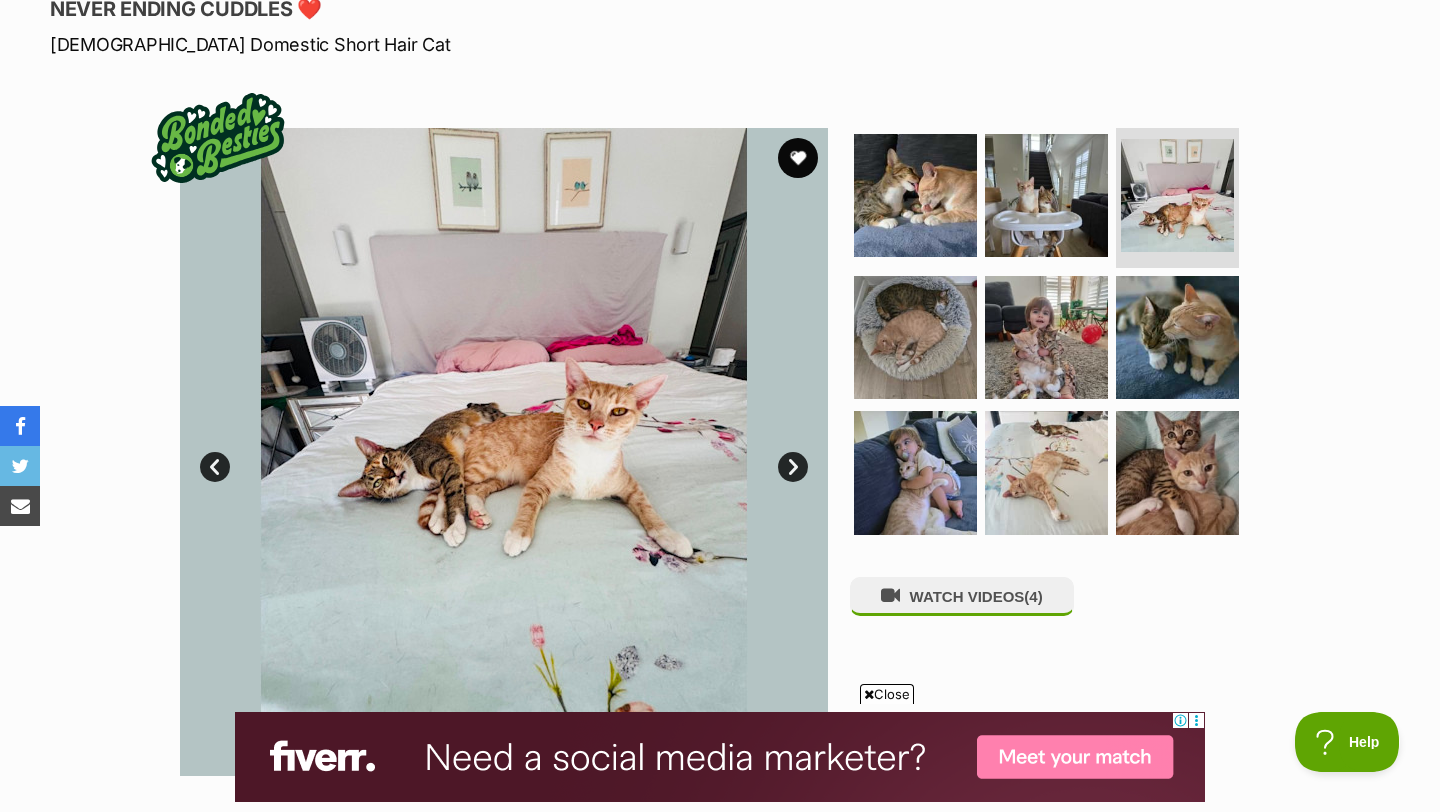click on "Next" at bounding box center (793, 467) 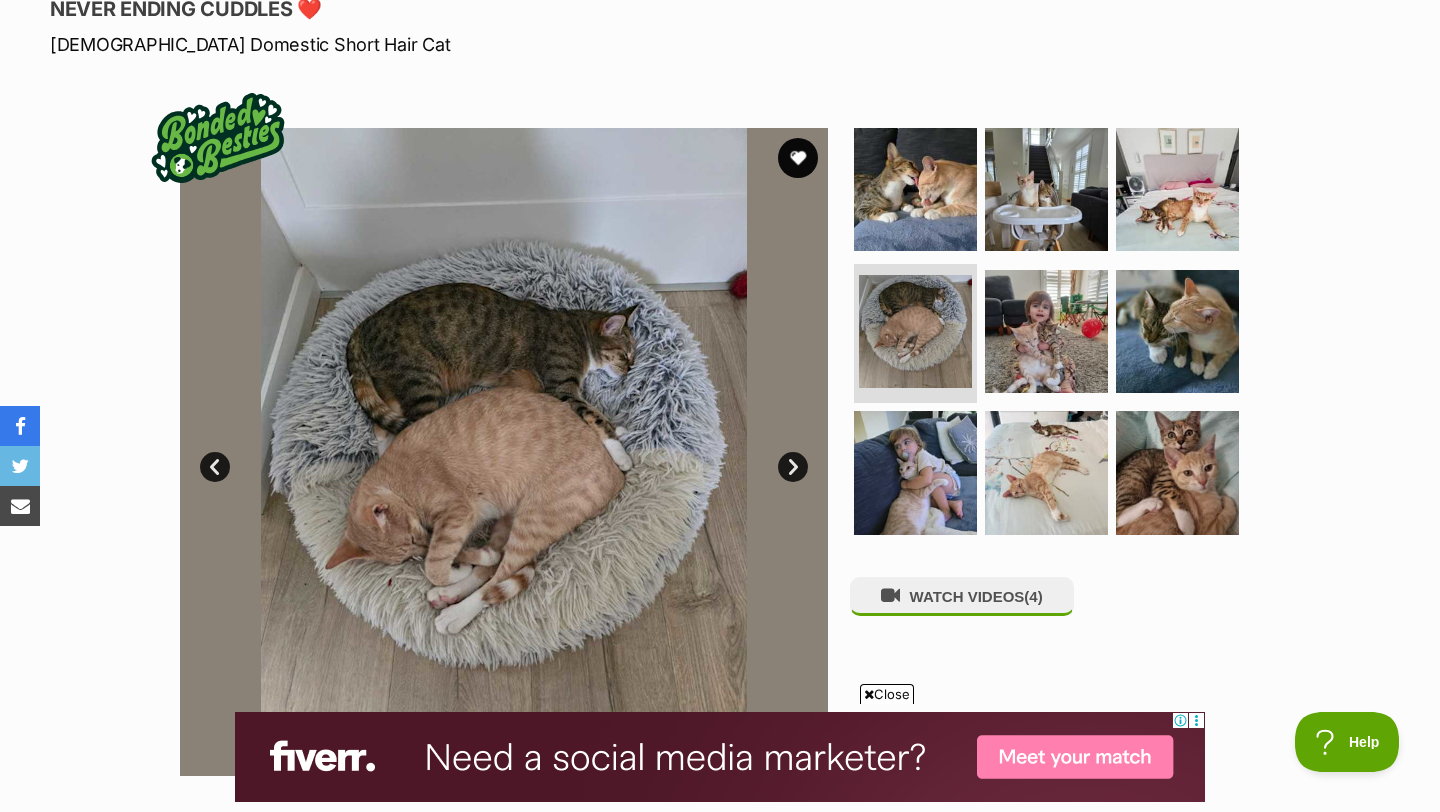 click on "Next" at bounding box center (793, 467) 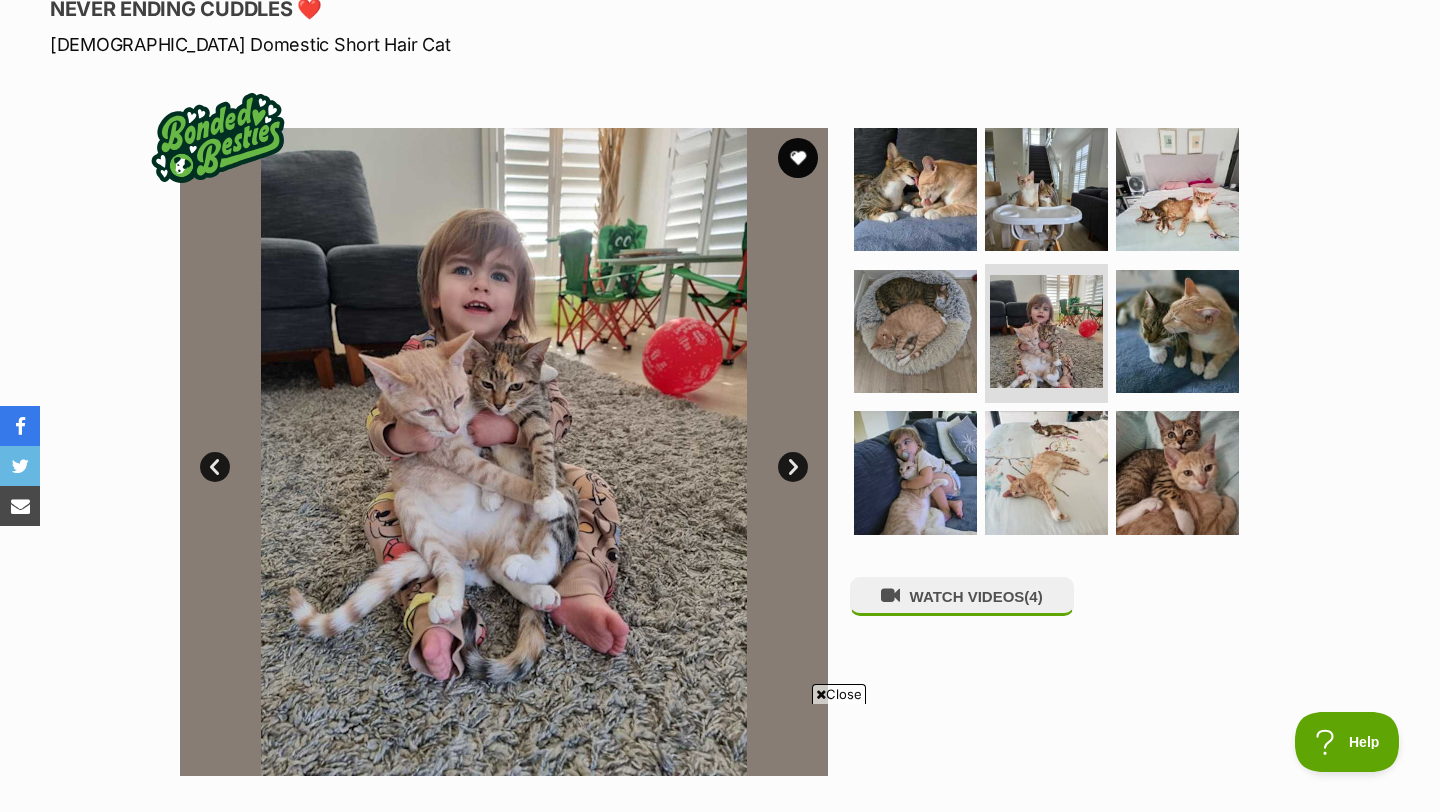 scroll, scrollTop: 0, scrollLeft: 0, axis: both 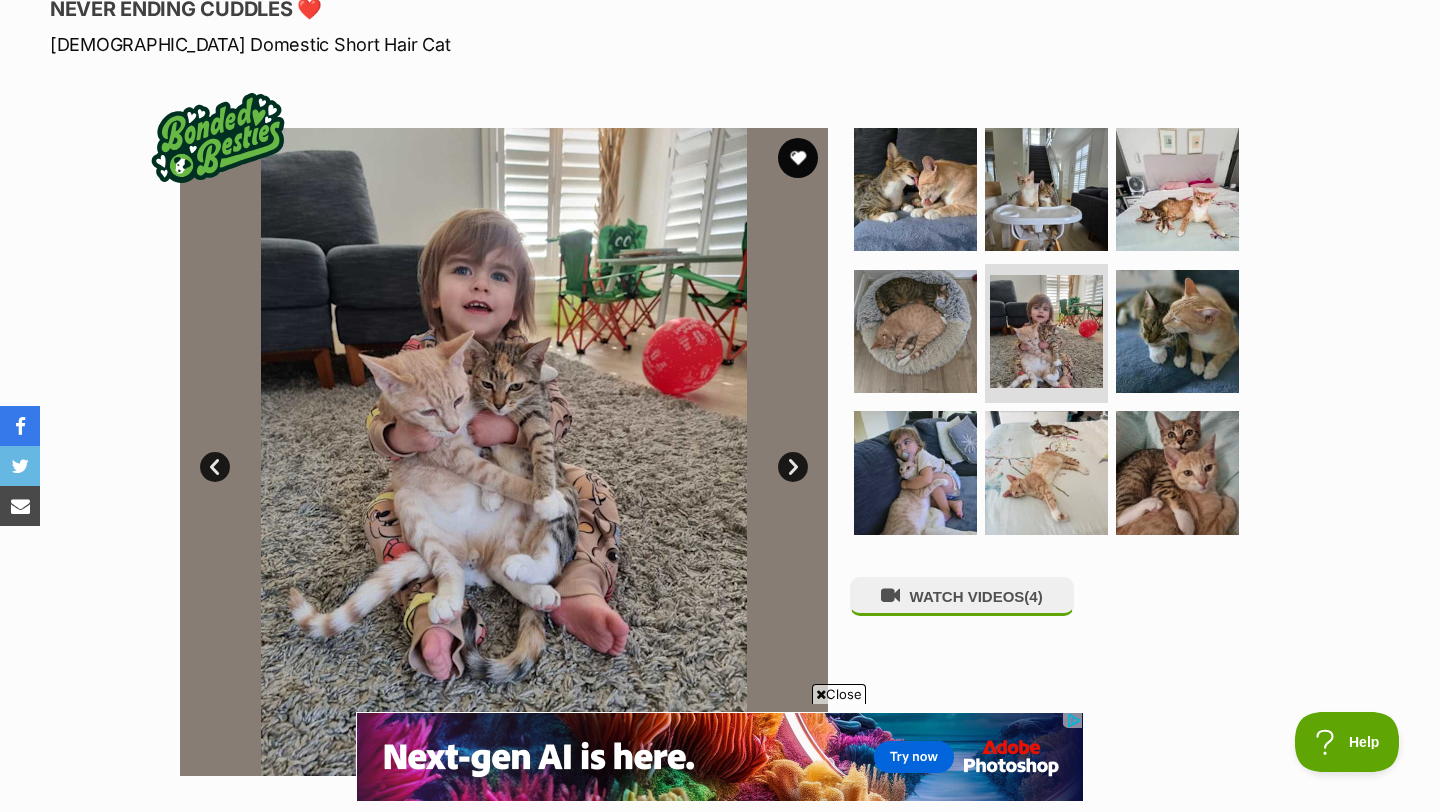click on "Next" at bounding box center (793, 467) 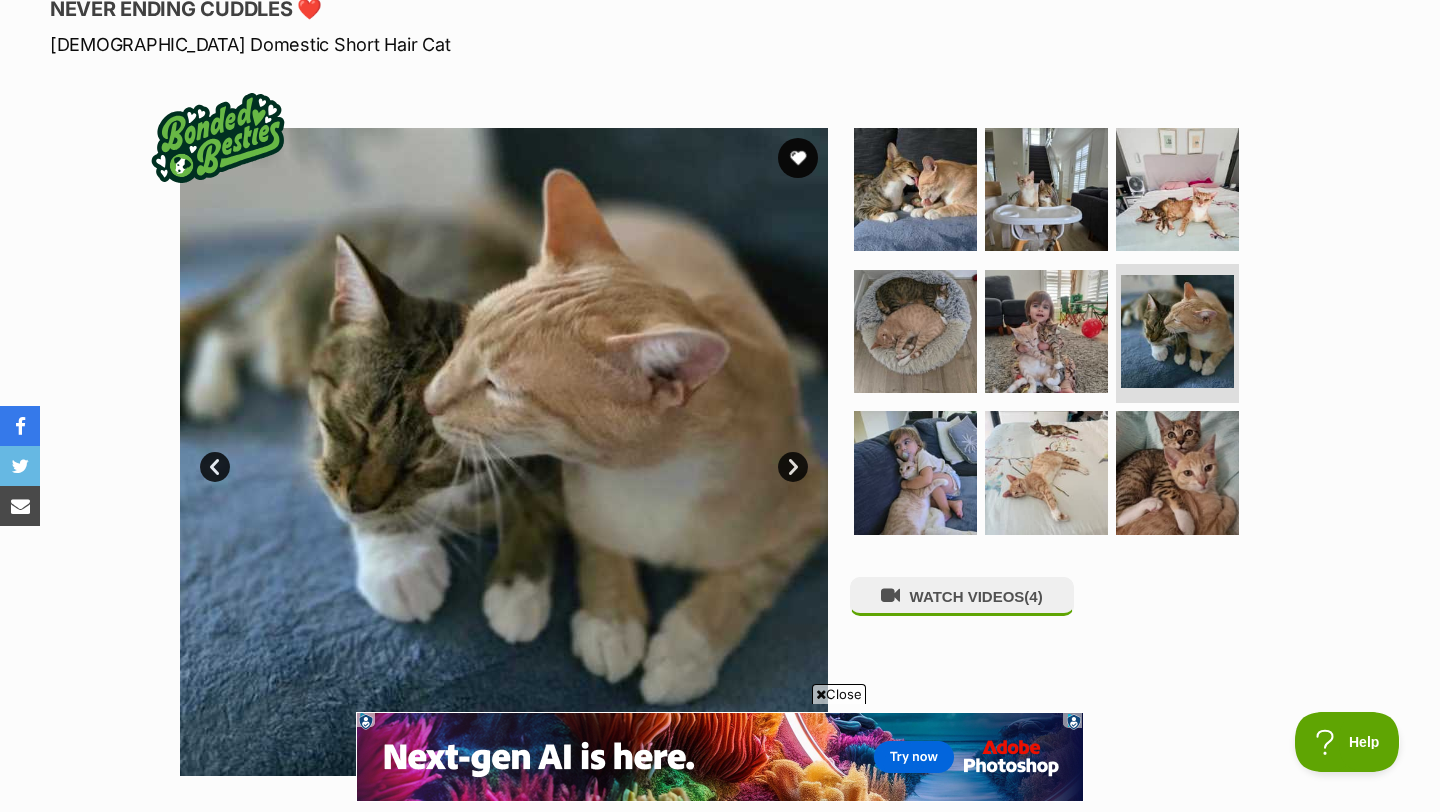 click on "Next" at bounding box center (793, 467) 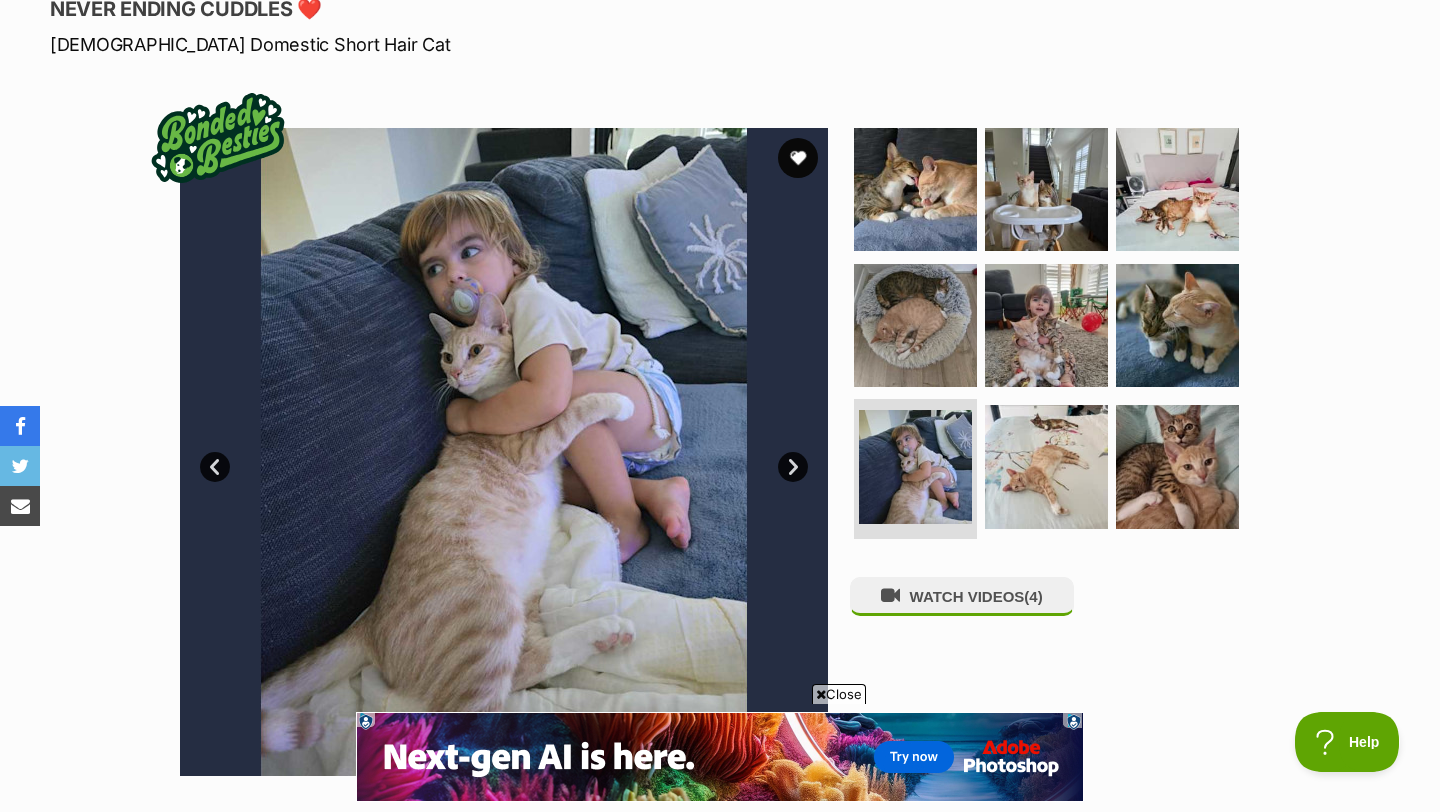 click on "Next" at bounding box center (793, 467) 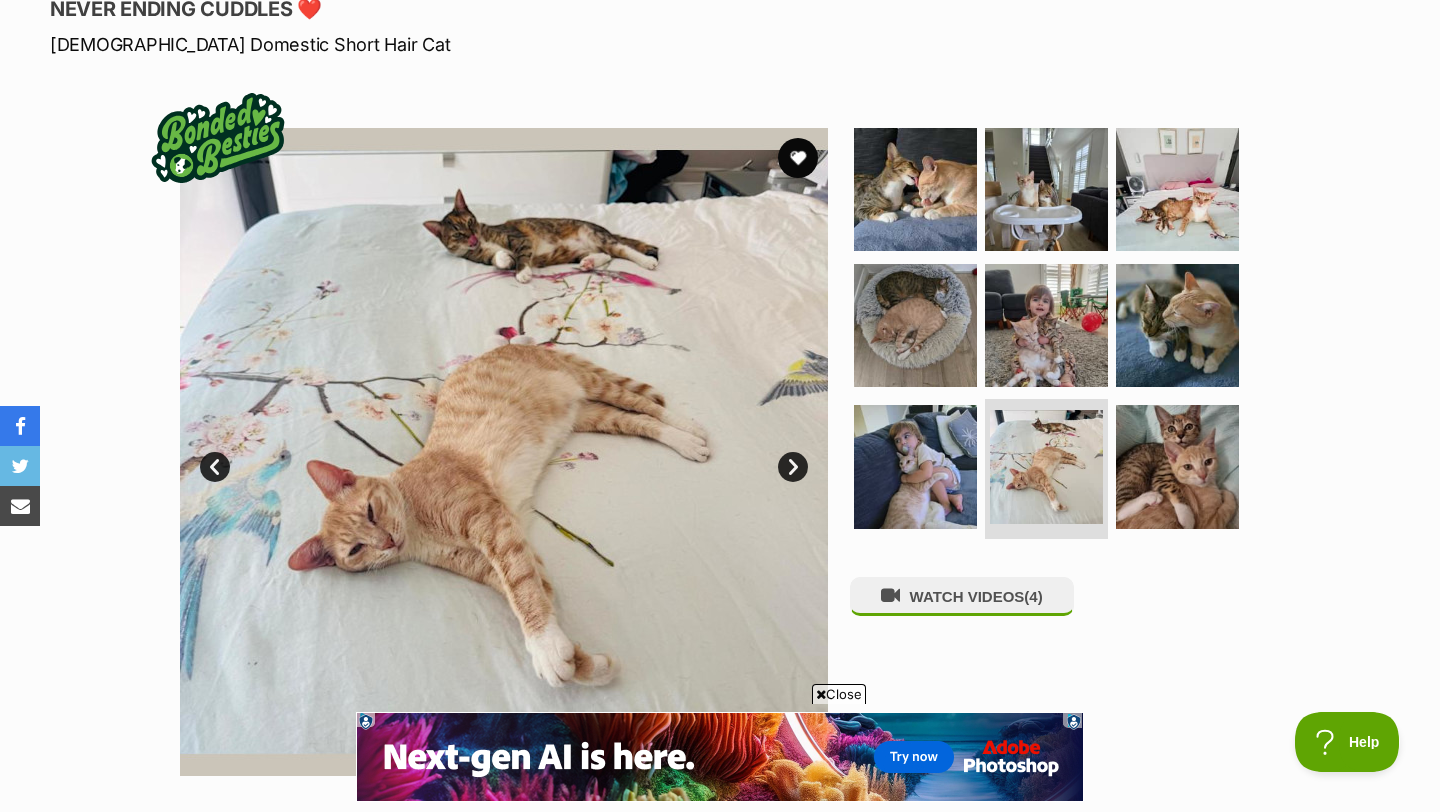click on "Next" at bounding box center [793, 467] 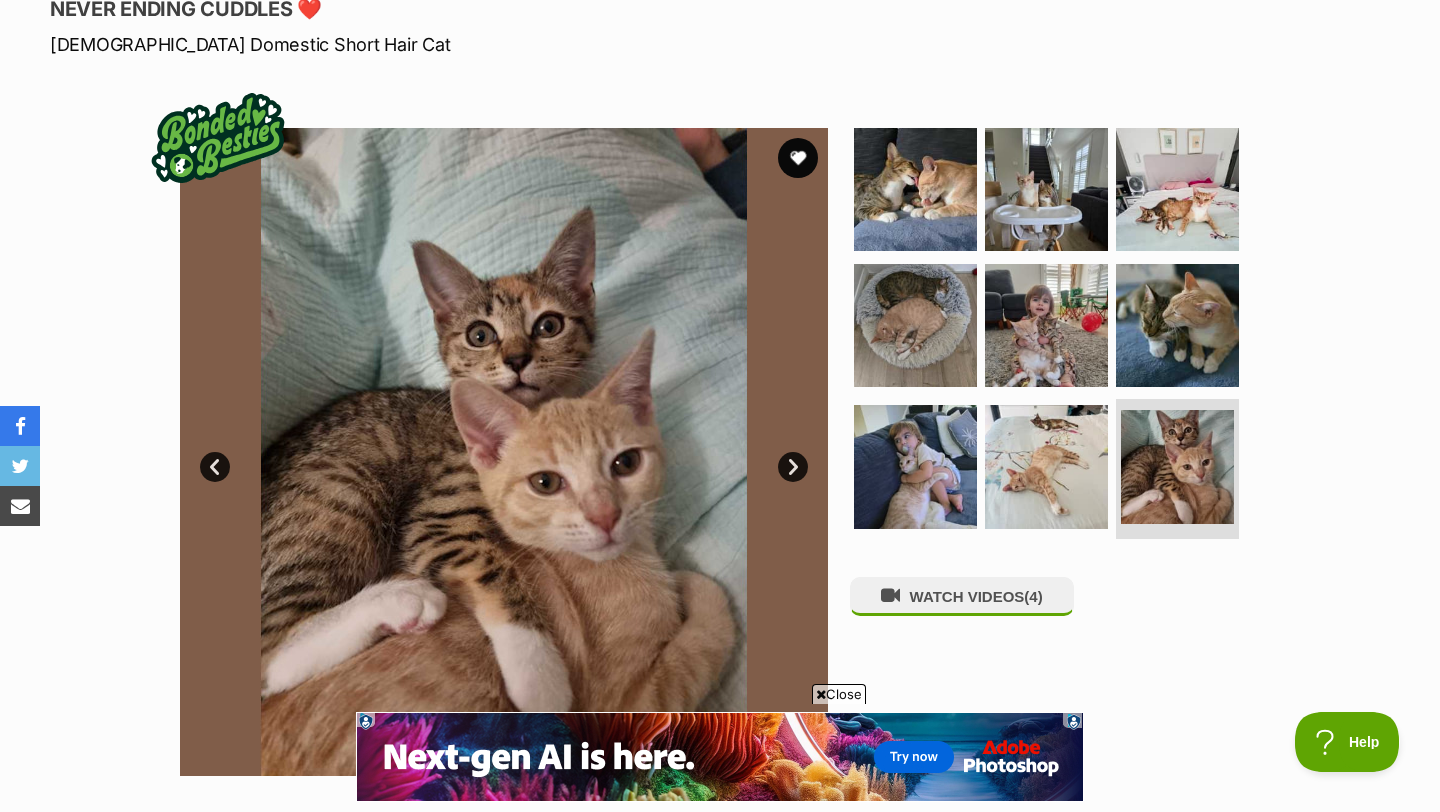 click on "Next" at bounding box center (793, 467) 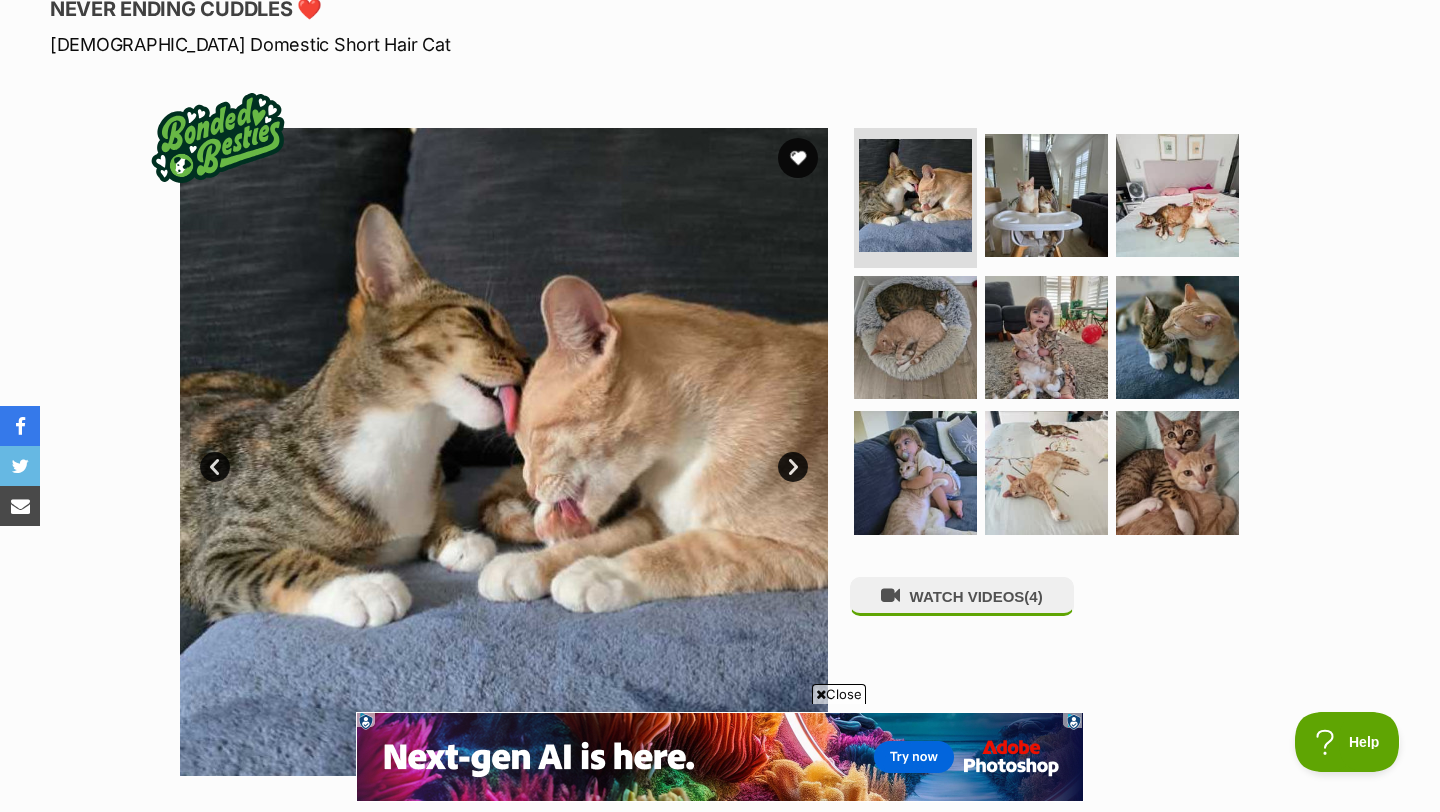 click on "Next" at bounding box center (793, 467) 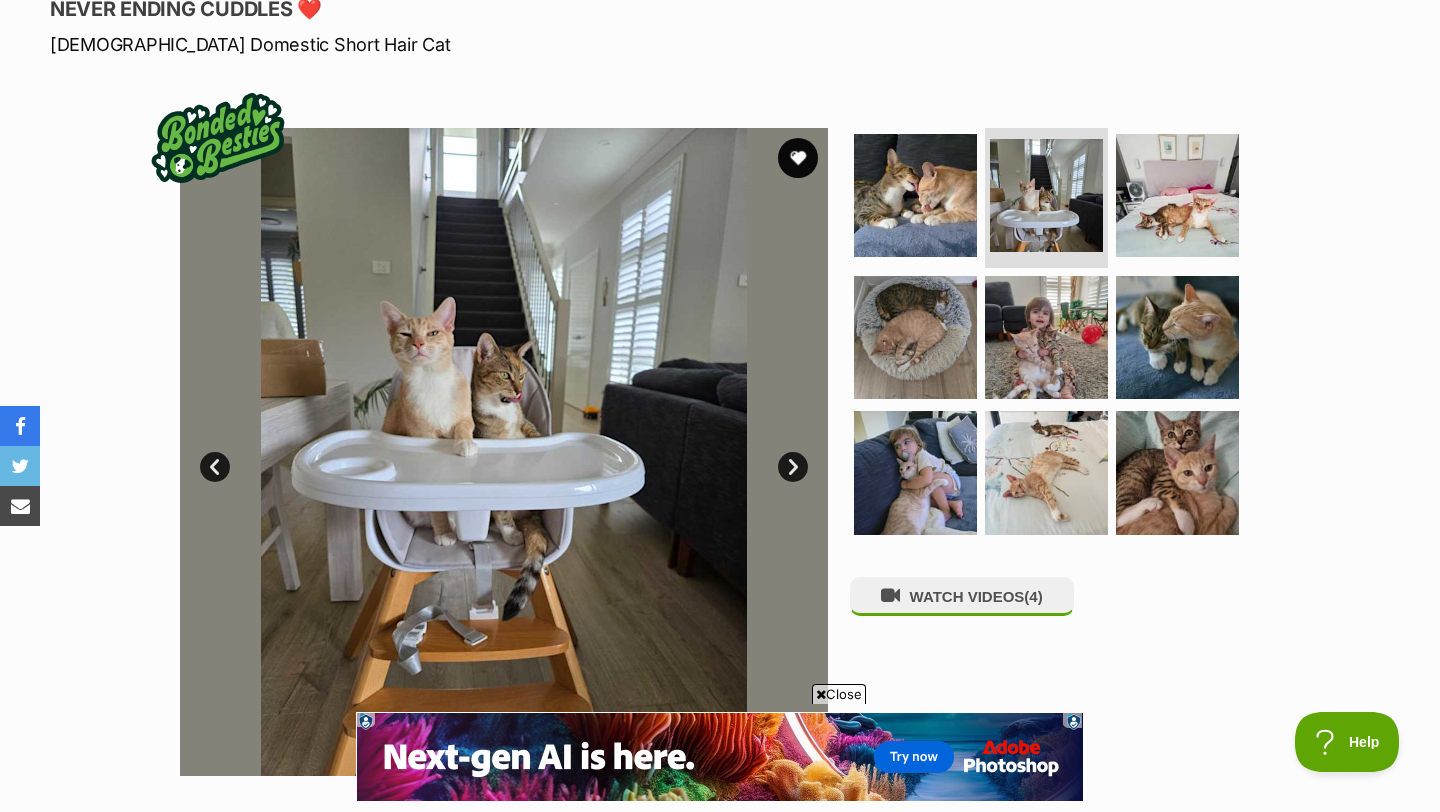 click on "Next" at bounding box center (793, 467) 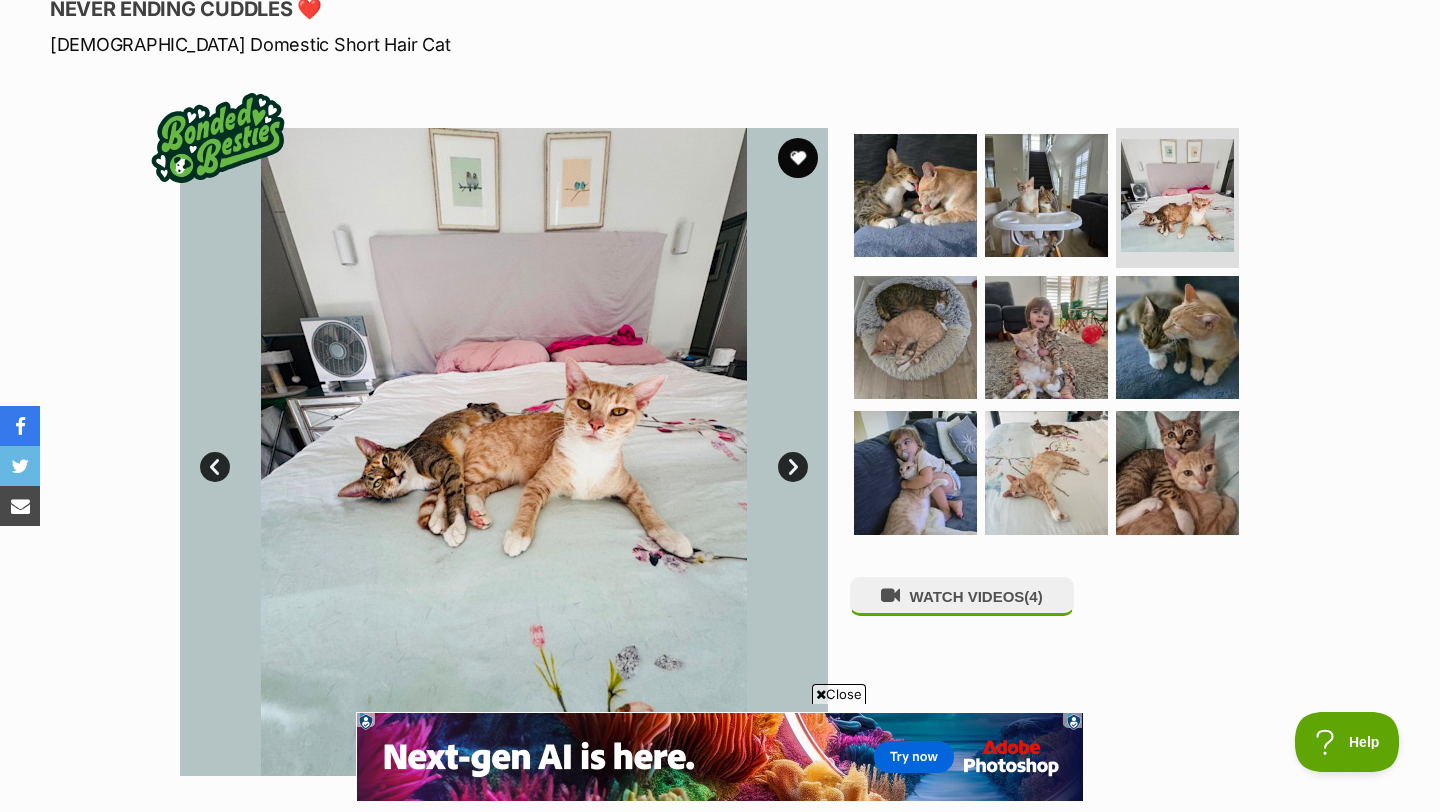 click on "Next" at bounding box center [793, 467] 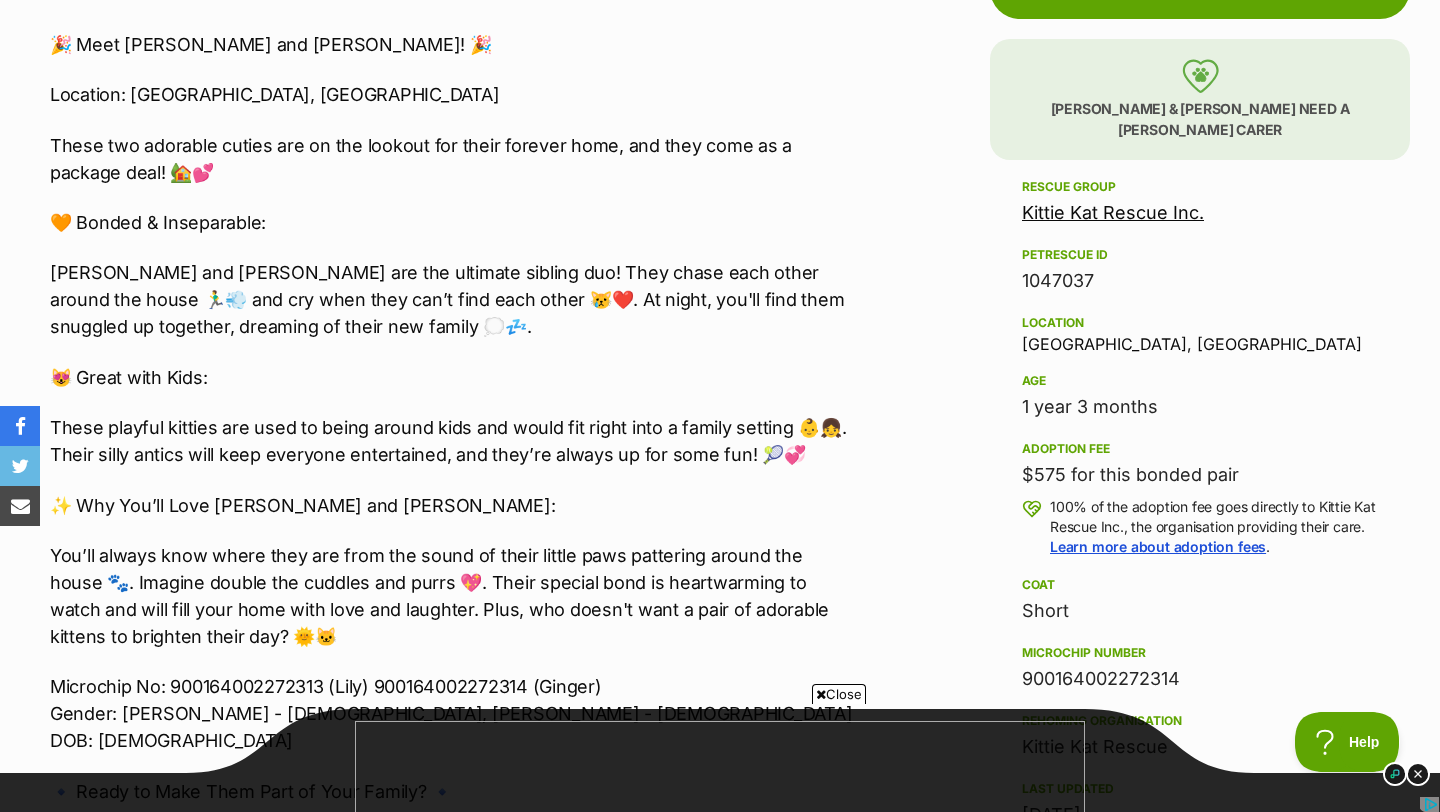scroll, scrollTop: 0, scrollLeft: 0, axis: both 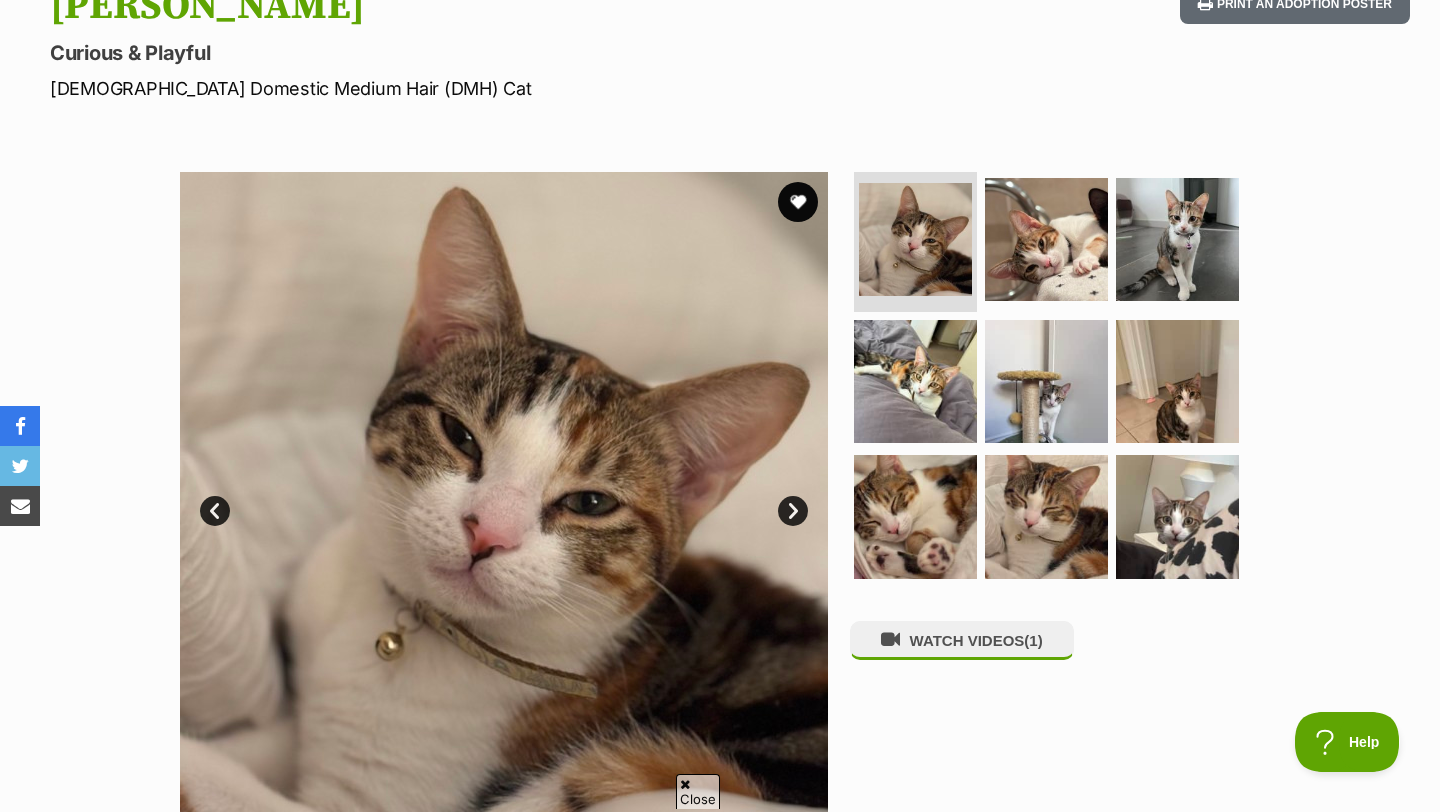 click on "Next" at bounding box center (793, 511) 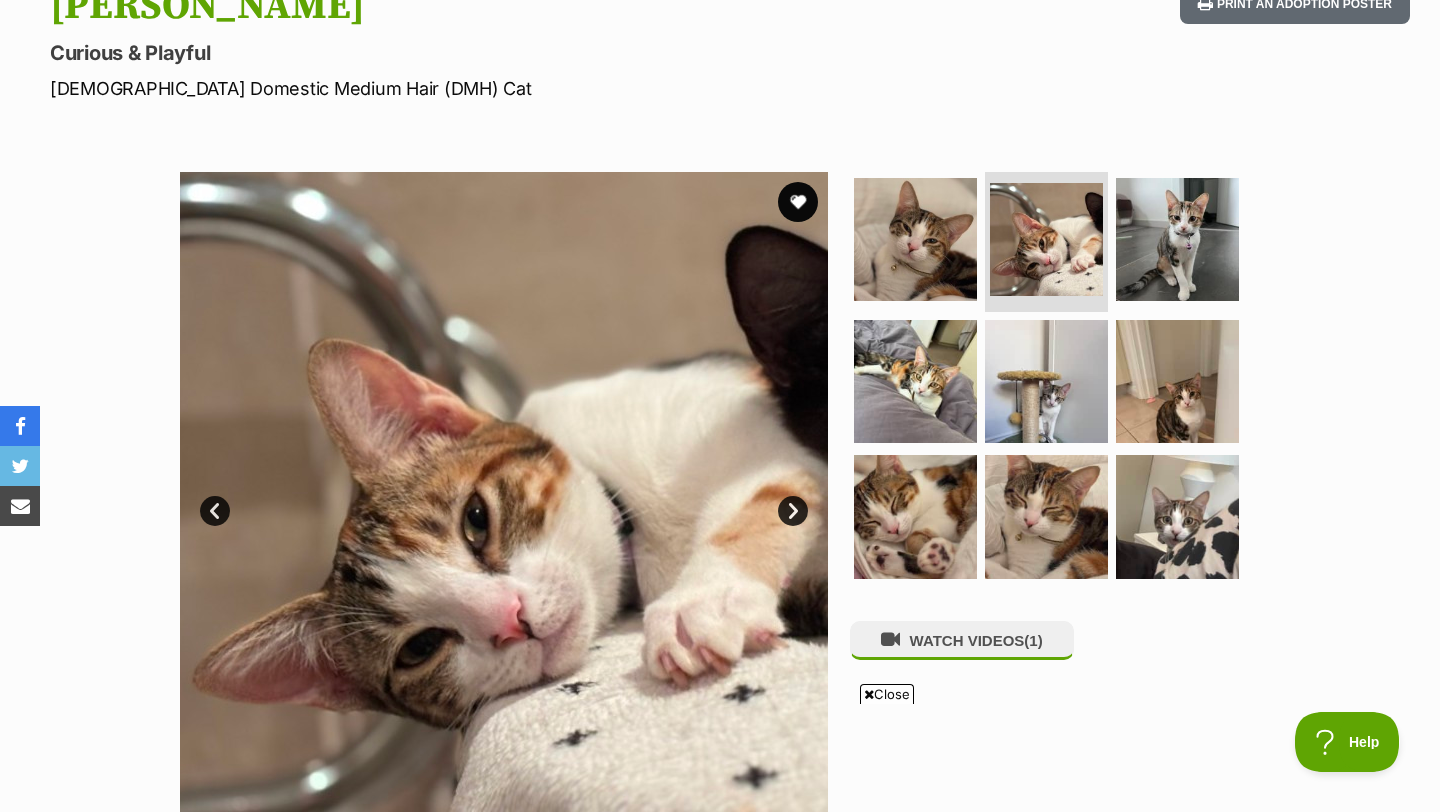 scroll, scrollTop: 0, scrollLeft: 0, axis: both 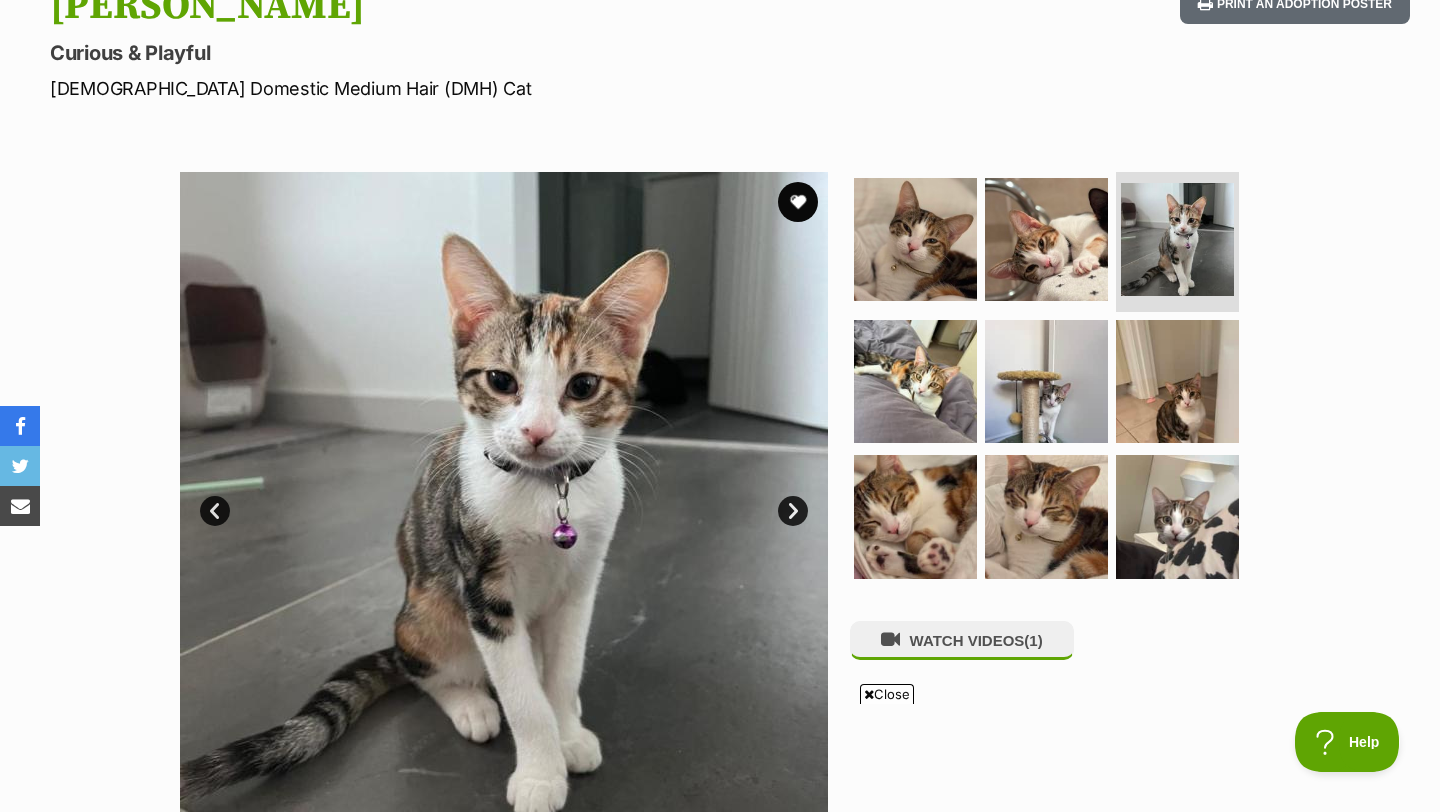 click on "Next" at bounding box center [793, 511] 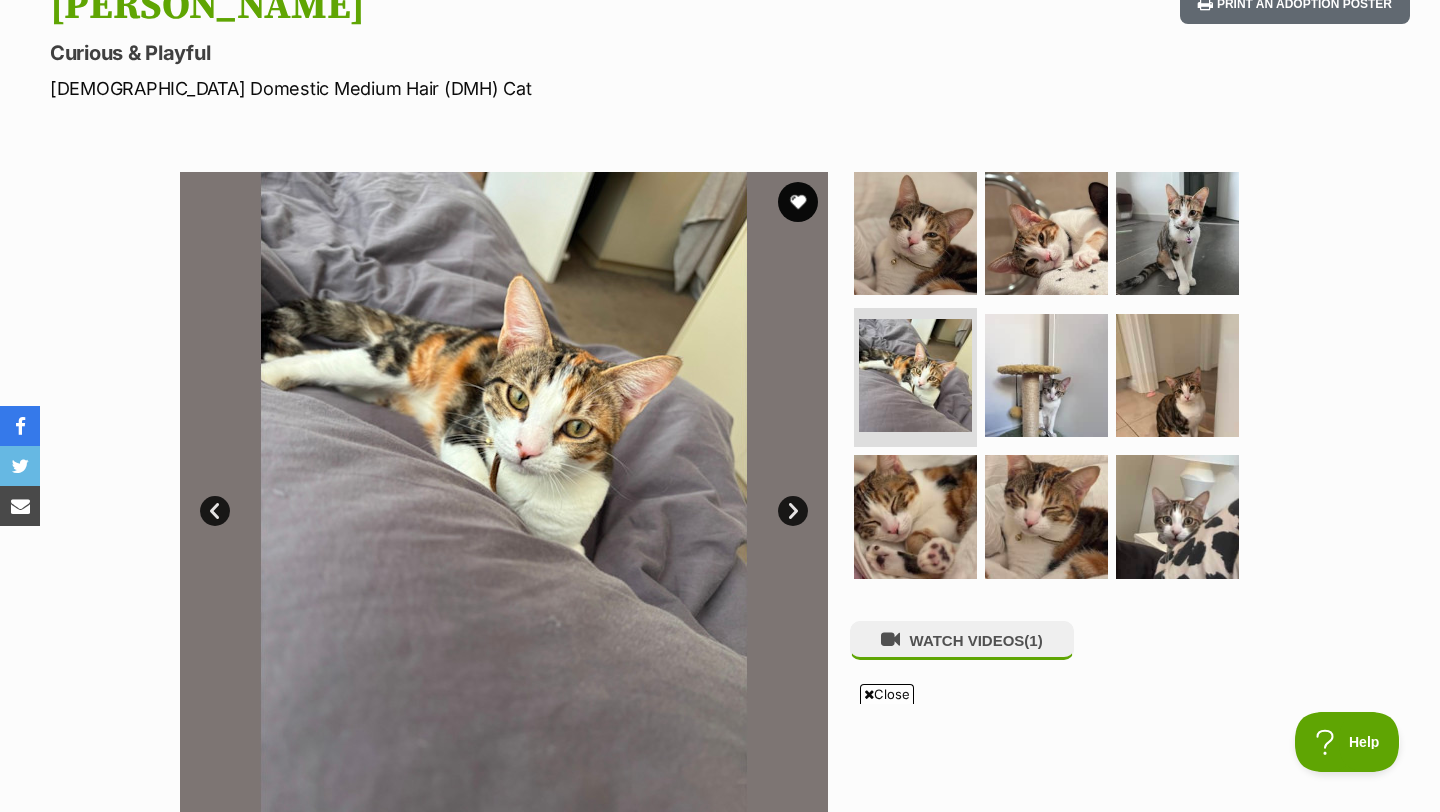 scroll, scrollTop: 0, scrollLeft: 0, axis: both 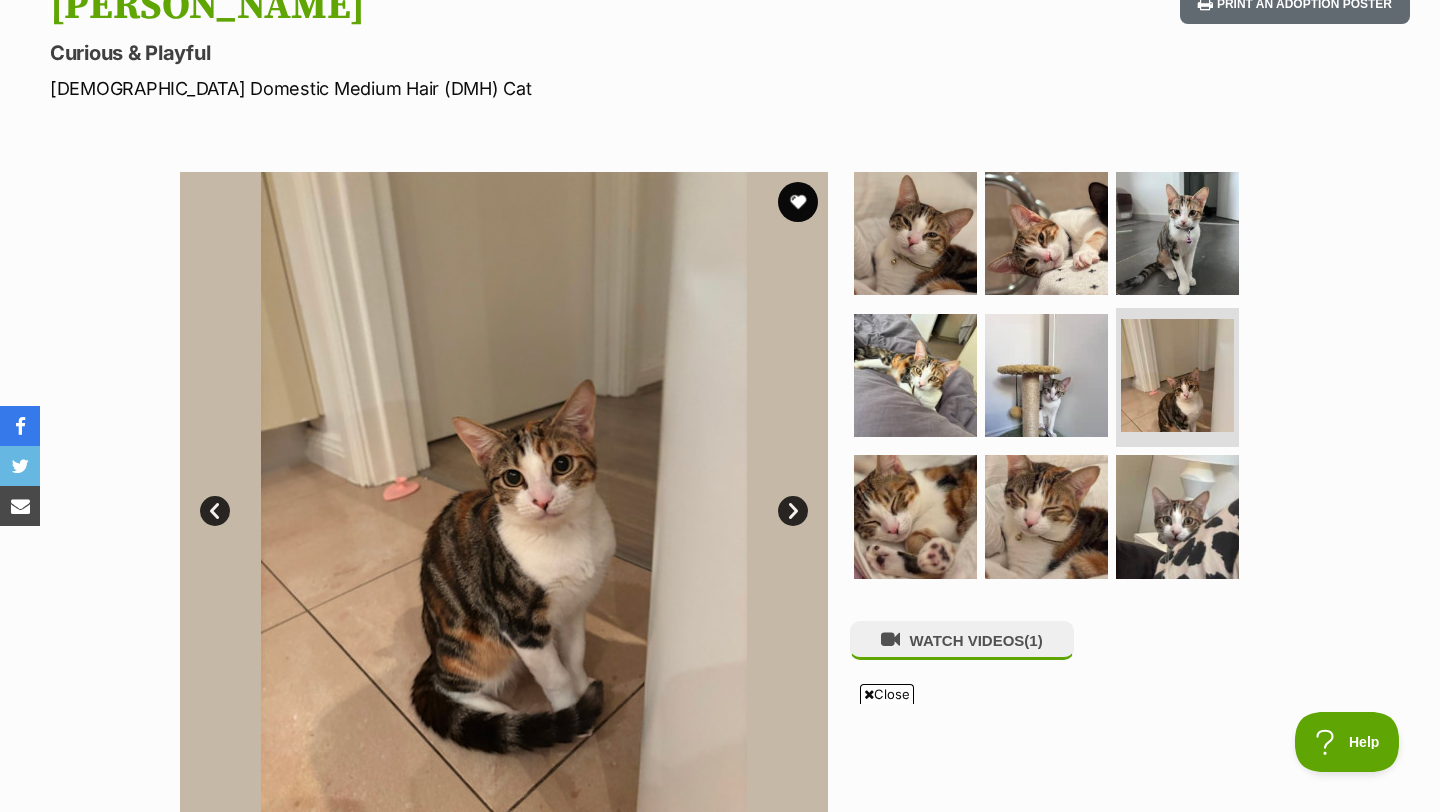 click on "Next" at bounding box center (793, 511) 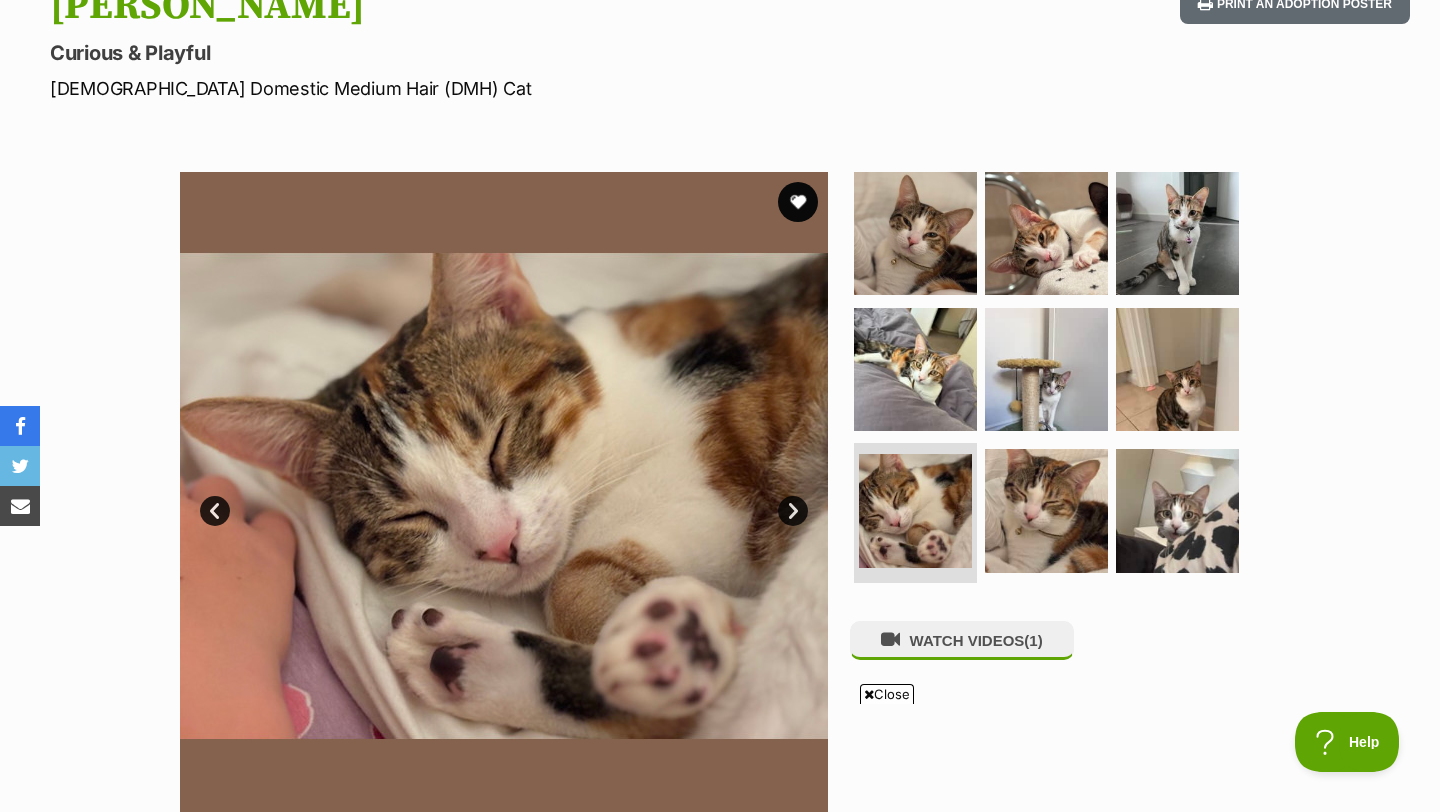 click on "Next" at bounding box center [793, 511] 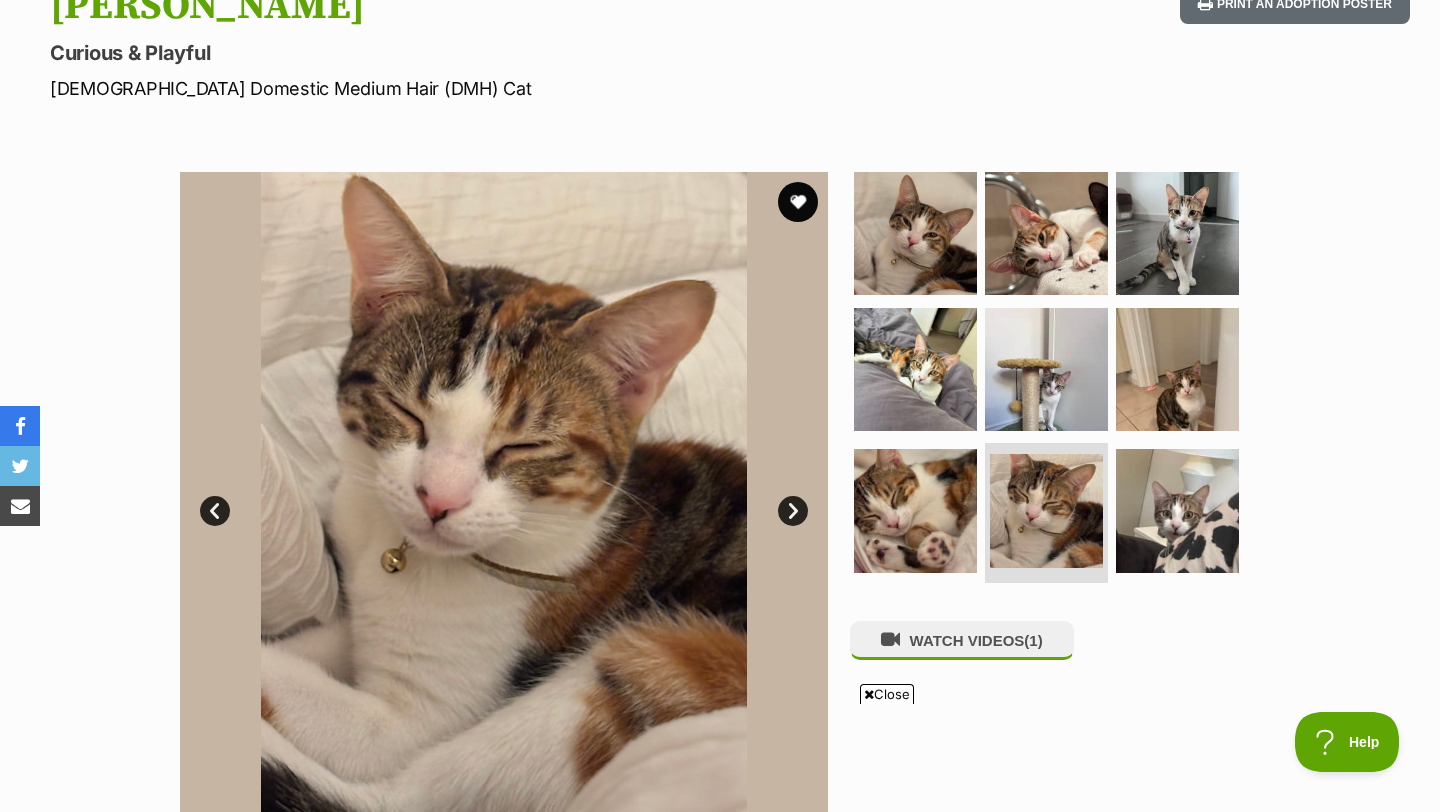 click on "Next" at bounding box center (793, 511) 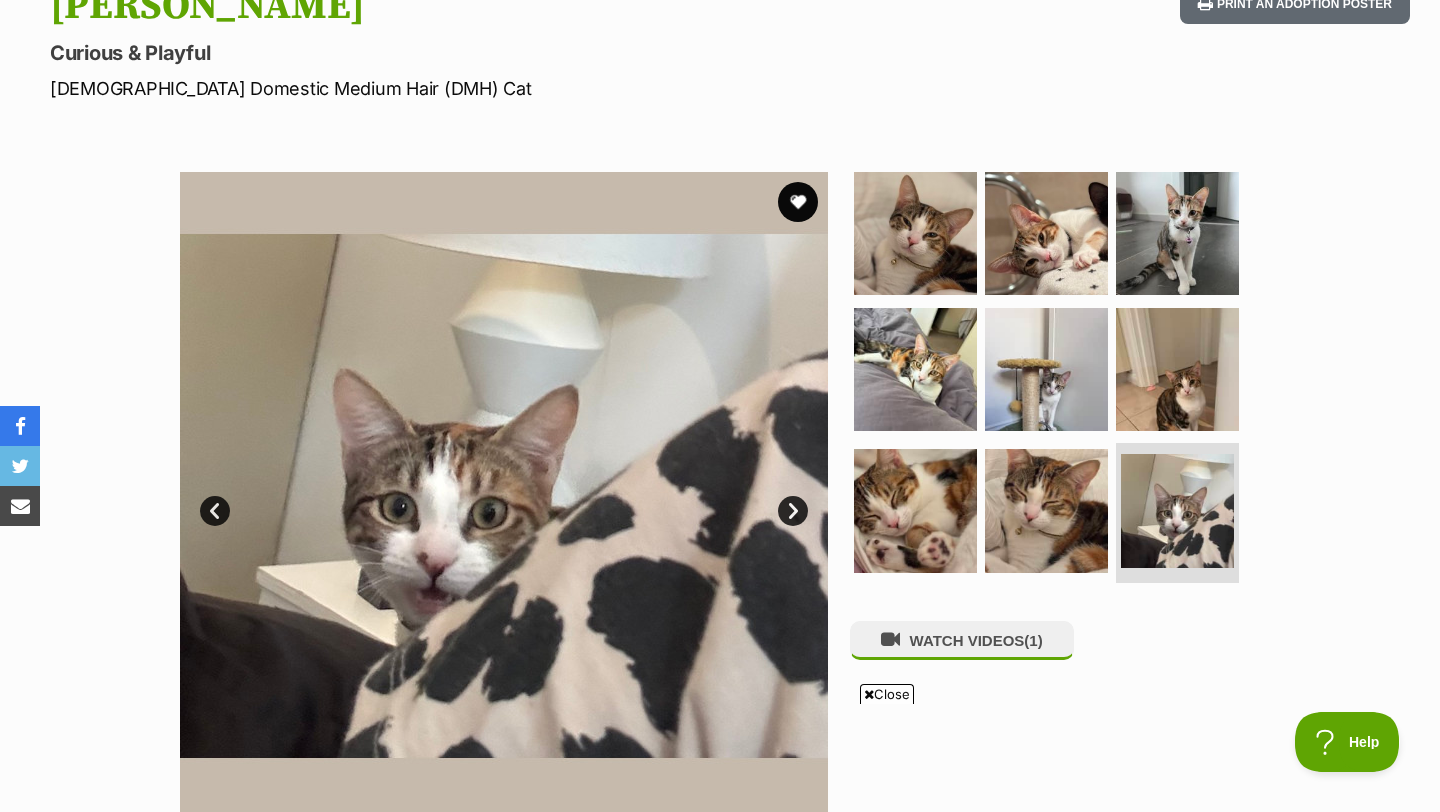 click on "Next" at bounding box center [793, 511] 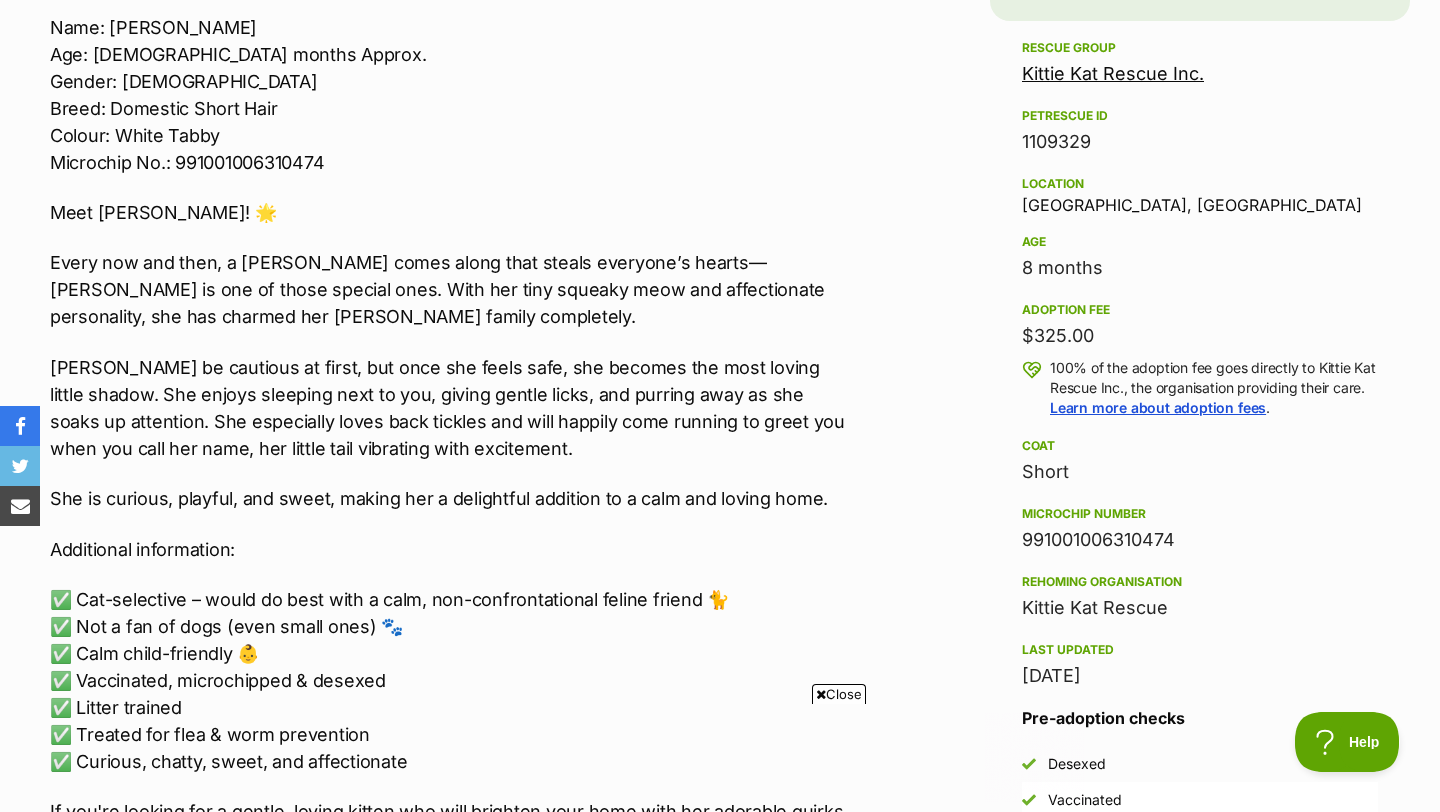 scroll, scrollTop: 0, scrollLeft: 0, axis: both 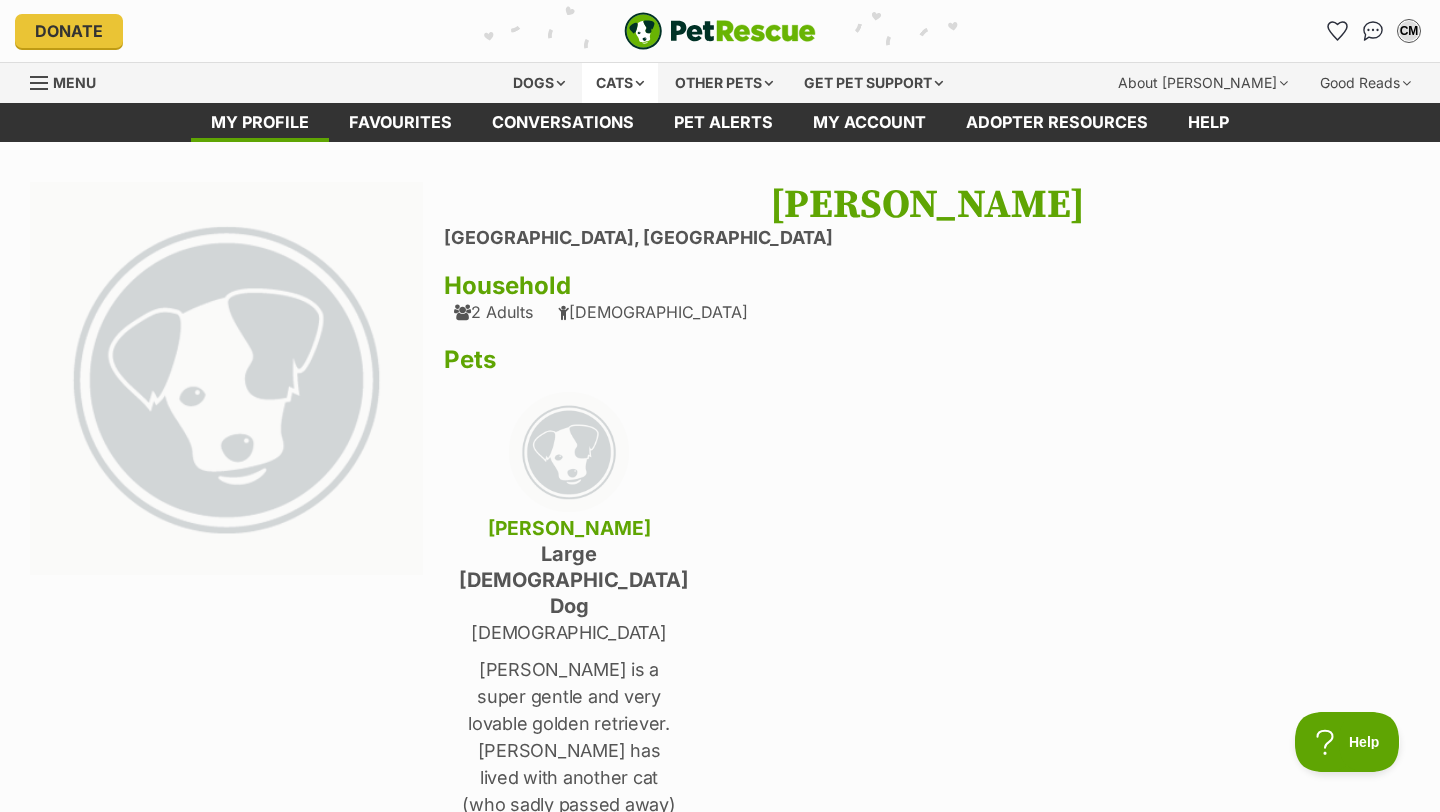 click on "Cats" at bounding box center (620, 83) 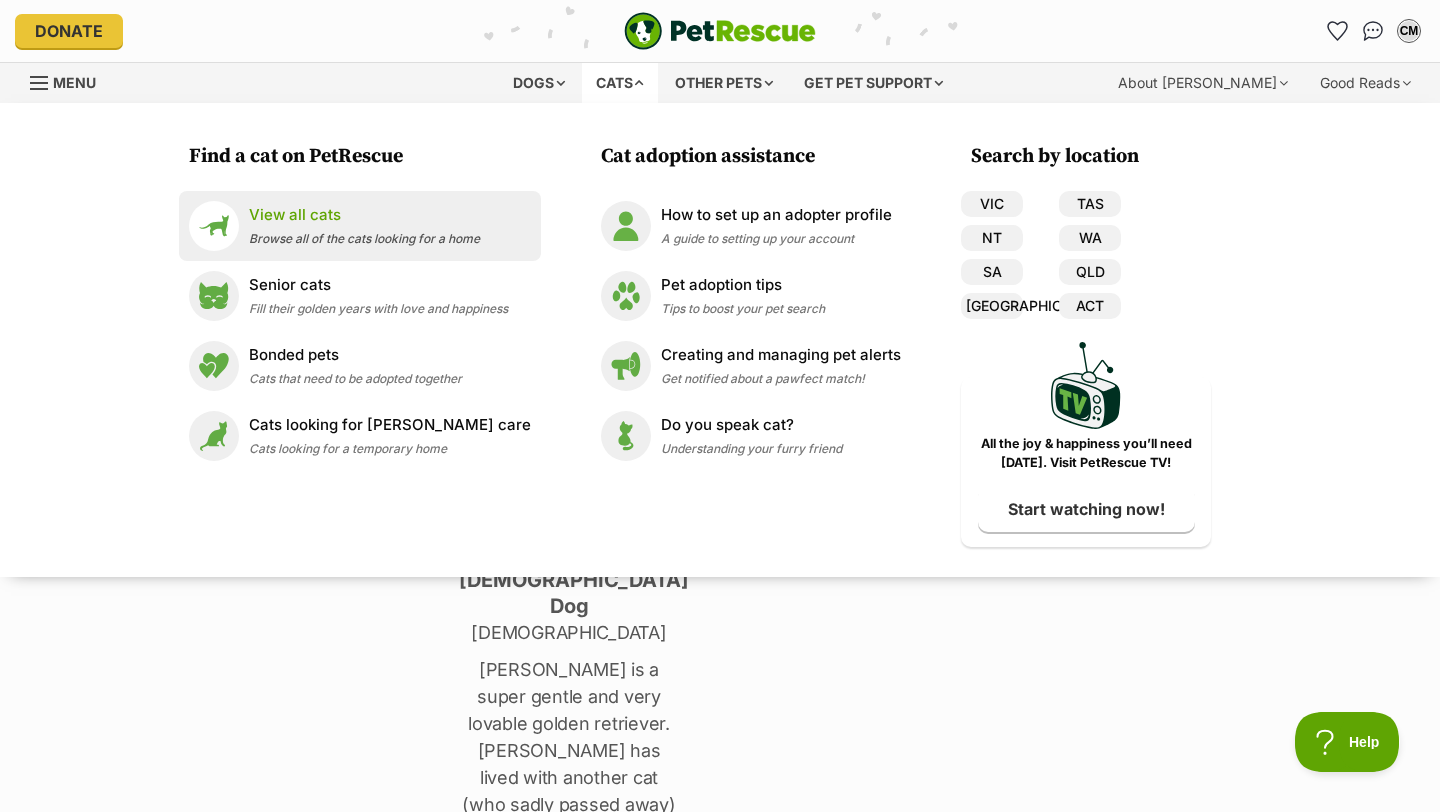 click on "View all cats
Browse all of the cats looking for a home" at bounding box center (364, 225) 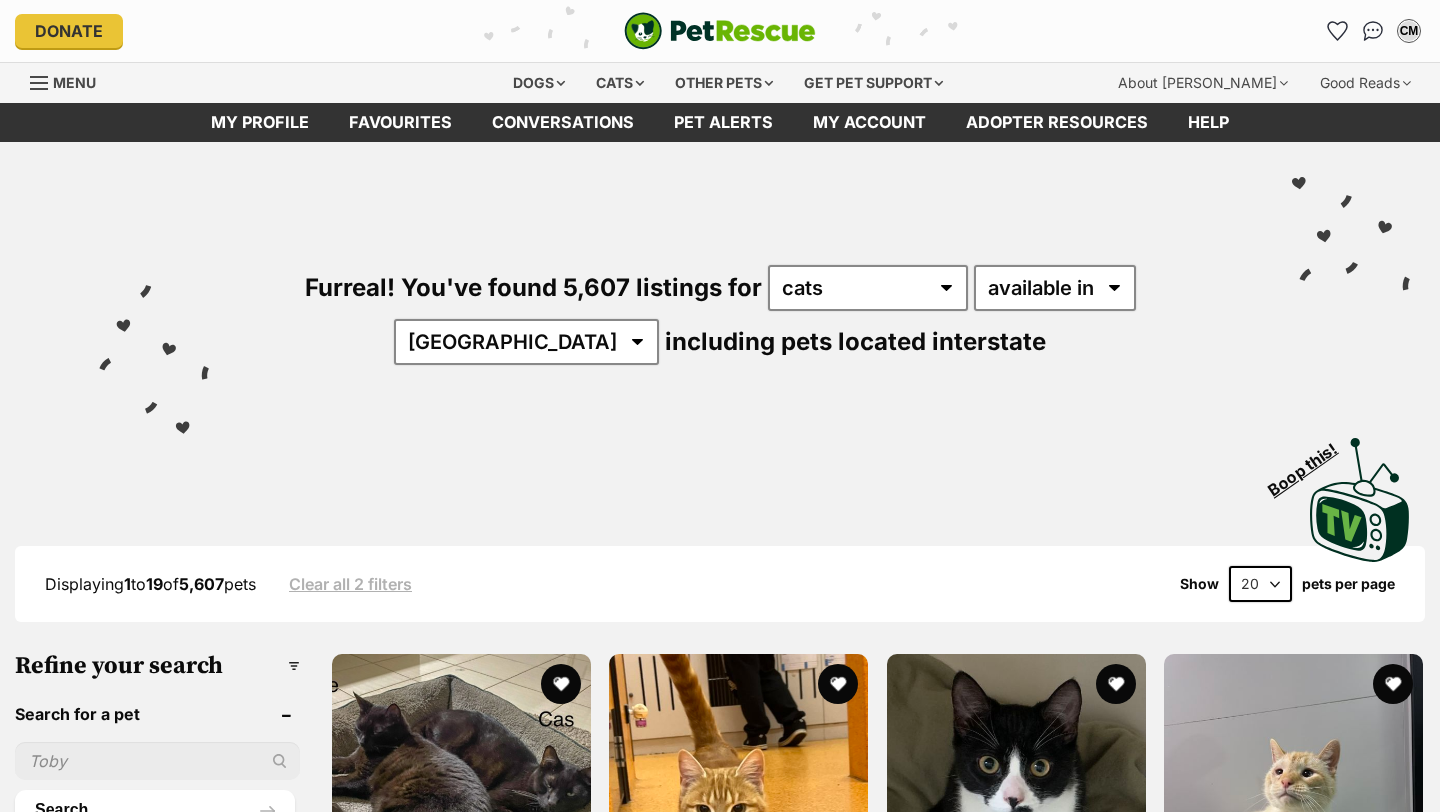 scroll, scrollTop: 0, scrollLeft: 0, axis: both 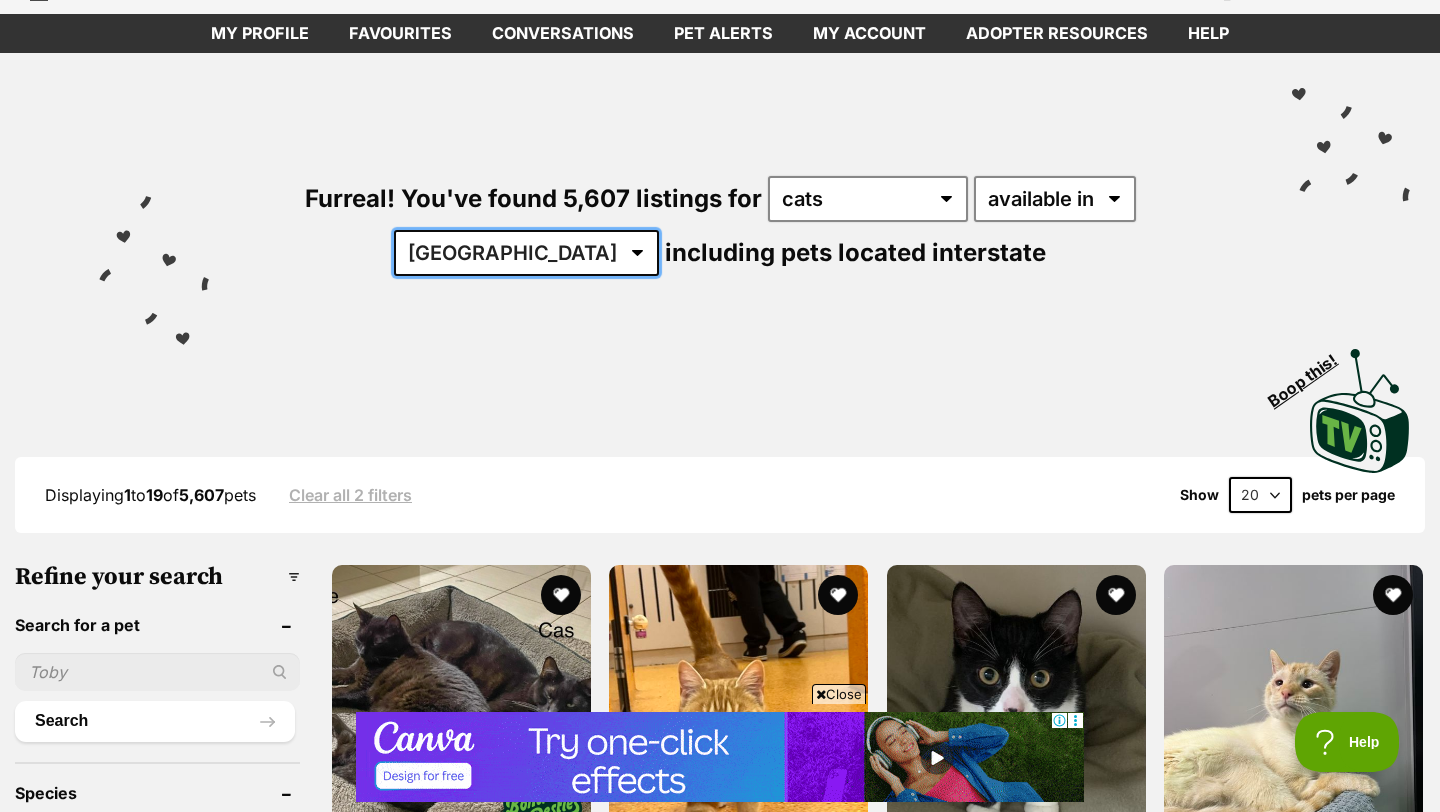 click on "Australia
ACT
NSW
NT
QLD
SA
TAS
VIC
WA" at bounding box center [526, 253] 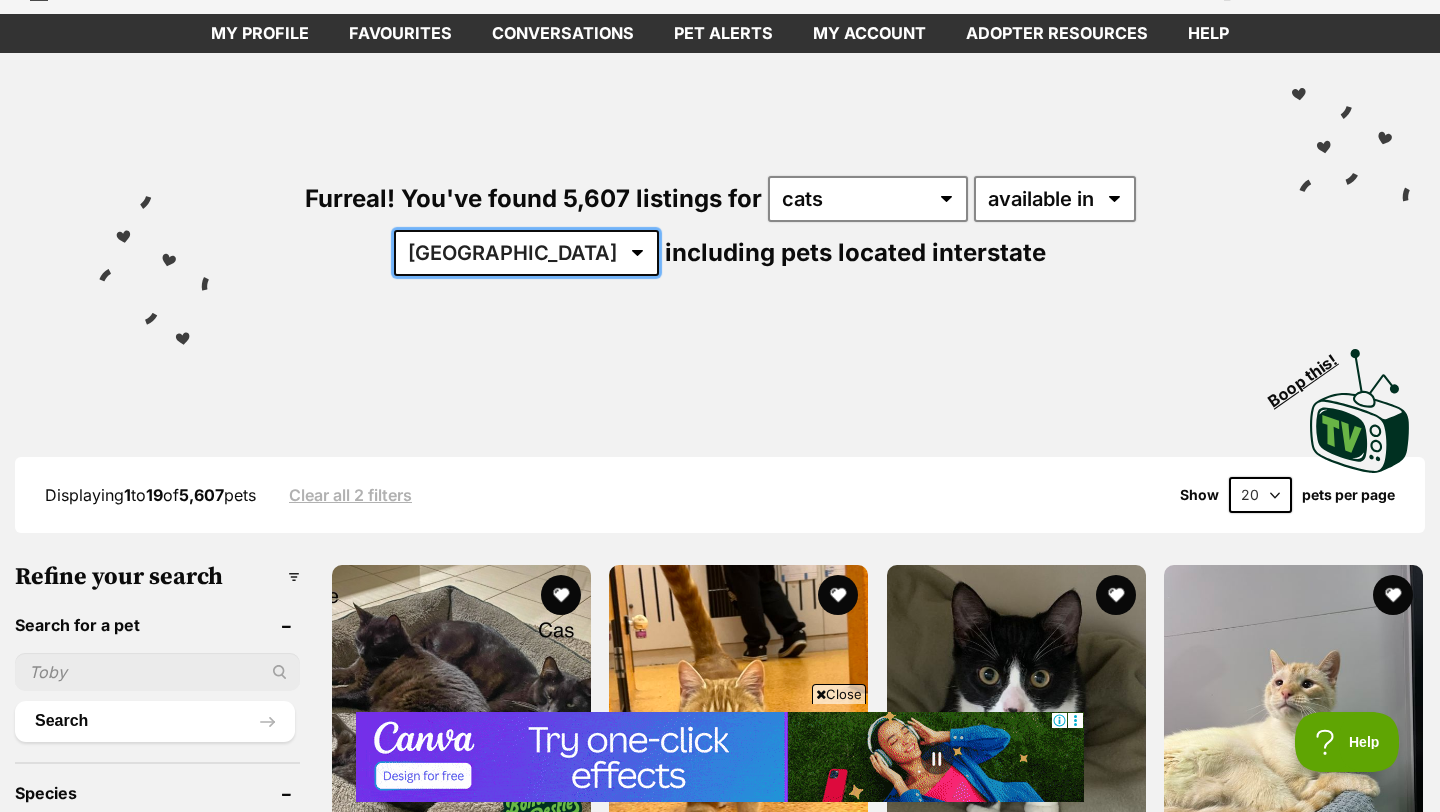 select on "[GEOGRAPHIC_DATA]" 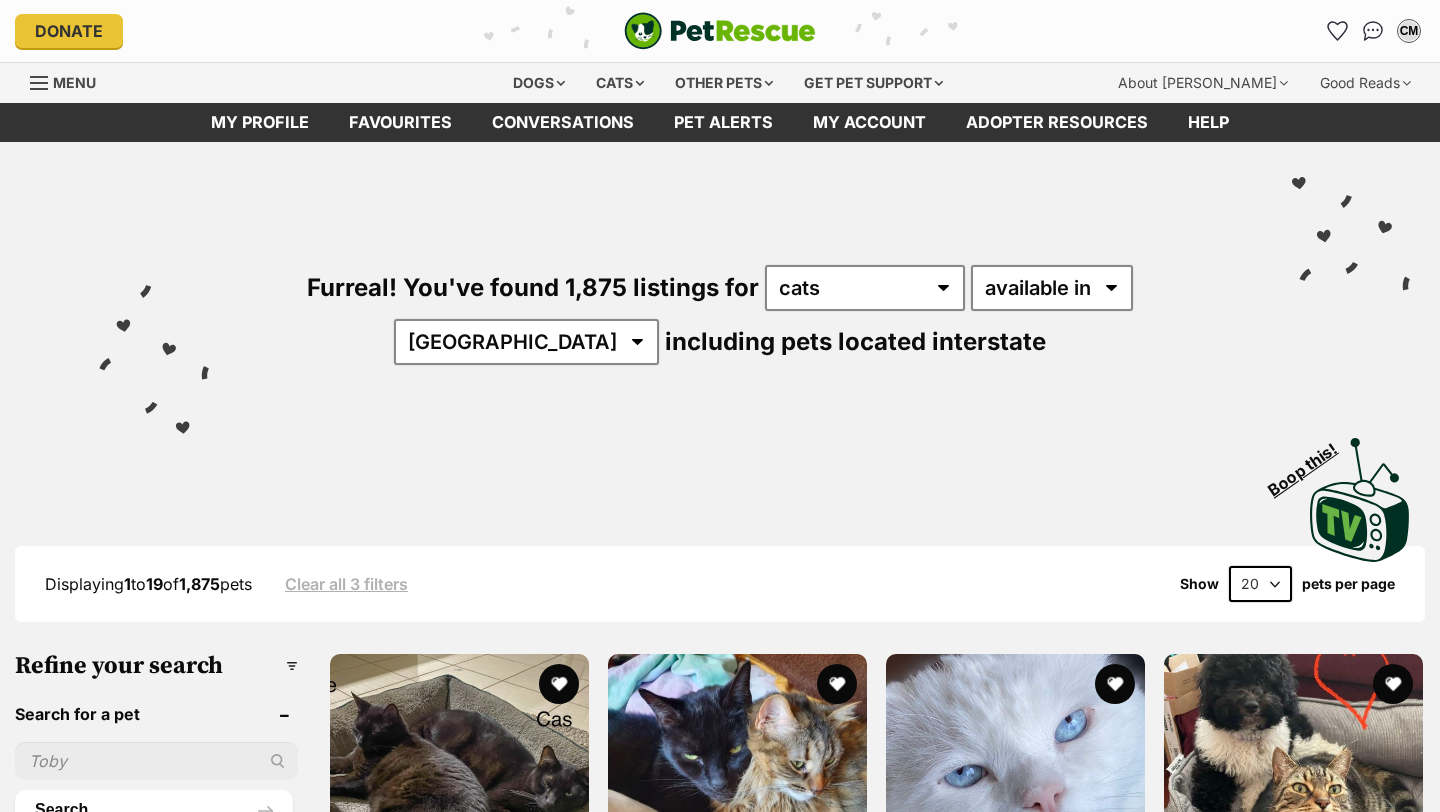 scroll, scrollTop: 0, scrollLeft: 0, axis: both 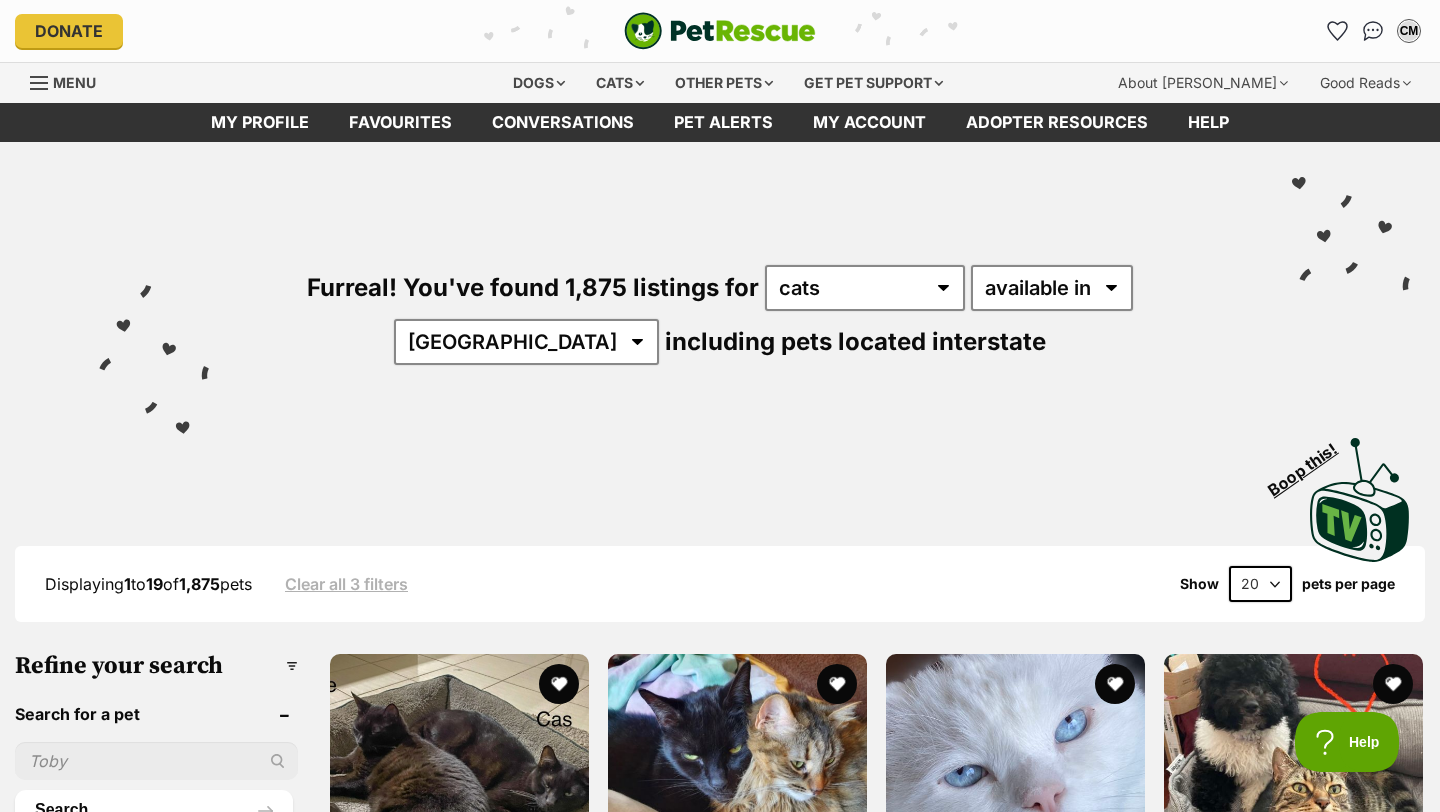 select on "60" 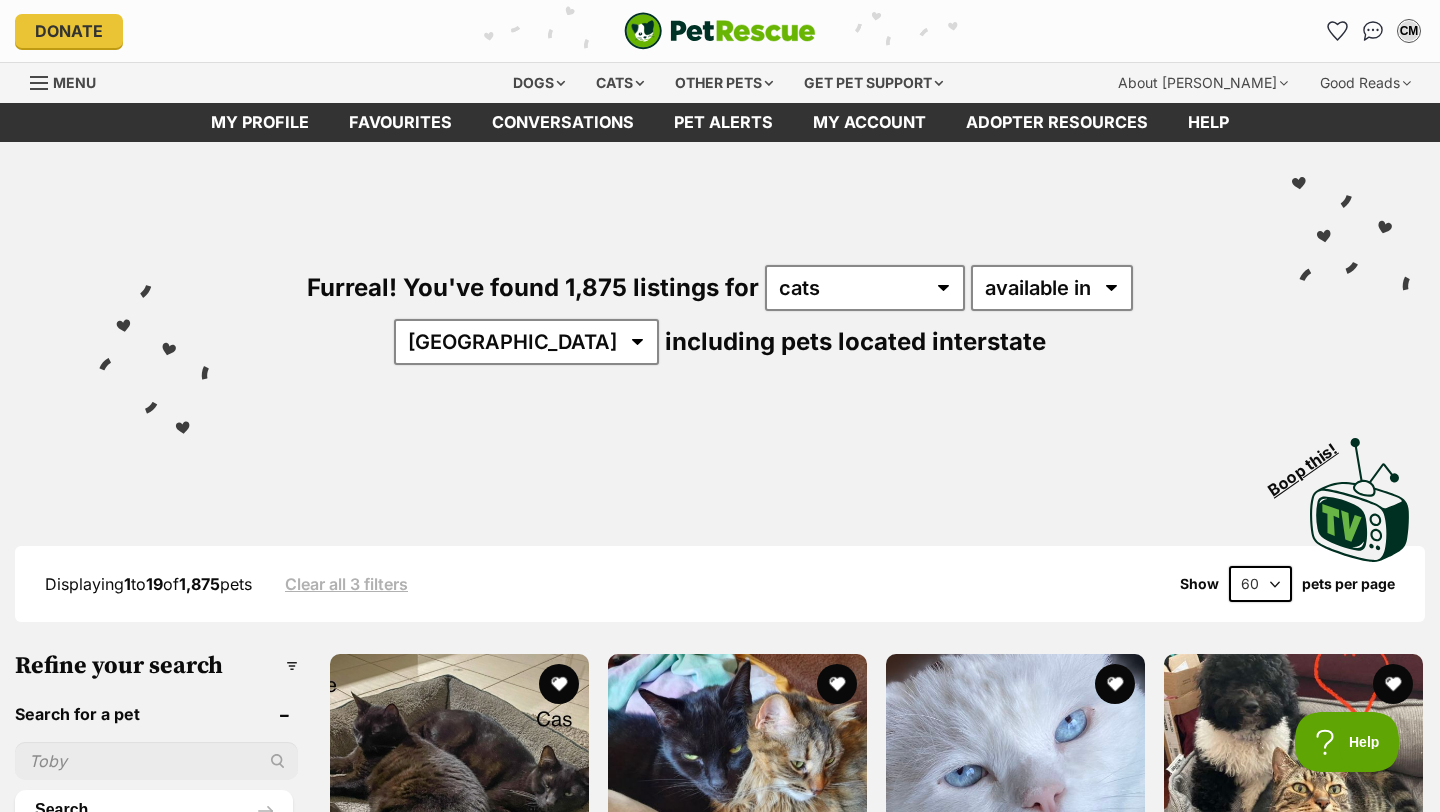 scroll, scrollTop: 0, scrollLeft: 0, axis: both 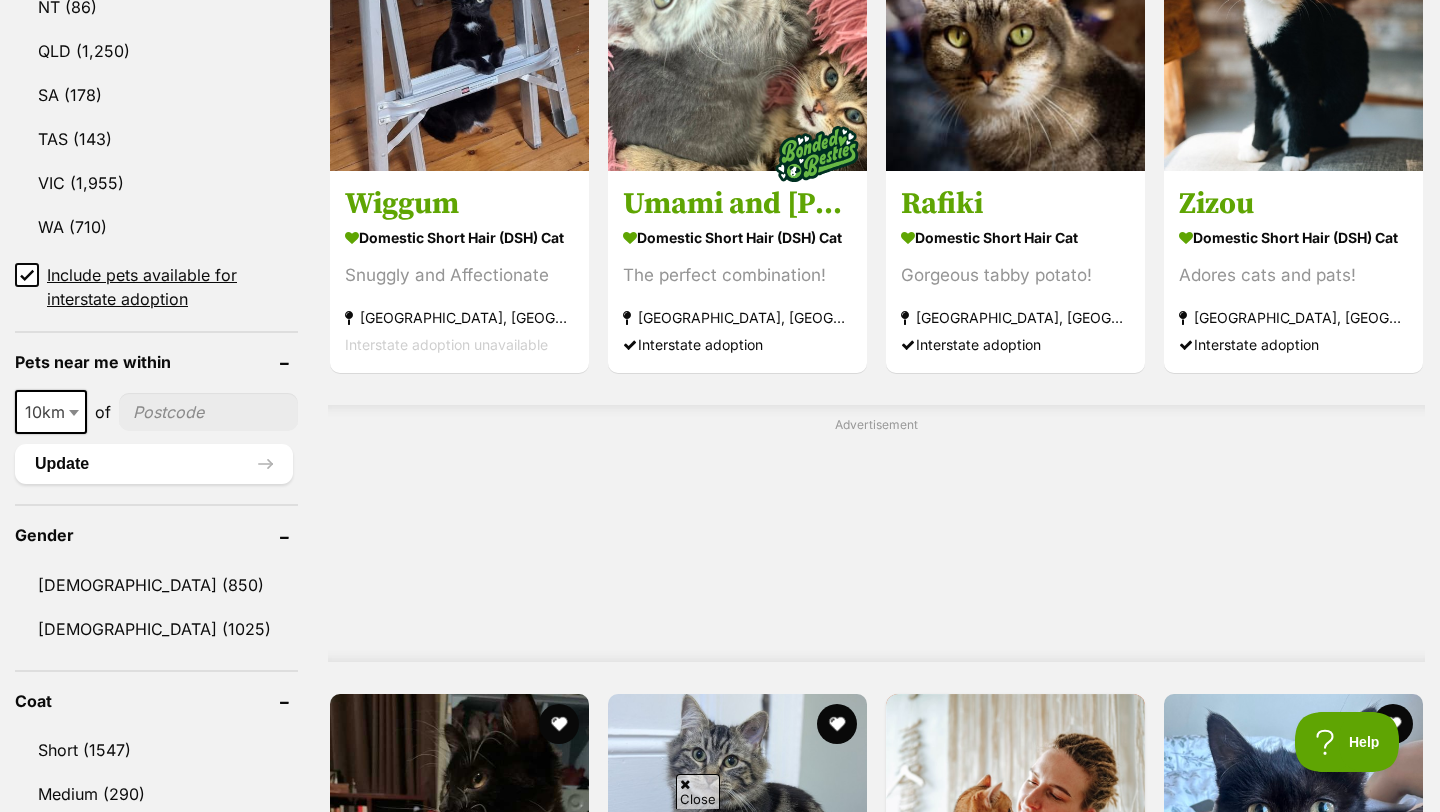 click at bounding box center [208, 412] 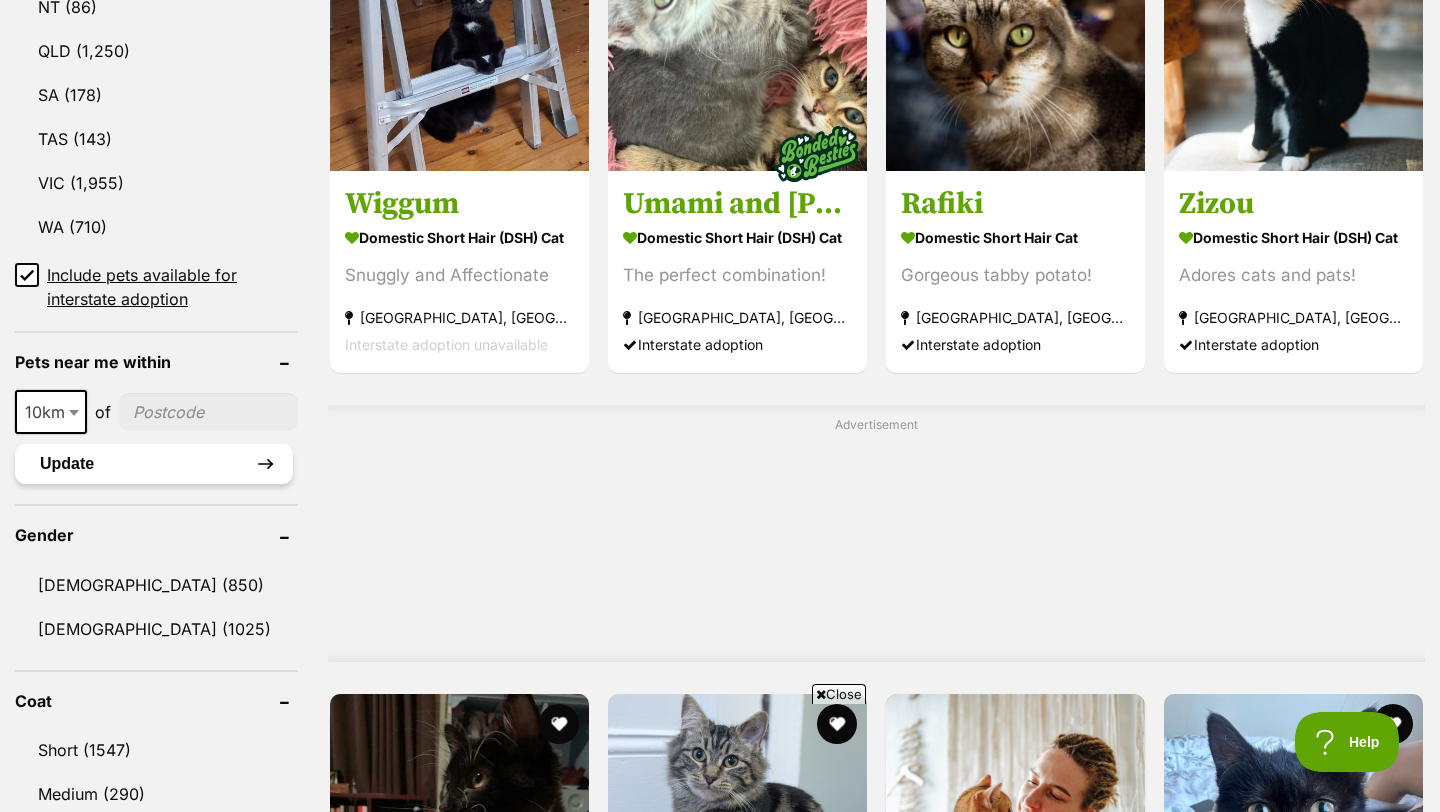 type on "2029" 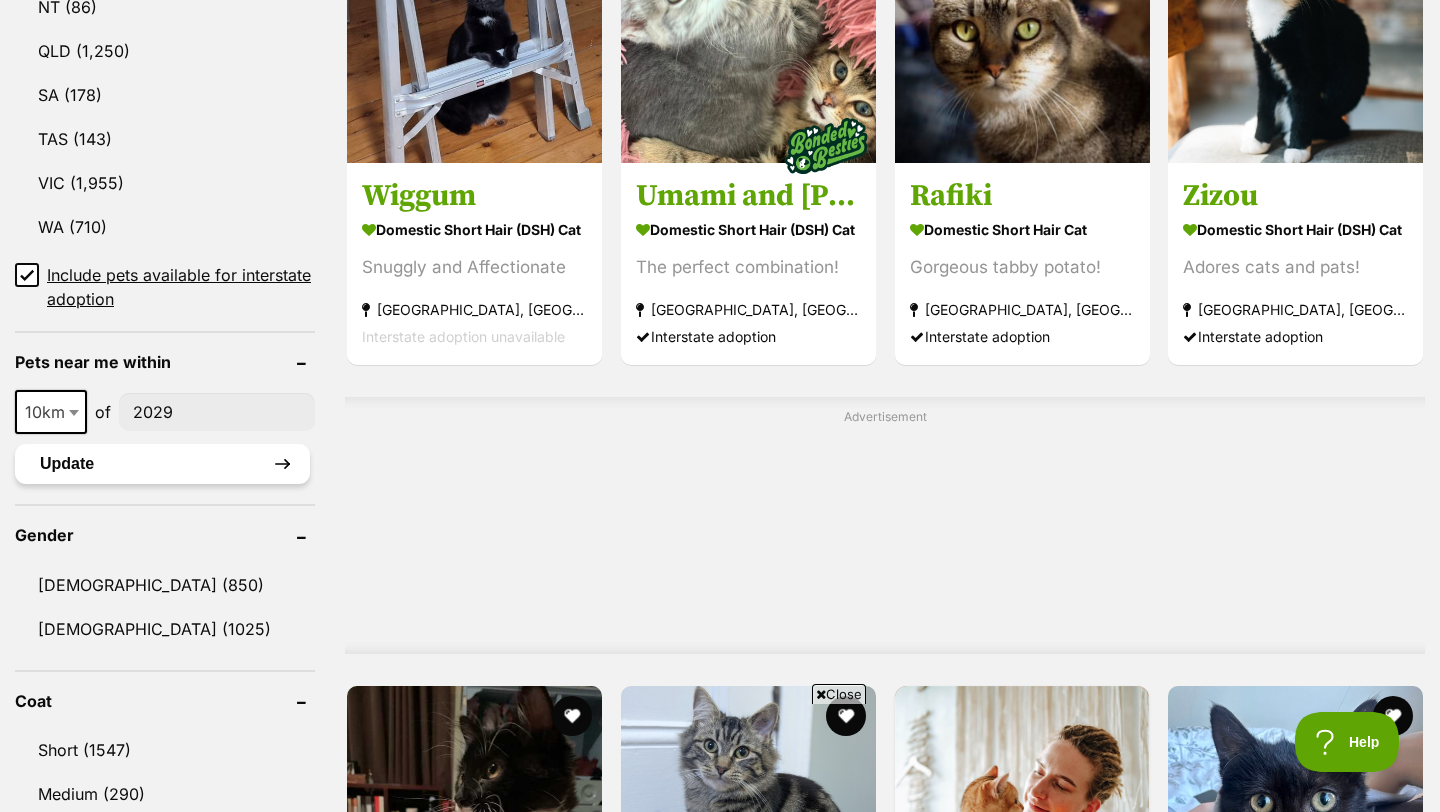 scroll, scrollTop: 0, scrollLeft: 0, axis: both 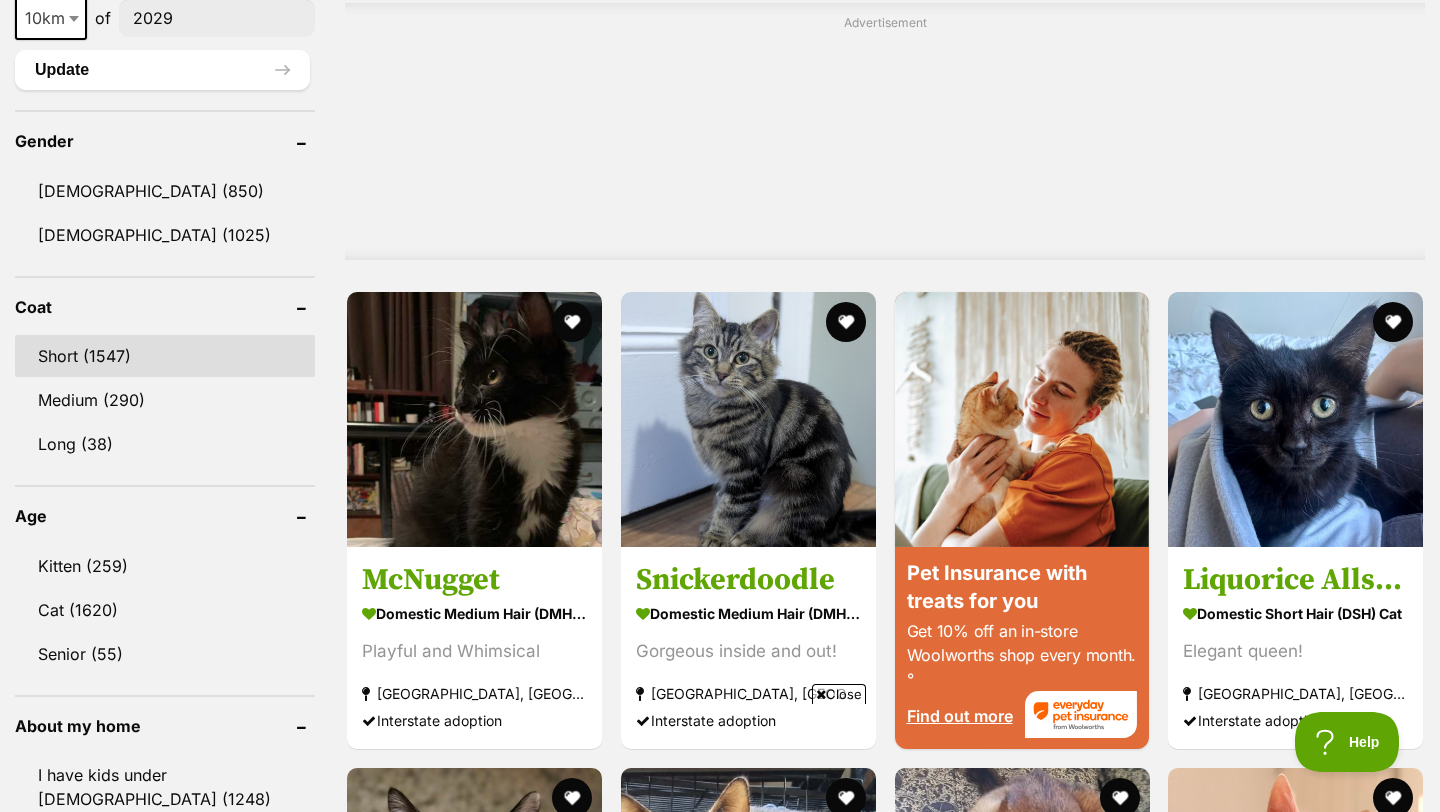 click on "Short (1547)" at bounding box center (165, 356) 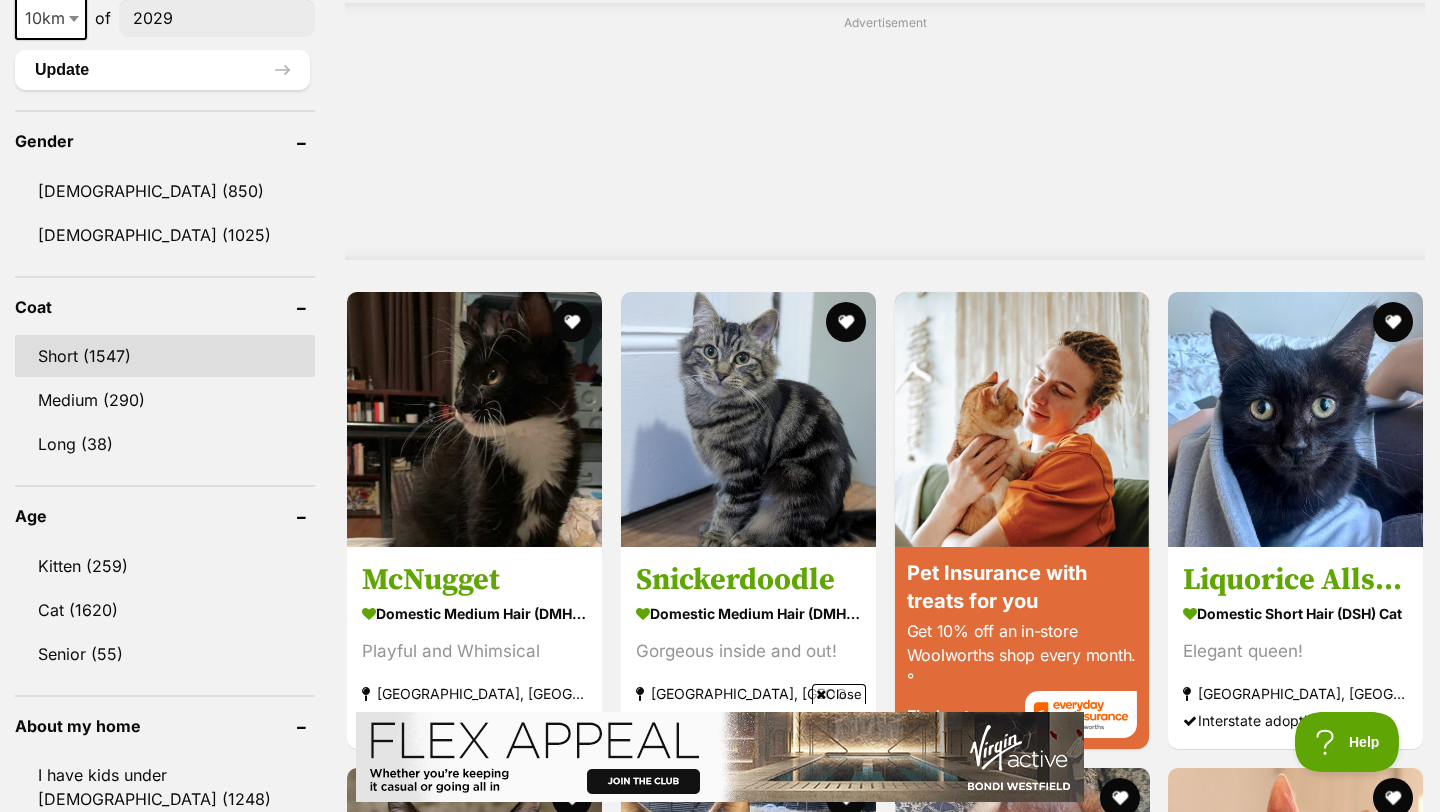 scroll, scrollTop: 0, scrollLeft: 0, axis: both 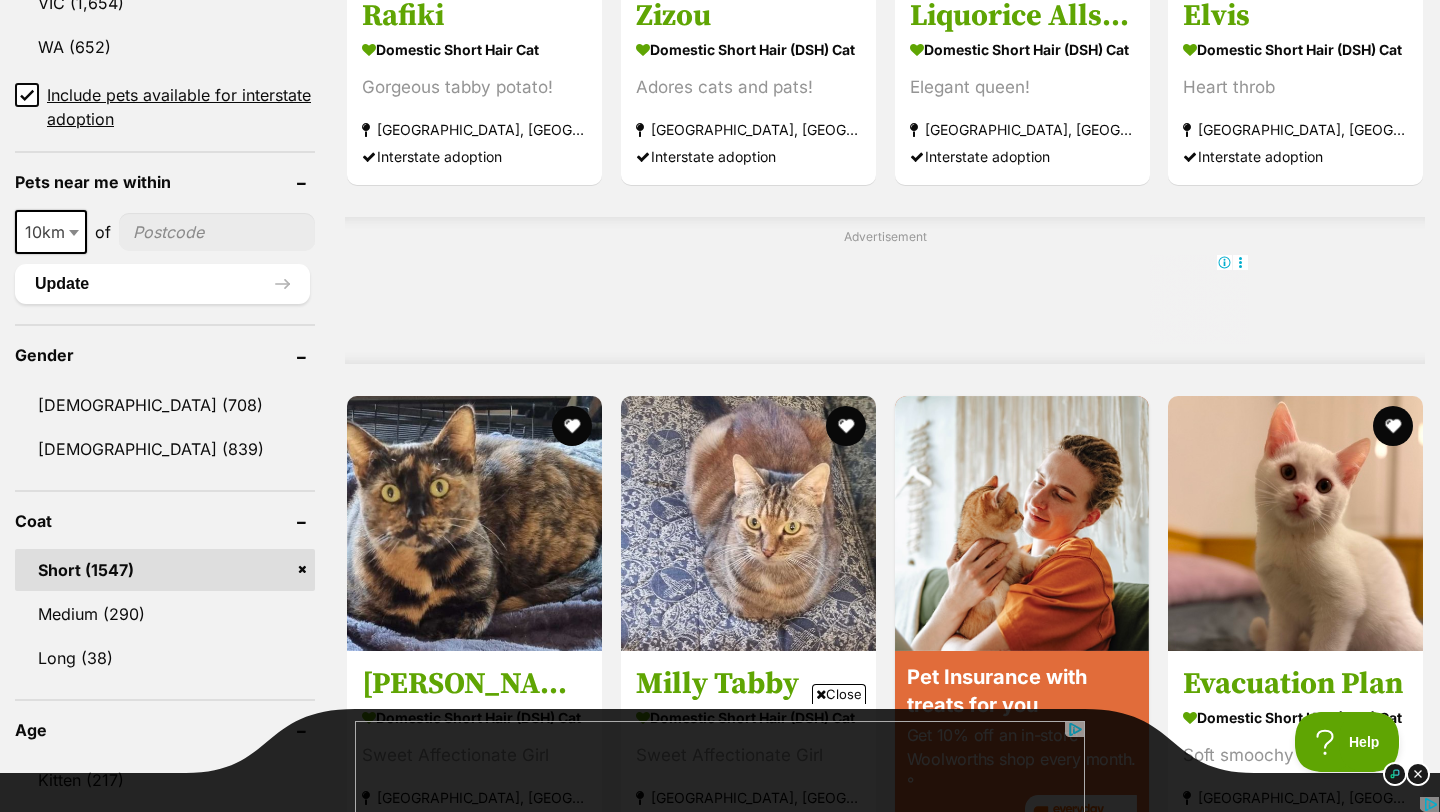 click at bounding box center [217, 232] 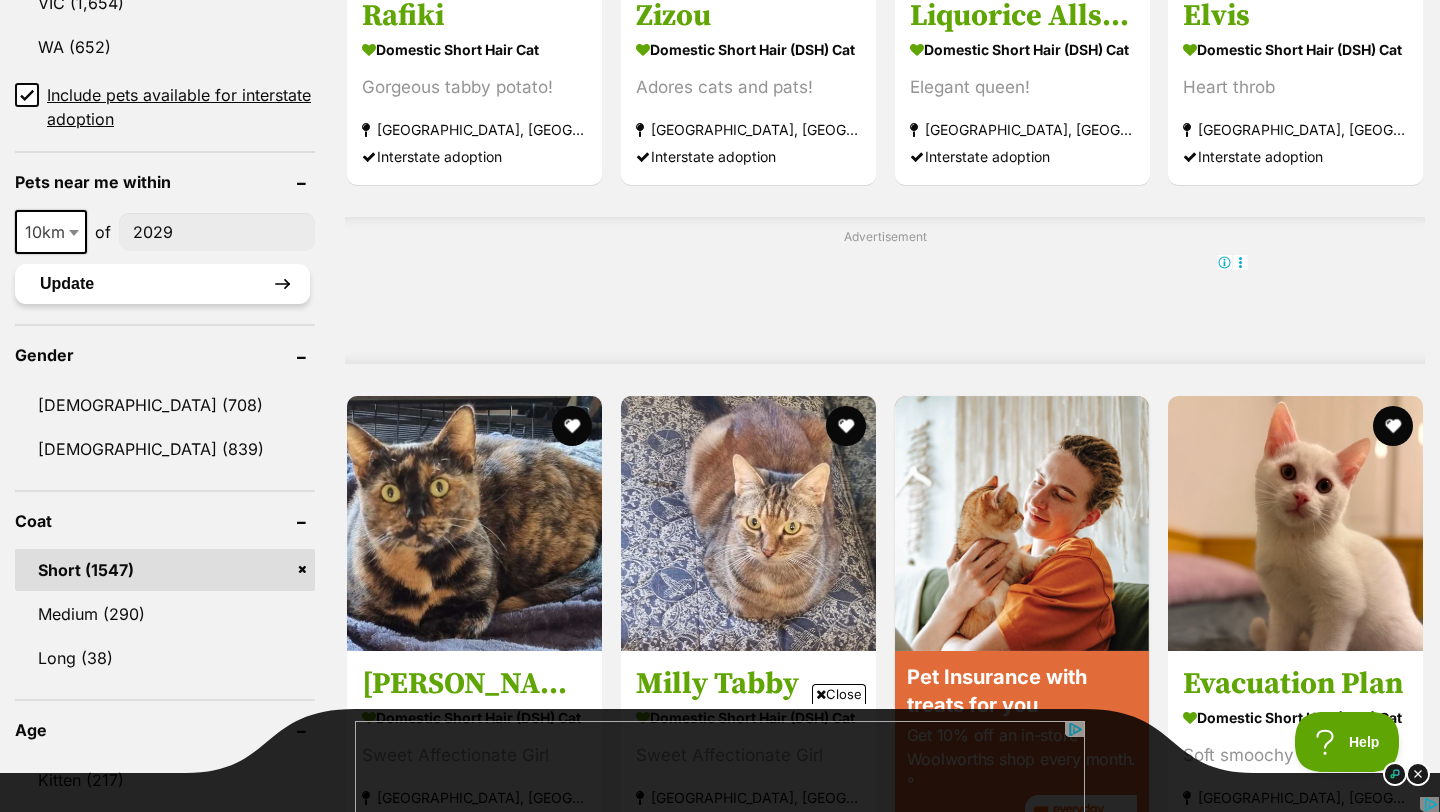 type on "2029" 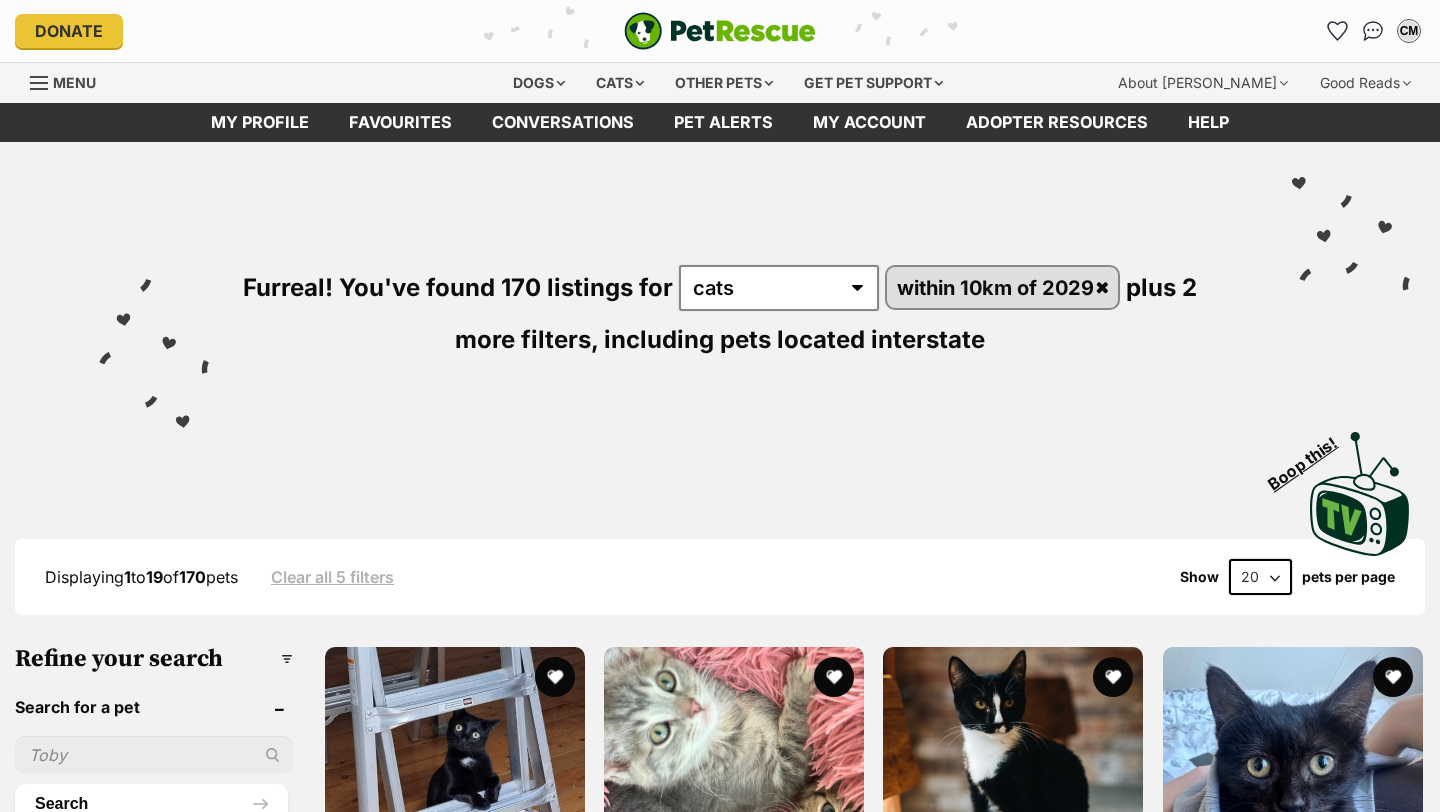 scroll, scrollTop: 0, scrollLeft: 0, axis: both 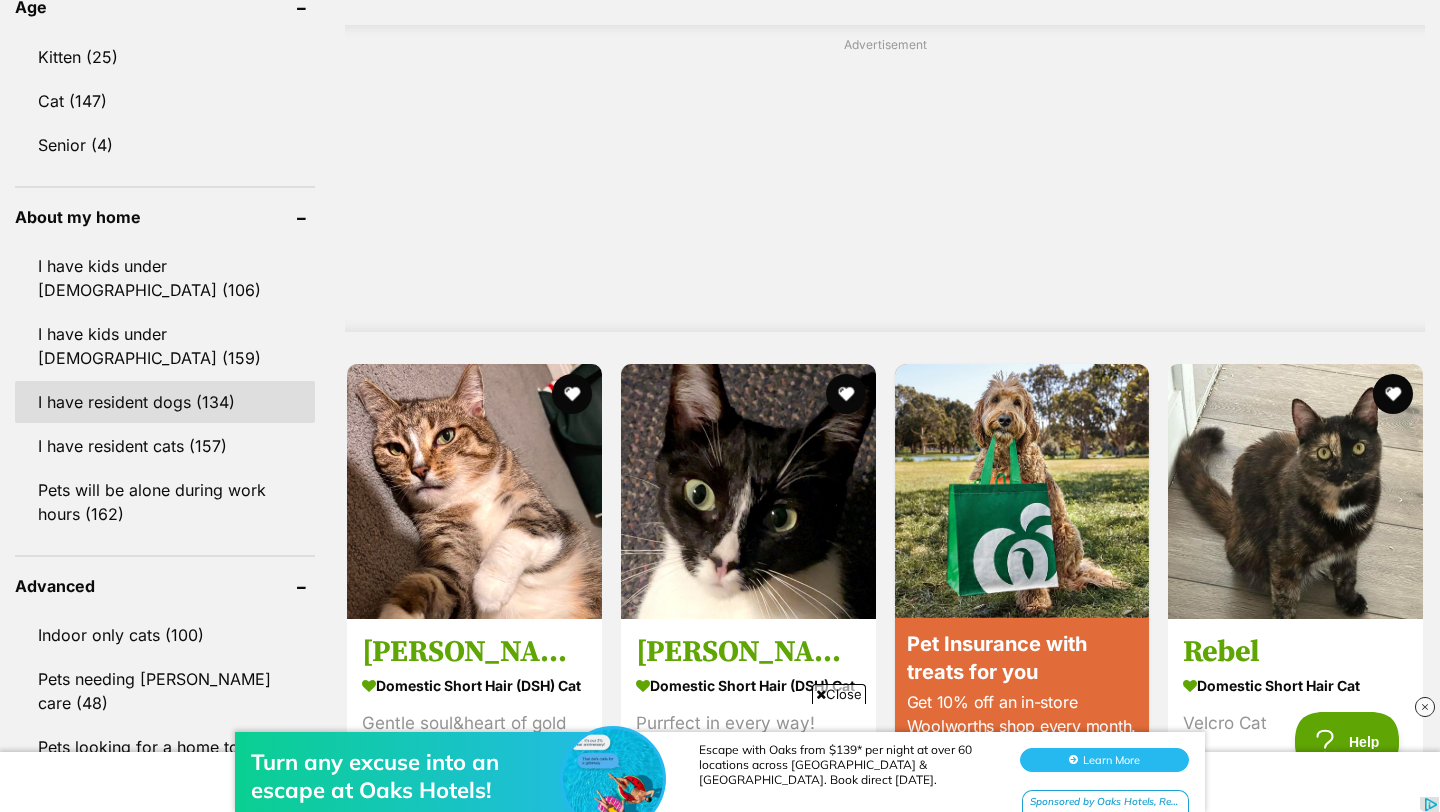 click on "I have resident dogs (134)" at bounding box center [165, 402] 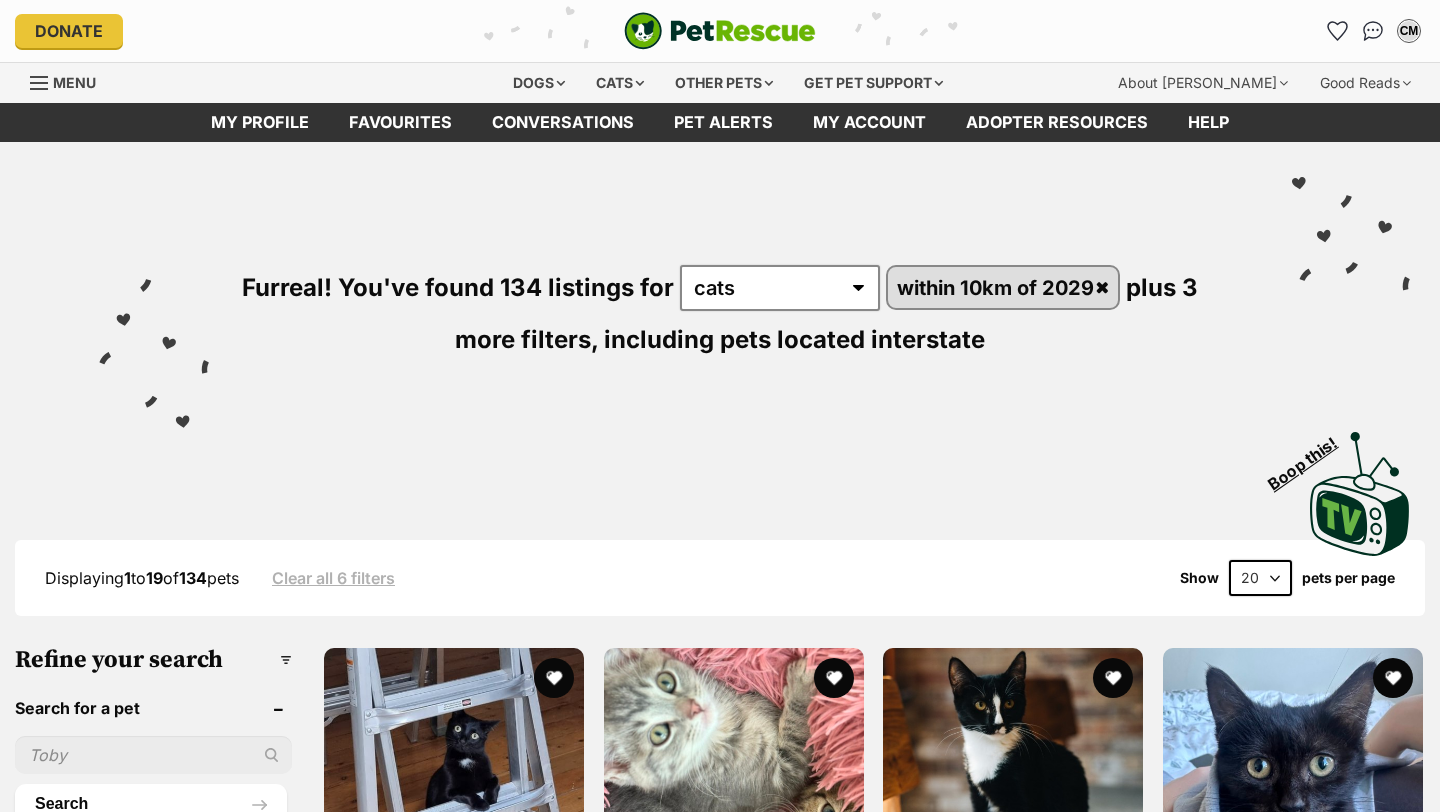 scroll, scrollTop: 0, scrollLeft: 0, axis: both 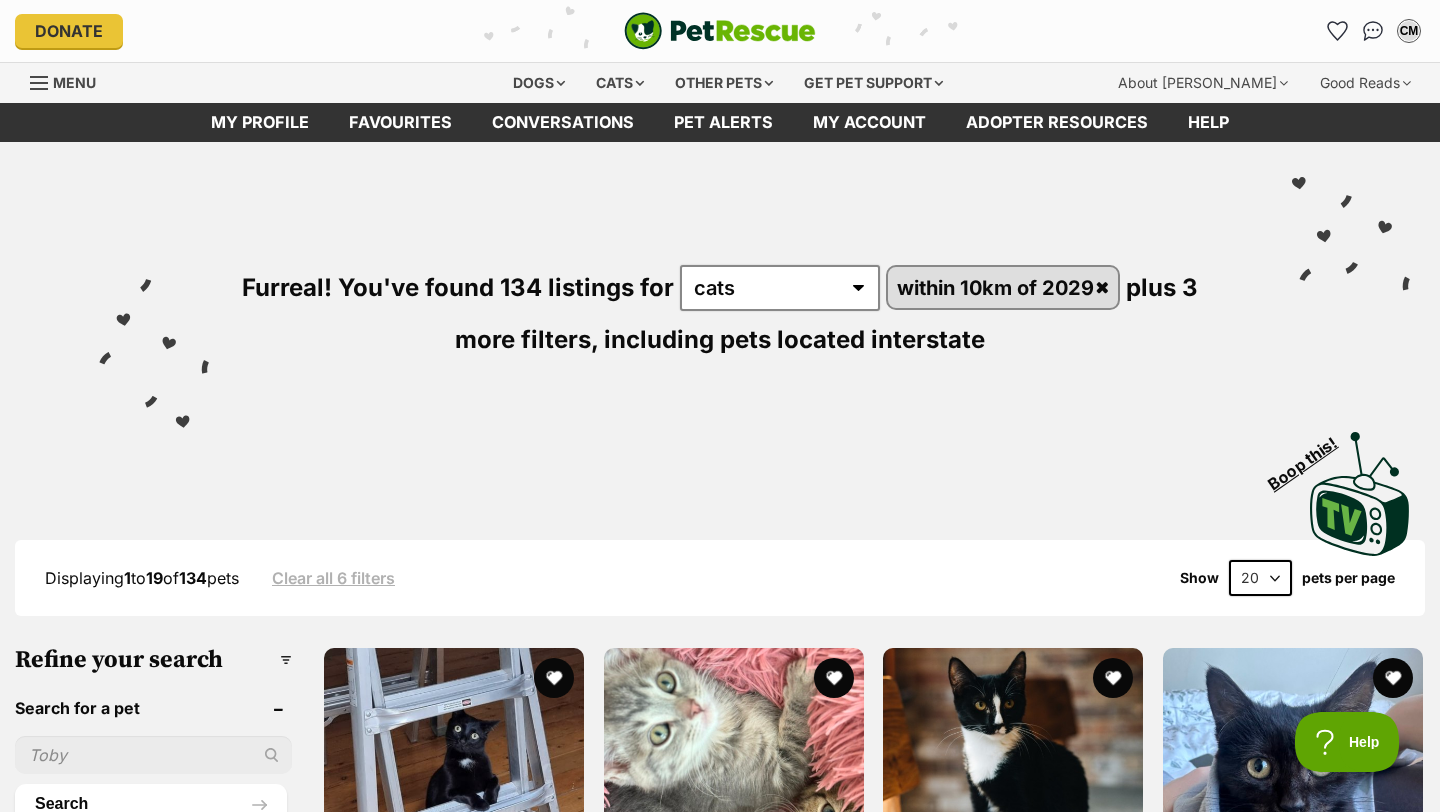 click on "20 40 60" at bounding box center [1260, 578] 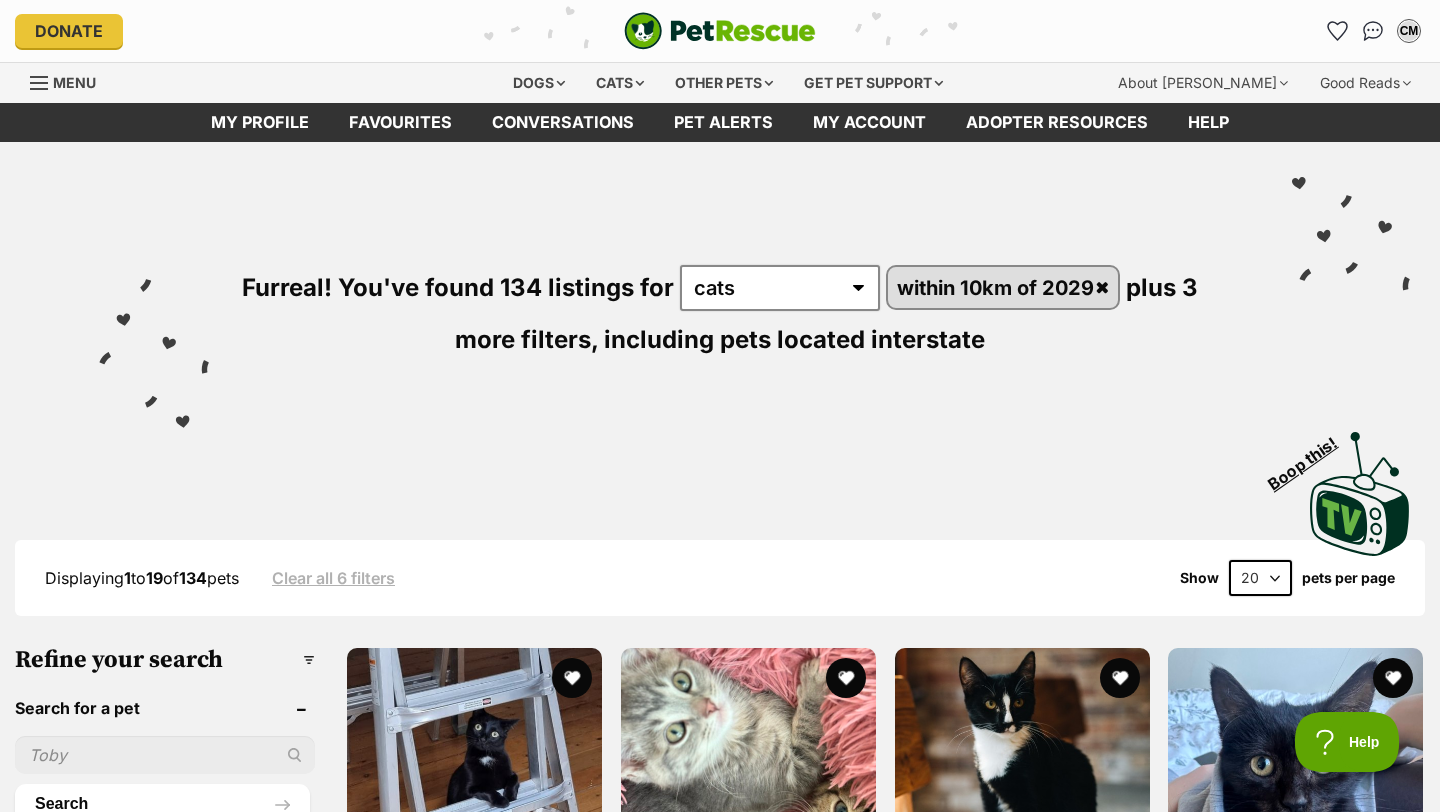 select on "60" 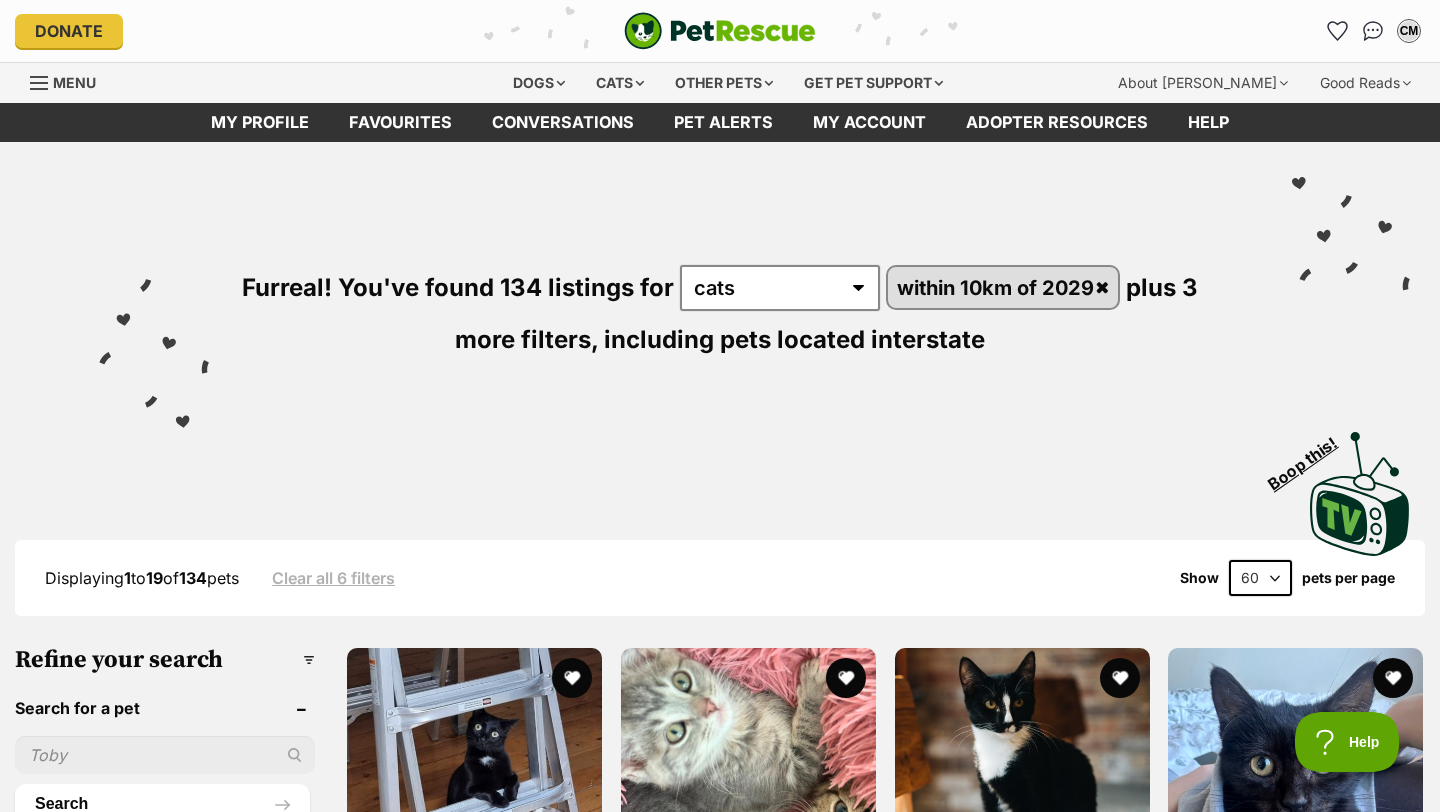 scroll, scrollTop: 0, scrollLeft: 0, axis: both 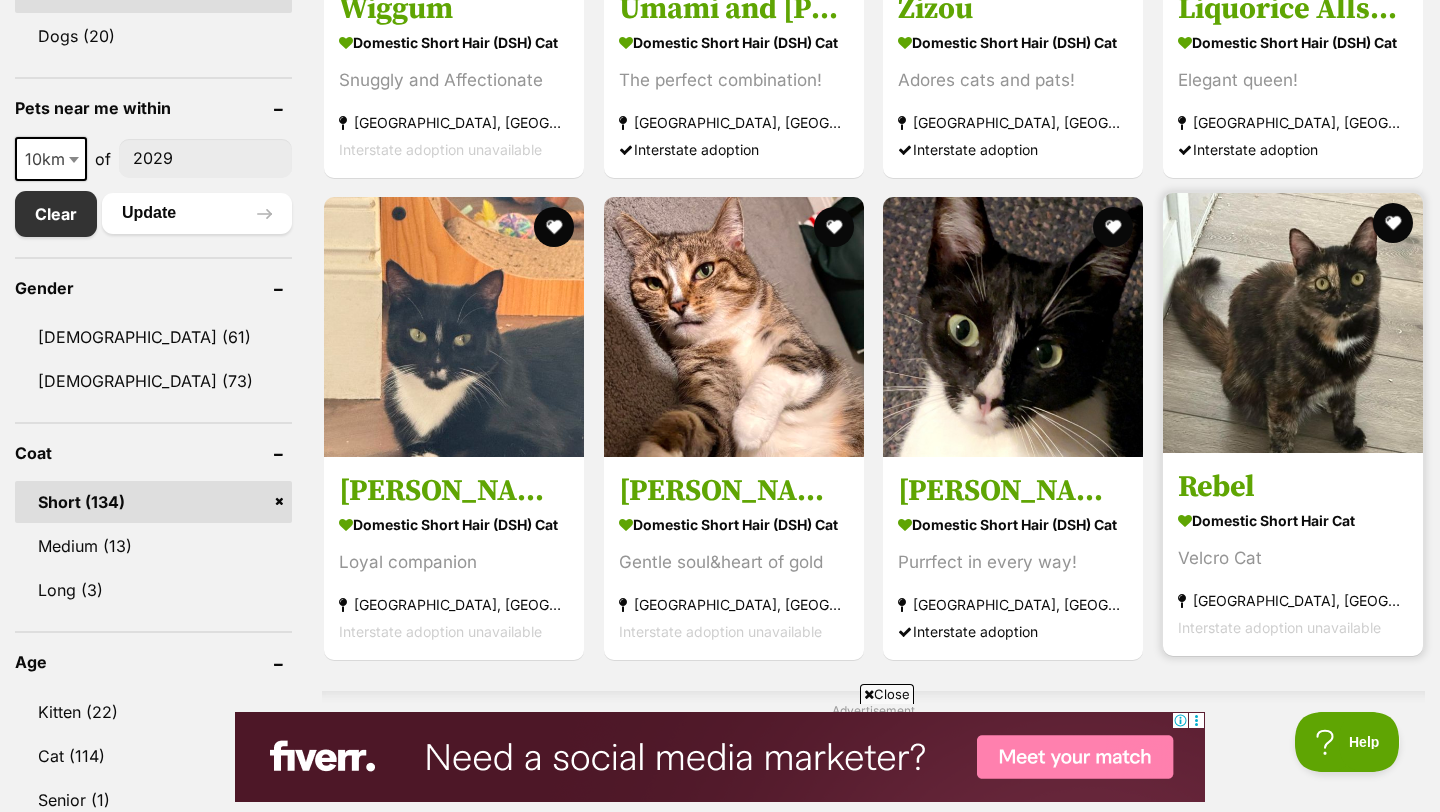 click on "Rebel" at bounding box center [1293, 486] 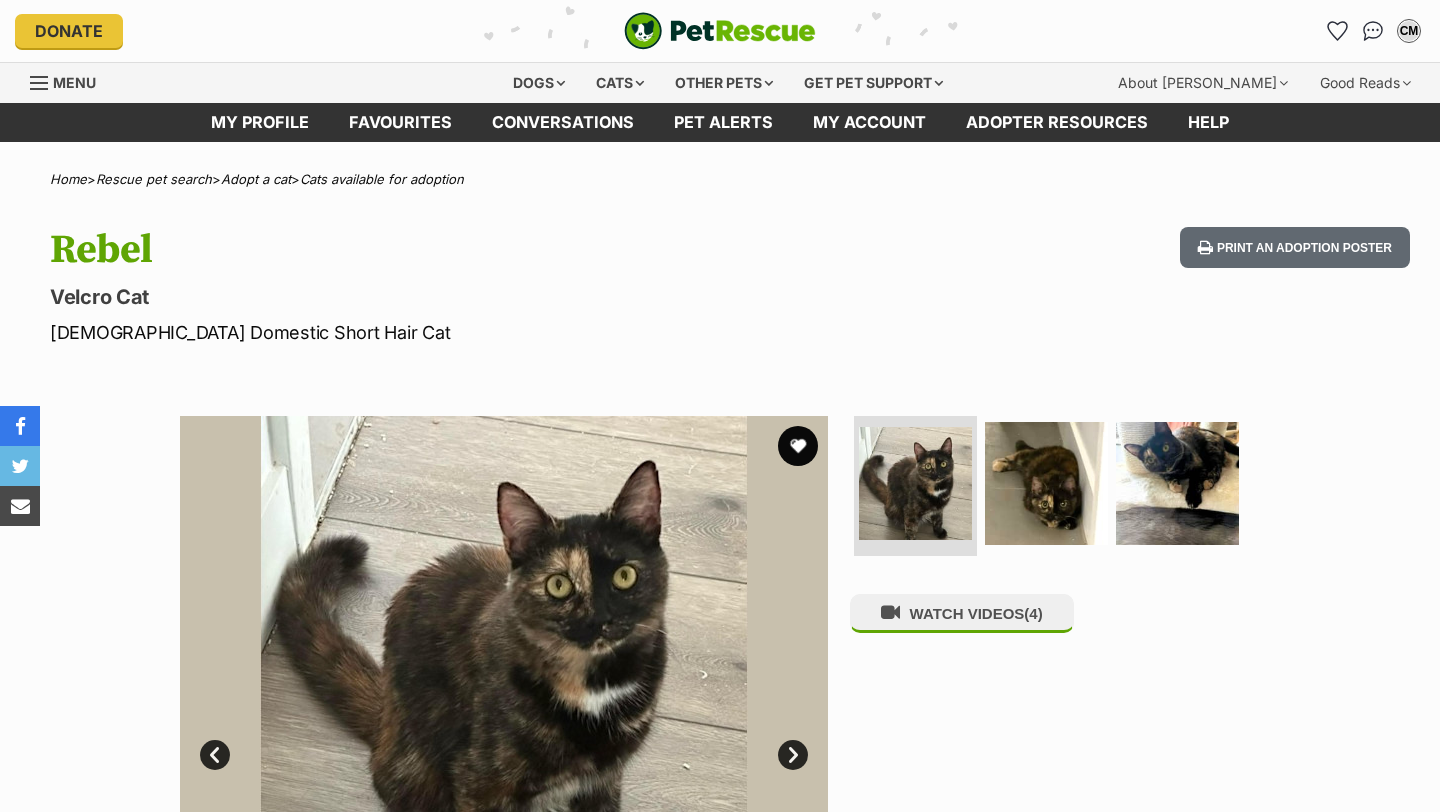 scroll, scrollTop: 0, scrollLeft: 0, axis: both 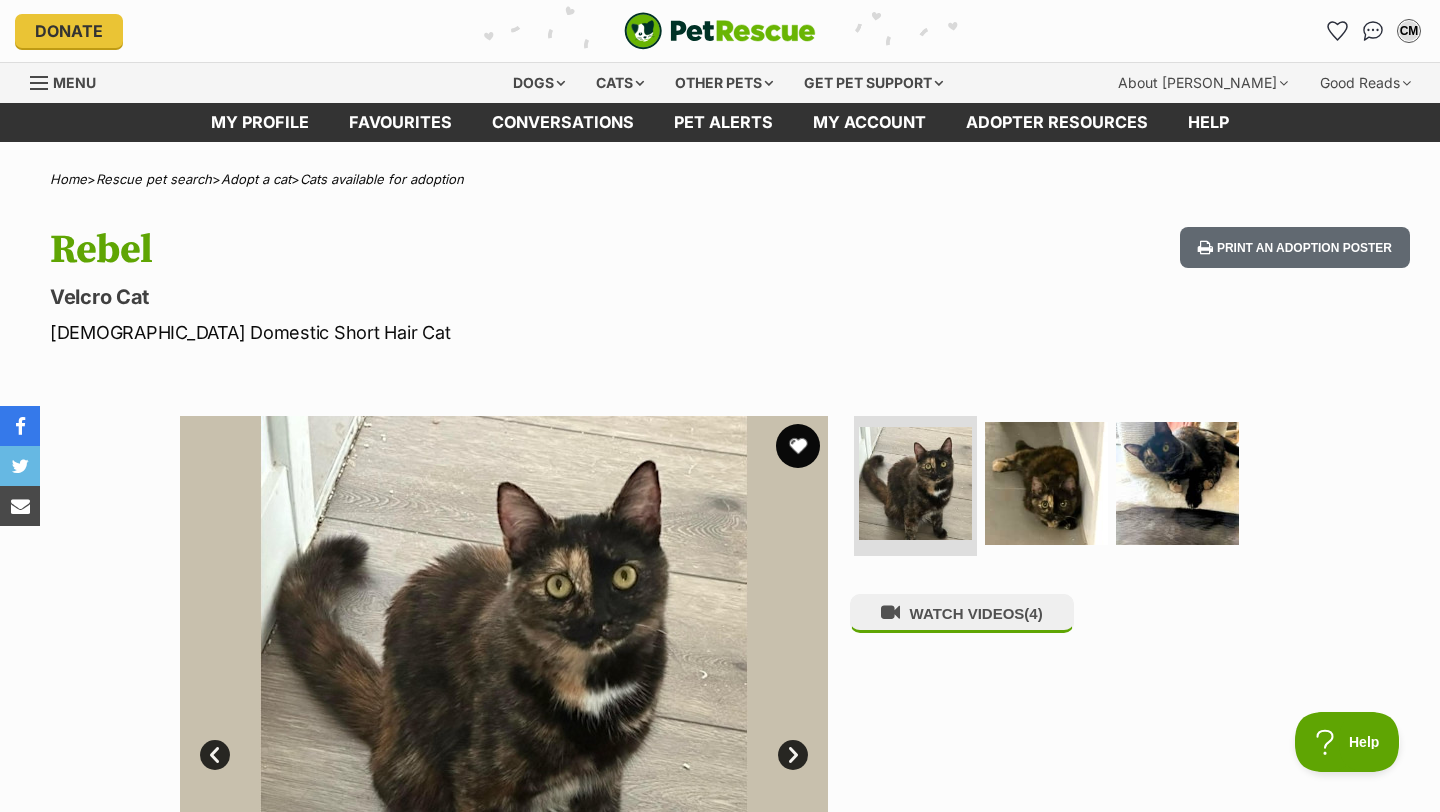 click at bounding box center (798, 446) 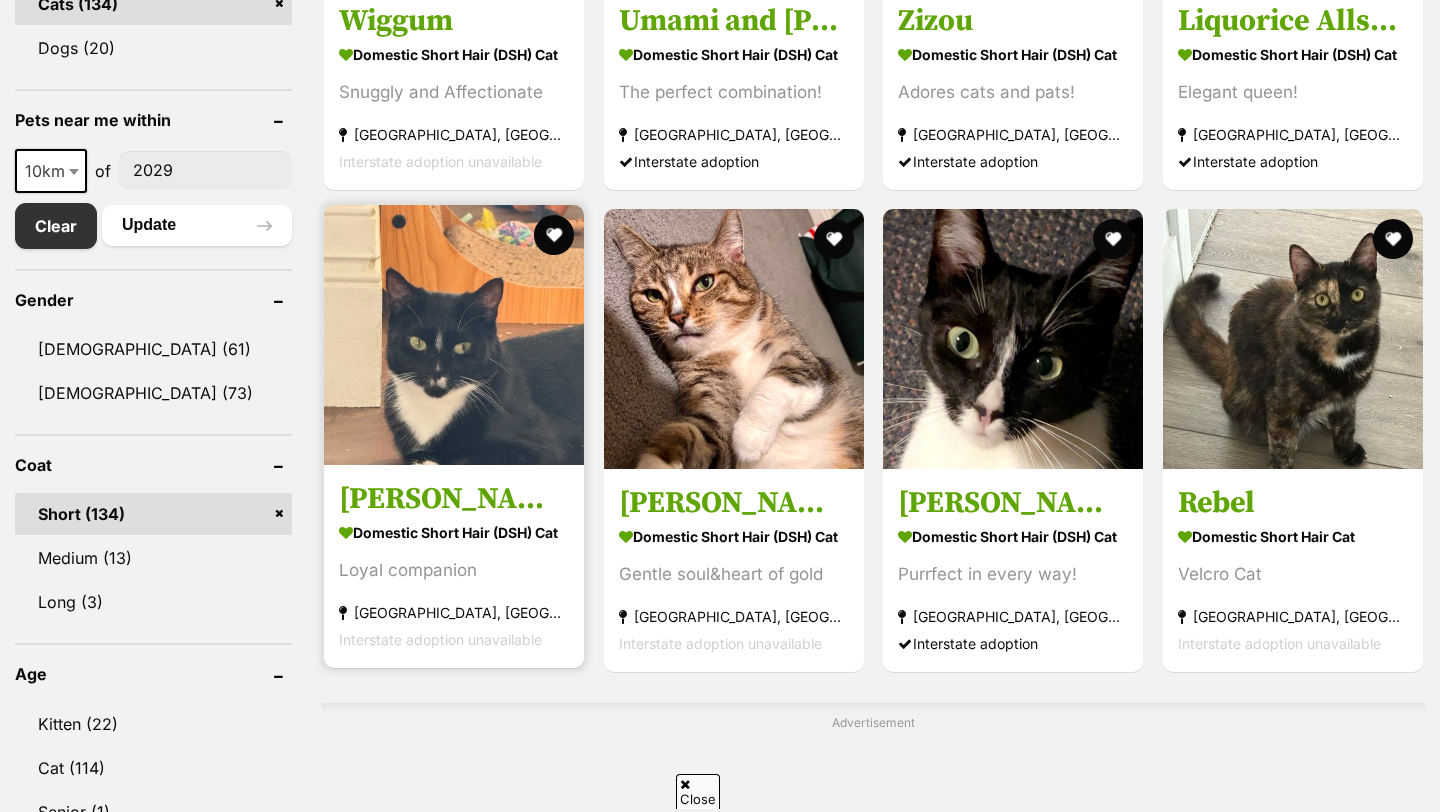 scroll, scrollTop: 0, scrollLeft: 0, axis: both 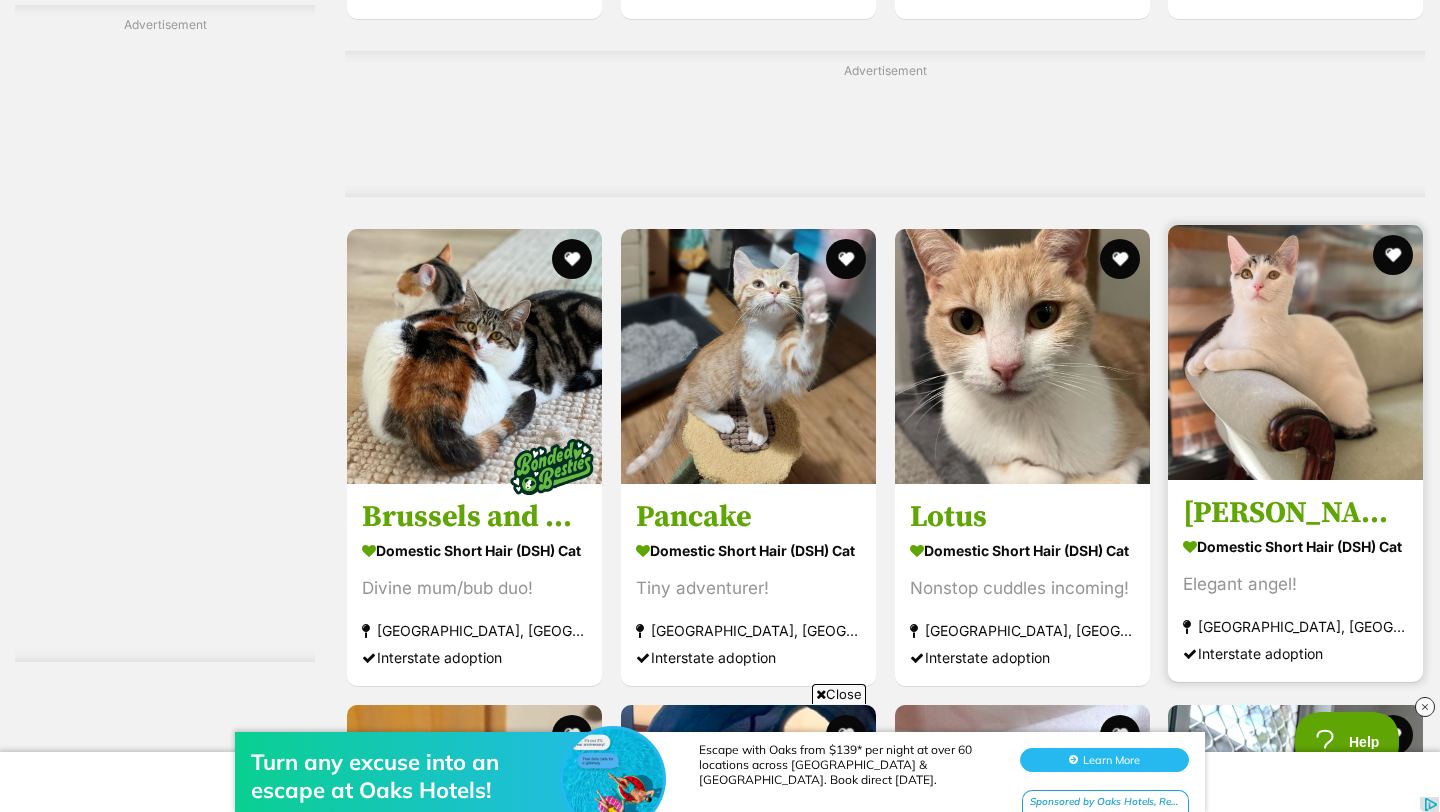 click on "[PERSON_NAME]" at bounding box center (1295, 513) 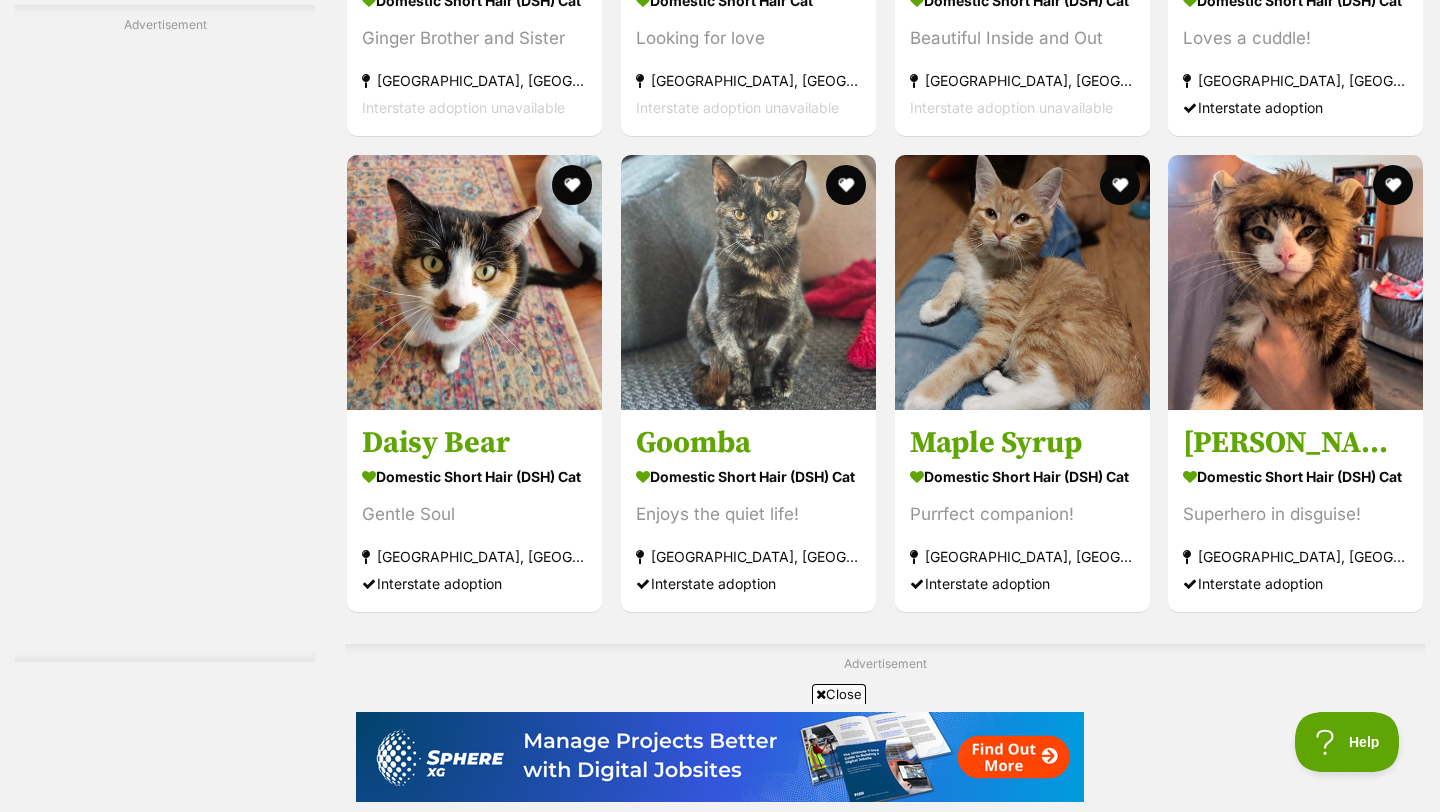 scroll, scrollTop: 4265, scrollLeft: 0, axis: vertical 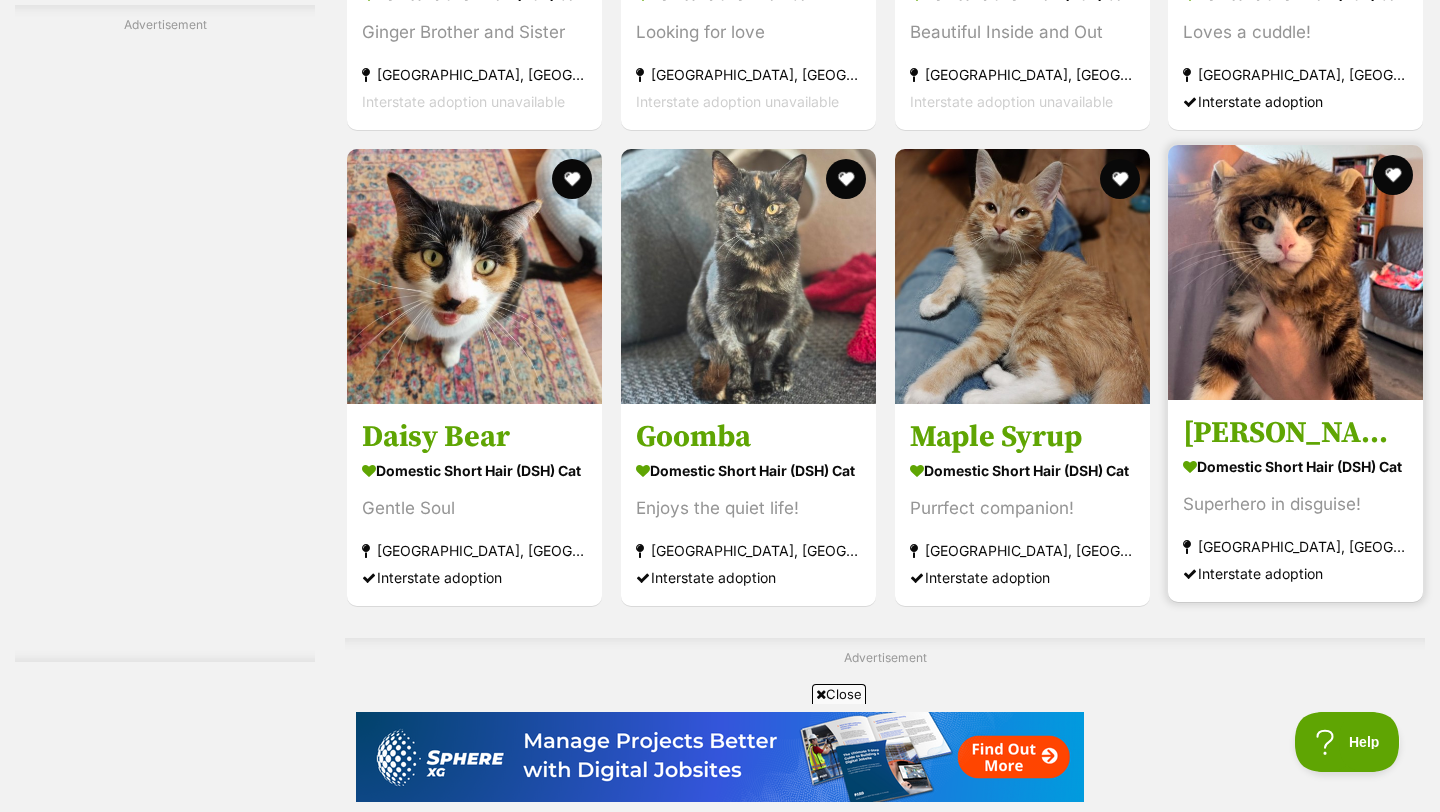 click at bounding box center (1295, 272) 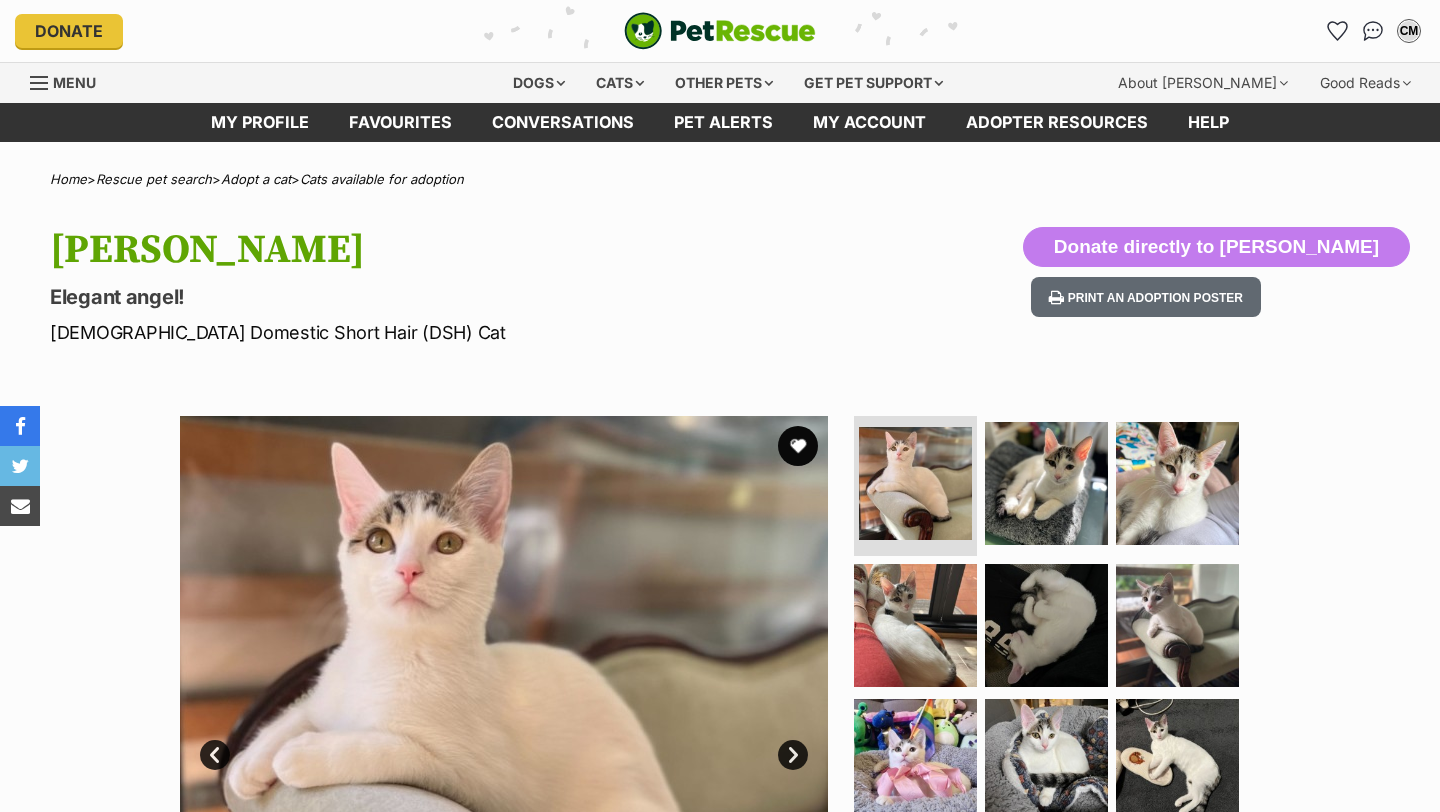 scroll, scrollTop: 0, scrollLeft: 0, axis: both 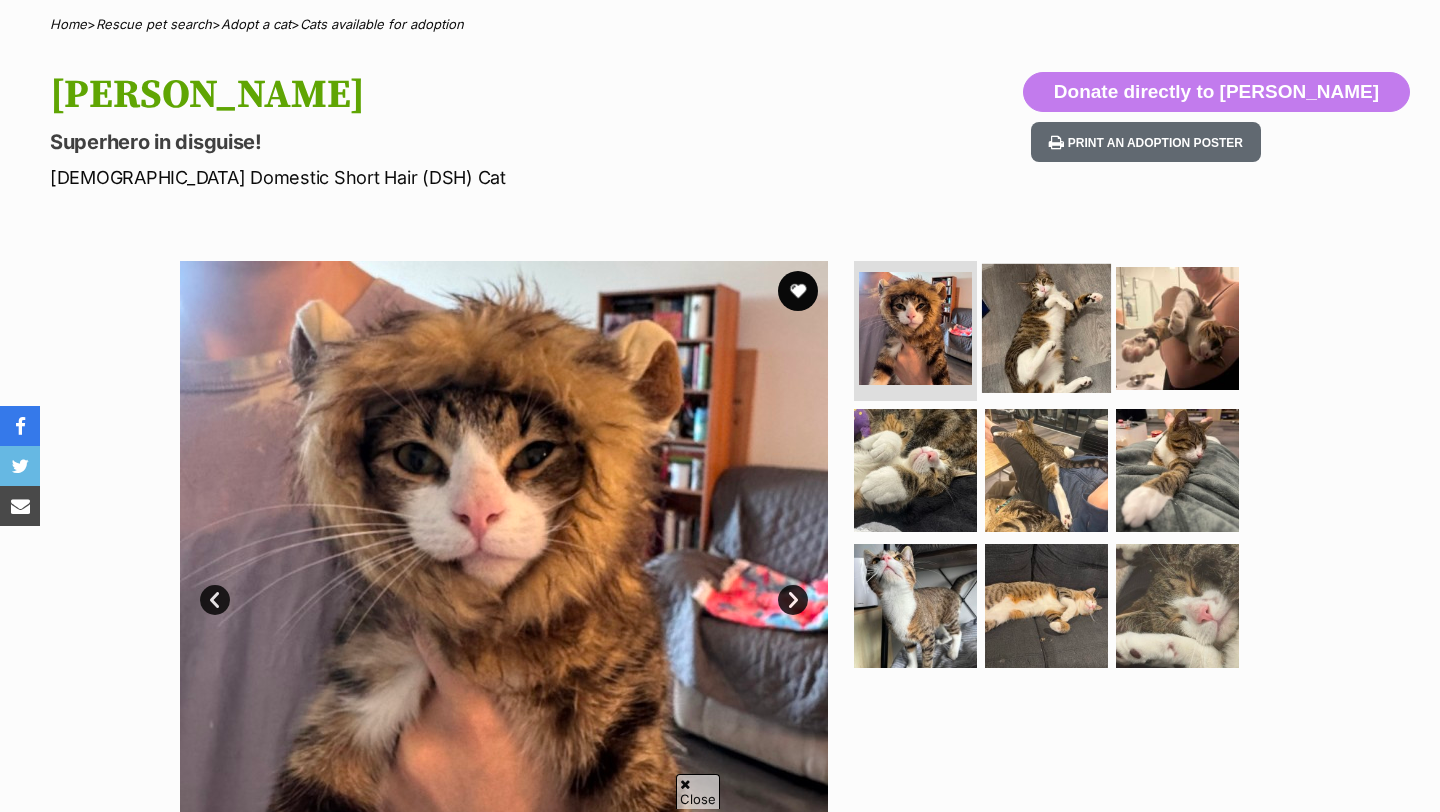 click at bounding box center (1046, 328) 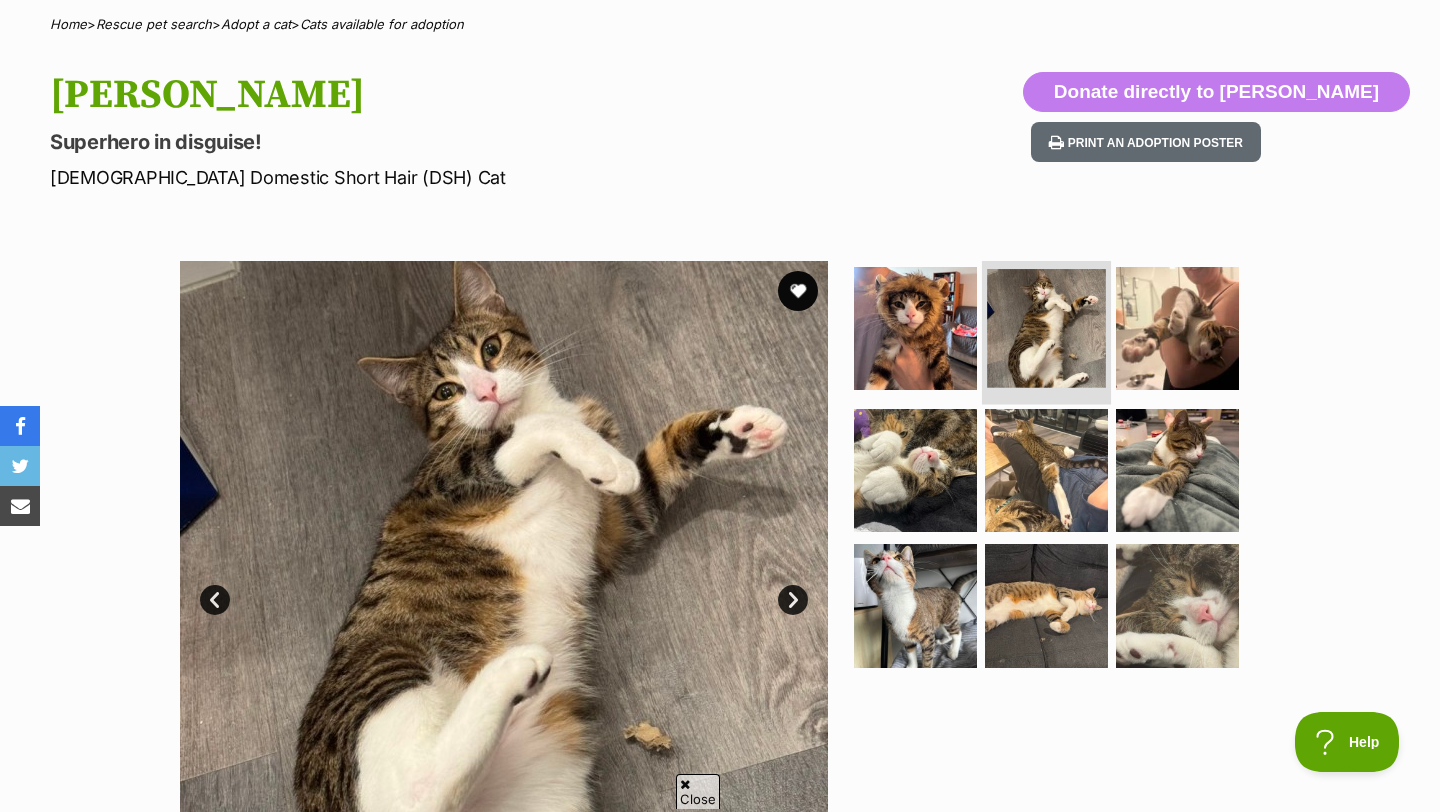 scroll, scrollTop: 0, scrollLeft: 0, axis: both 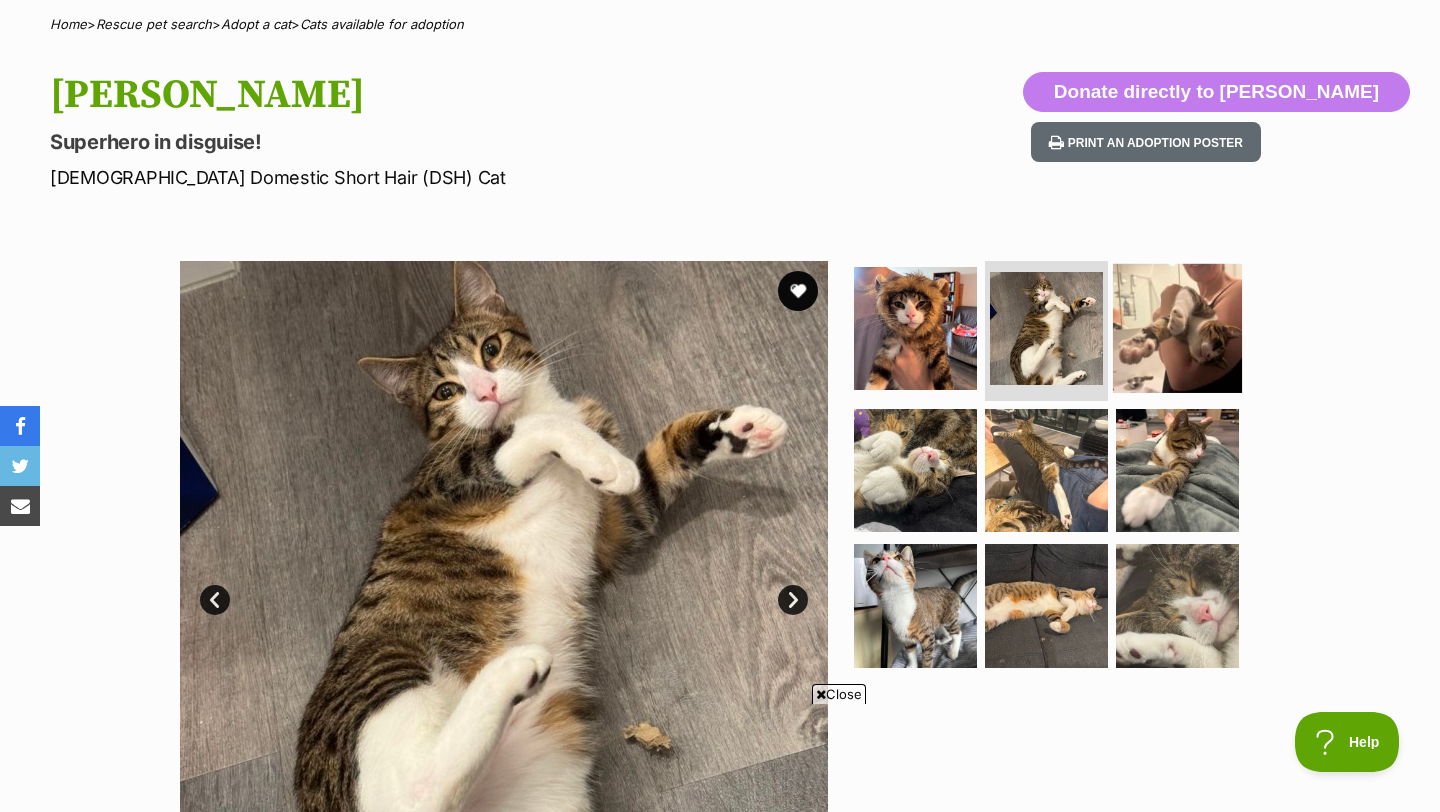 click at bounding box center [1177, 328] 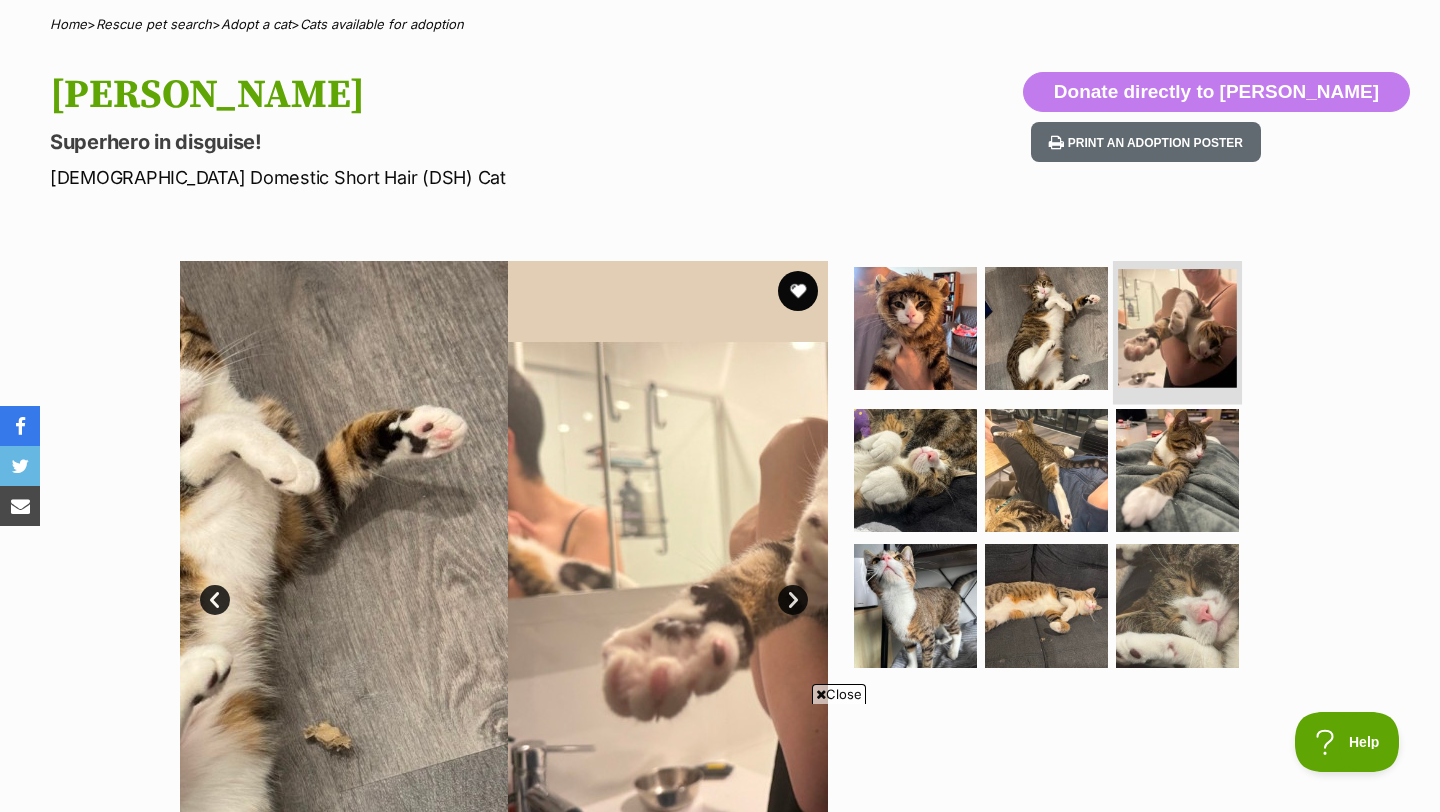 scroll, scrollTop: 0, scrollLeft: 0, axis: both 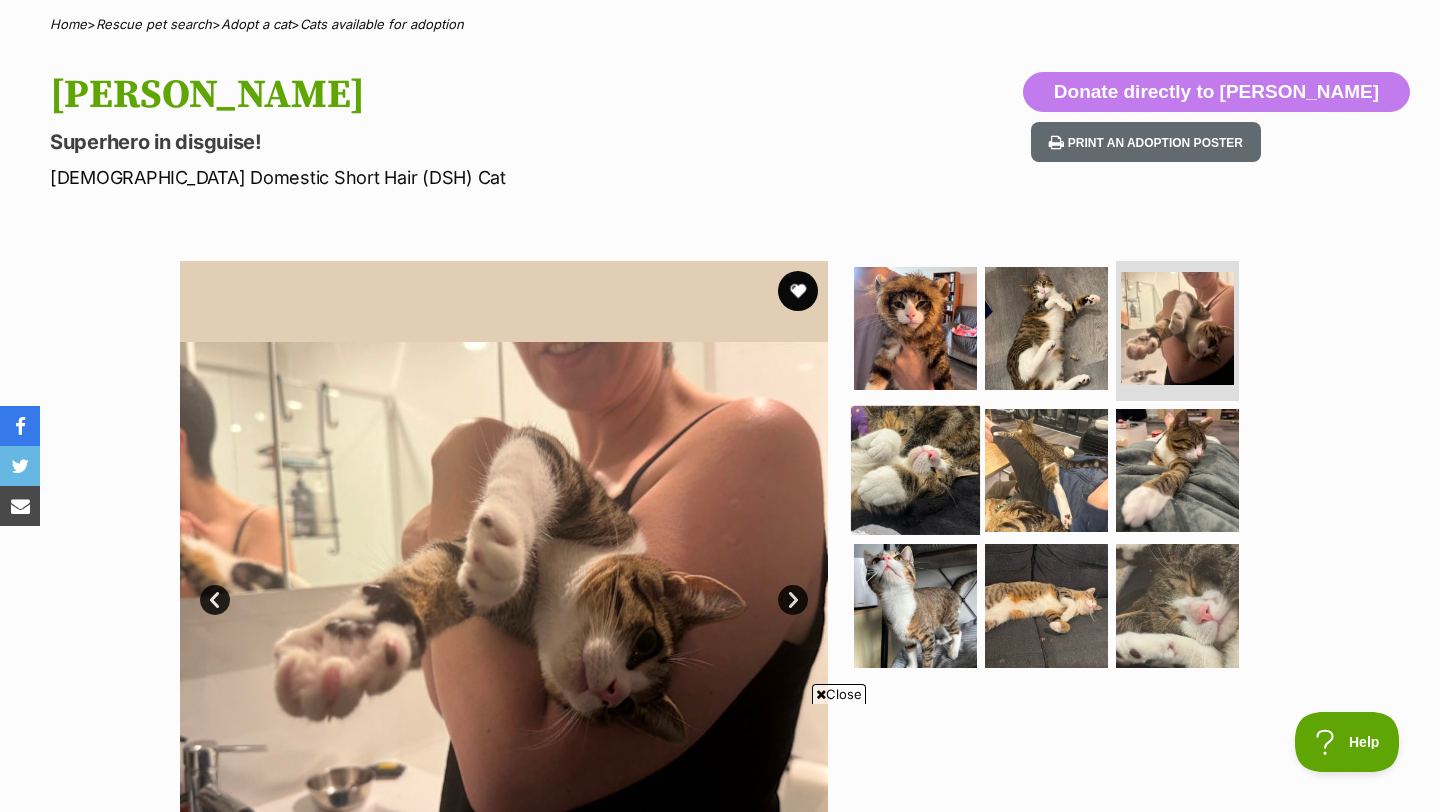 click at bounding box center [915, 469] 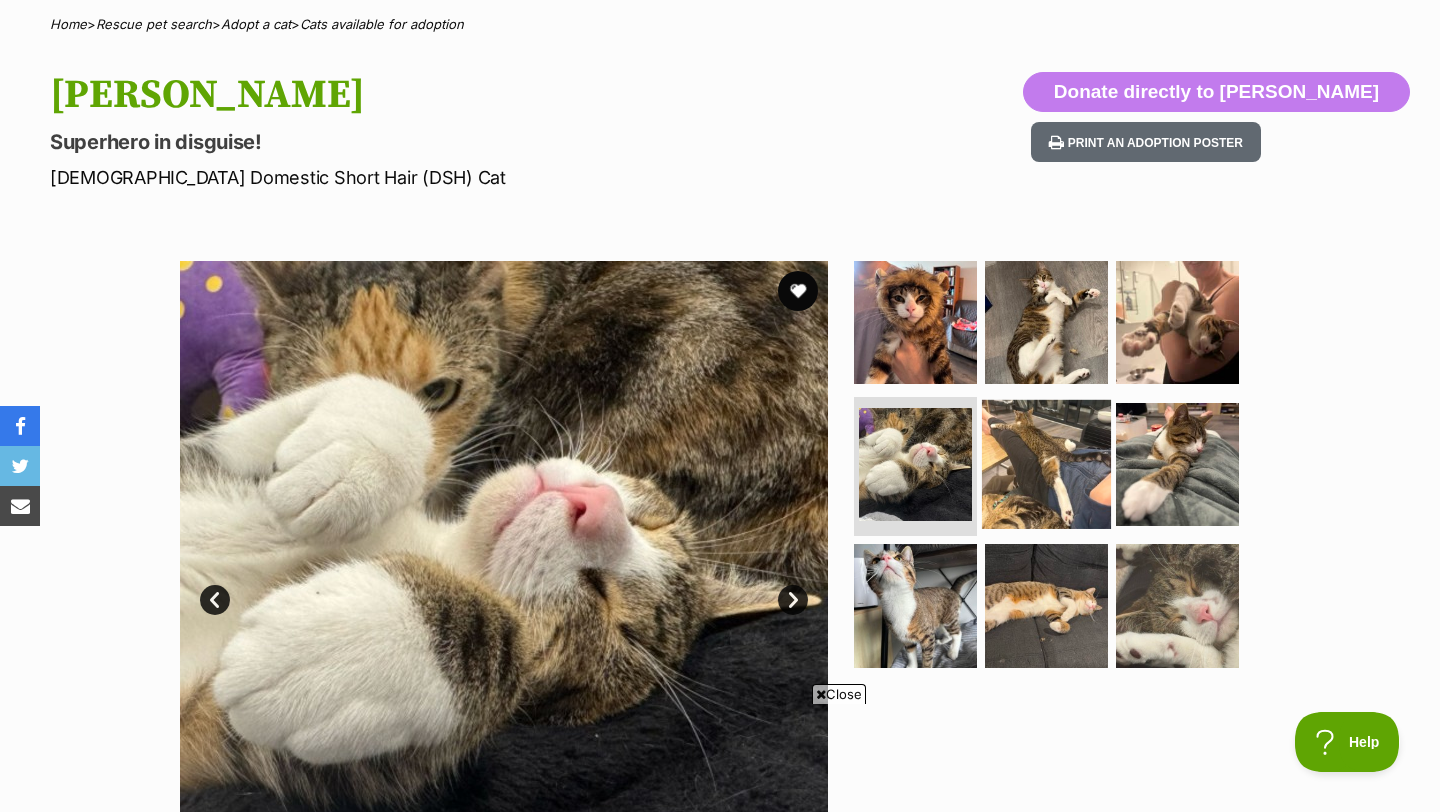 click at bounding box center [1046, 463] 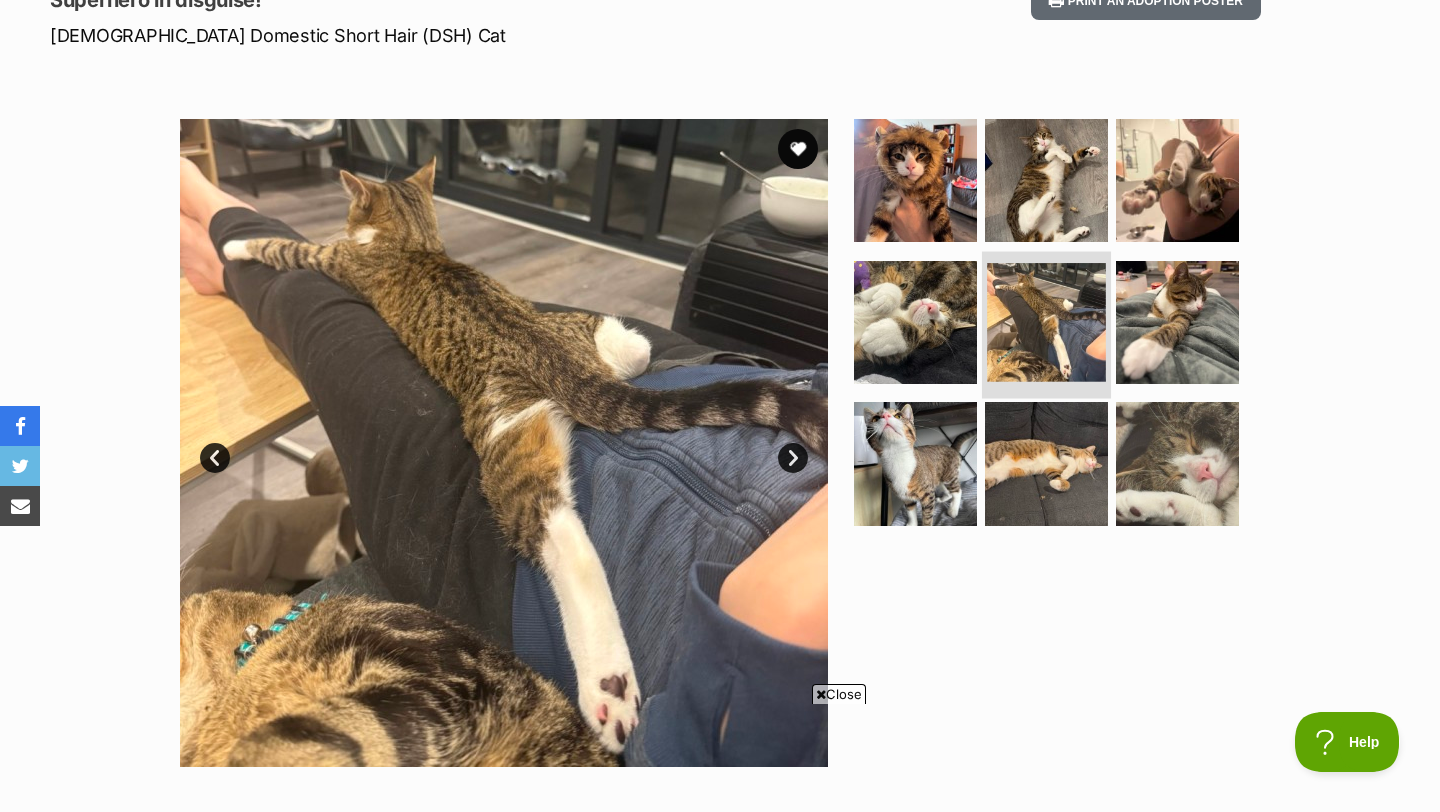 scroll, scrollTop: 299, scrollLeft: 0, axis: vertical 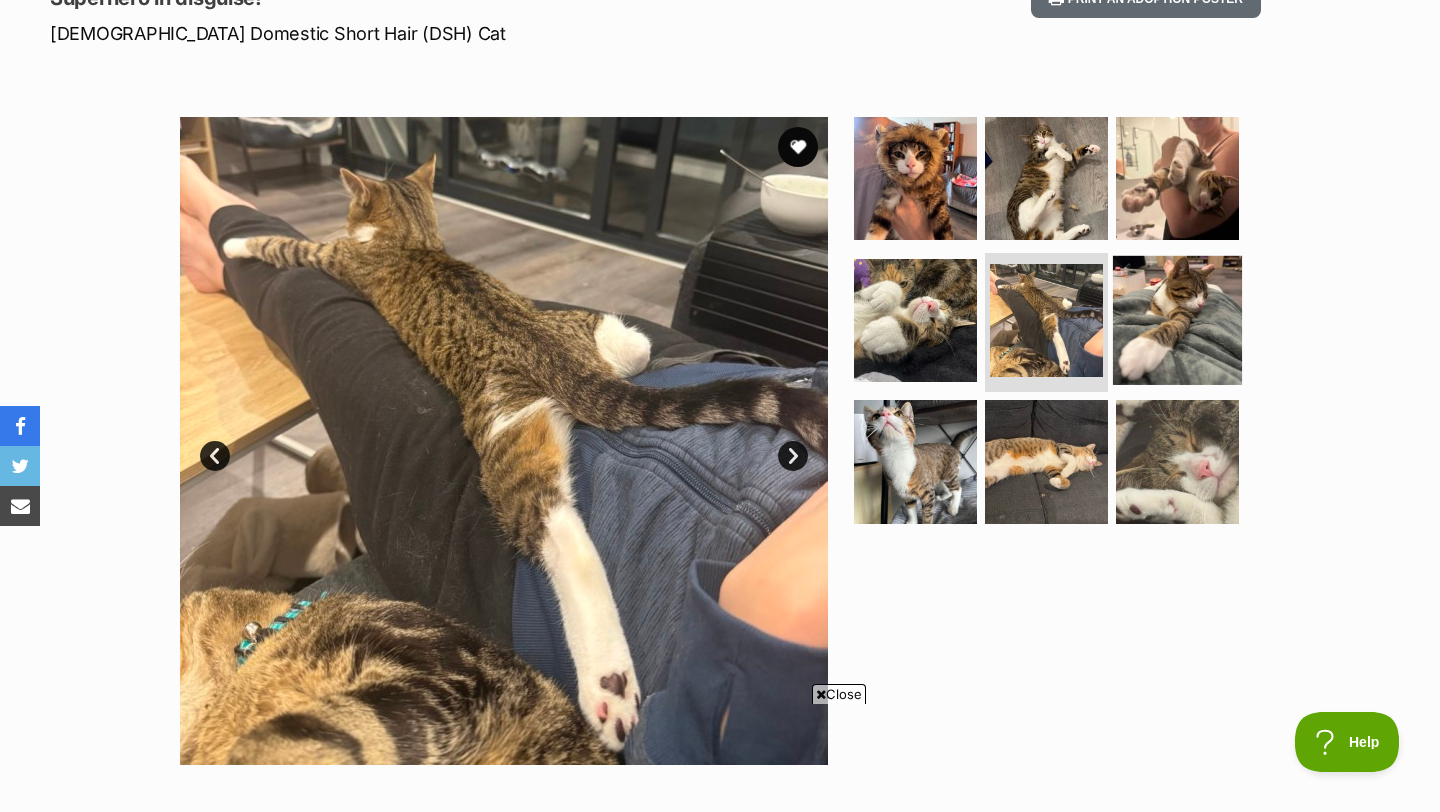 click at bounding box center (1177, 319) 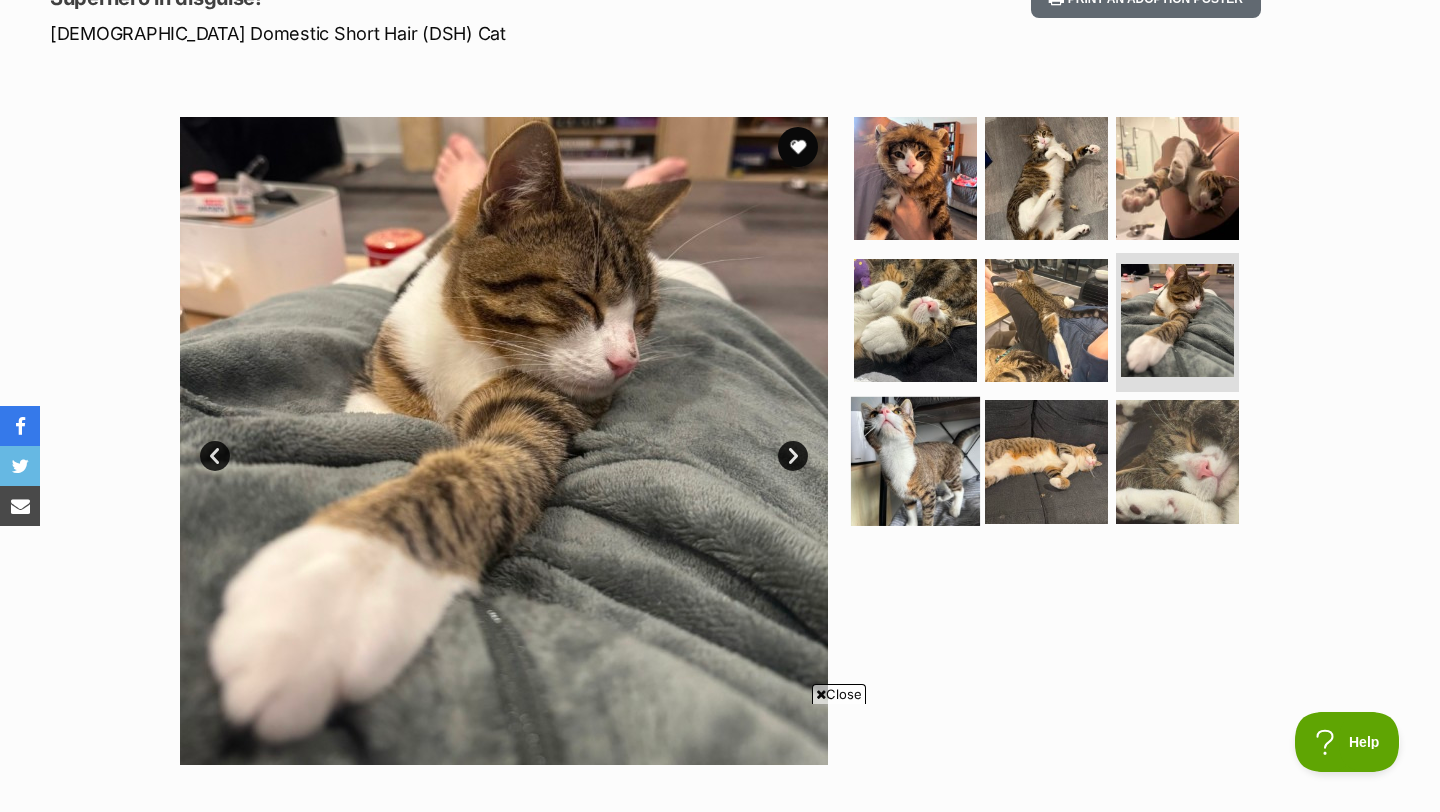 click at bounding box center [915, 461] 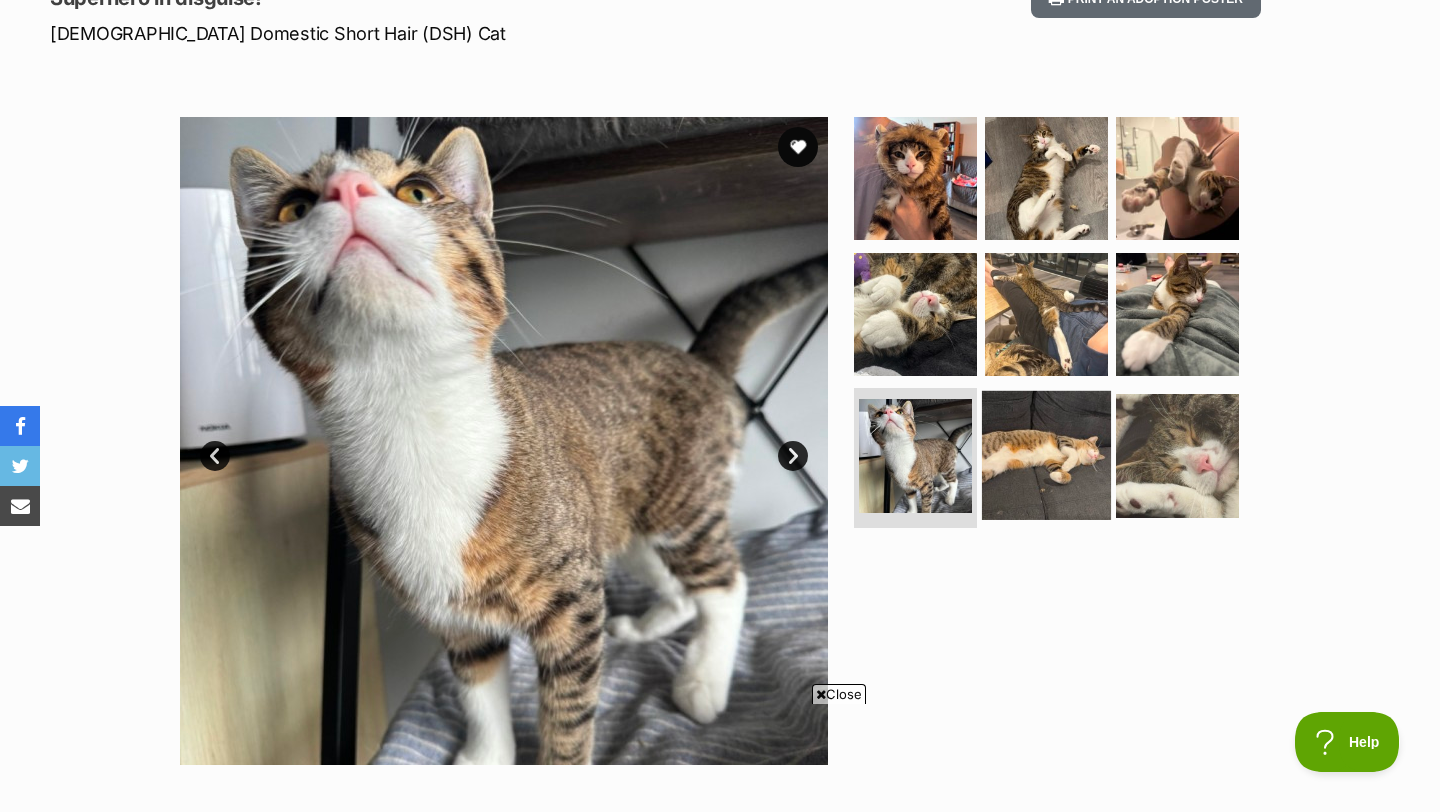 click at bounding box center [1046, 455] 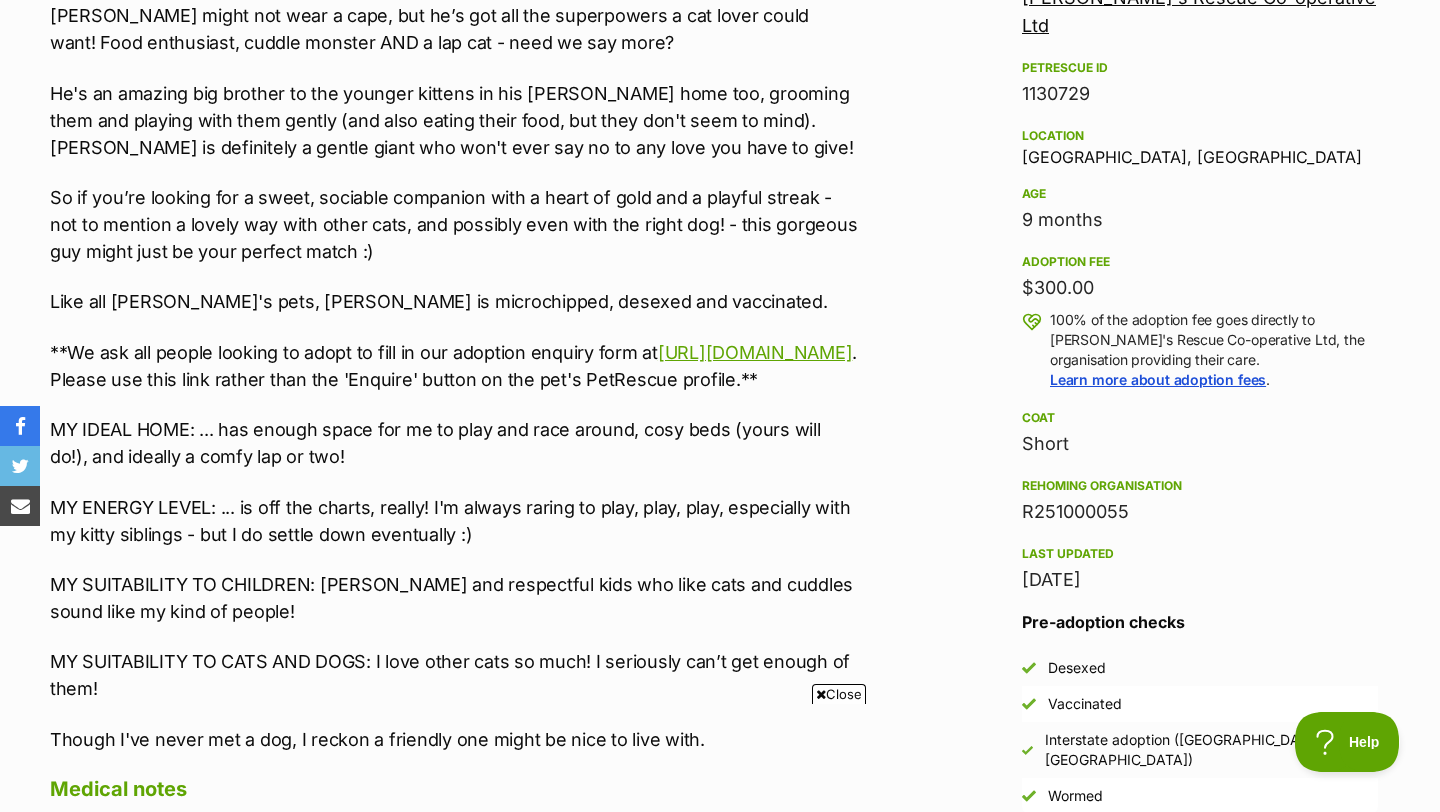 scroll, scrollTop: 1243, scrollLeft: 0, axis: vertical 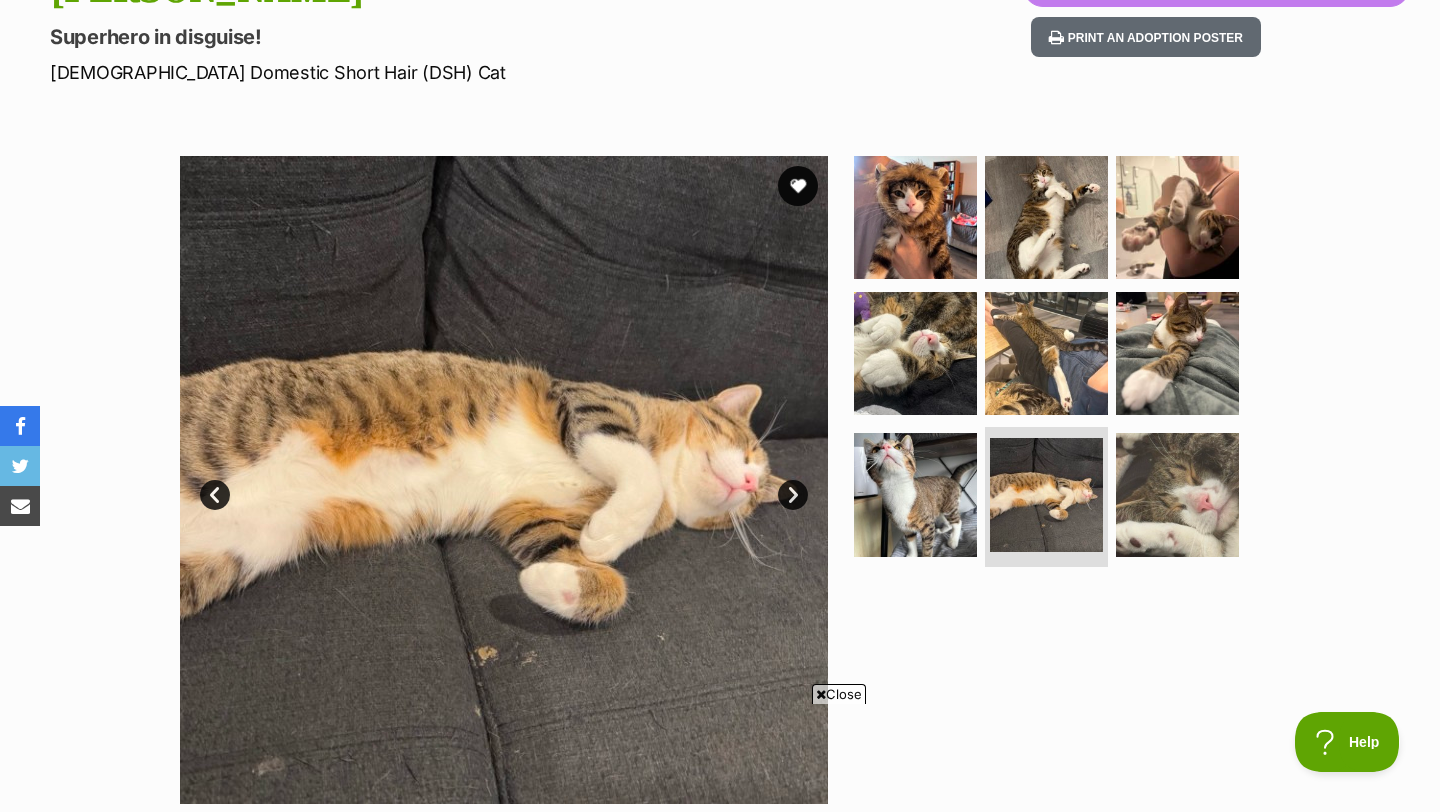 click on "Next" at bounding box center (793, 495) 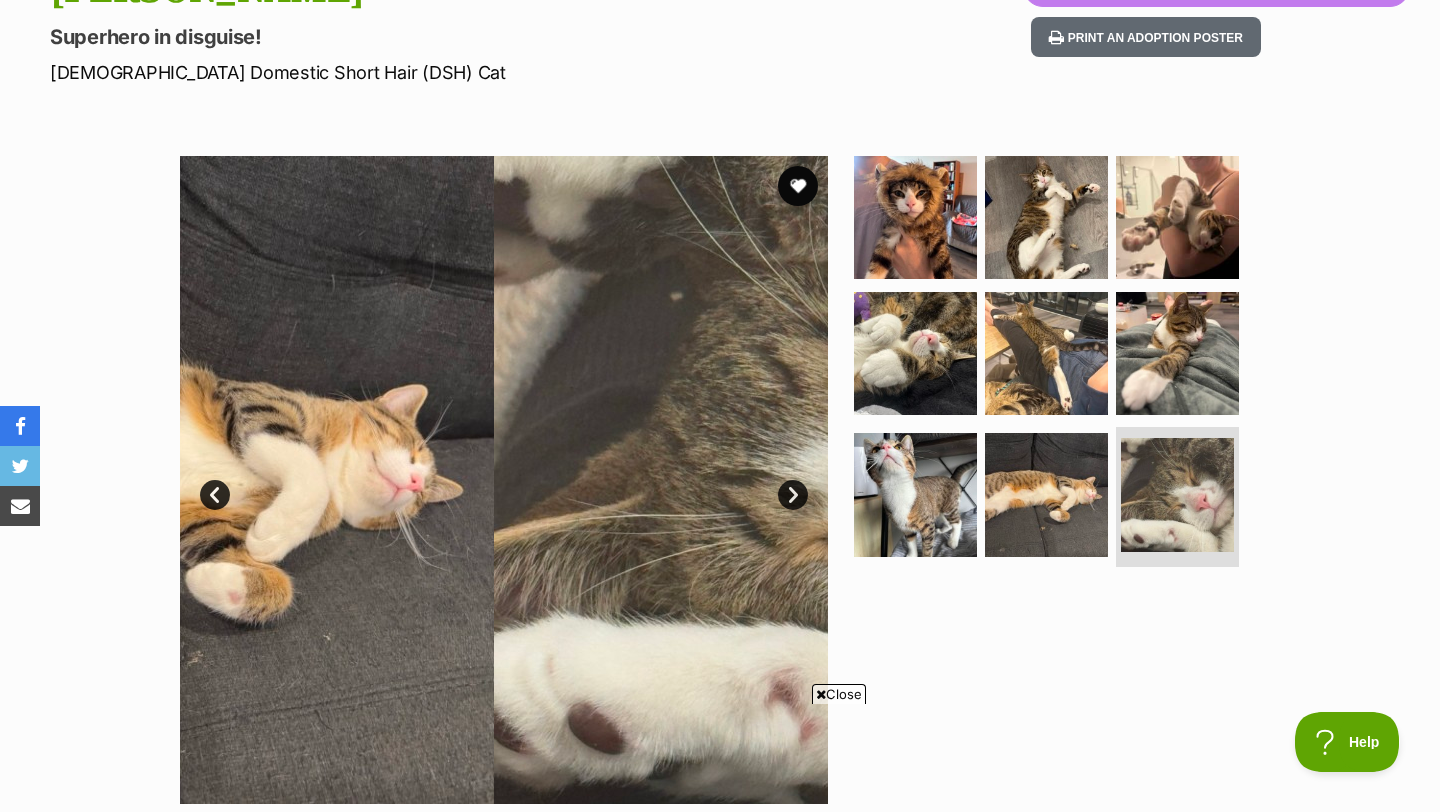 scroll, scrollTop: 0, scrollLeft: 0, axis: both 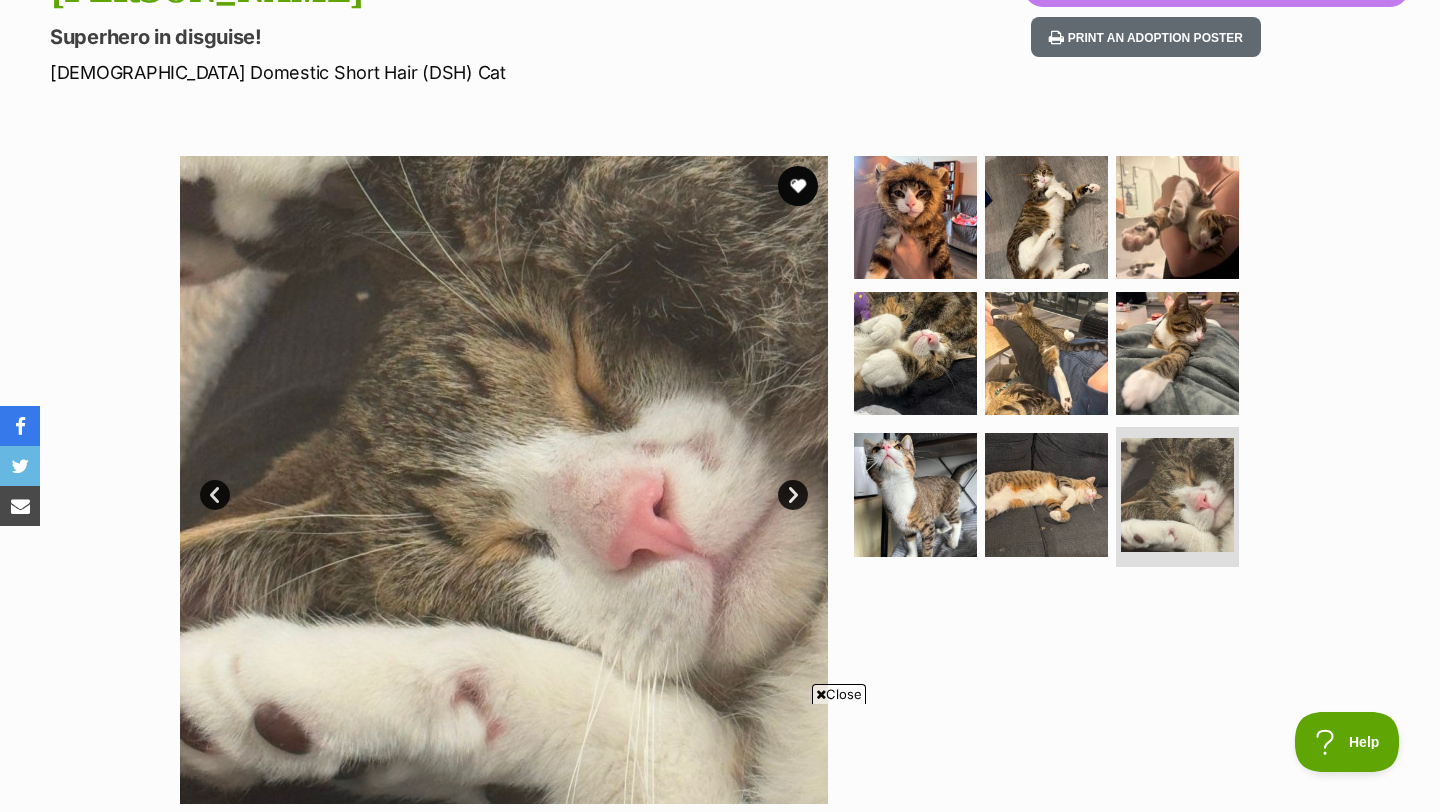 click on "Next" at bounding box center [793, 495] 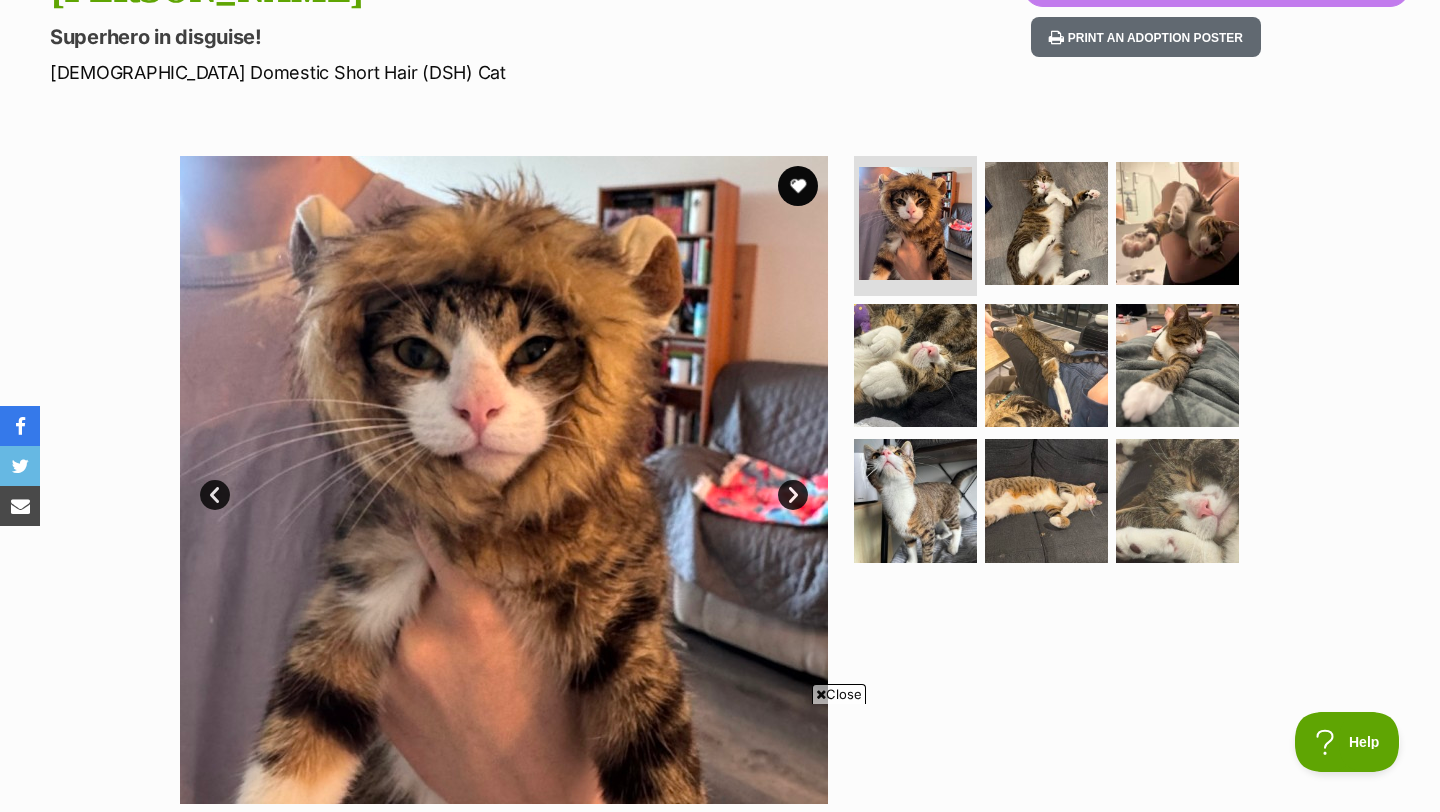 scroll, scrollTop: 0, scrollLeft: 0, axis: both 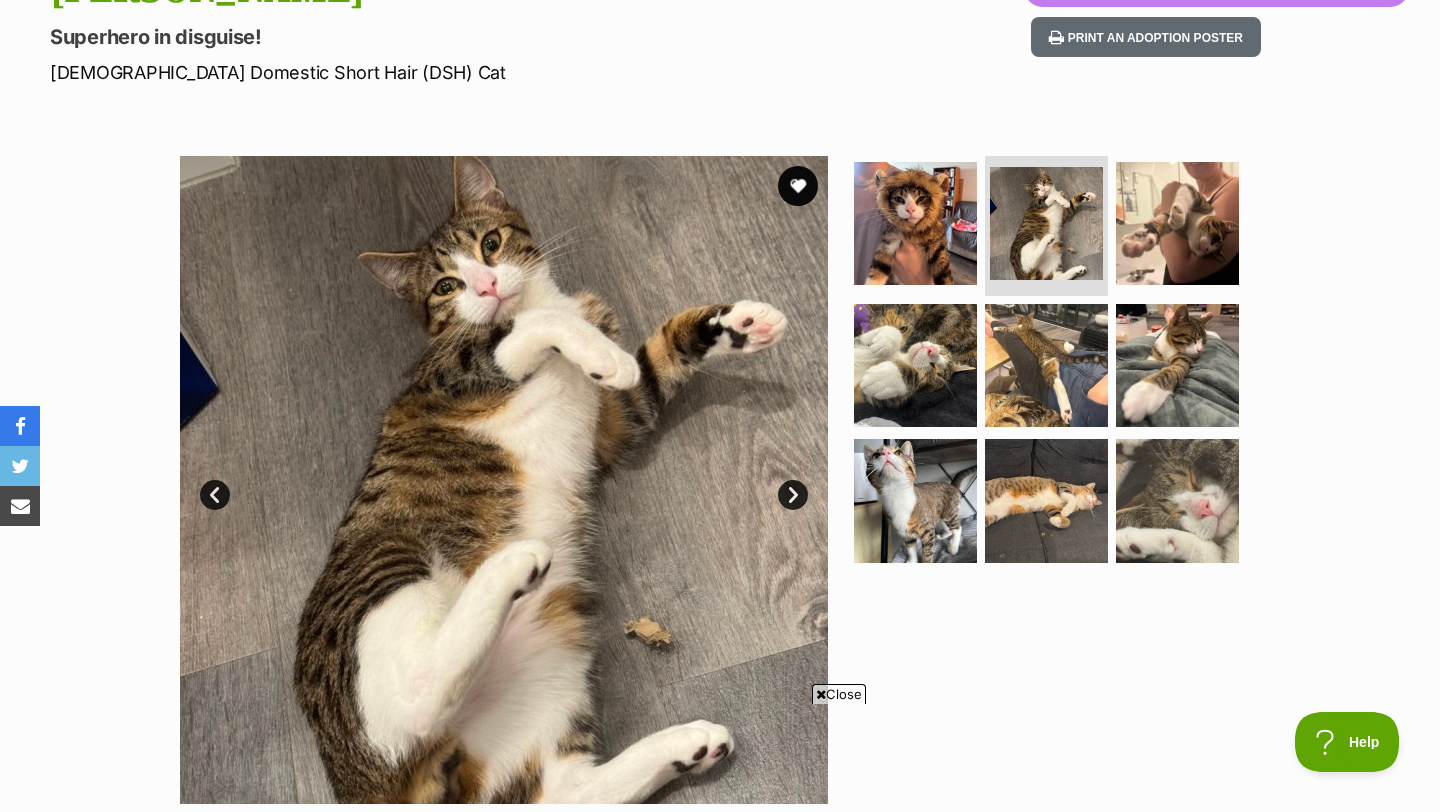 click on "Prev" at bounding box center (215, 495) 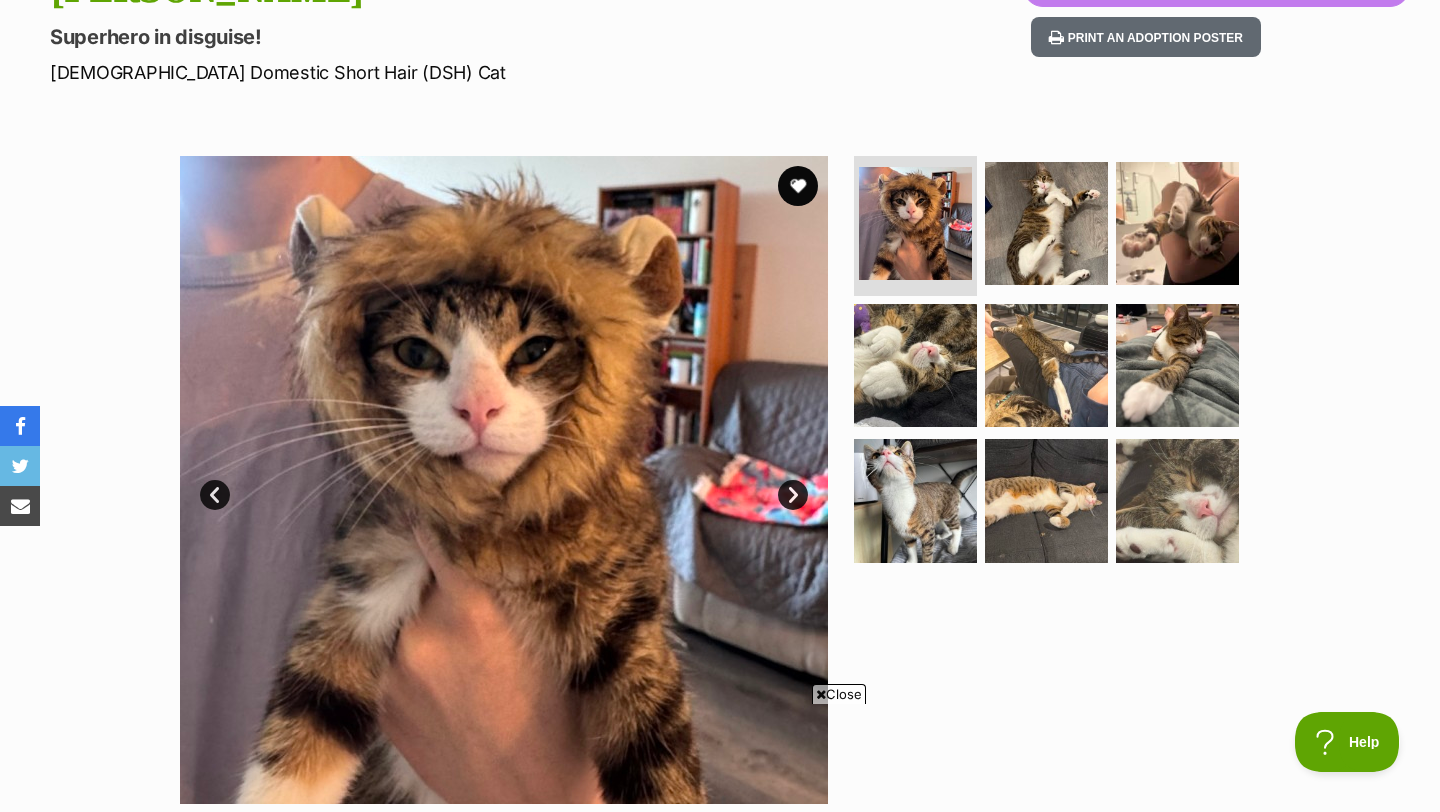 click on "Next" at bounding box center [793, 495] 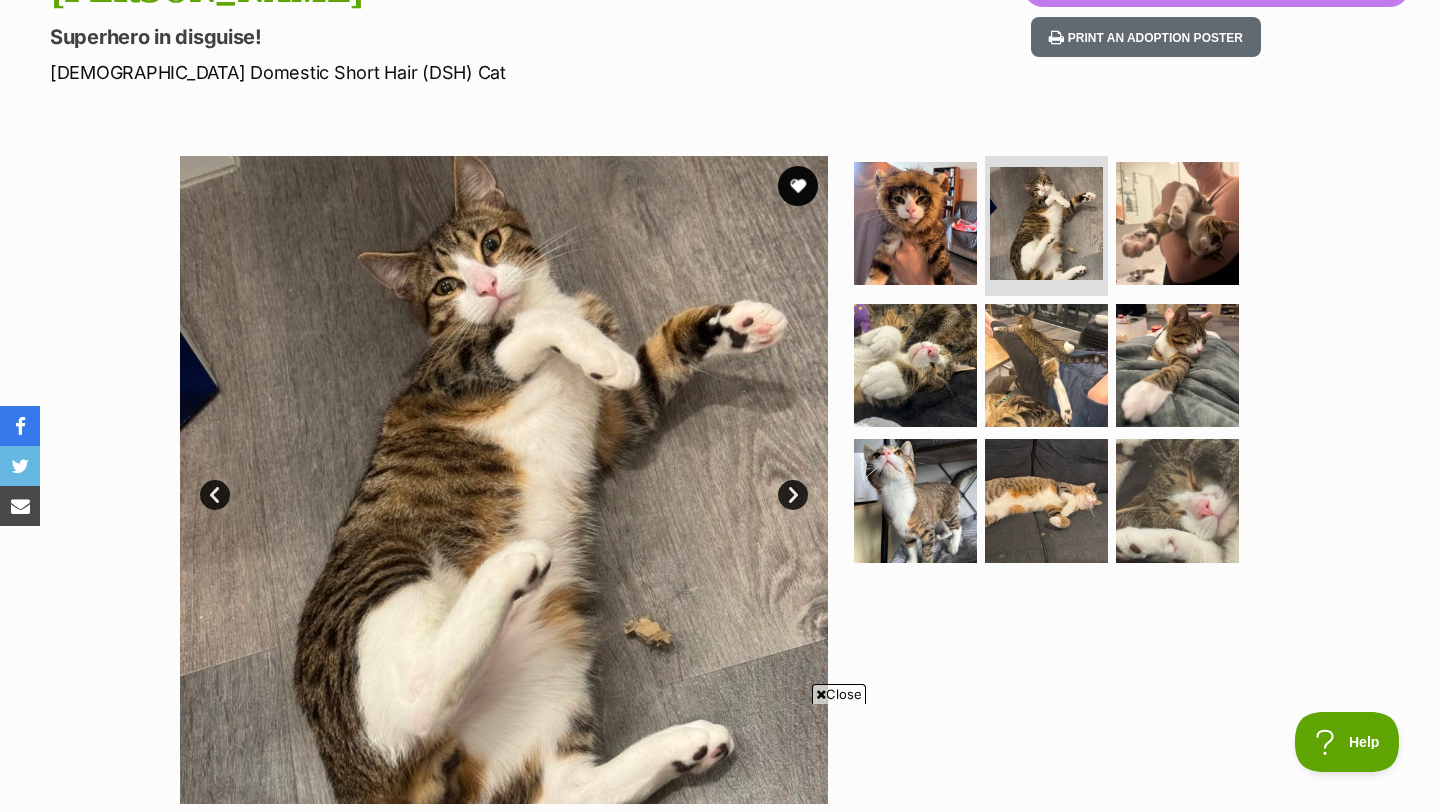 scroll, scrollTop: 0, scrollLeft: 0, axis: both 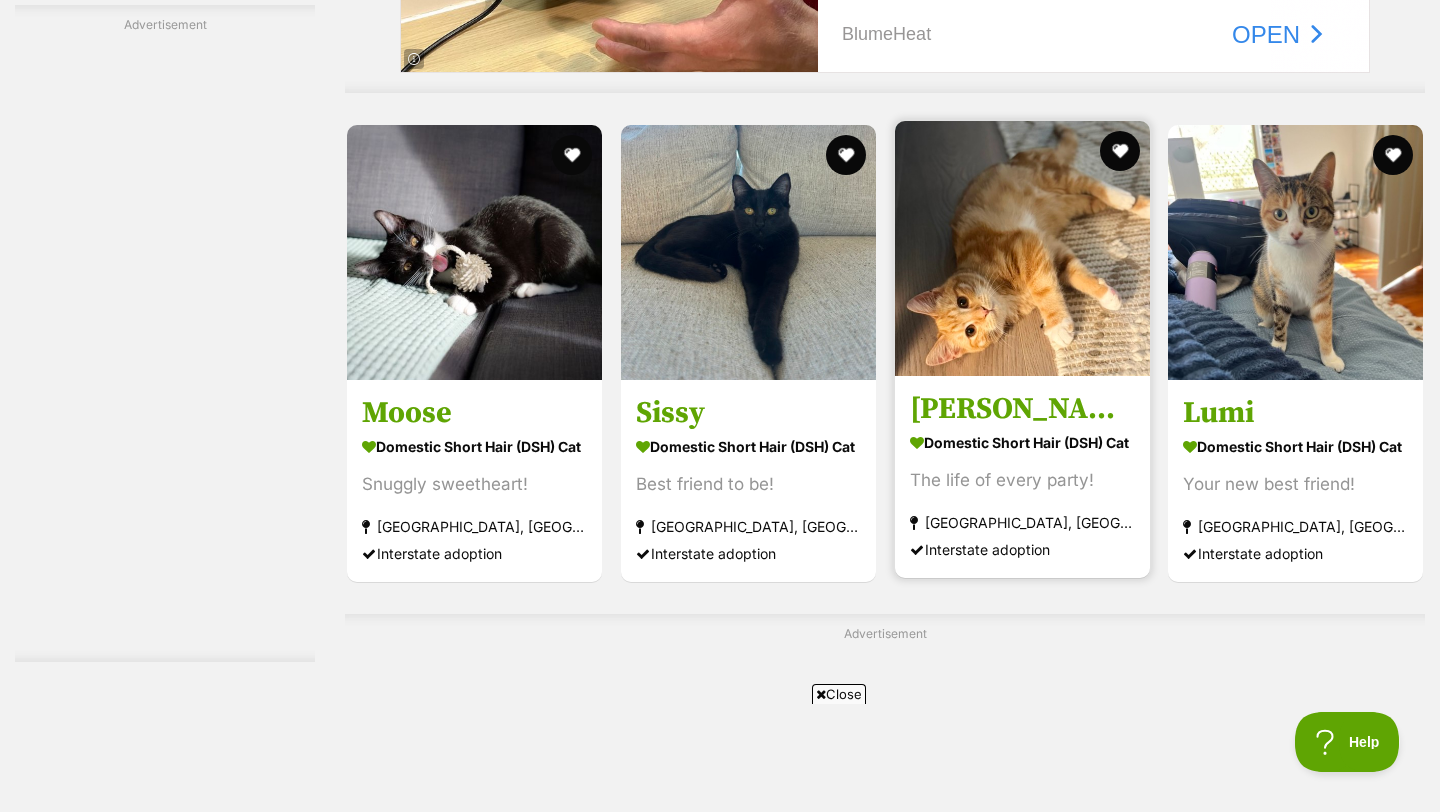 click at bounding box center [1022, 248] 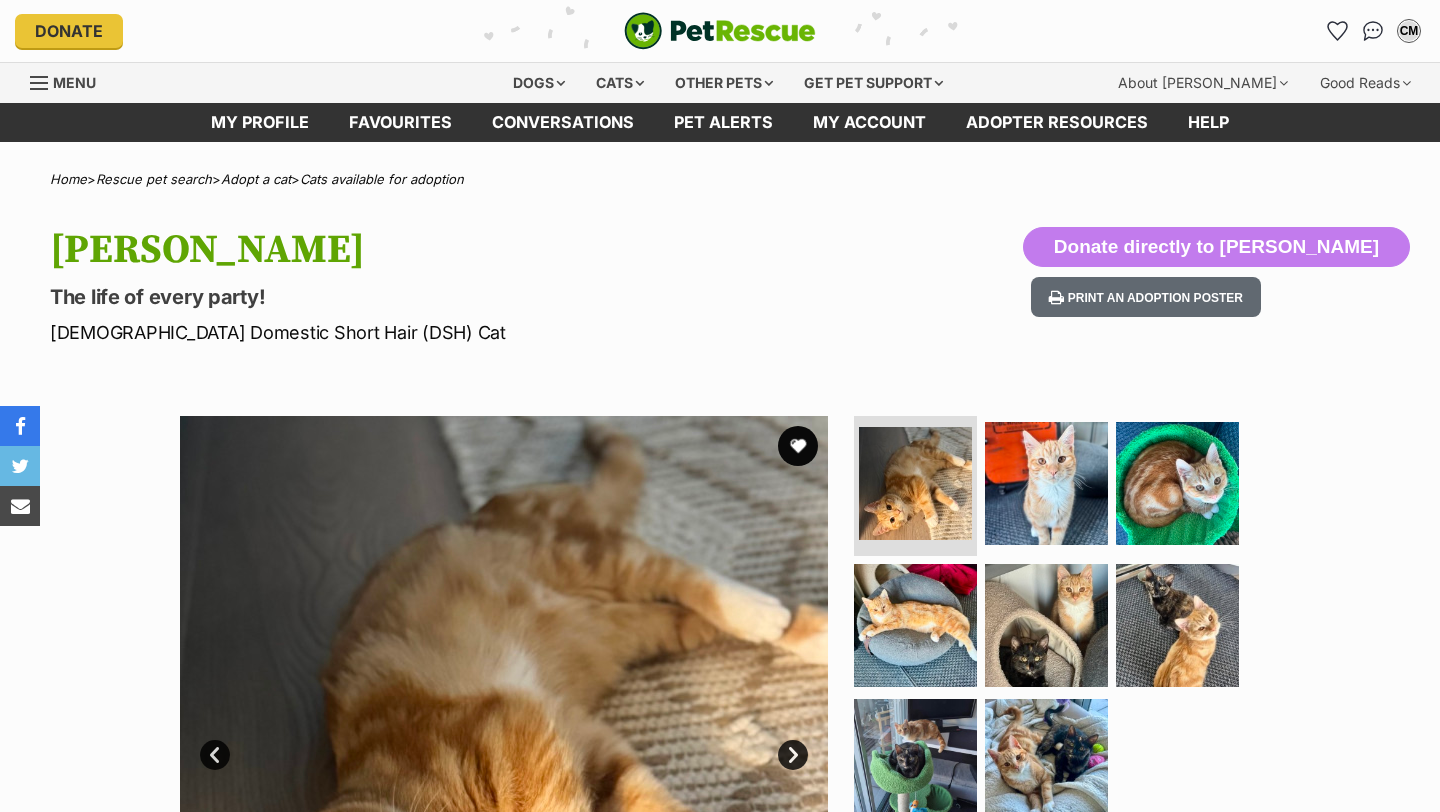 scroll, scrollTop: 188, scrollLeft: 0, axis: vertical 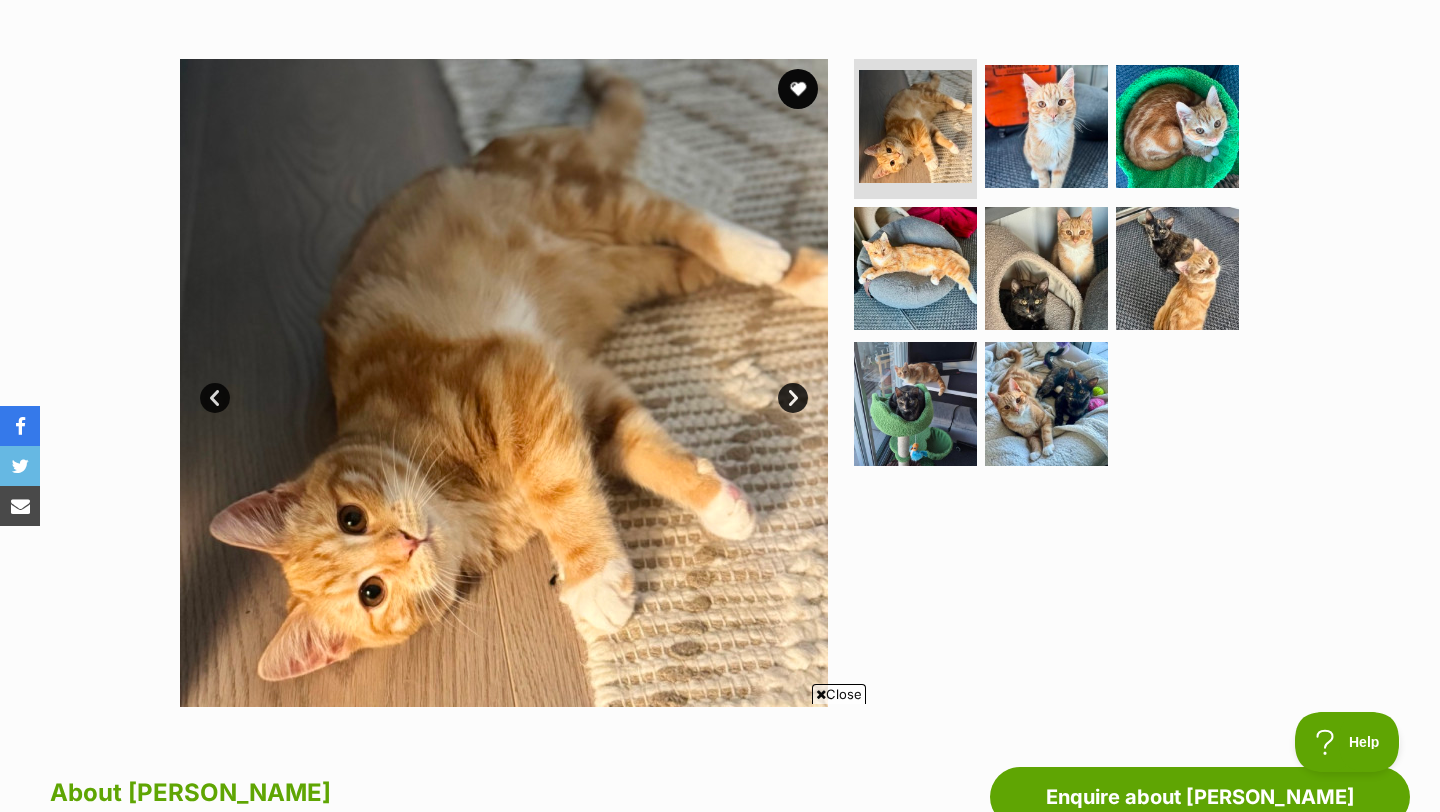 click on "Next" at bounding box center [793, 398] 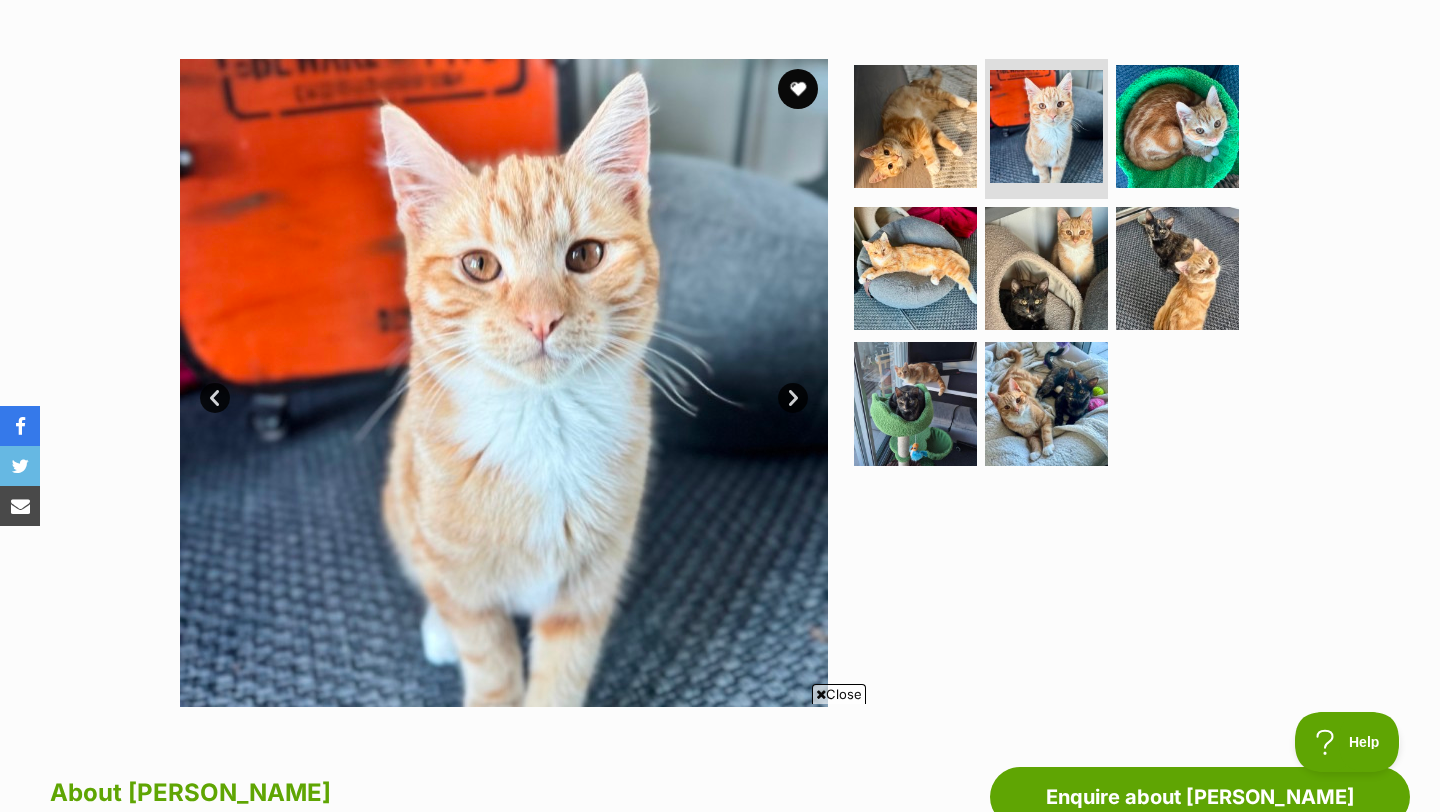 click on "Next" at bounding box center (793, 398) 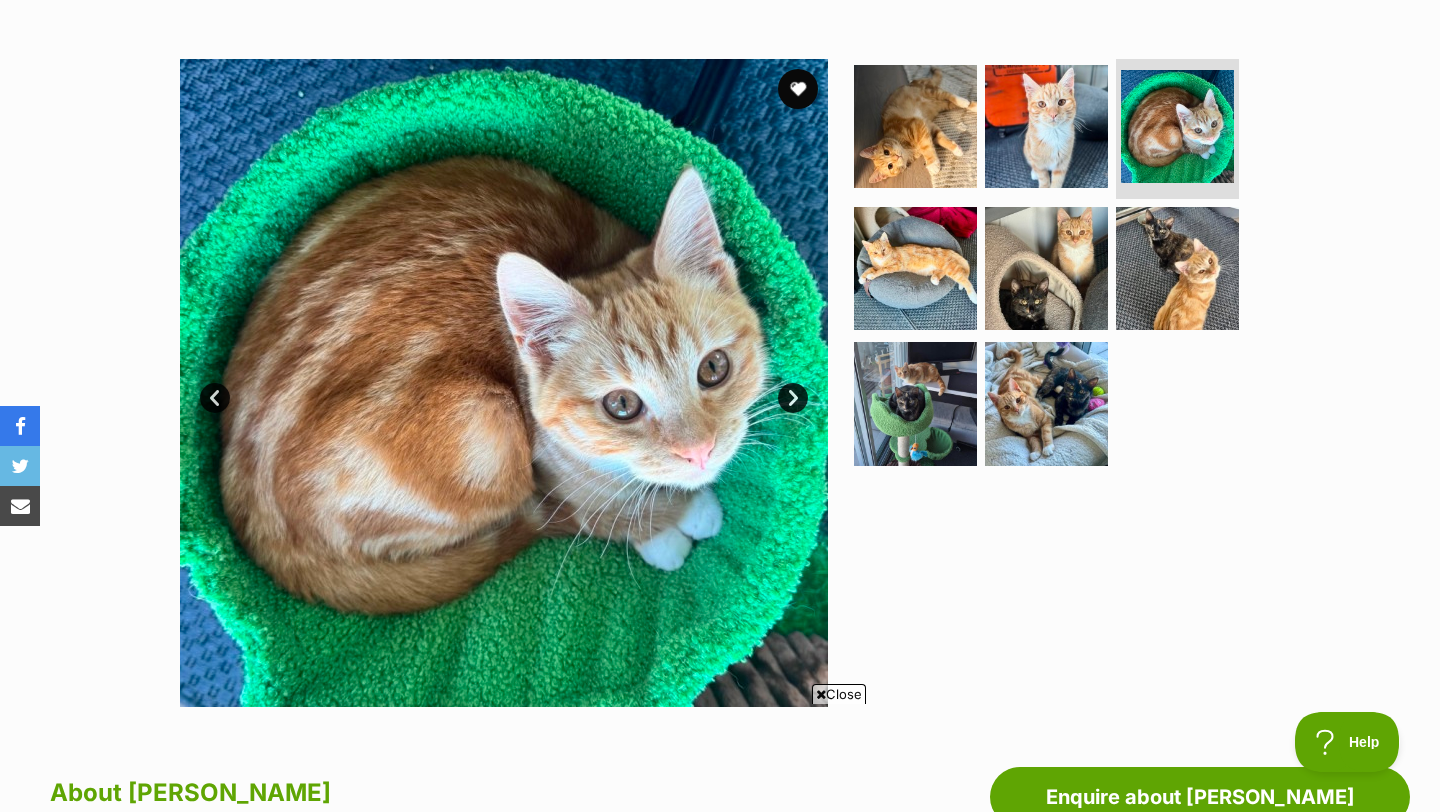 click on "Next" at bounding box center [793, 398] 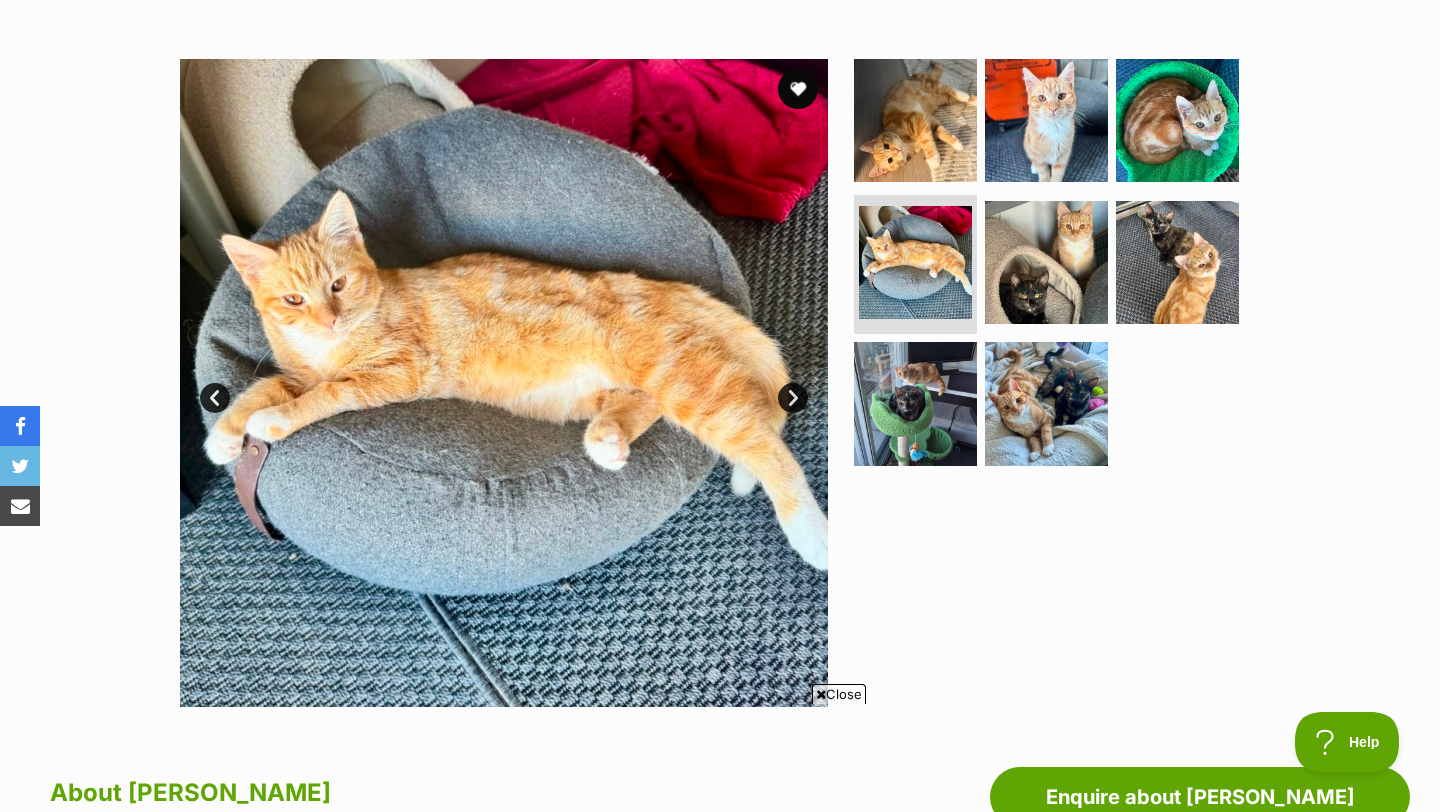 click on "Next" at bounding box center [793, 398] 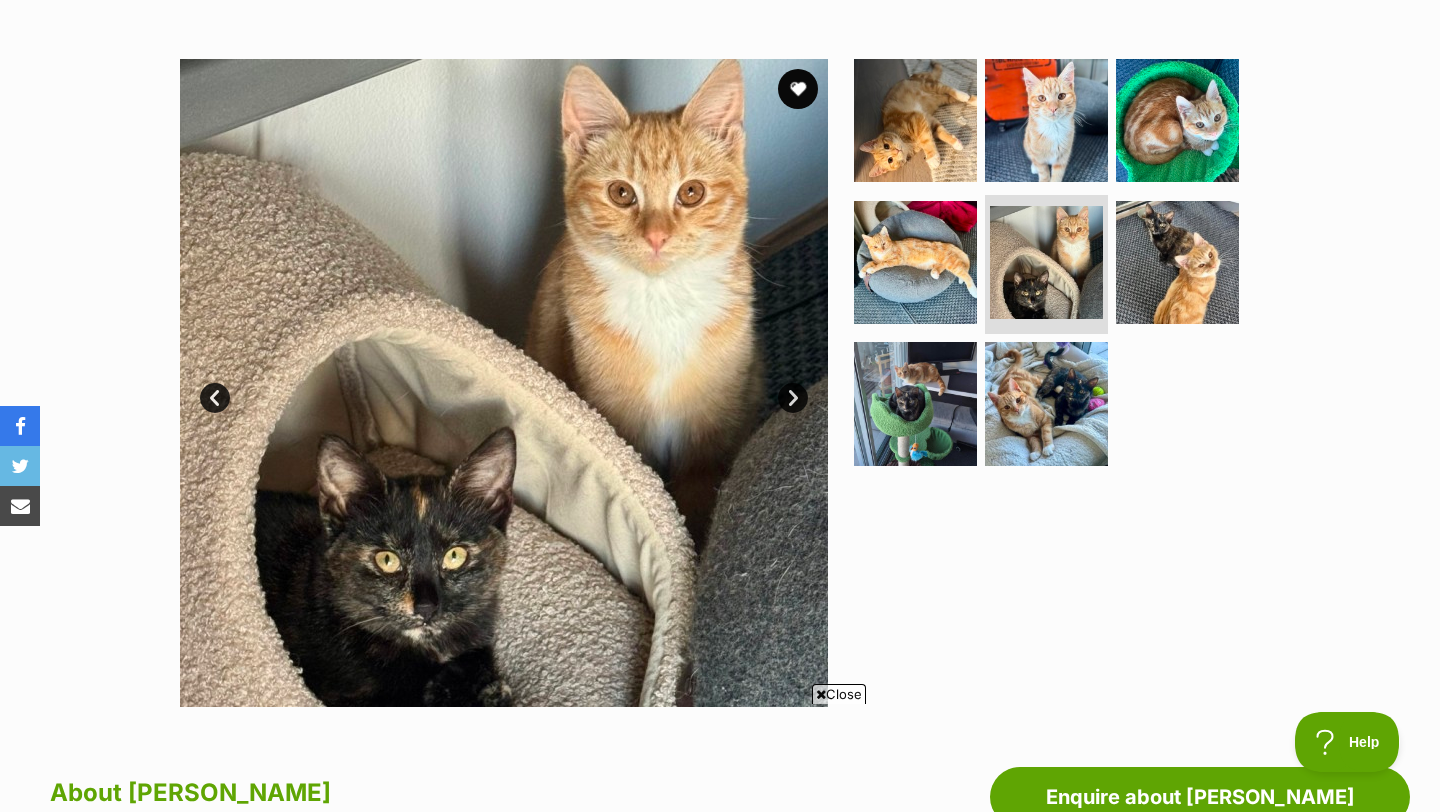 click on "Next" at bounding box center (793, 398) 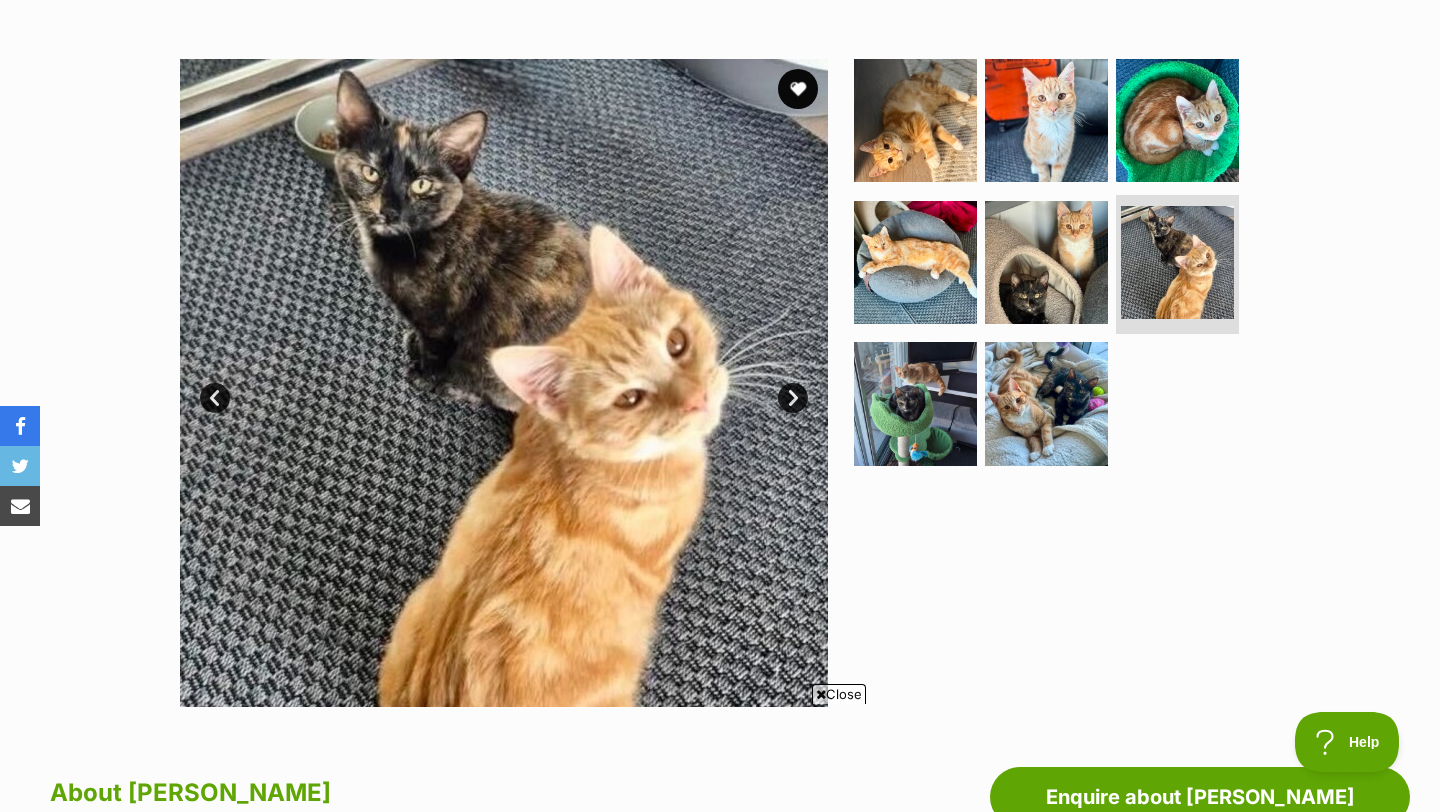 click on "Next" at bounding box center (793, 398) 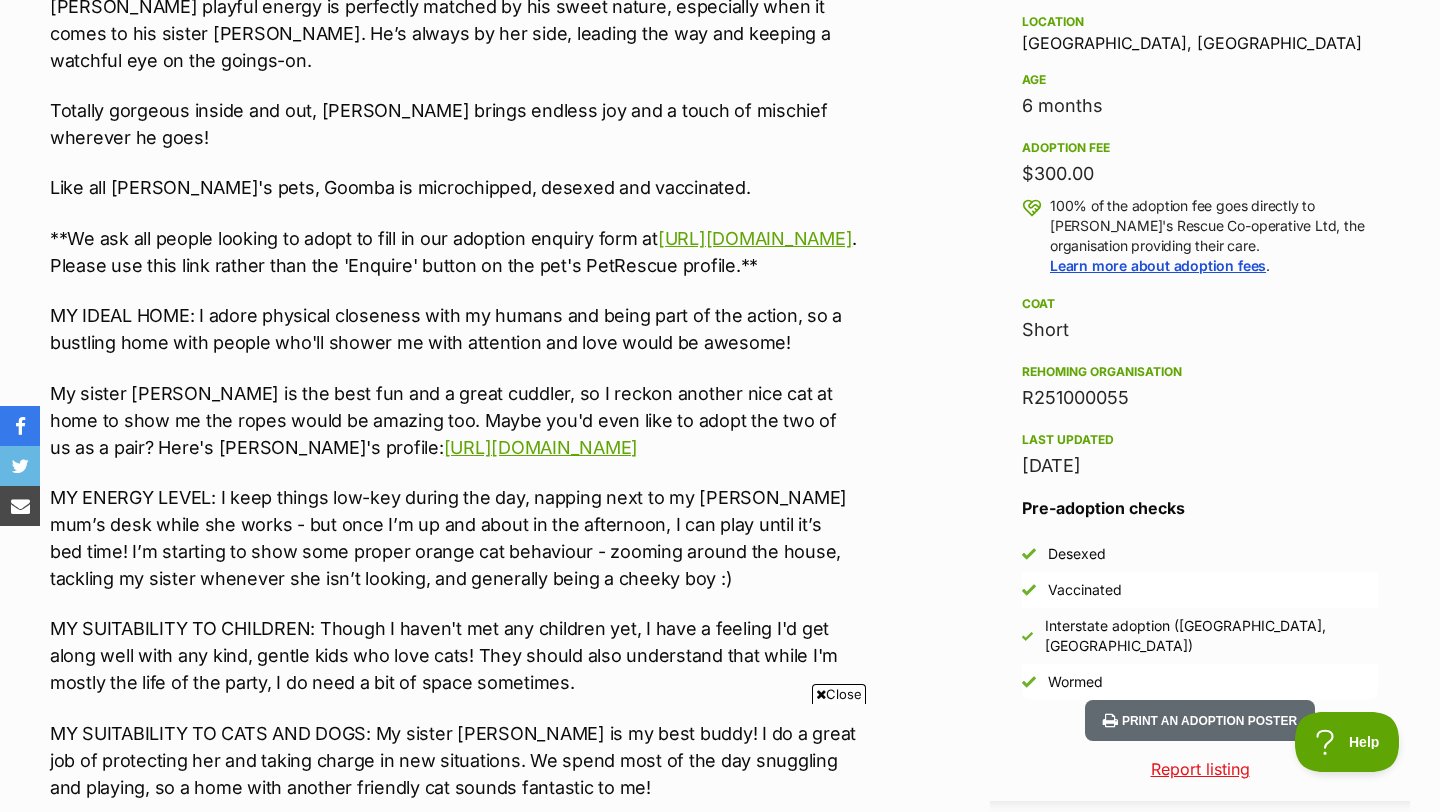 scroll, scrollTop: 1438, scrollLeft: 0, axis: vertical 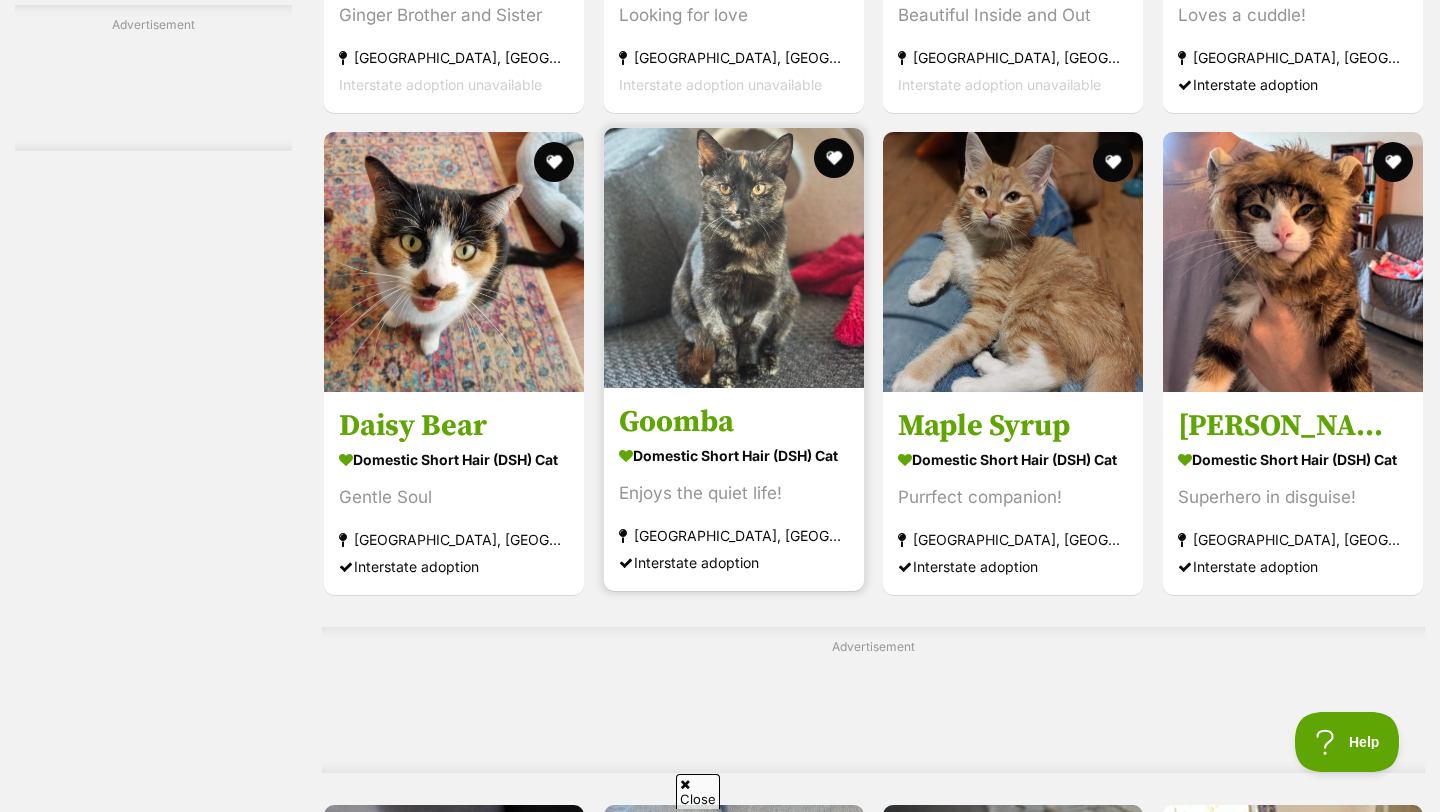 click on "Goomba" at bounding box center [734, 422] 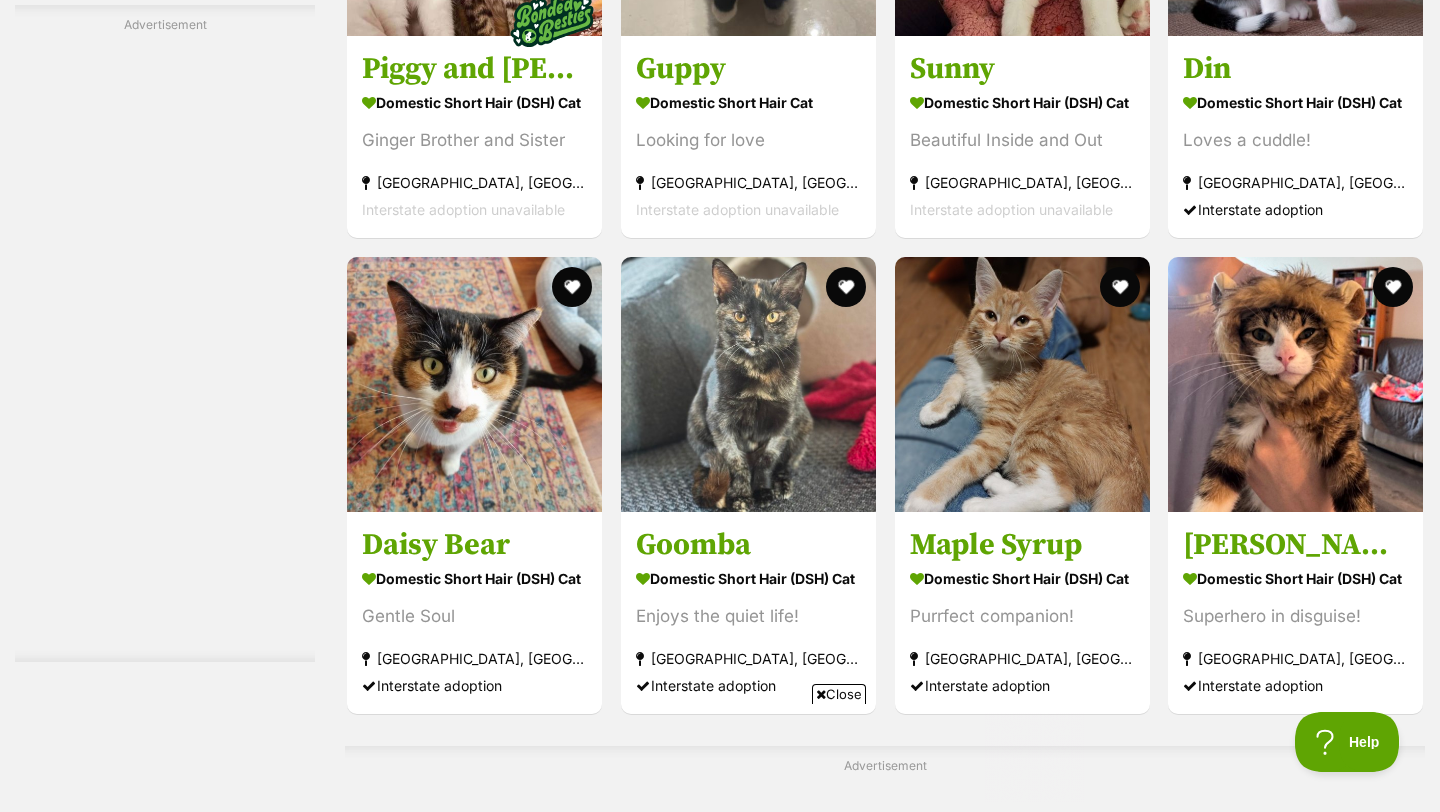 scroll, scrollTop: 3628, scrollLeft: 0, axis: vertical 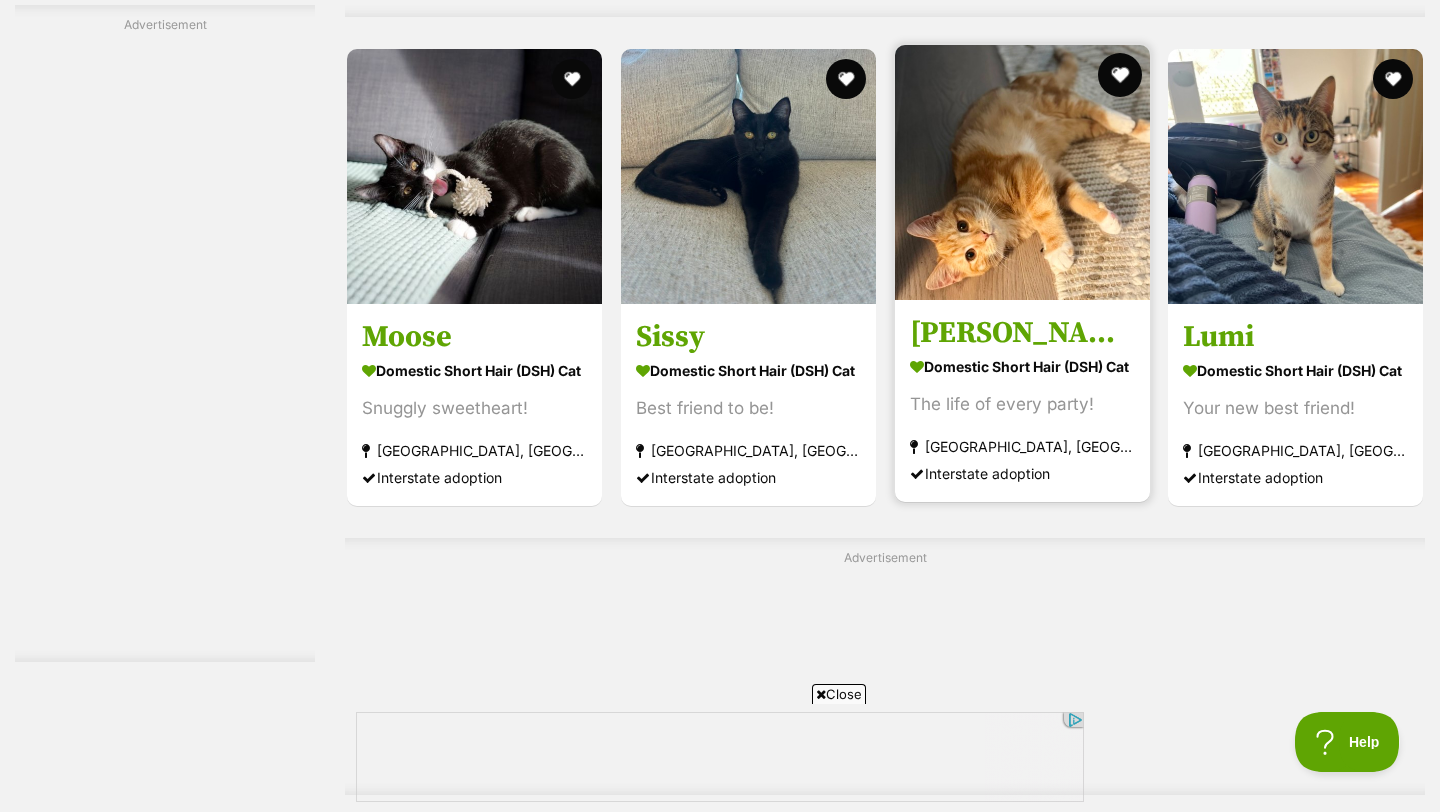 click at bounding box center [1119, 75] 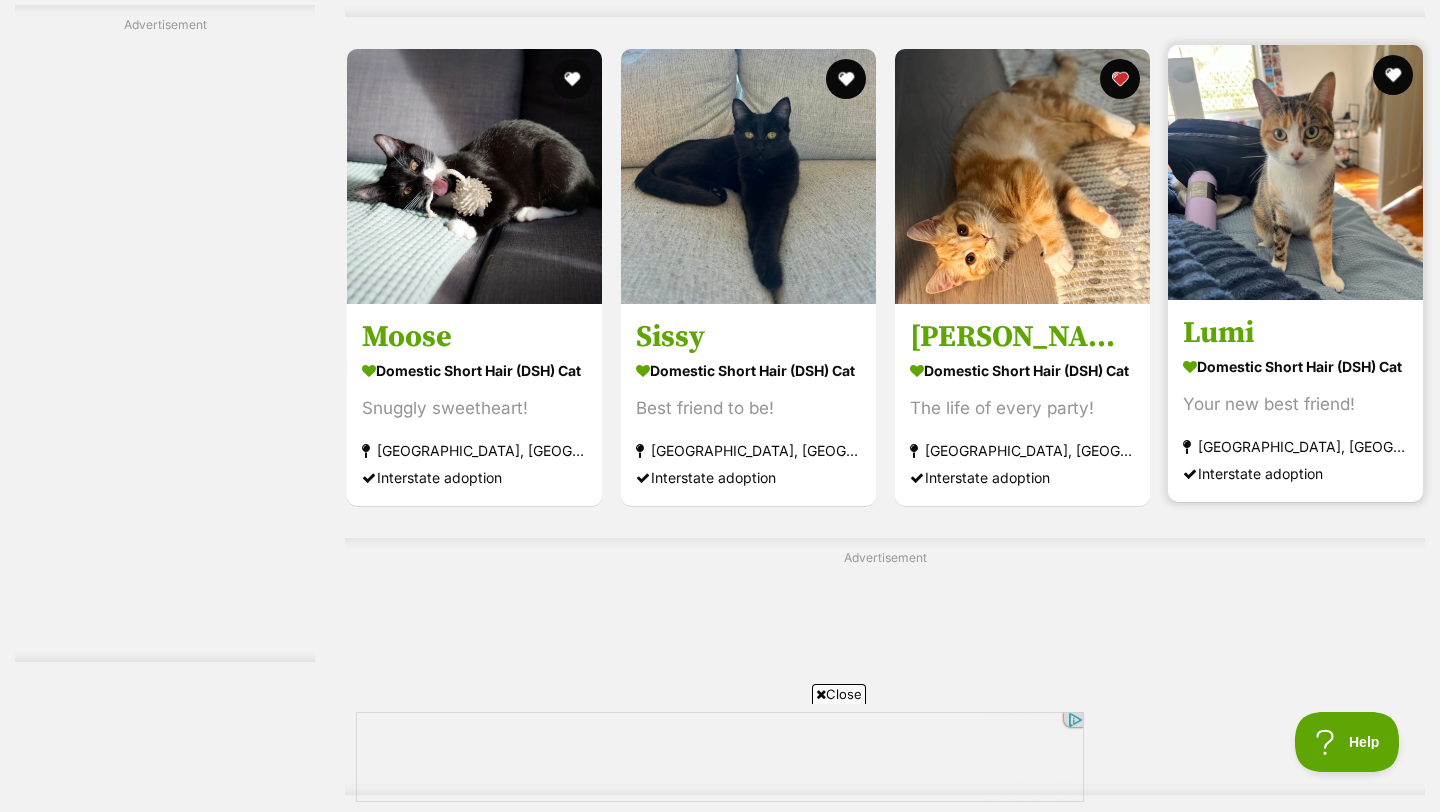 click on "Domestic Short Hair (DSH) Cat" at bounding box center (1295, 366) 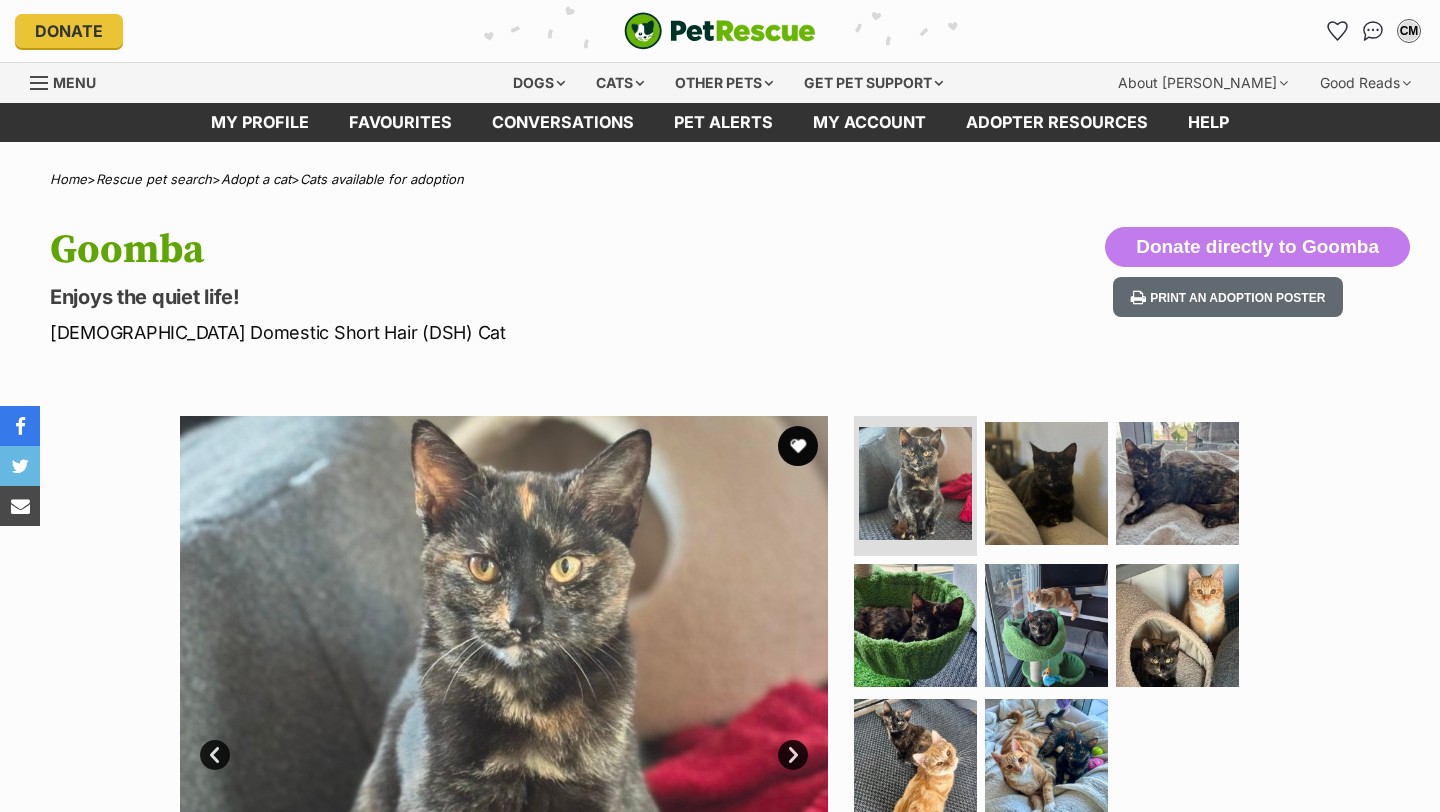 scroll, scrollTop: 0, scrollLeft: 0, axis: both 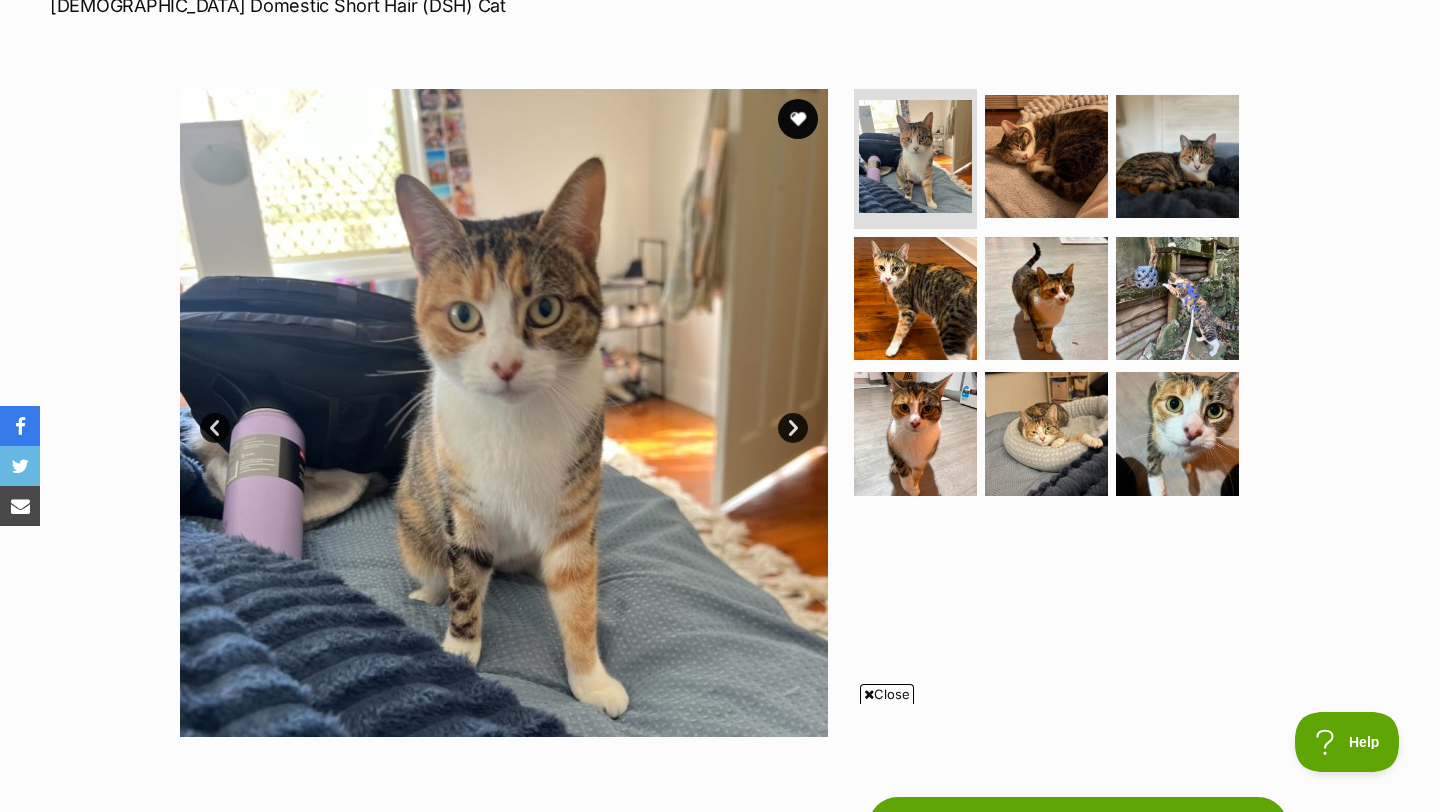 click on "Next" at bounding box center [793, 428] 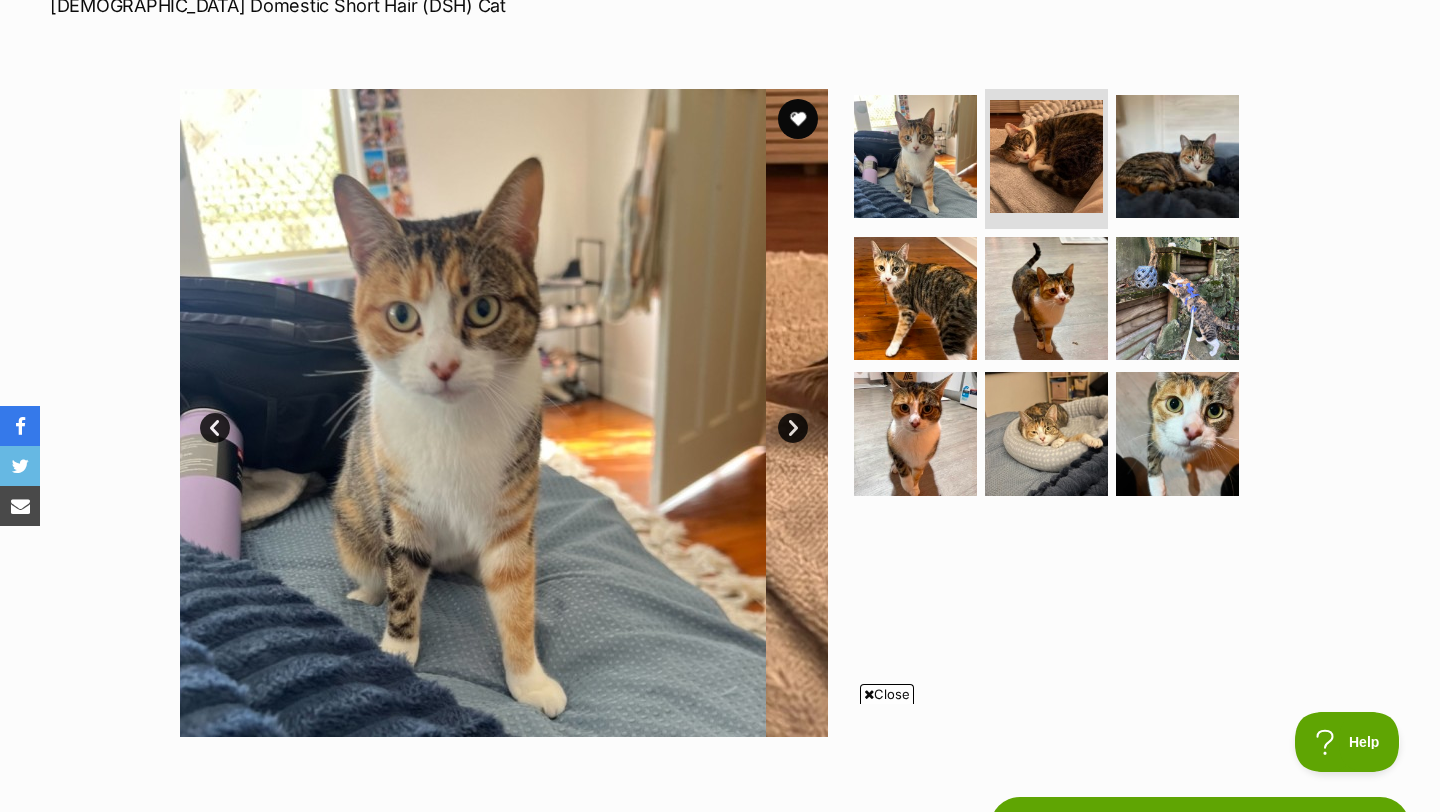 scroll, scrollTop: 0, scrollLeft: 0, axis: both 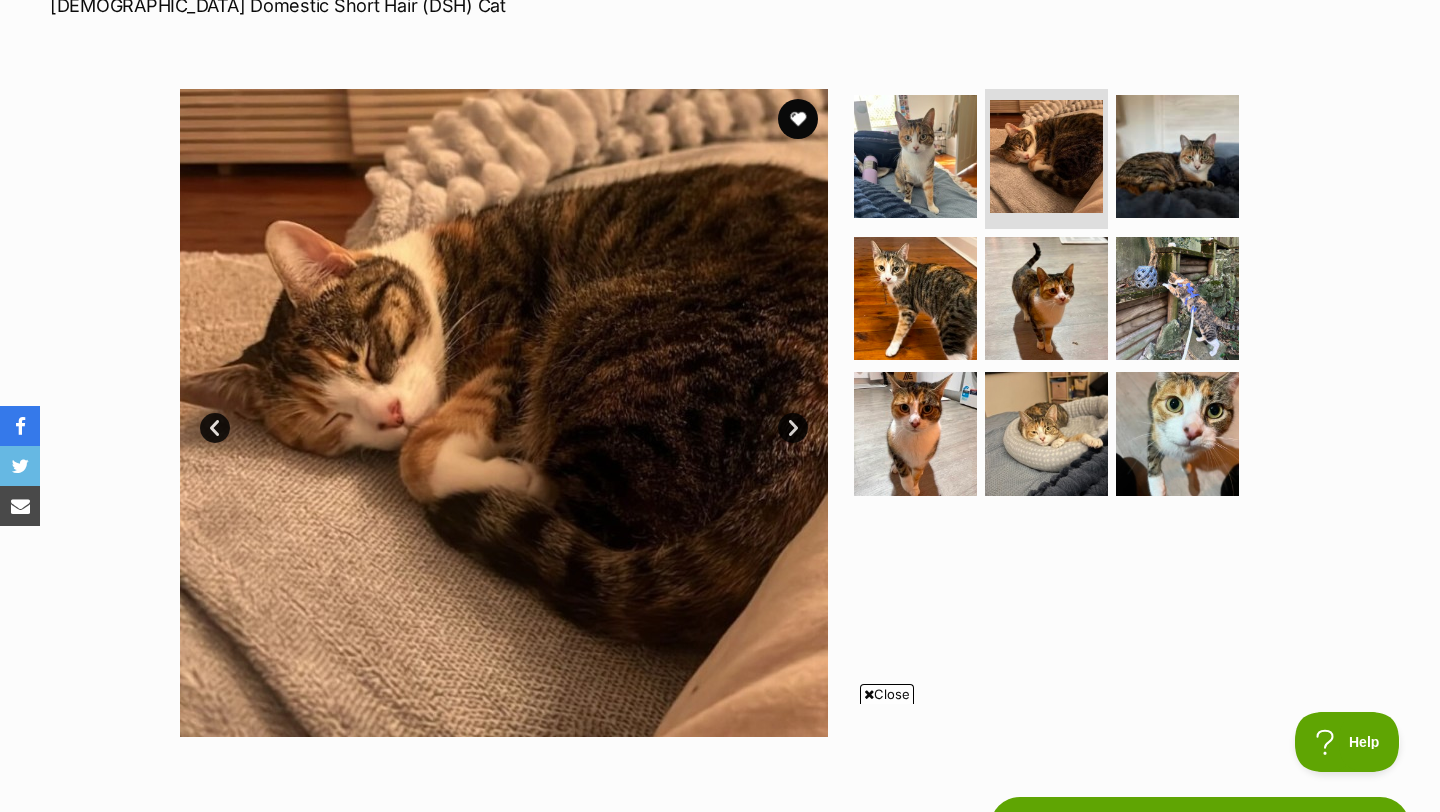 click on "Next" at bounding box center (793, 428) 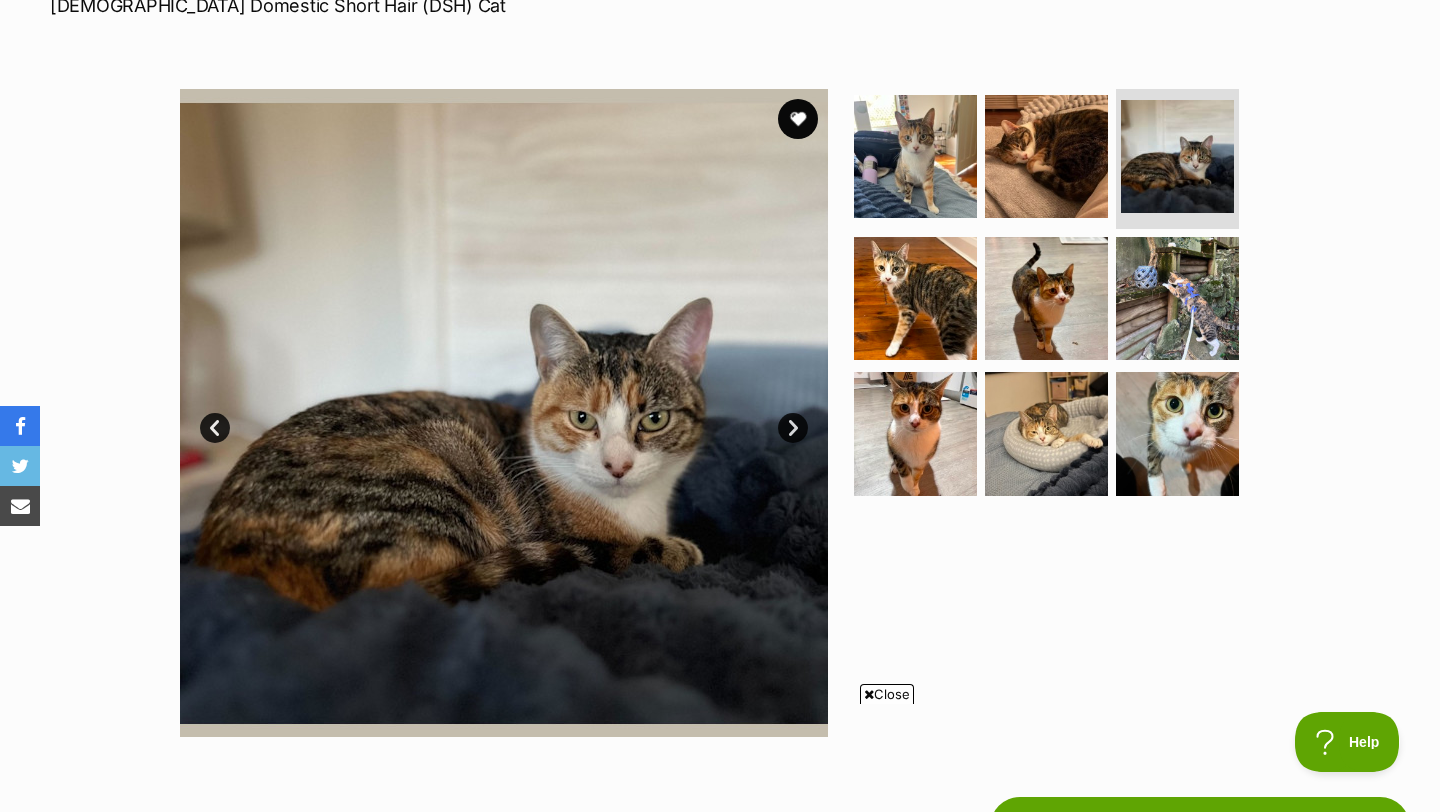 click on "Next" at bounding box center [793, 428] 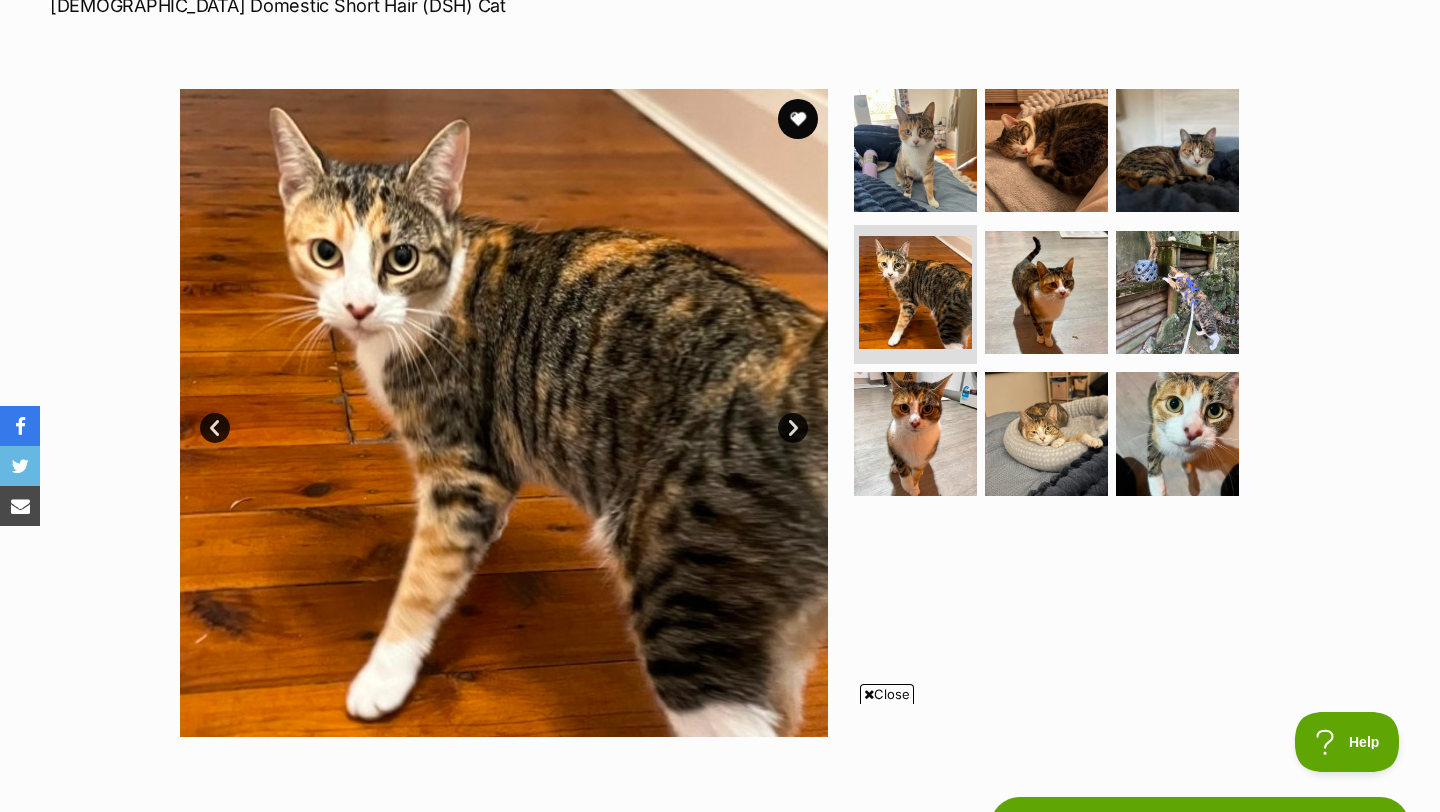 click on "Next" at bounding box center [793, 428] 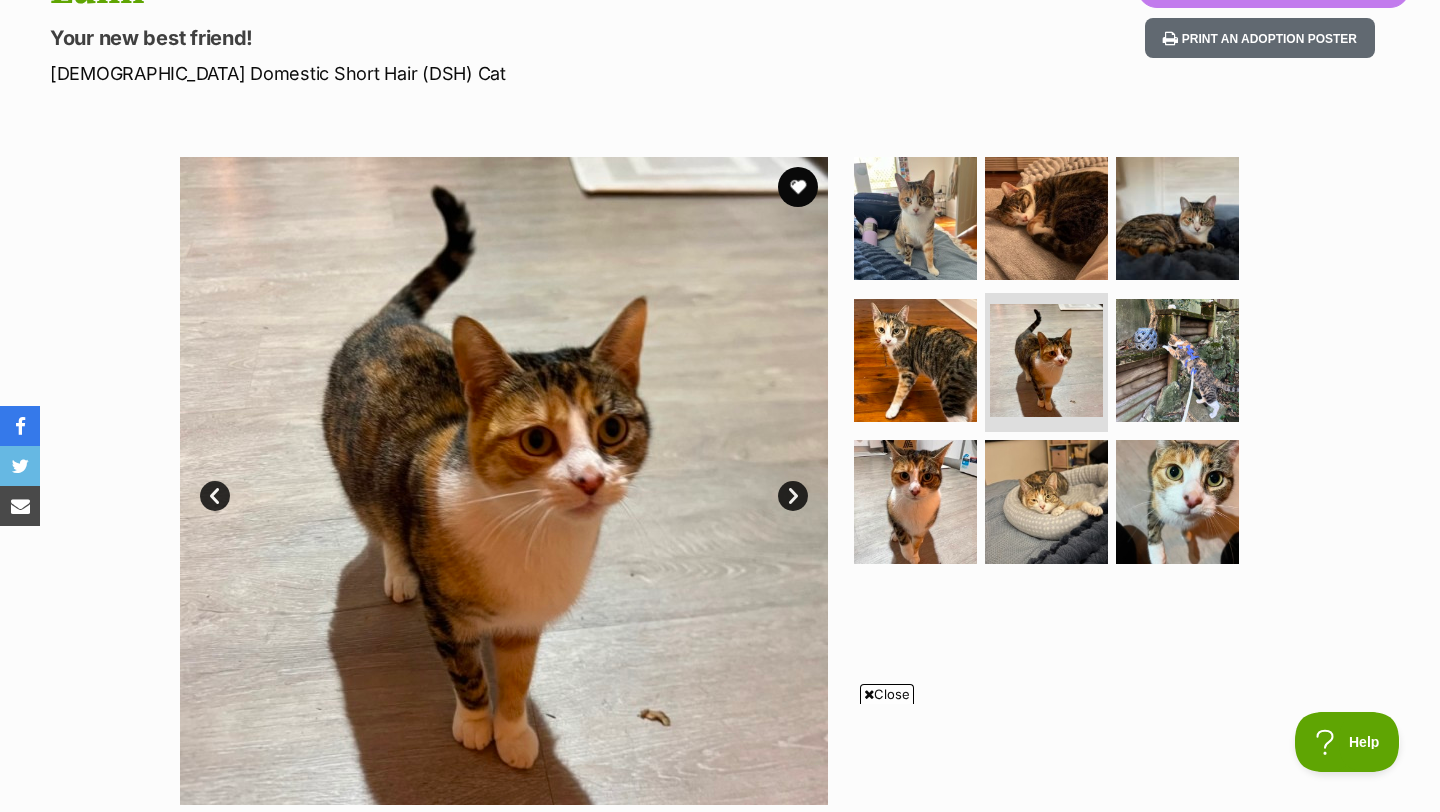 scroll, scrollTop: 258, scrollLeft: 0, axis: vertical 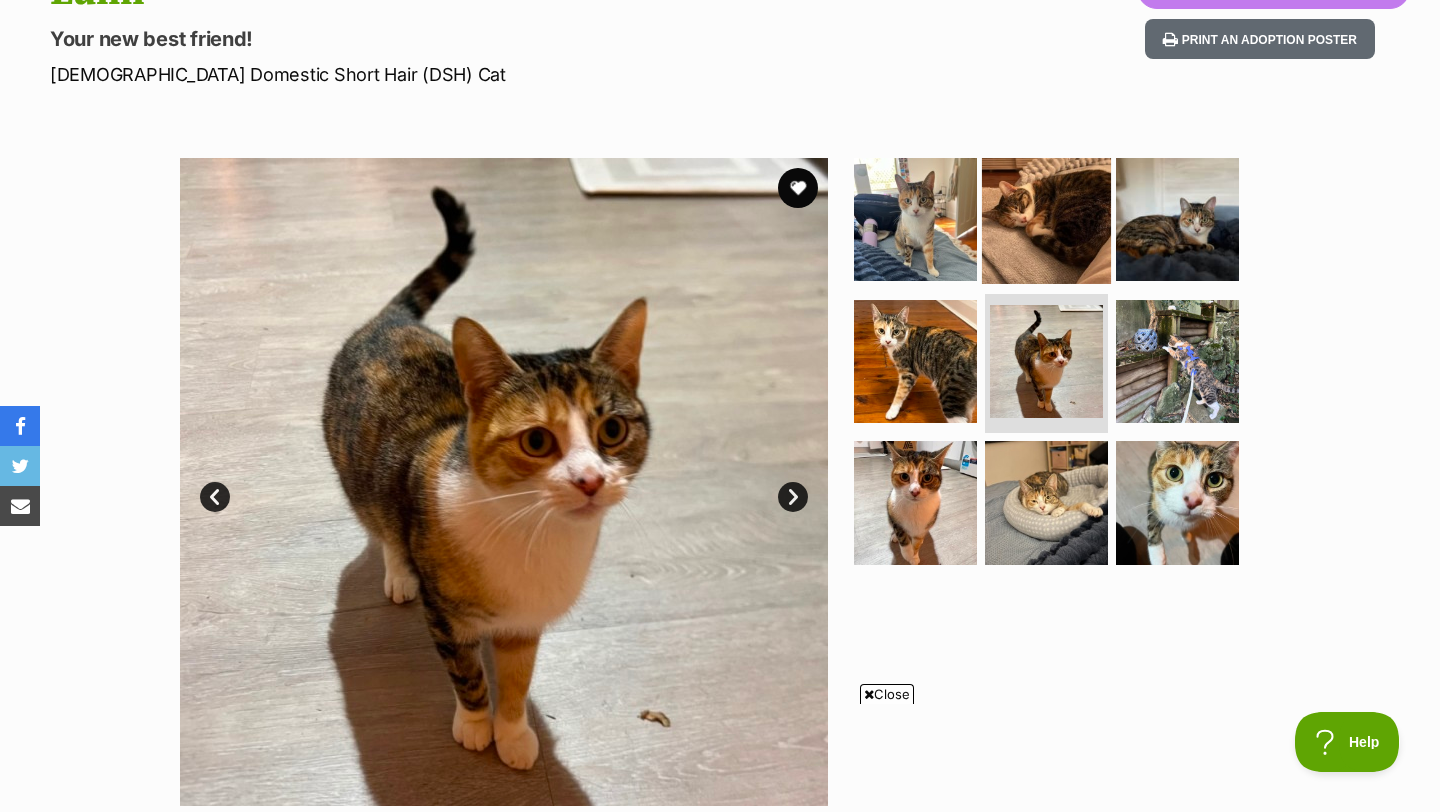 click at bounding box center [1046, 219] 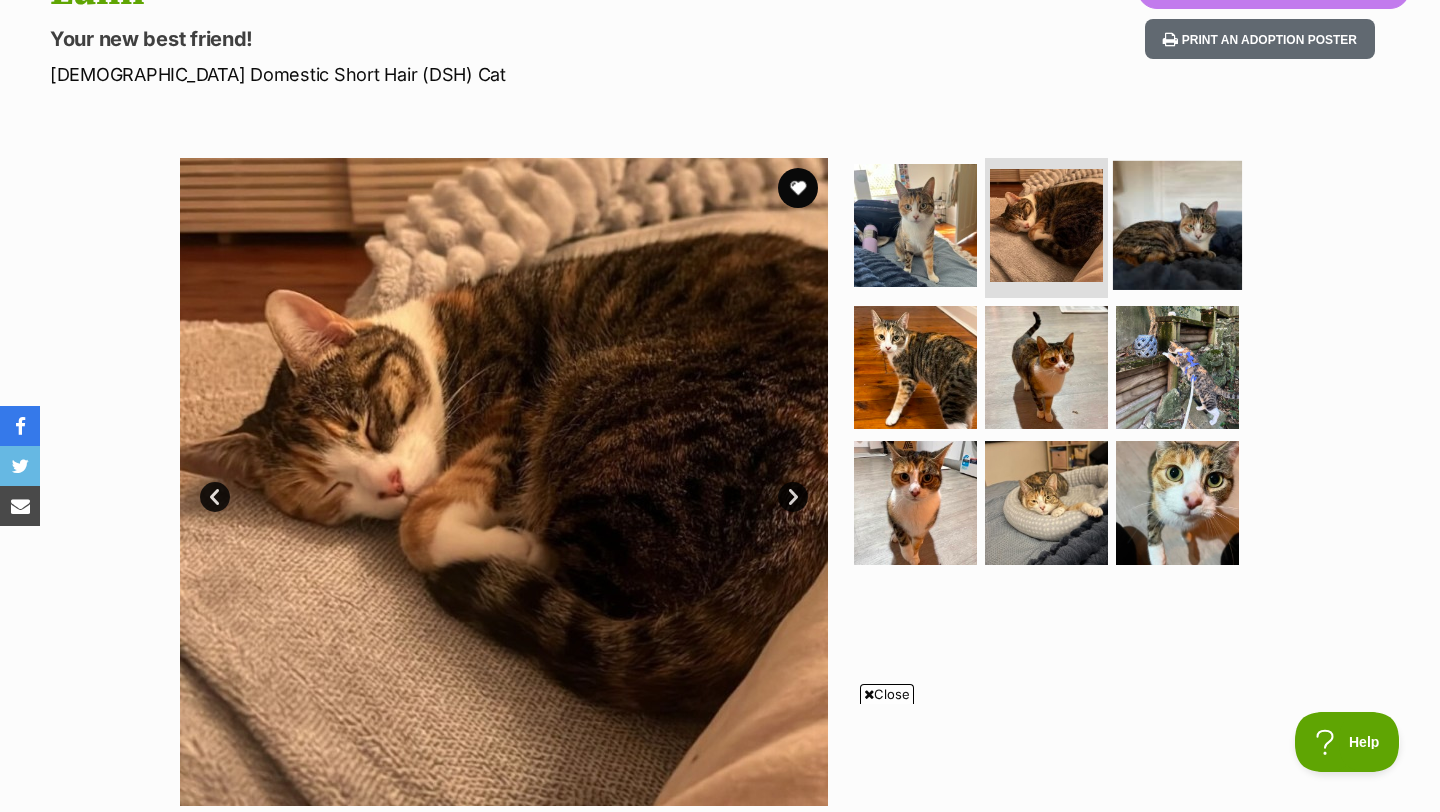 click at bounding box center [1177, 225] 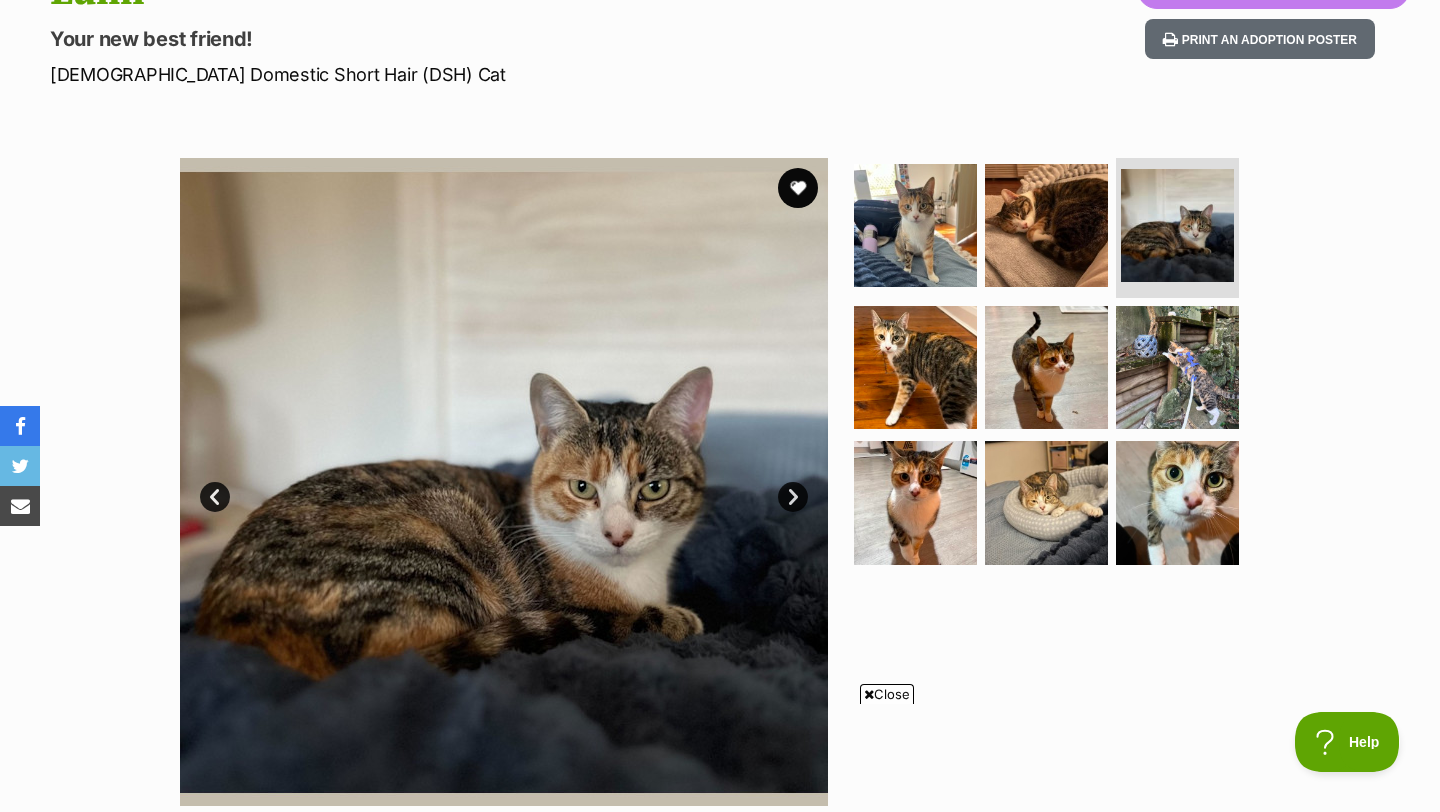 click on "Next" at bounding box center [793, 497] 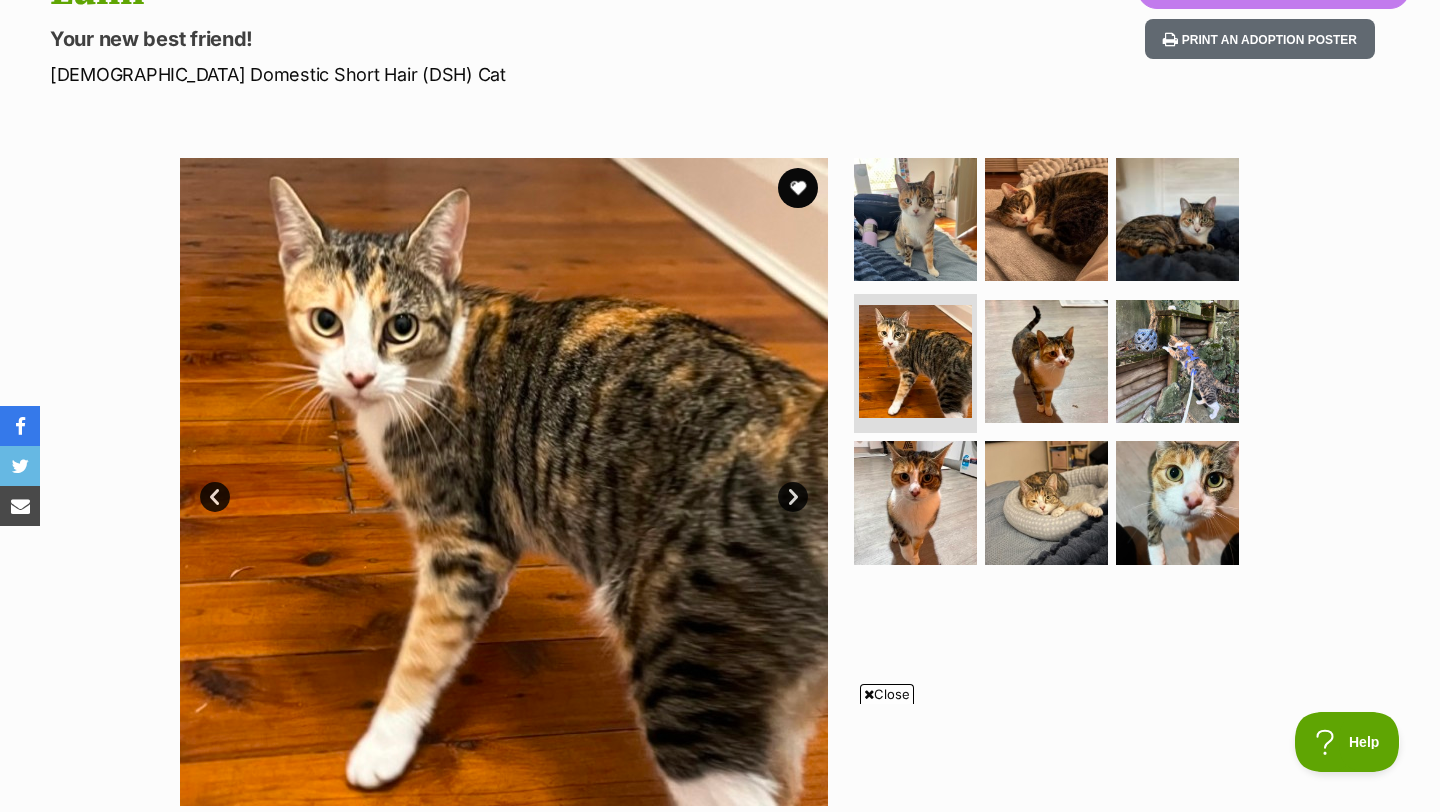 click on "Next" at bounding box center [793, 497] 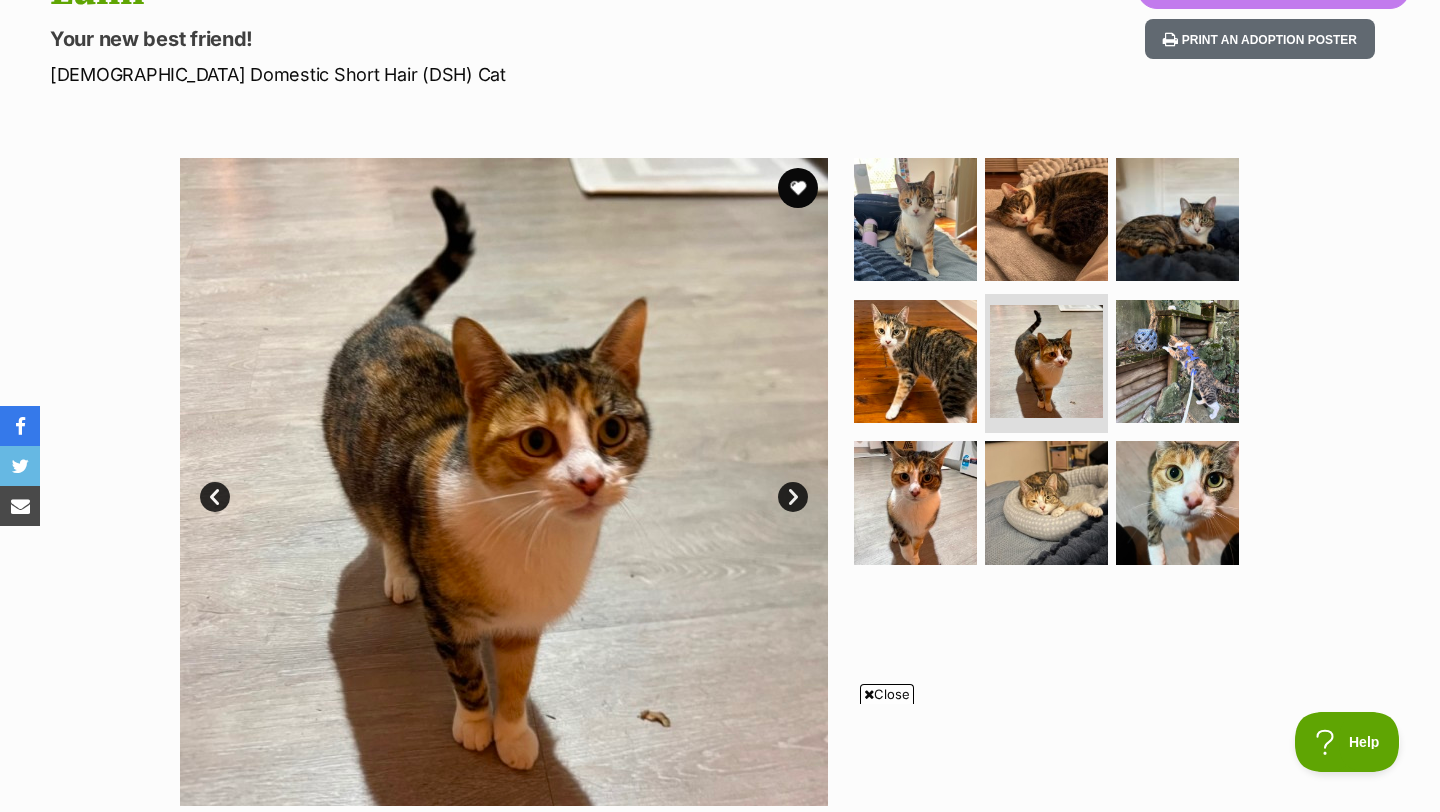 click on "Next" at bounding box center [793, 497] 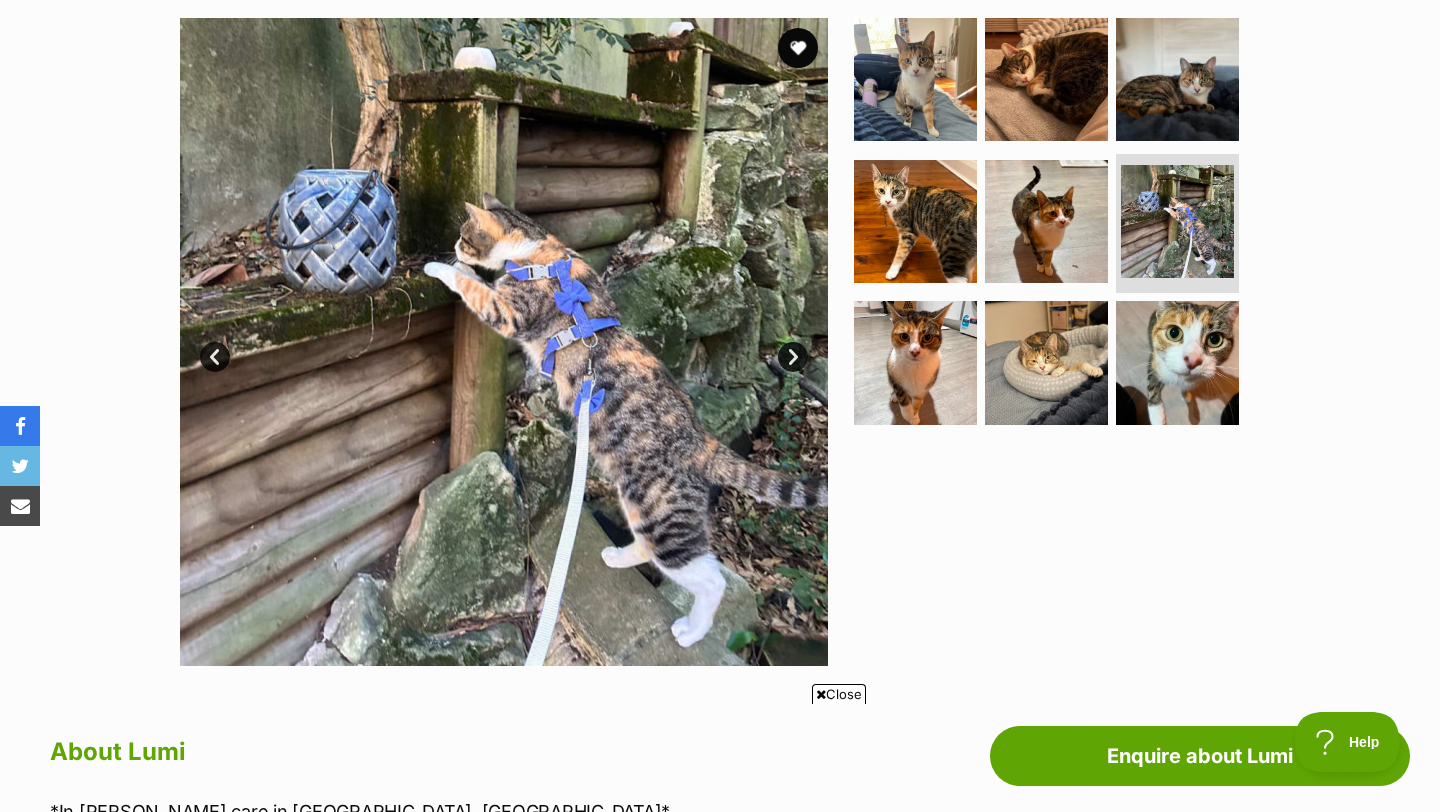 scroll, scrollTop: 0, scrollLeft: 0, axis: both 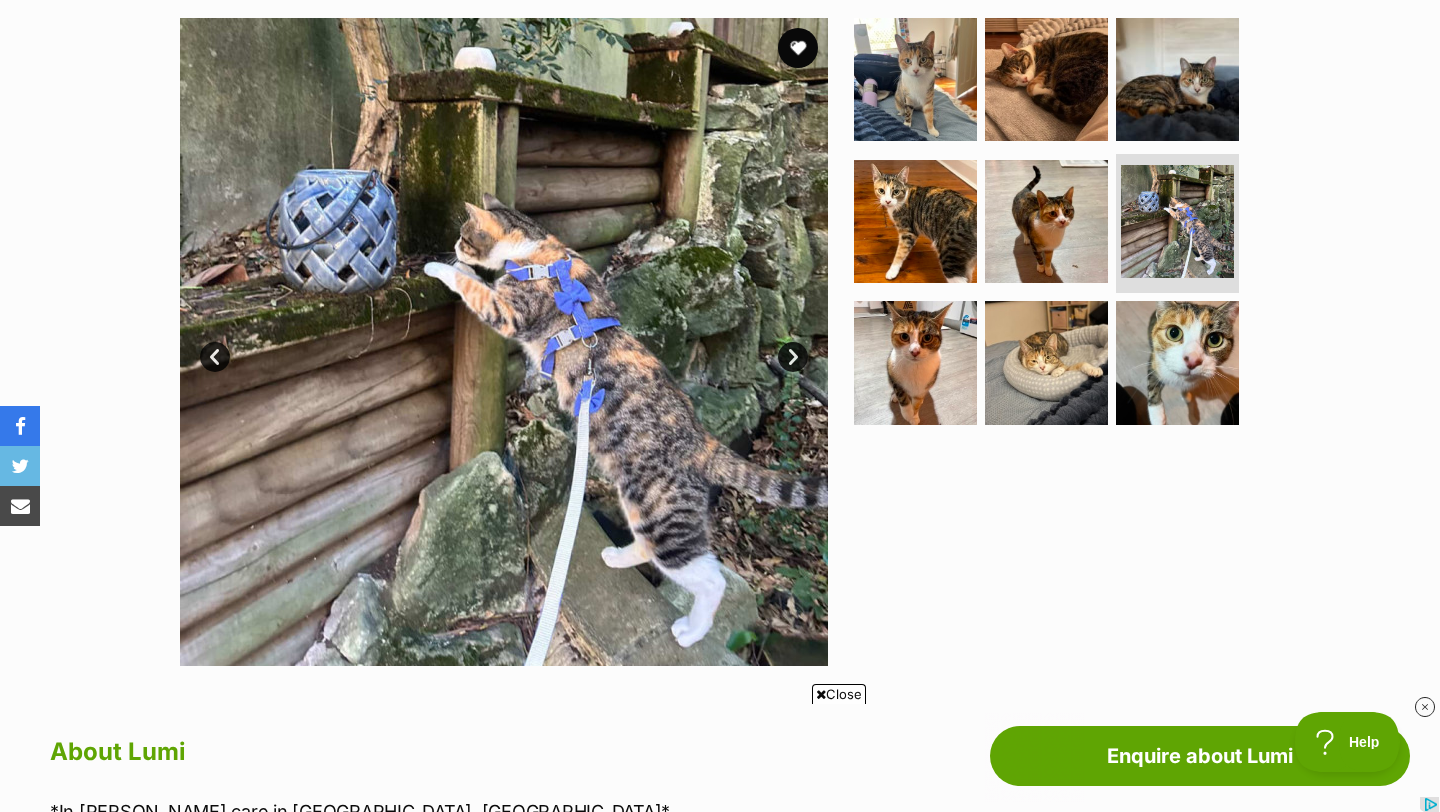 click on "Next" at bounding box center (793, 357) 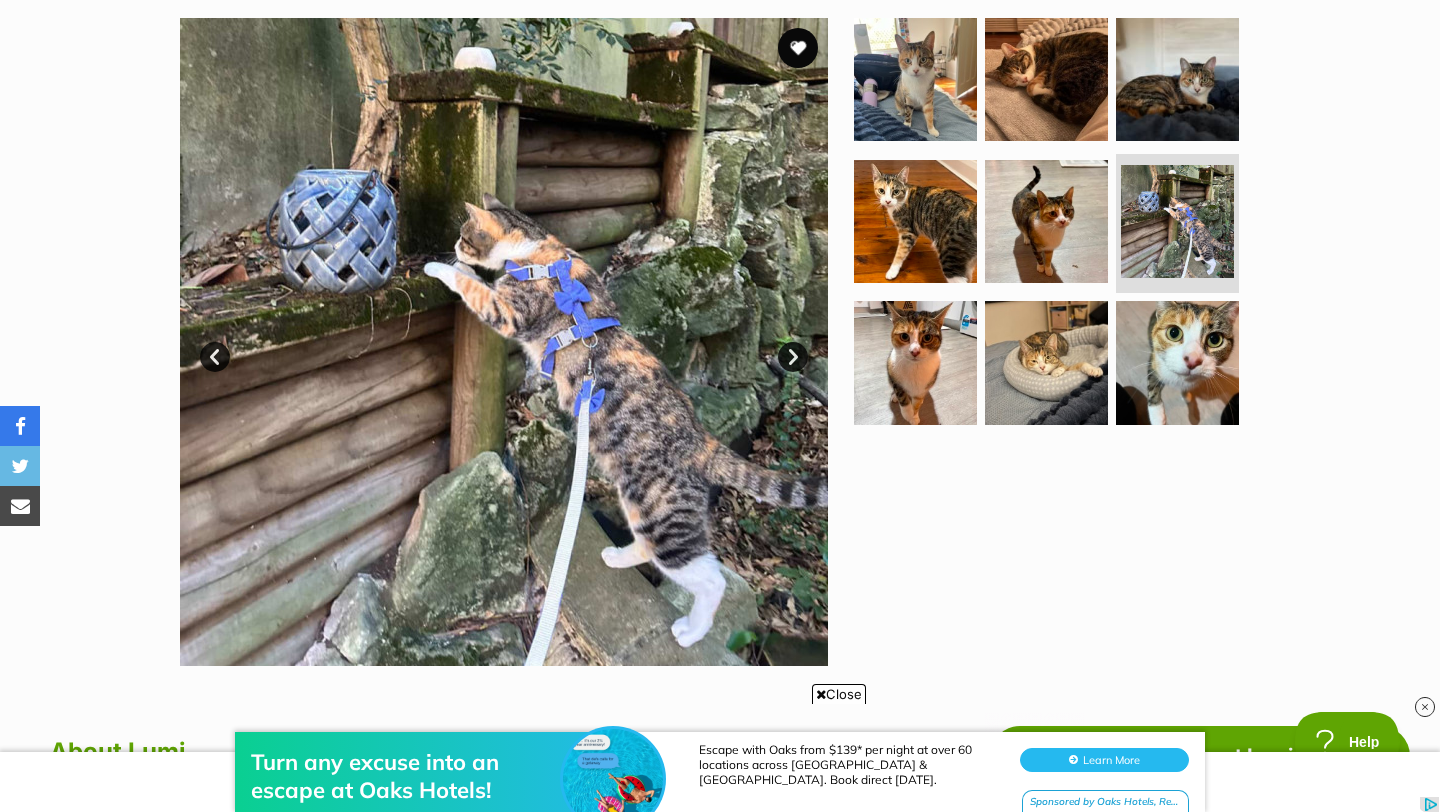 scroll, scrollTop: 0, scrollLeft: 0, axis: both 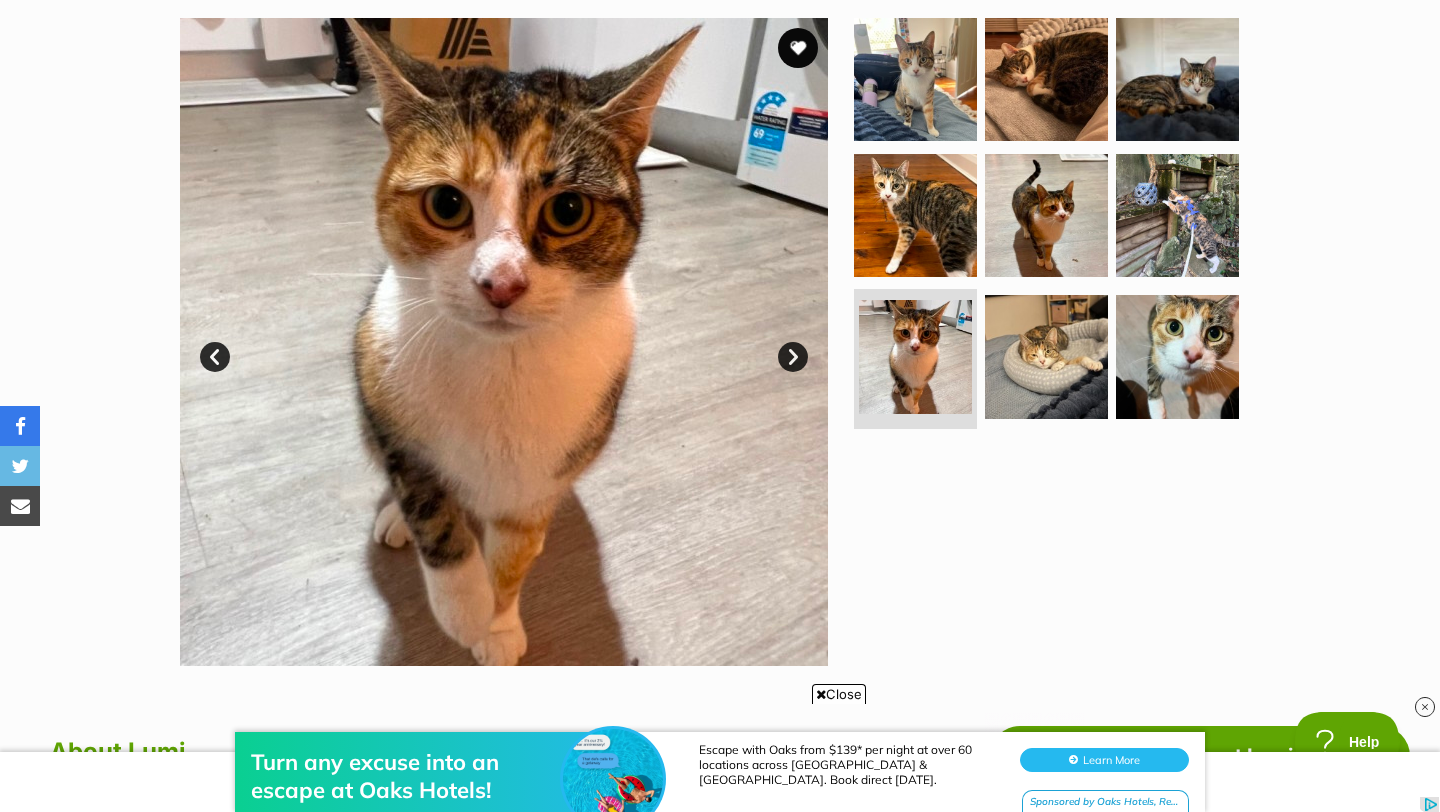 click on "Next" at bounding box center (793, 357) 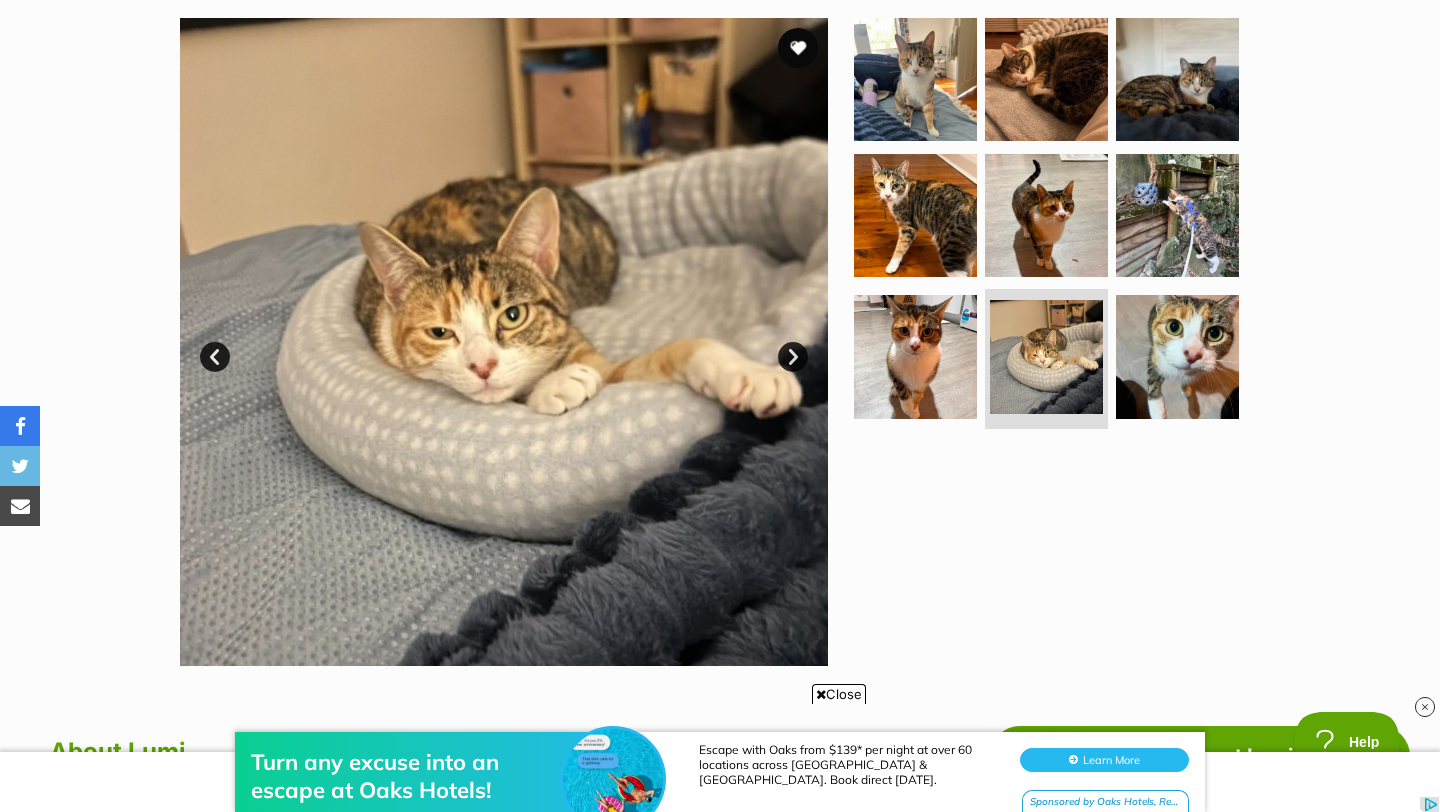 click on "Next" at bounding box center [793, 357] 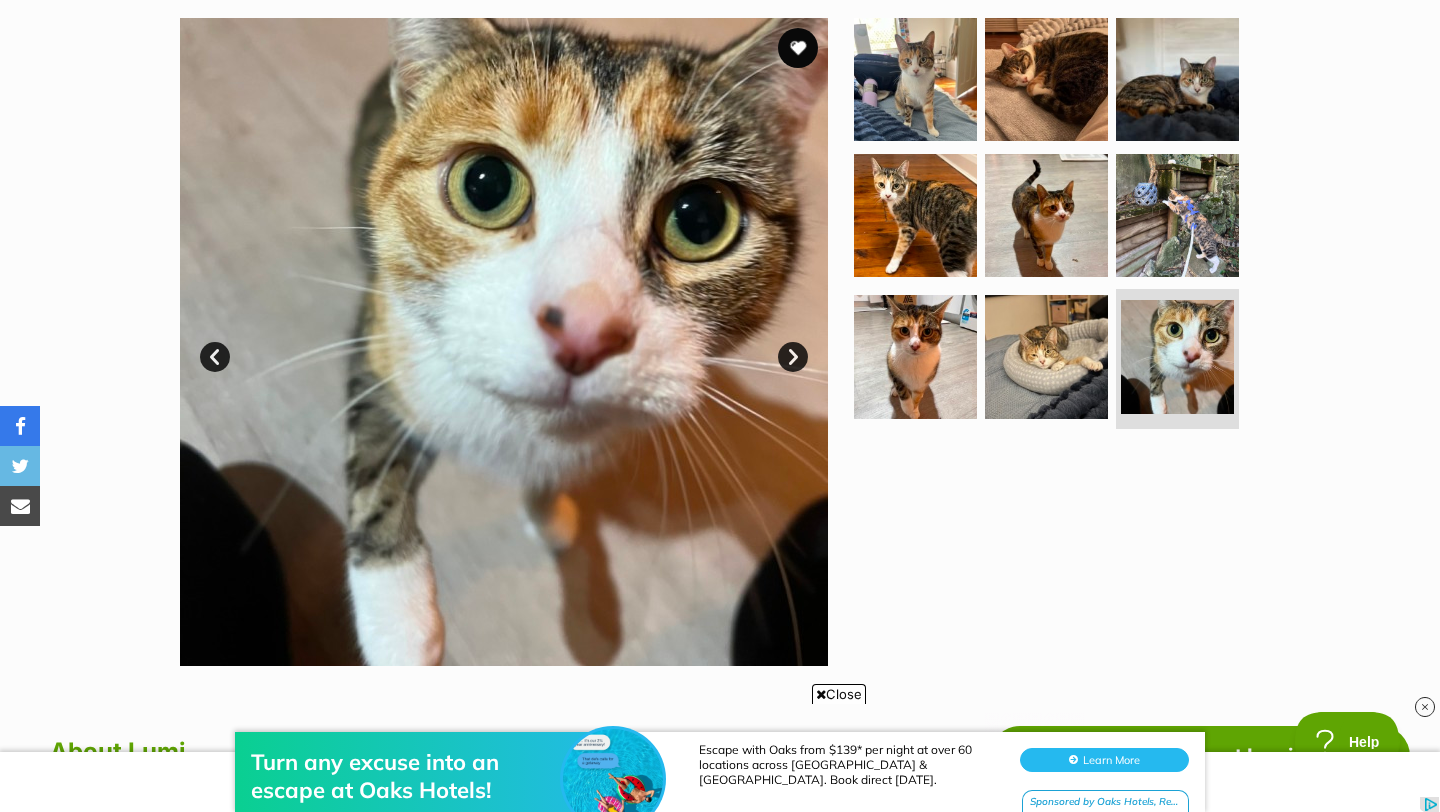 click on "Next" at bounding box center [793, 357] 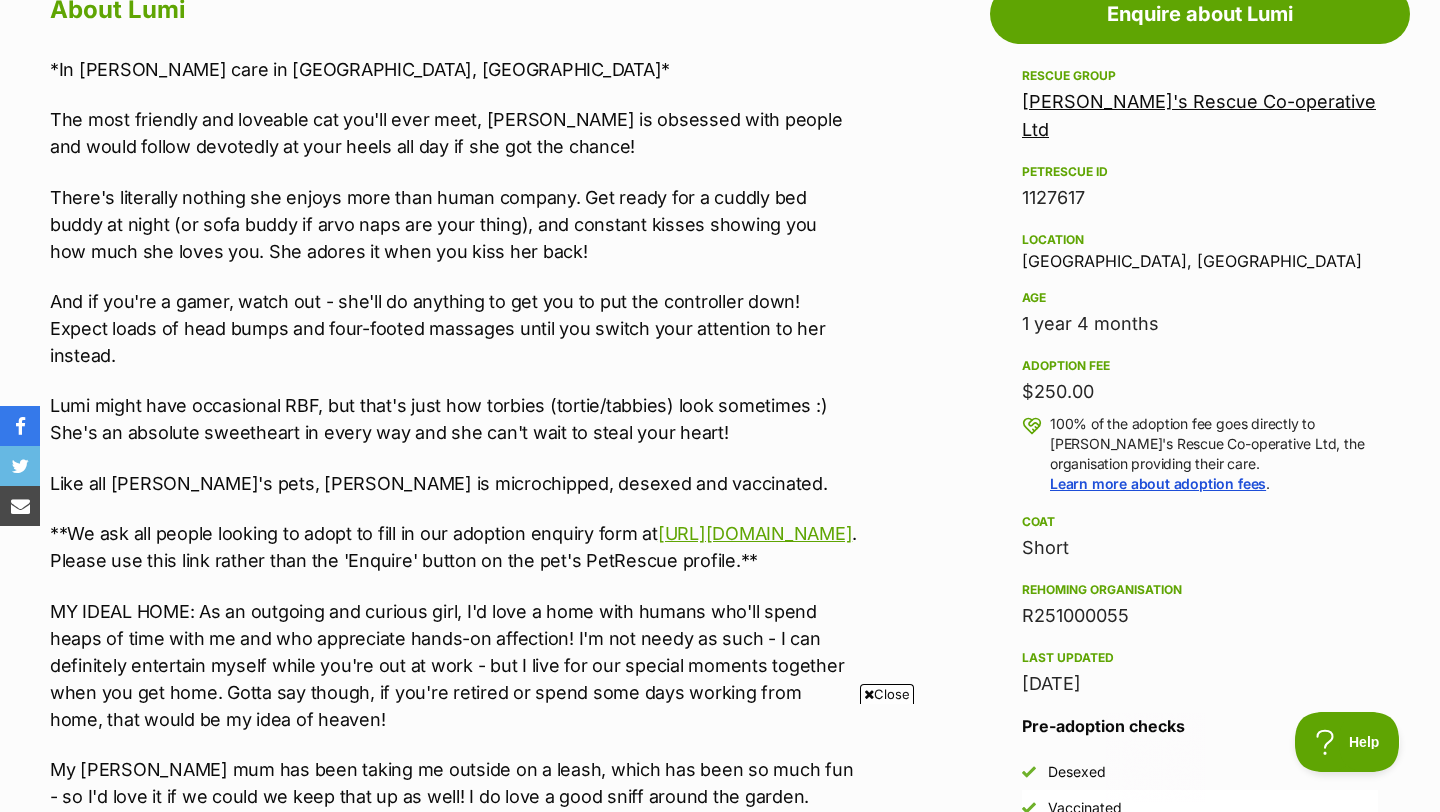 scroll, scrollTop: 0, scrollLeft: 0, axis: both 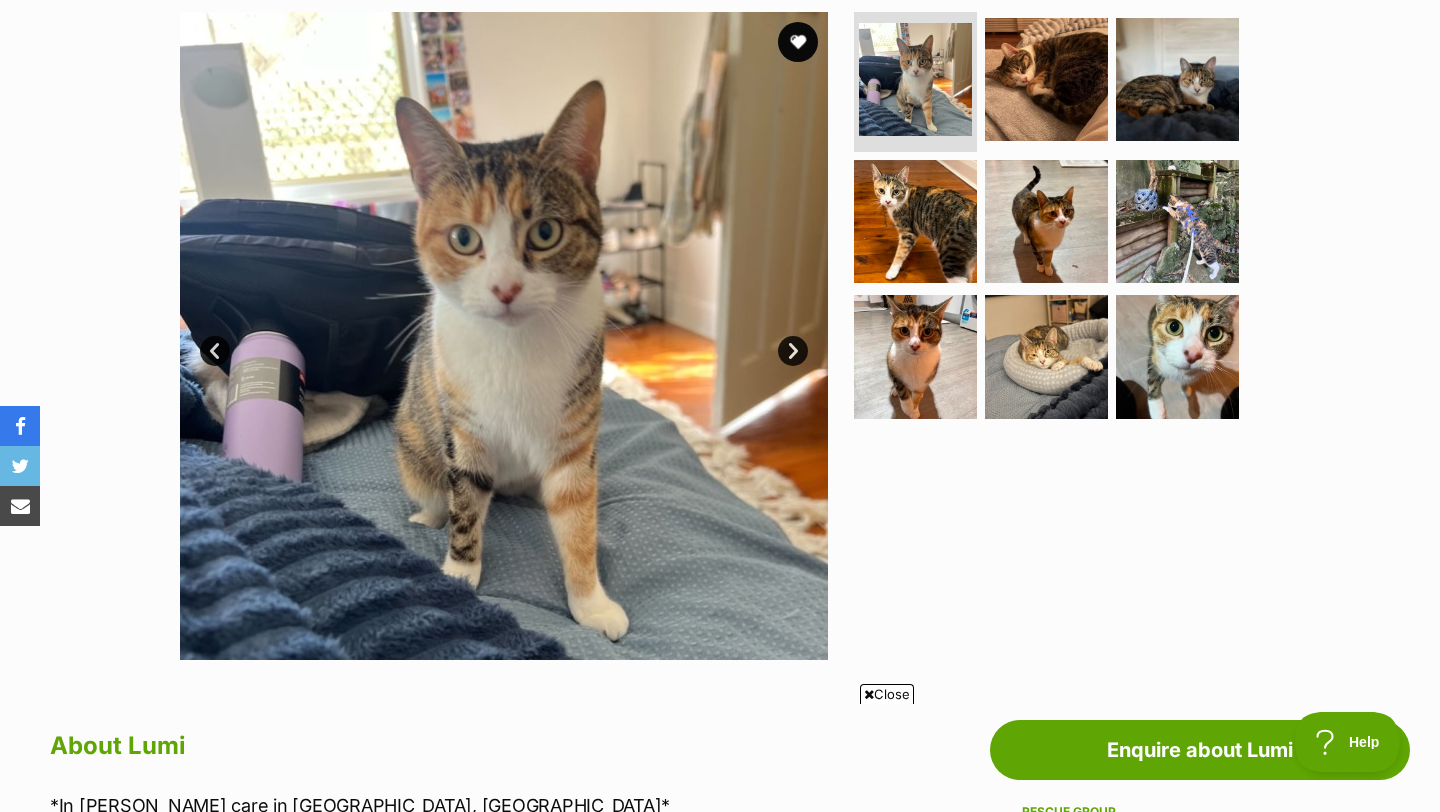 click on "Next" at bounding box center (793, 351) 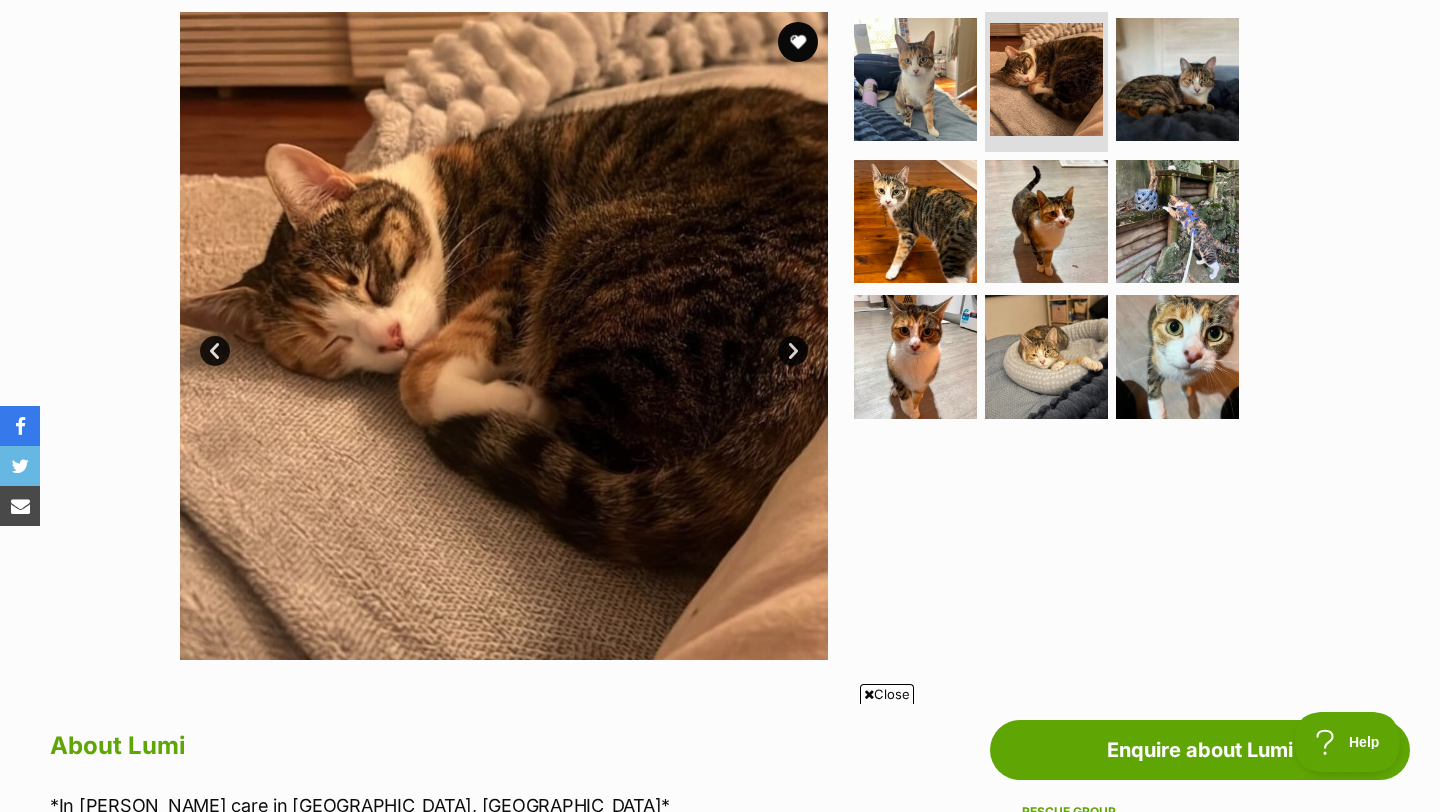 click on "Next" at bounding box center [793, 351] 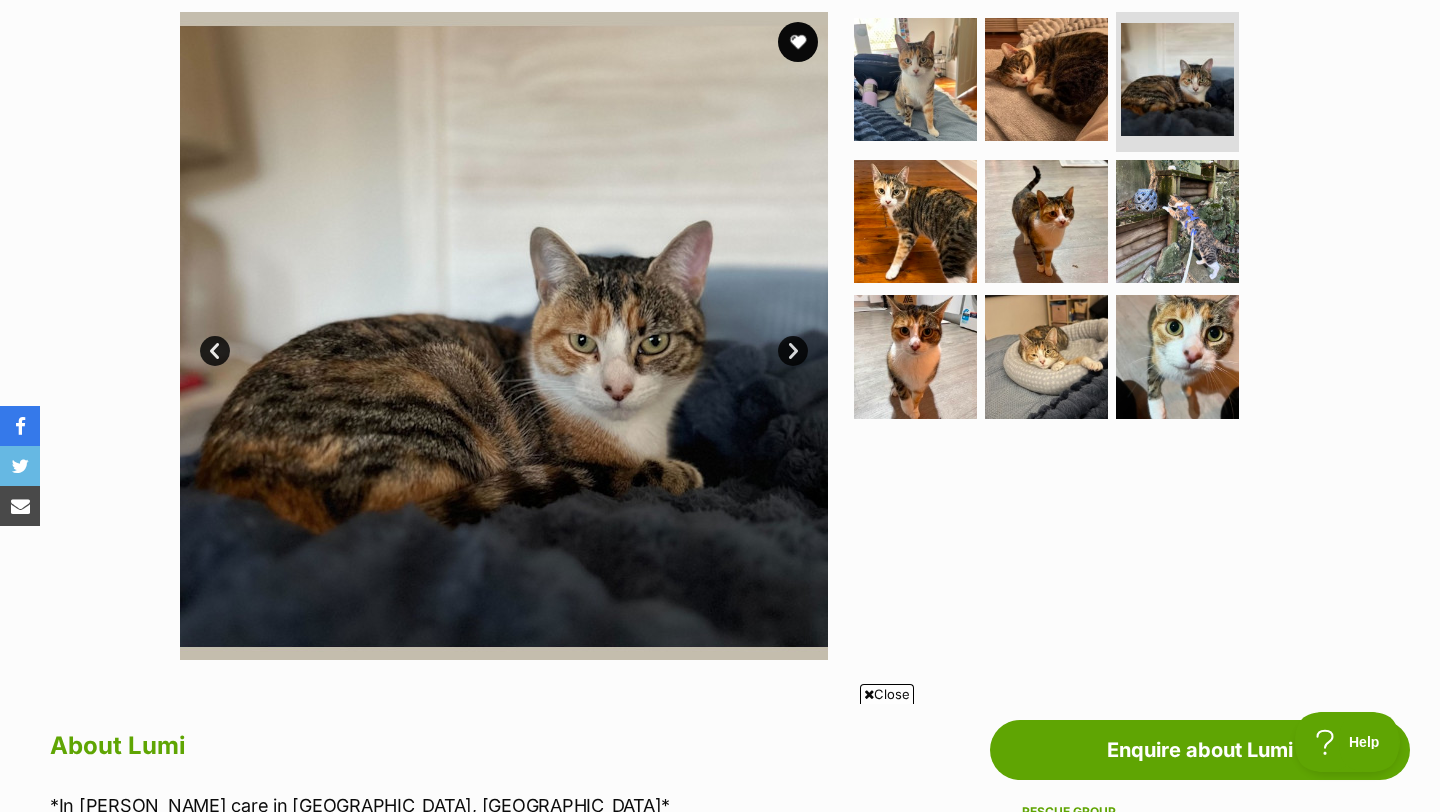 click on "Next" at bounding box center (793, 351) 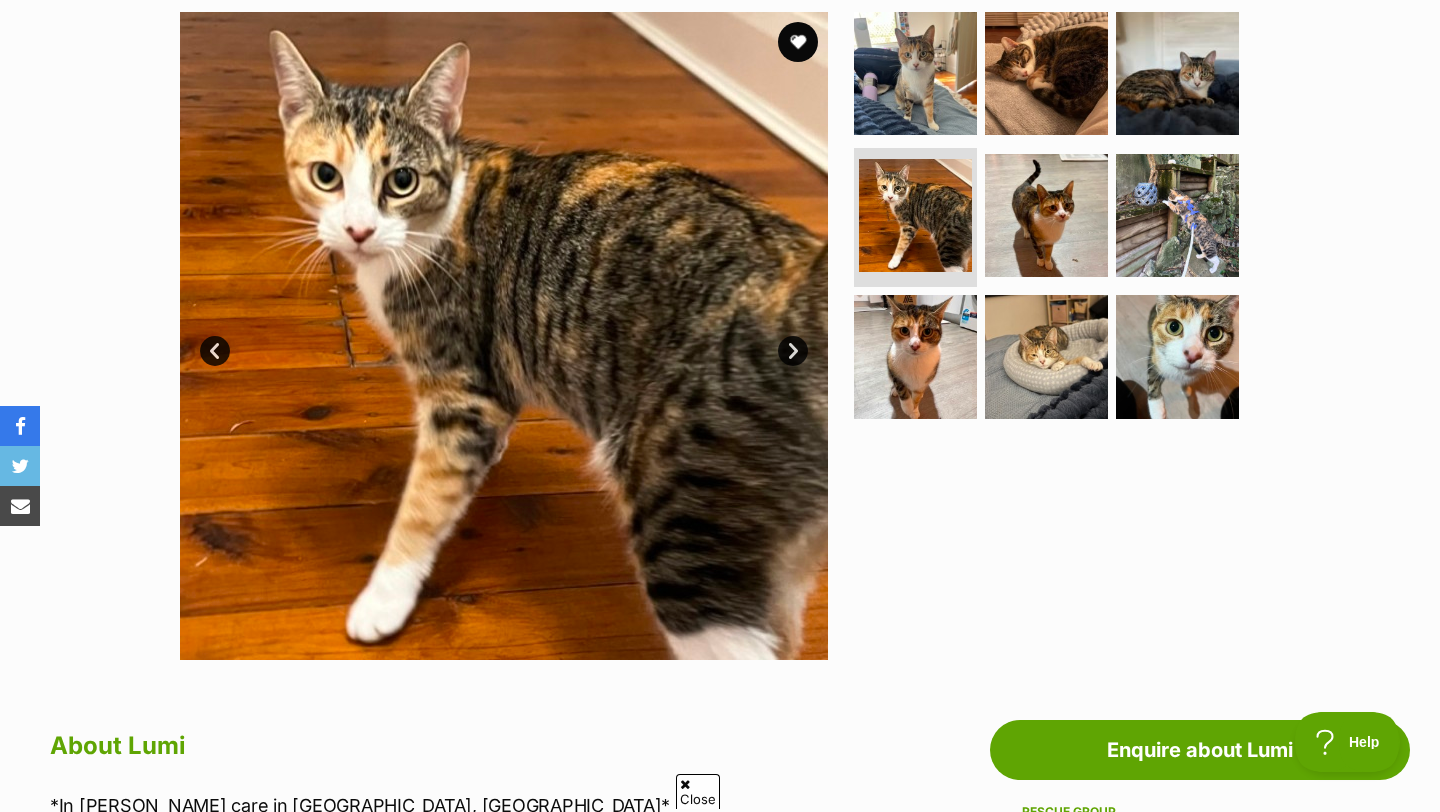 click on "Next" at bounding box center [793, 351] 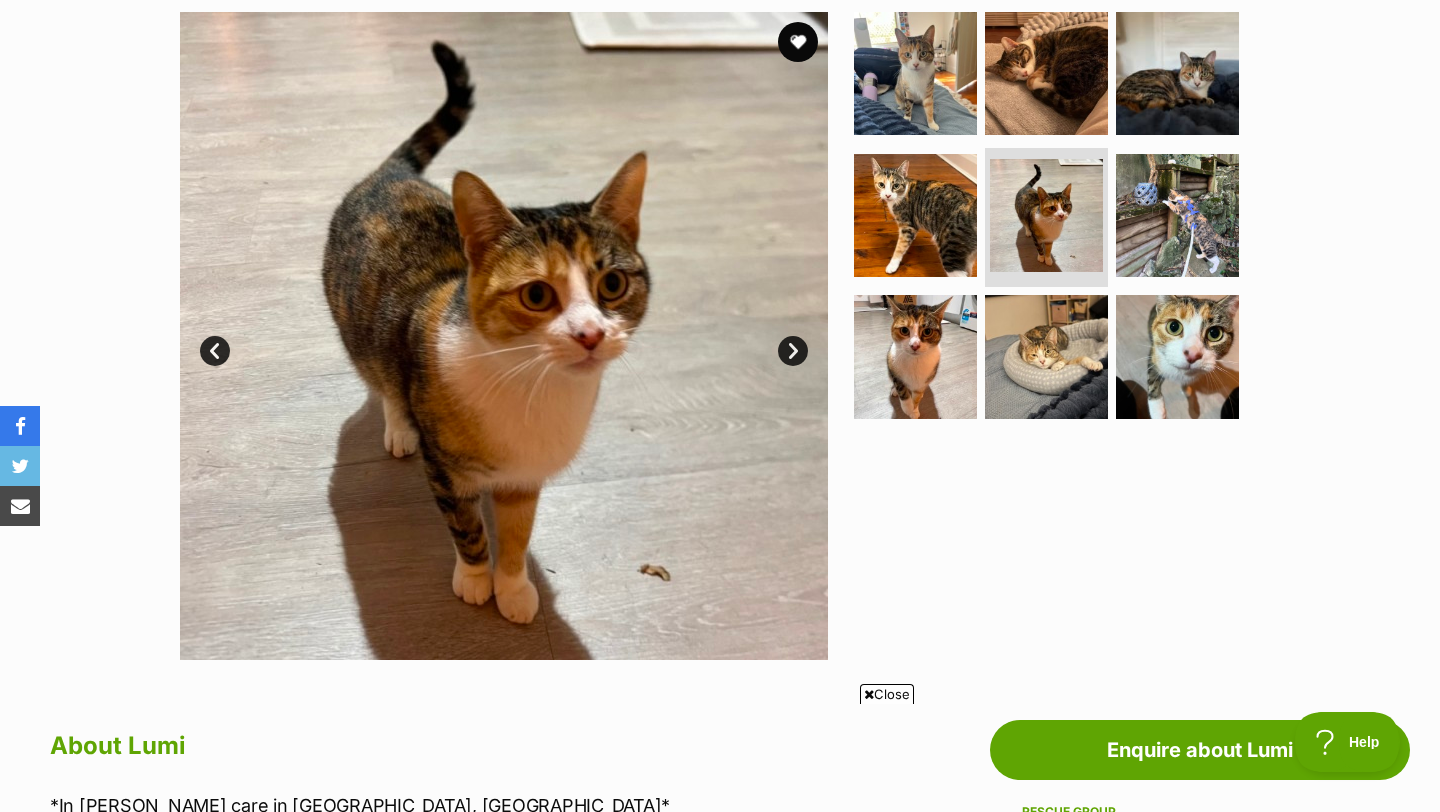 click on "Next" at bounding box center (793, 351) 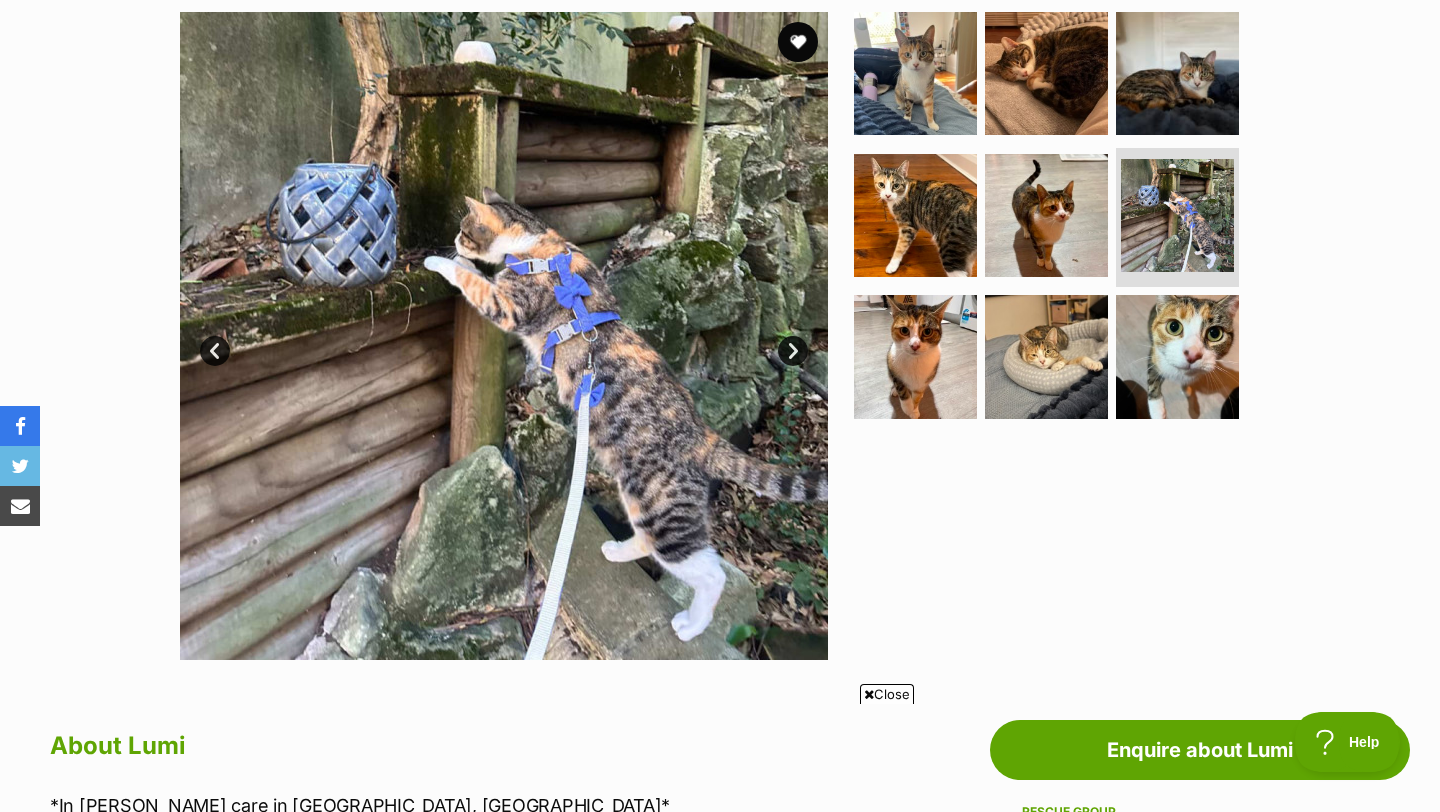 click on "Next" at bounding box center [793, 351] 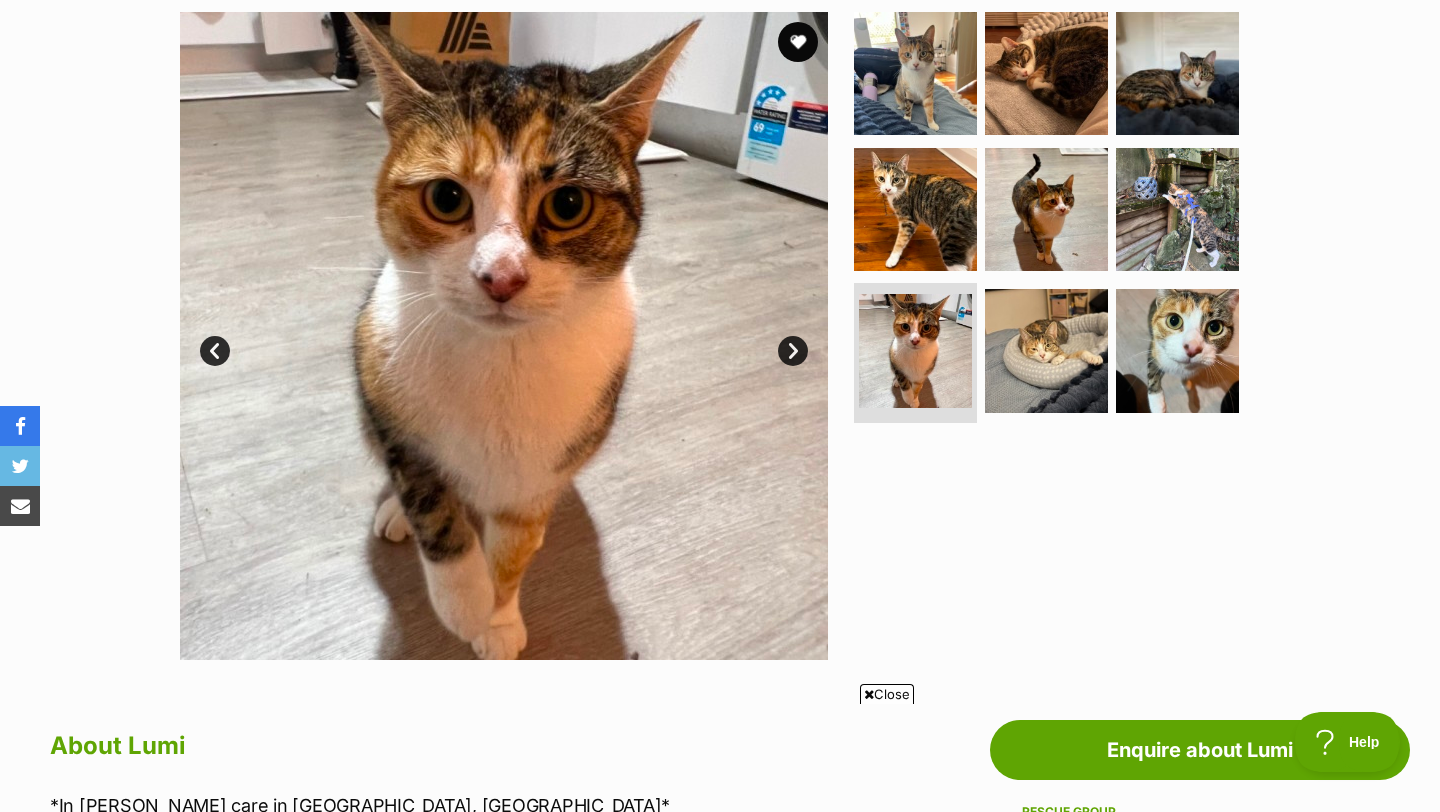 click on "Next" at bounding box center (793, 351) 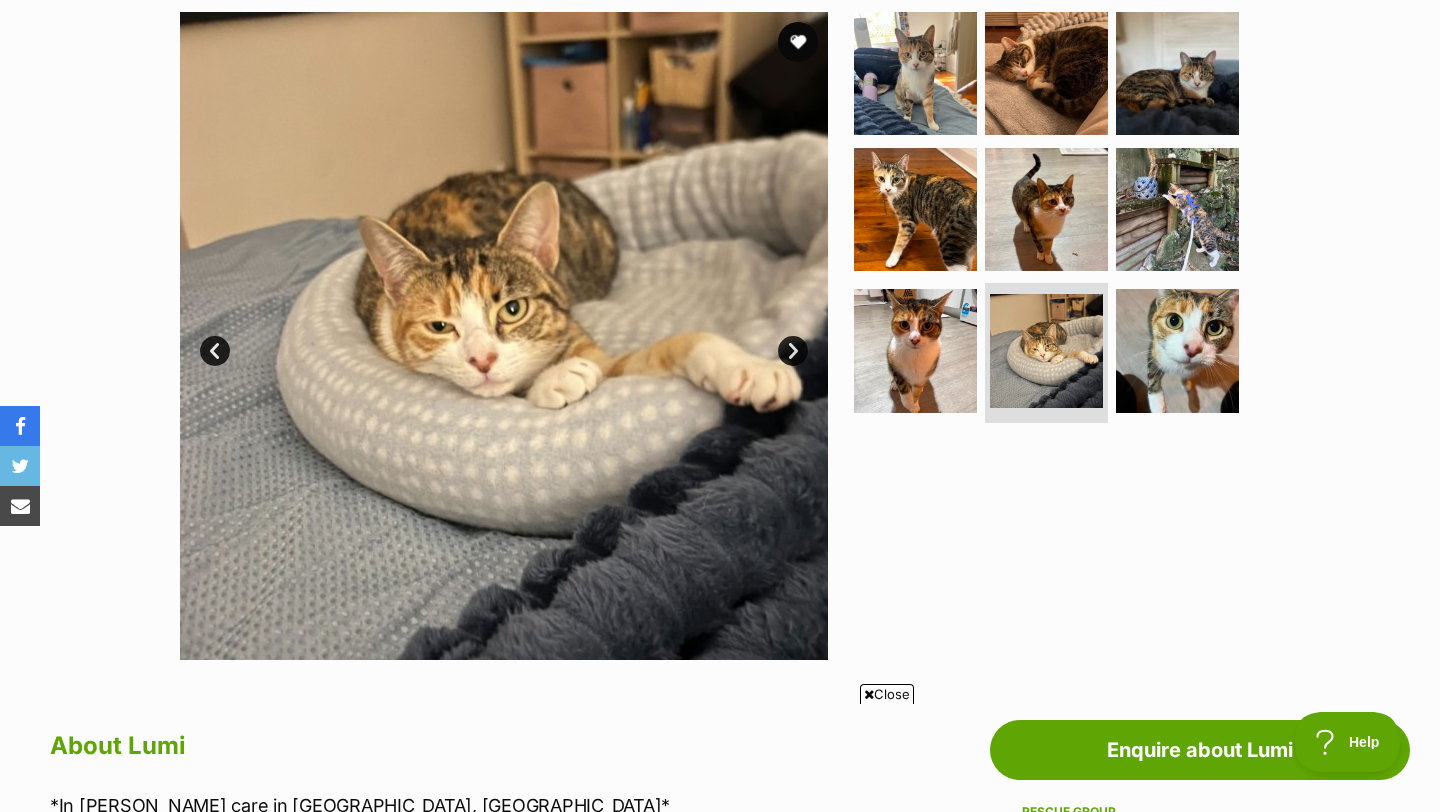 click on "Next" at bounding box center [793, 351] 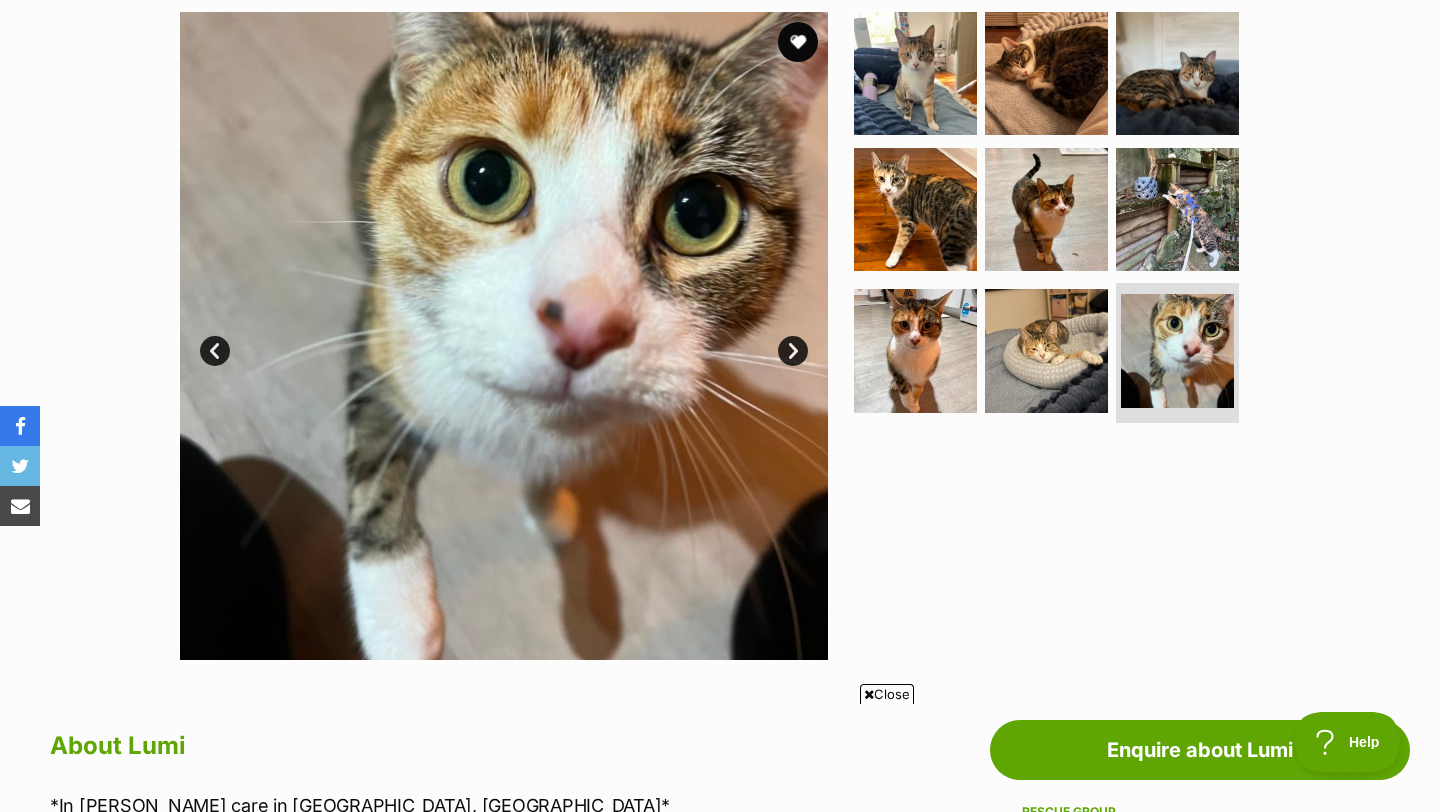 click on "Next" at bounding box center (793, 351) 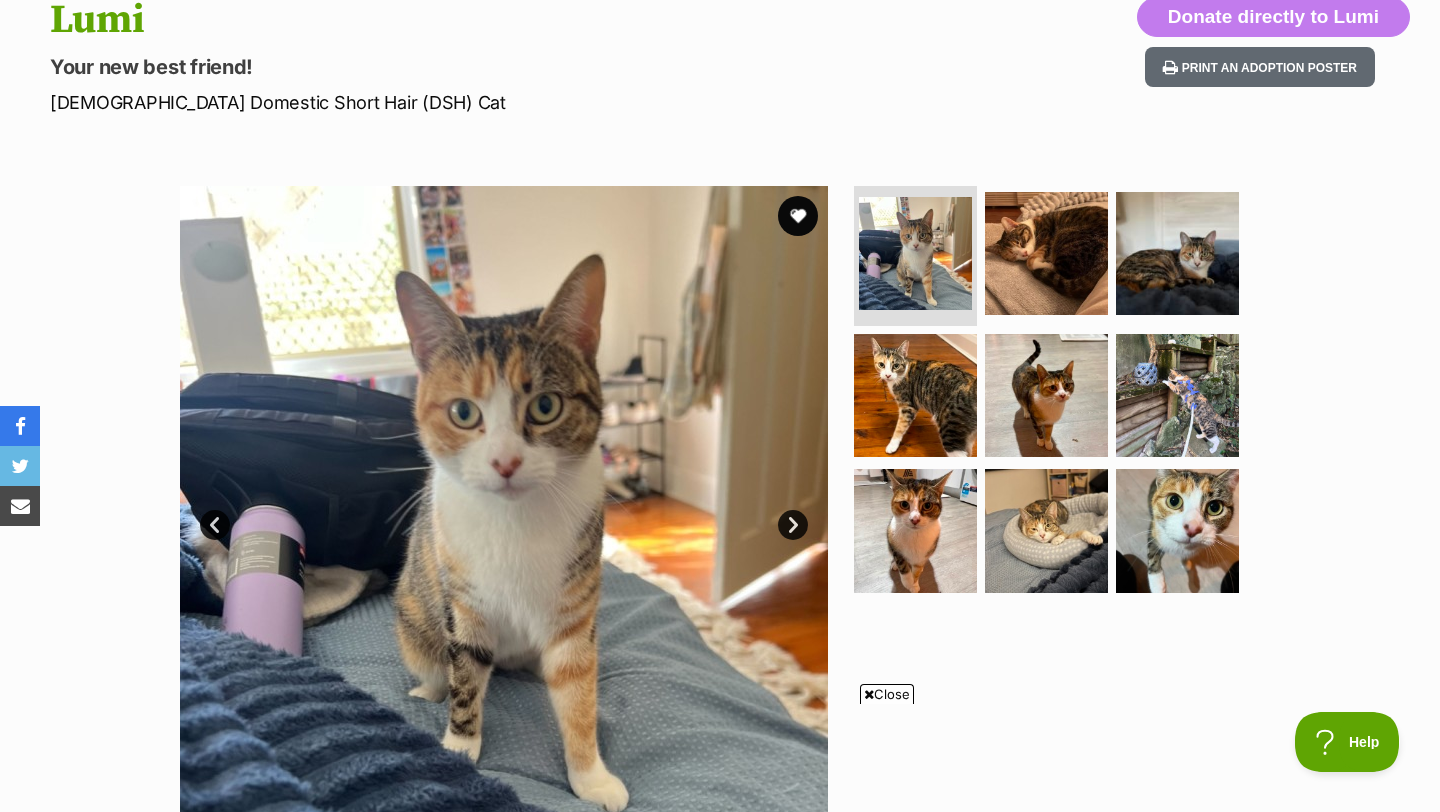 scroll, scrollTop: 0, scrollLeft: 0, axis: both 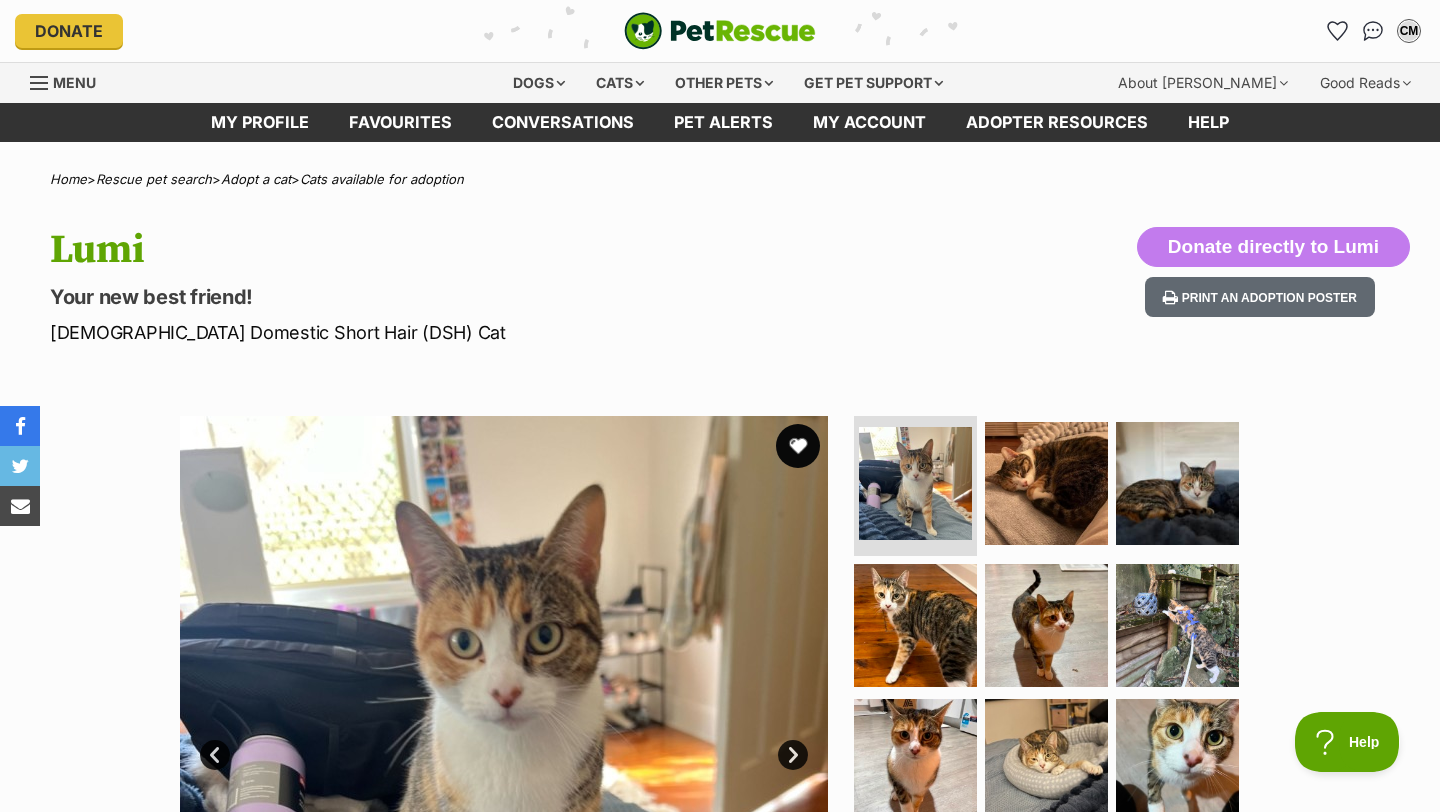 click at bounding box center [798, 446] 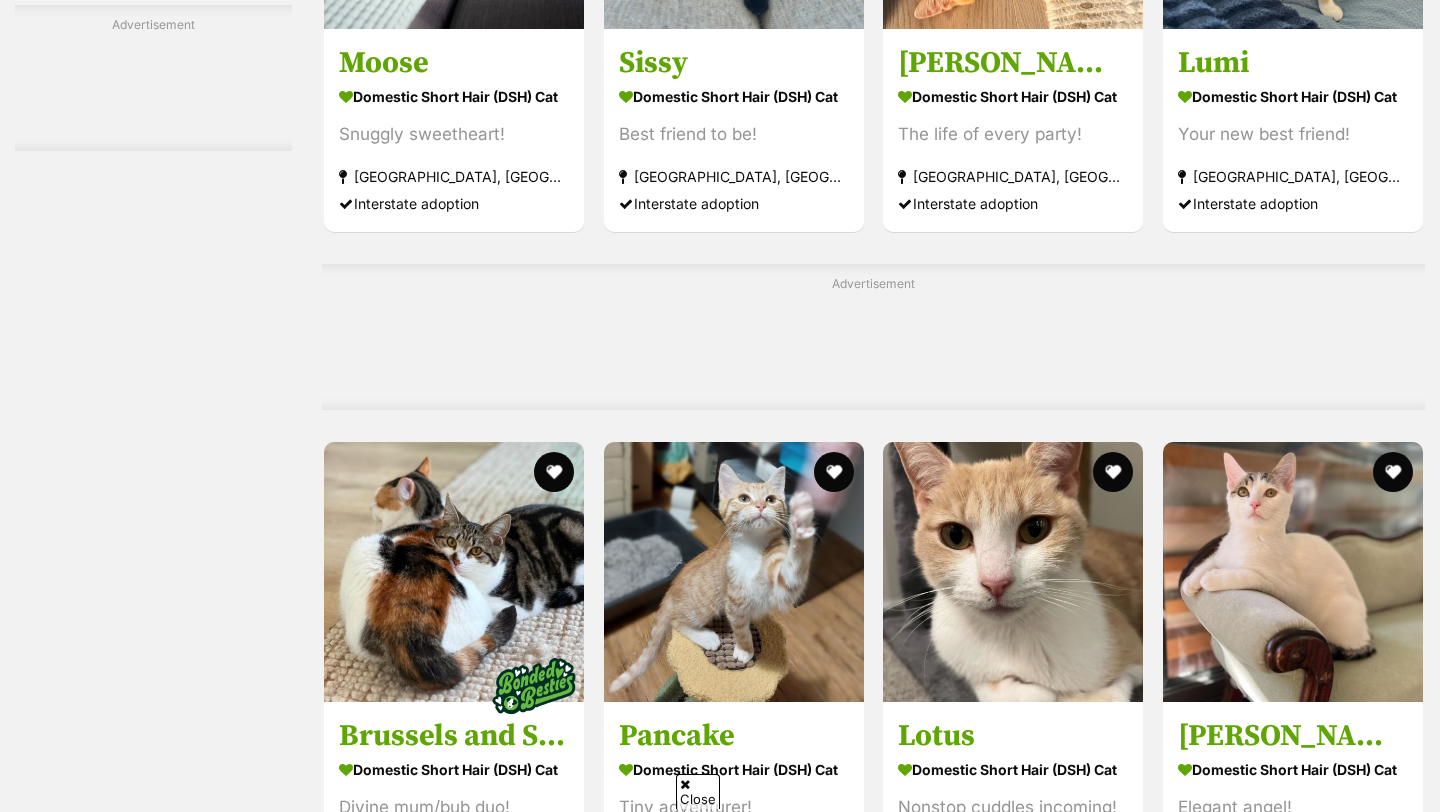 scroll, scrollTop: 5033, scrollLeft: 0, axis: vertical 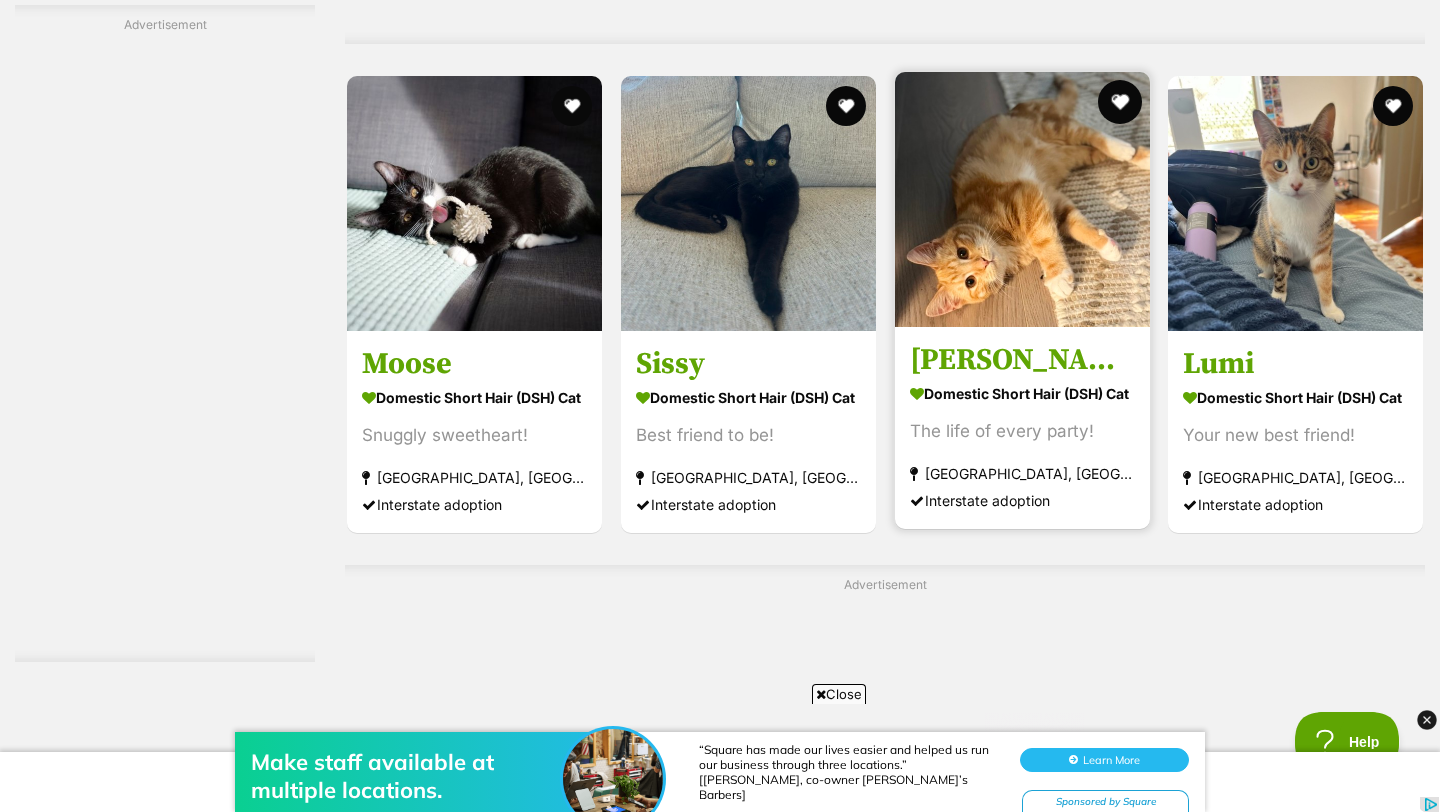 click at bounding box center [1119, 102] 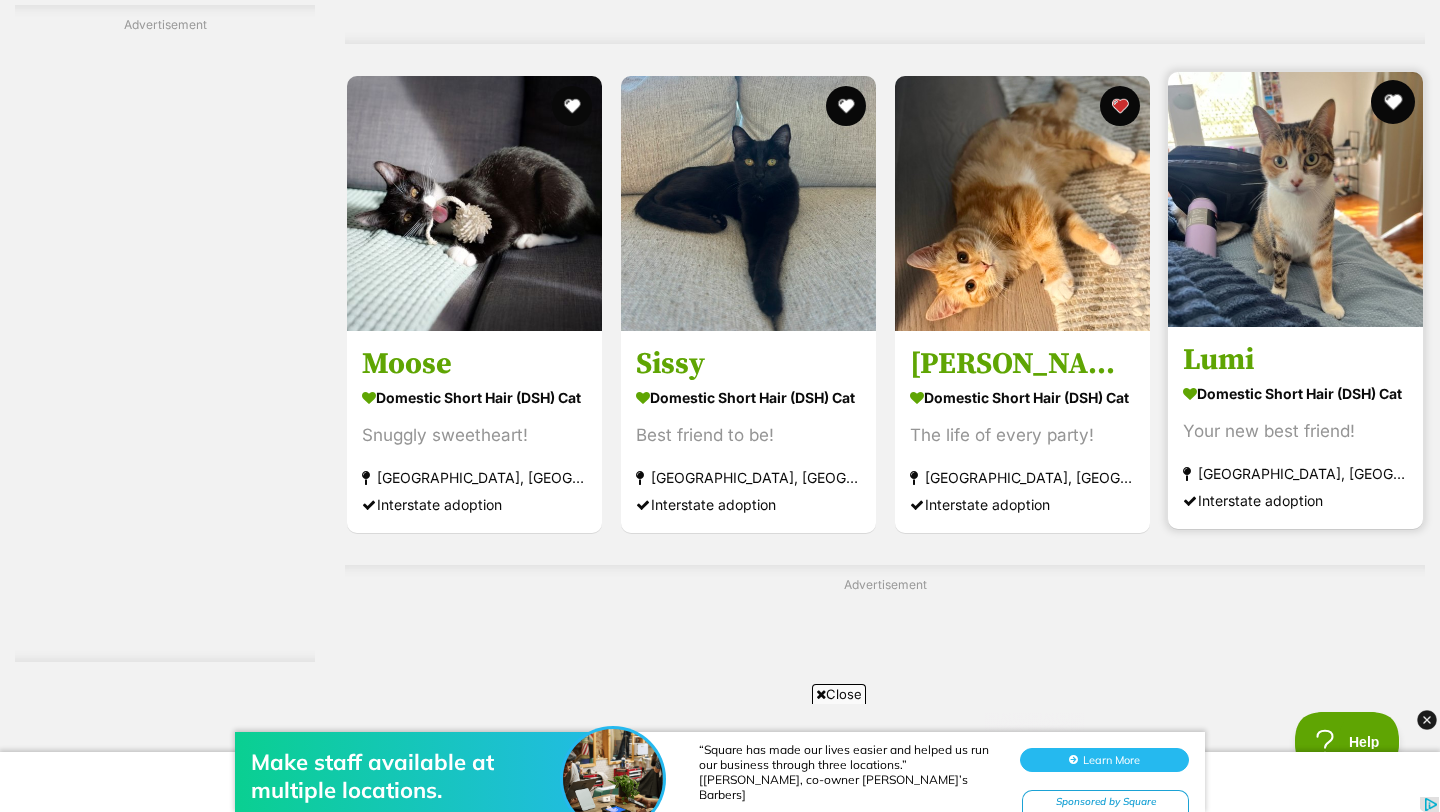 click at bounding box center [1393, 102] 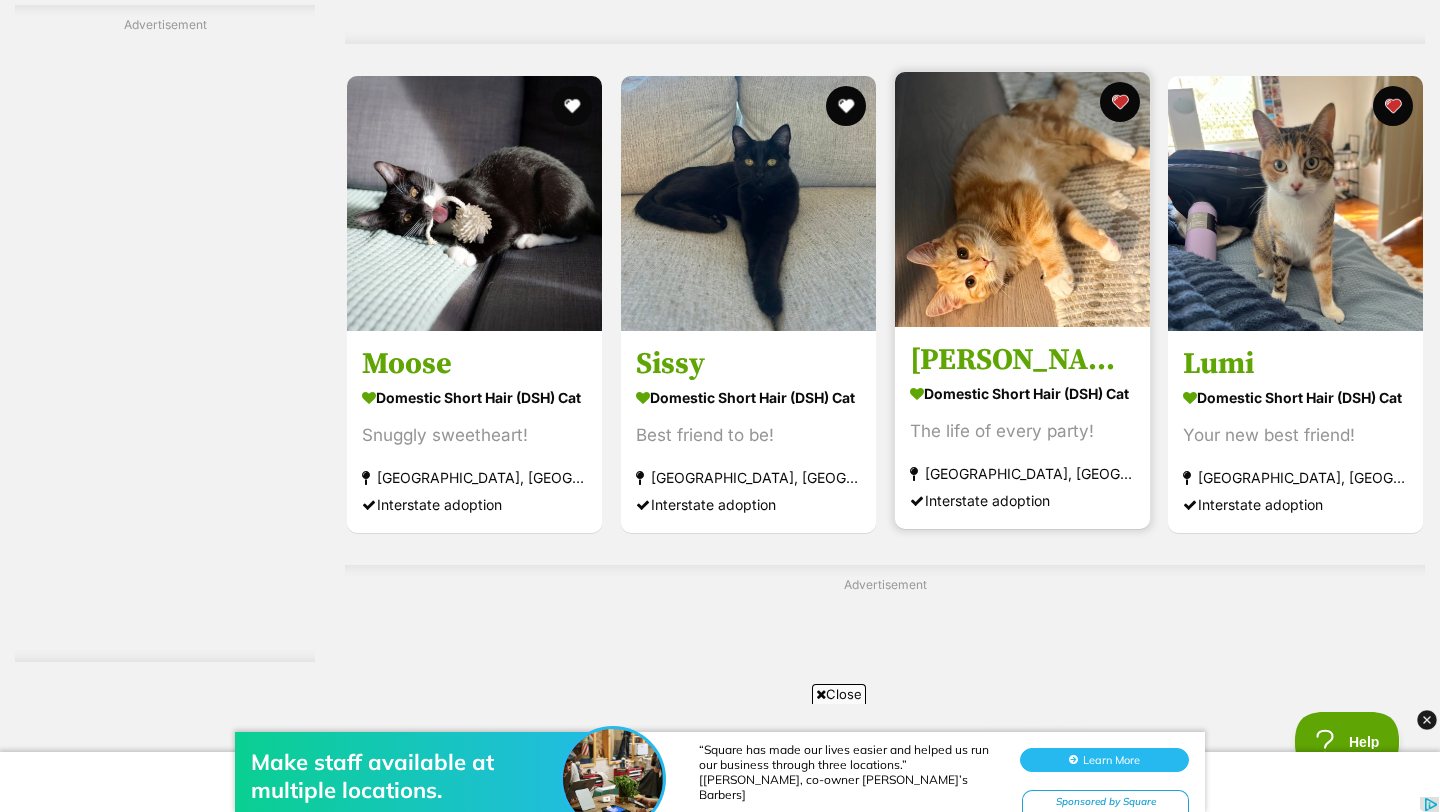 click on "[PERSON_NAME]" at bounding box center [1022, 360] 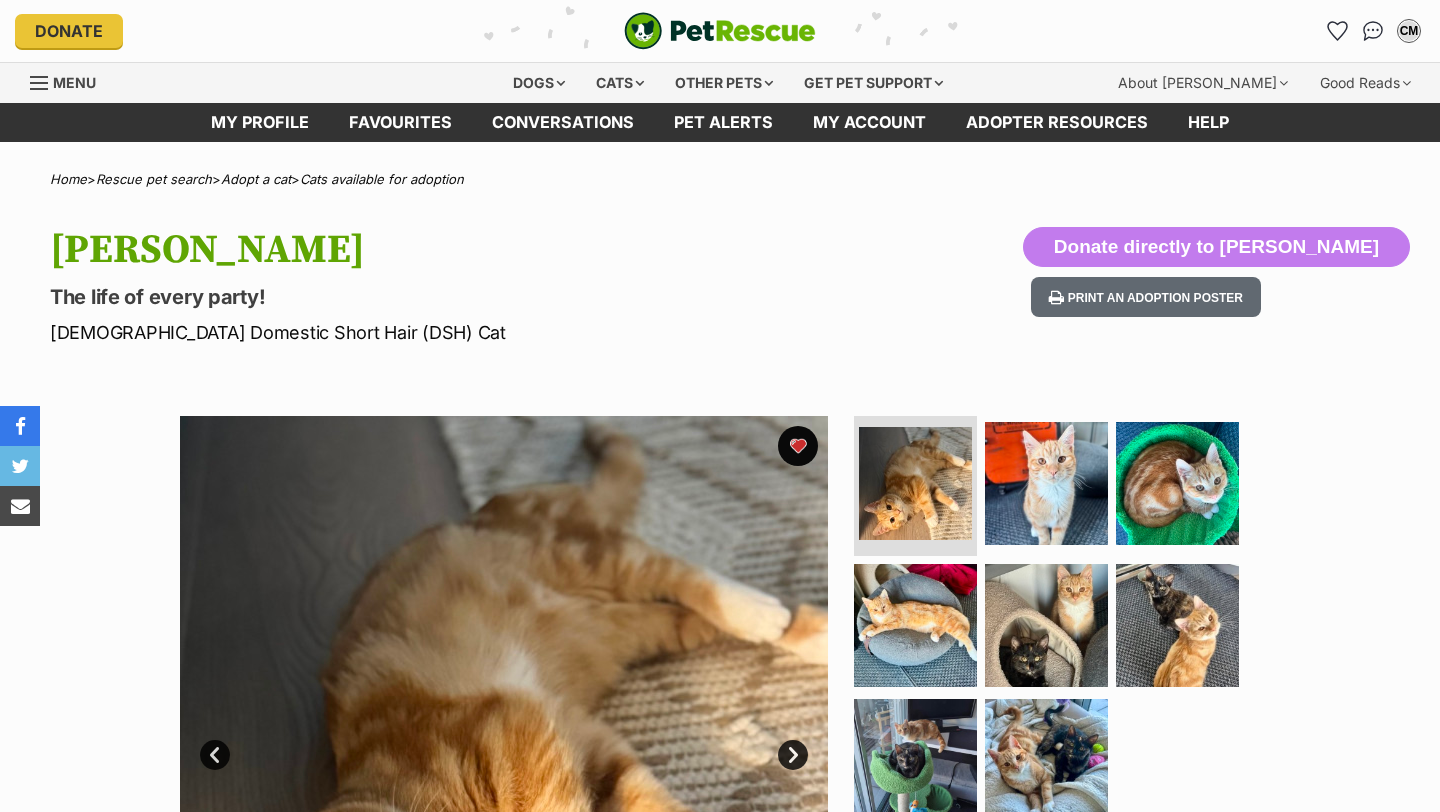 scroll, scrollTop: 0, scrollLeft: 0, axis: both 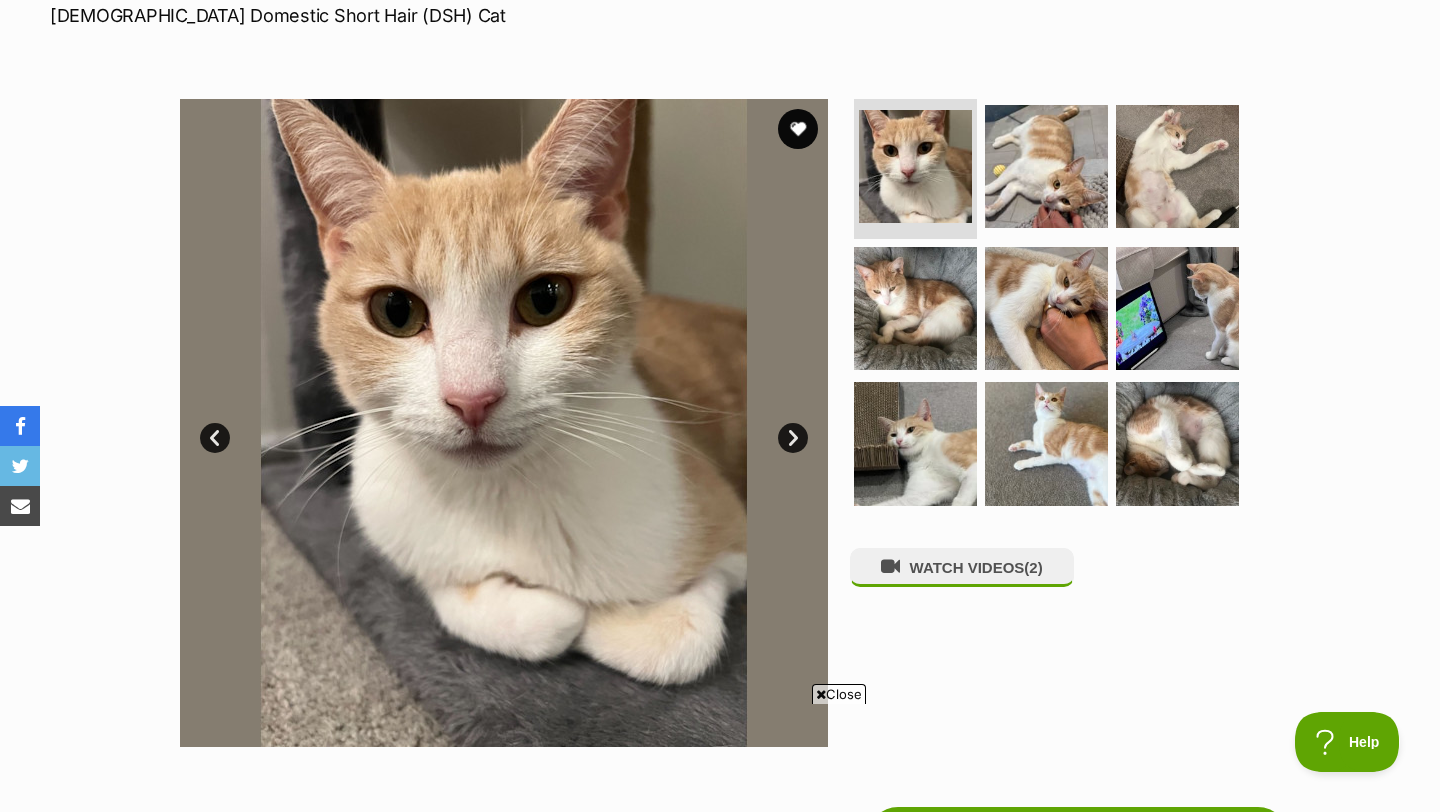 click on "Next" at bounding box center (793, 438) 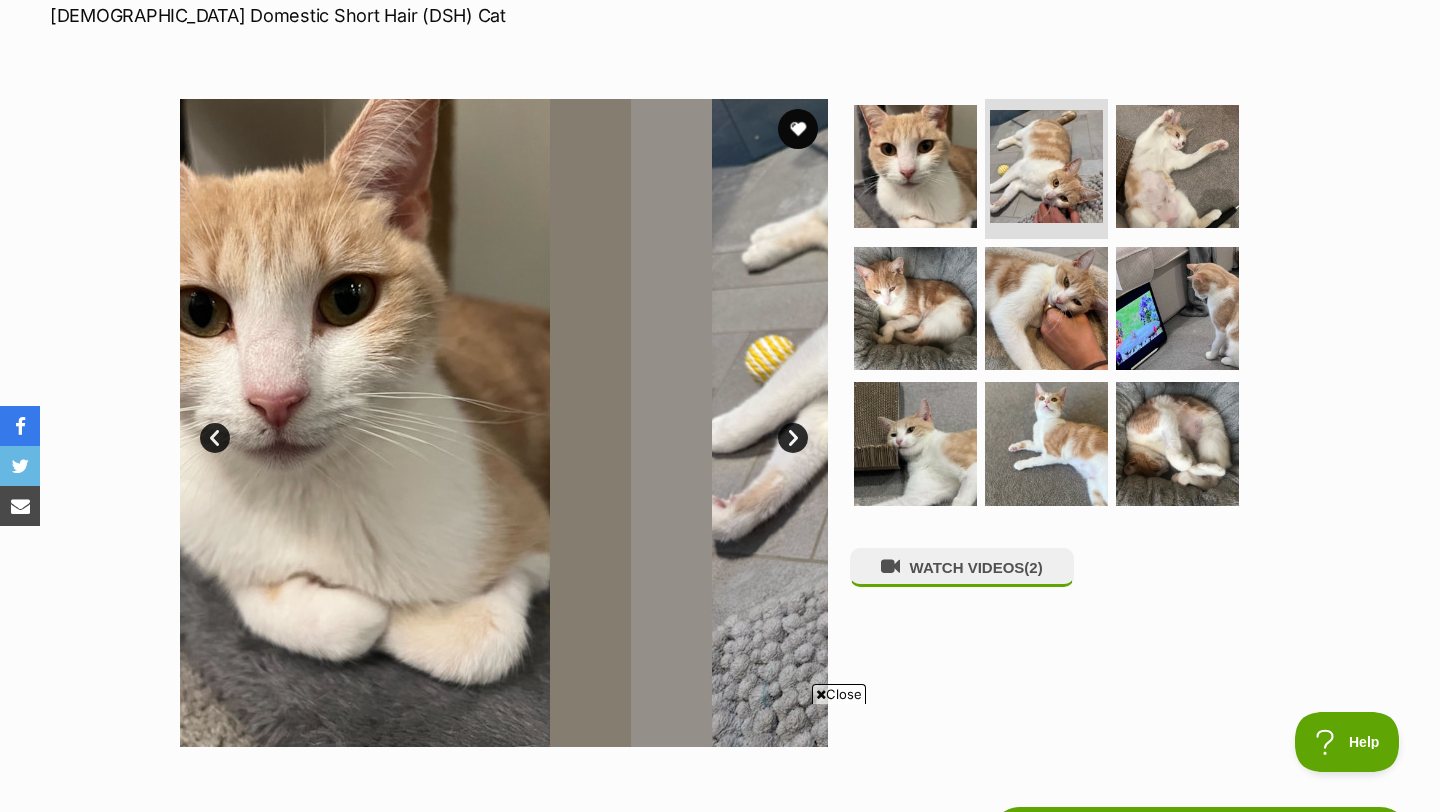 scroll, scrollTop: 0, scrollLeft: 0, axis: both 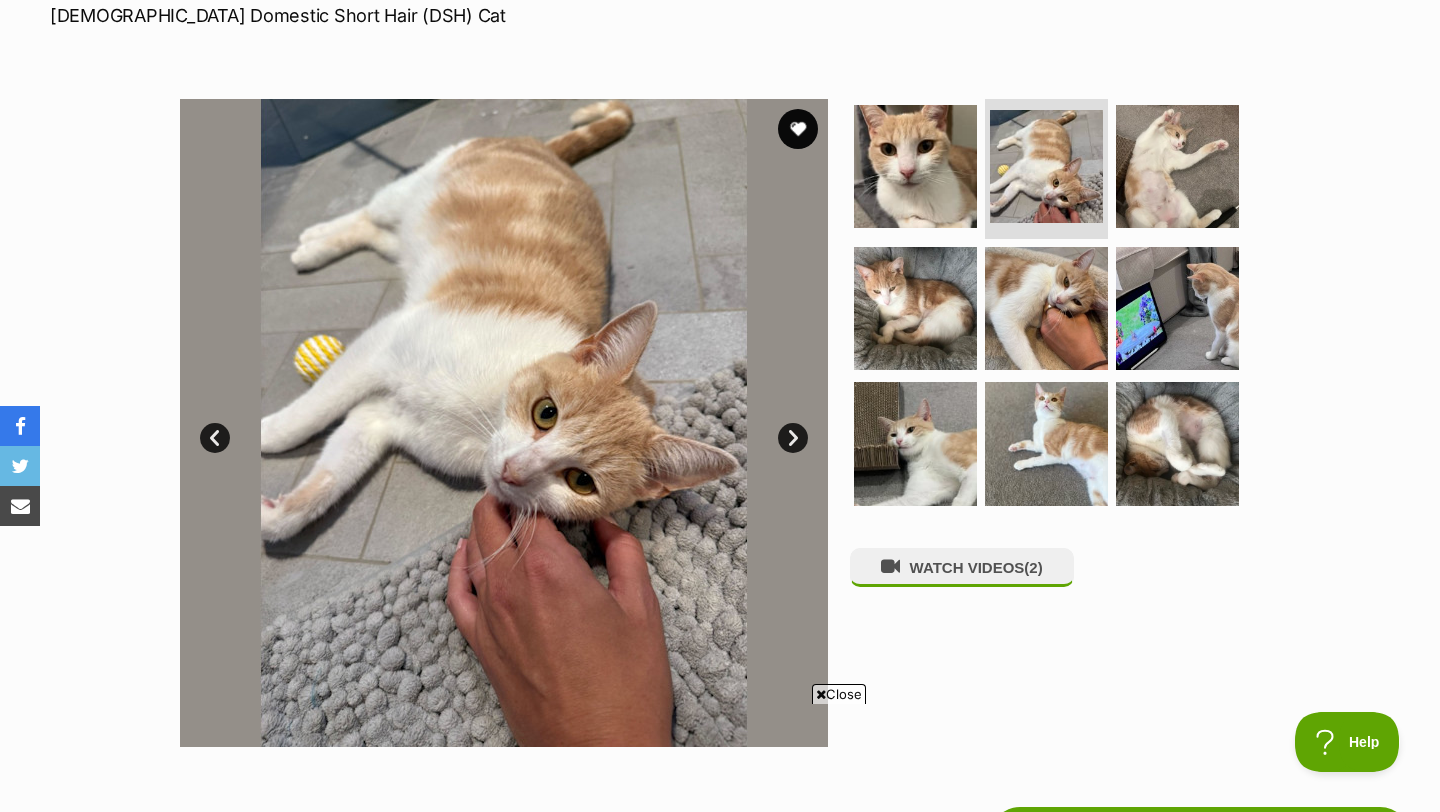 click on "Next" at bounding box center [793, 438] 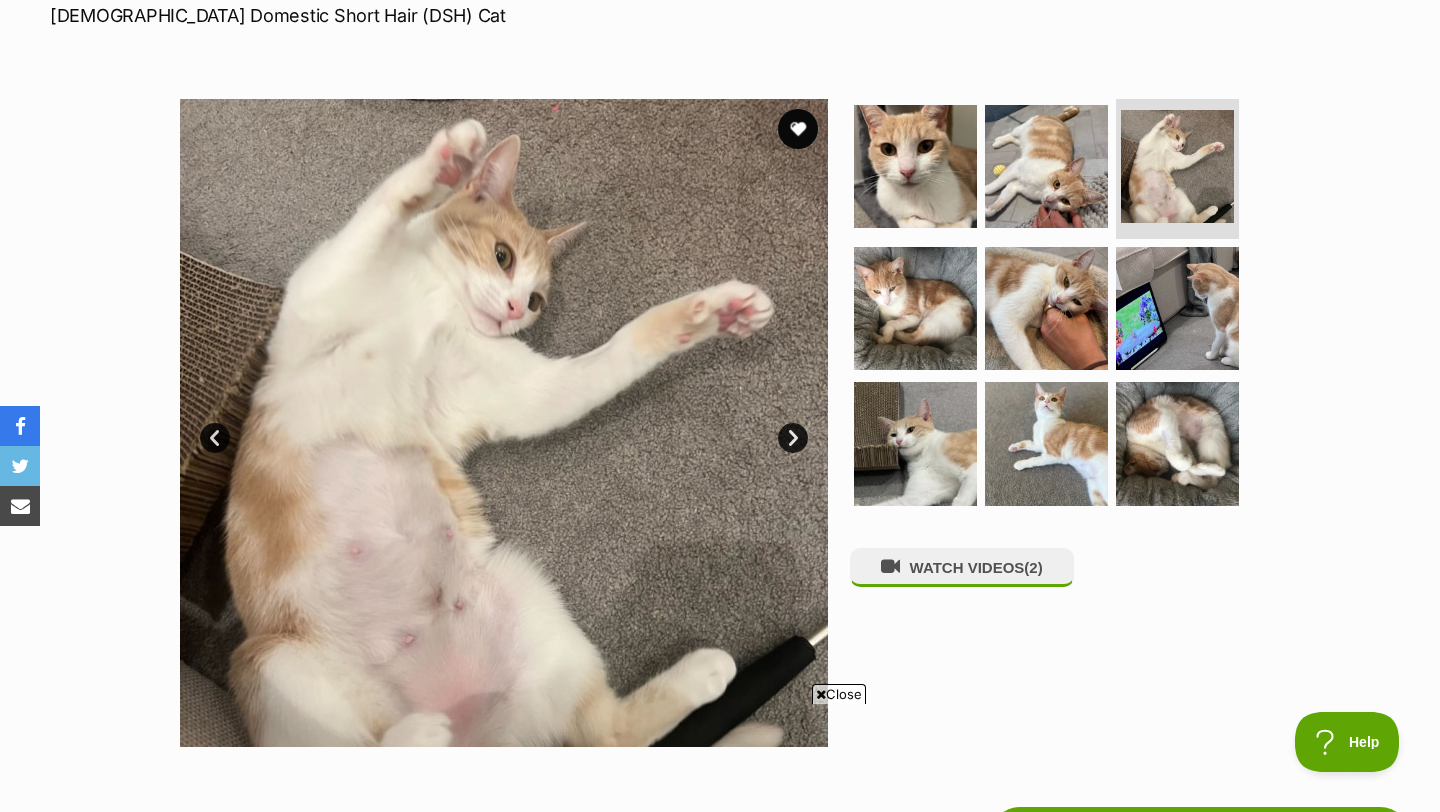 click on "Next" at bounding box center [793, 438] 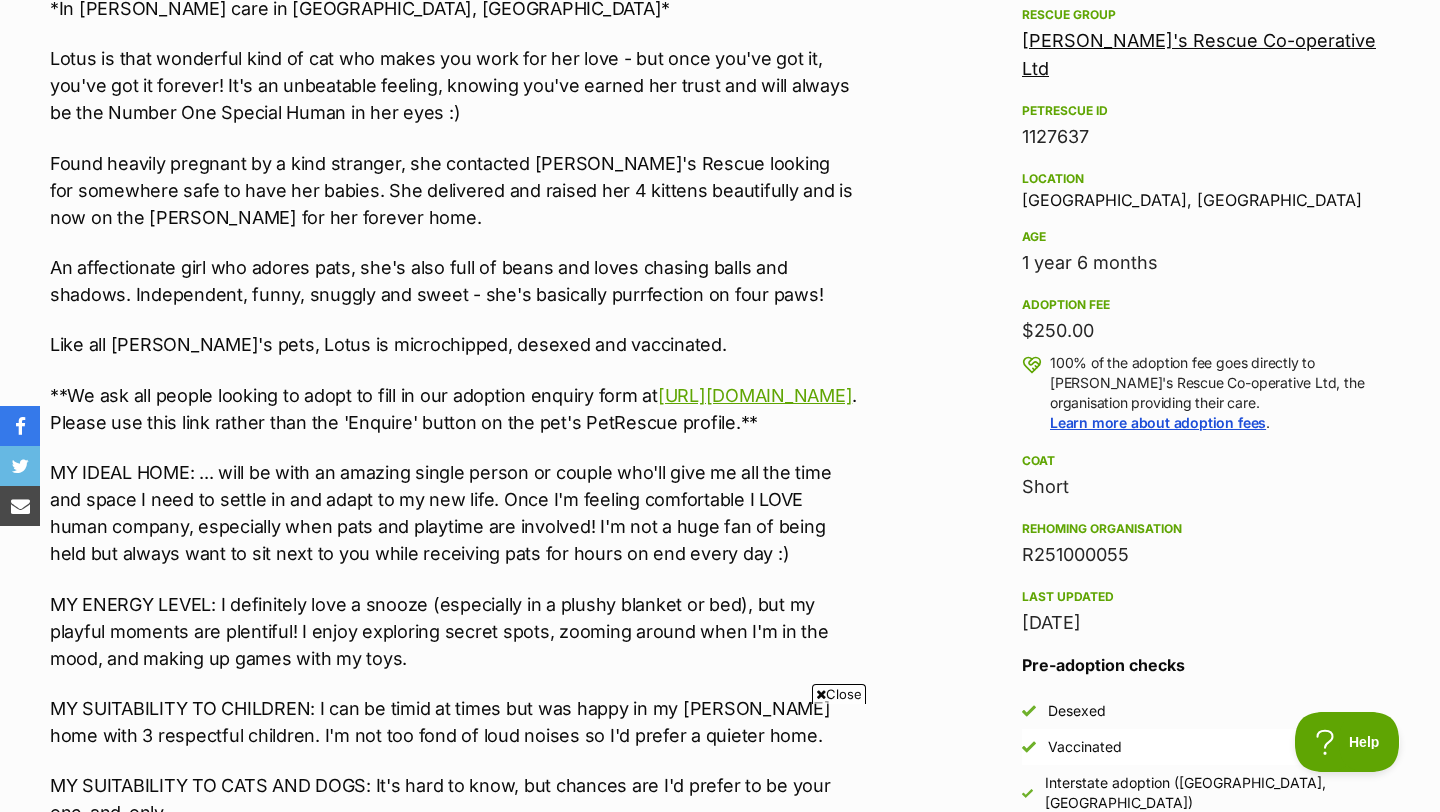 scroll, scrollTop: 1195, scrollLeft: 0, axis: vertical 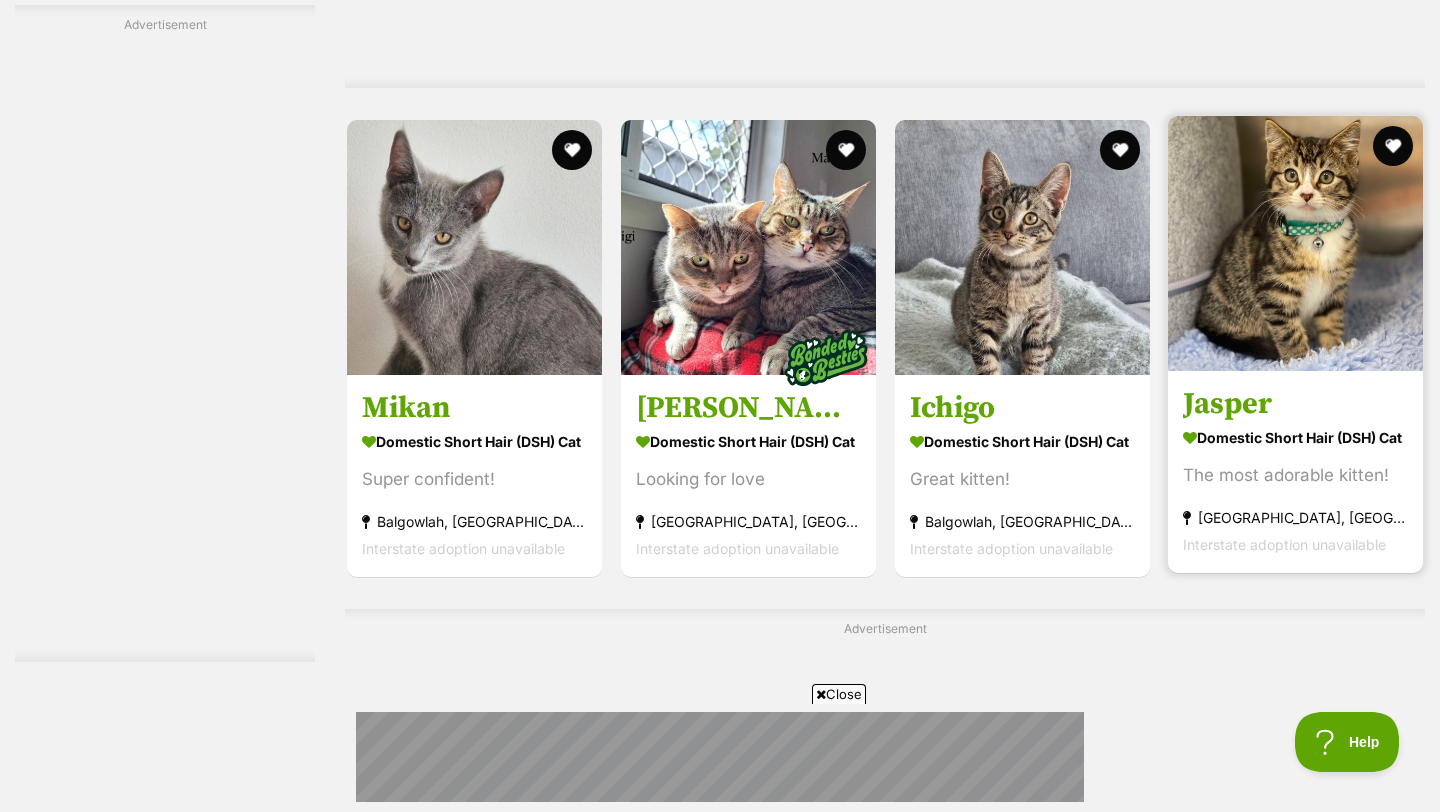 click on "Domestic Short Hair (DSH) Cat" at bounding box center [1295, 437] 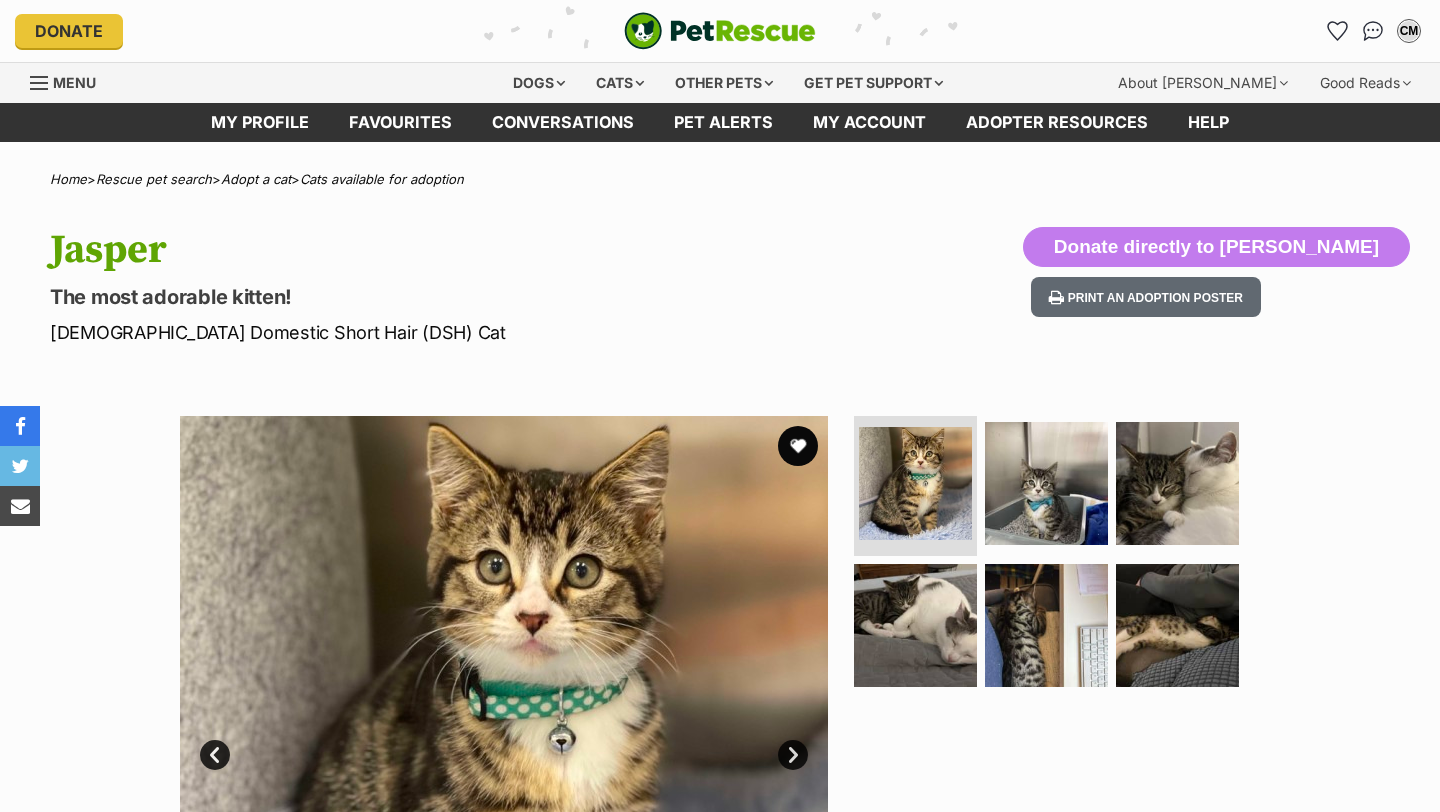 scroll, scrollTop: 0, scrollLeft: 0, axis: both 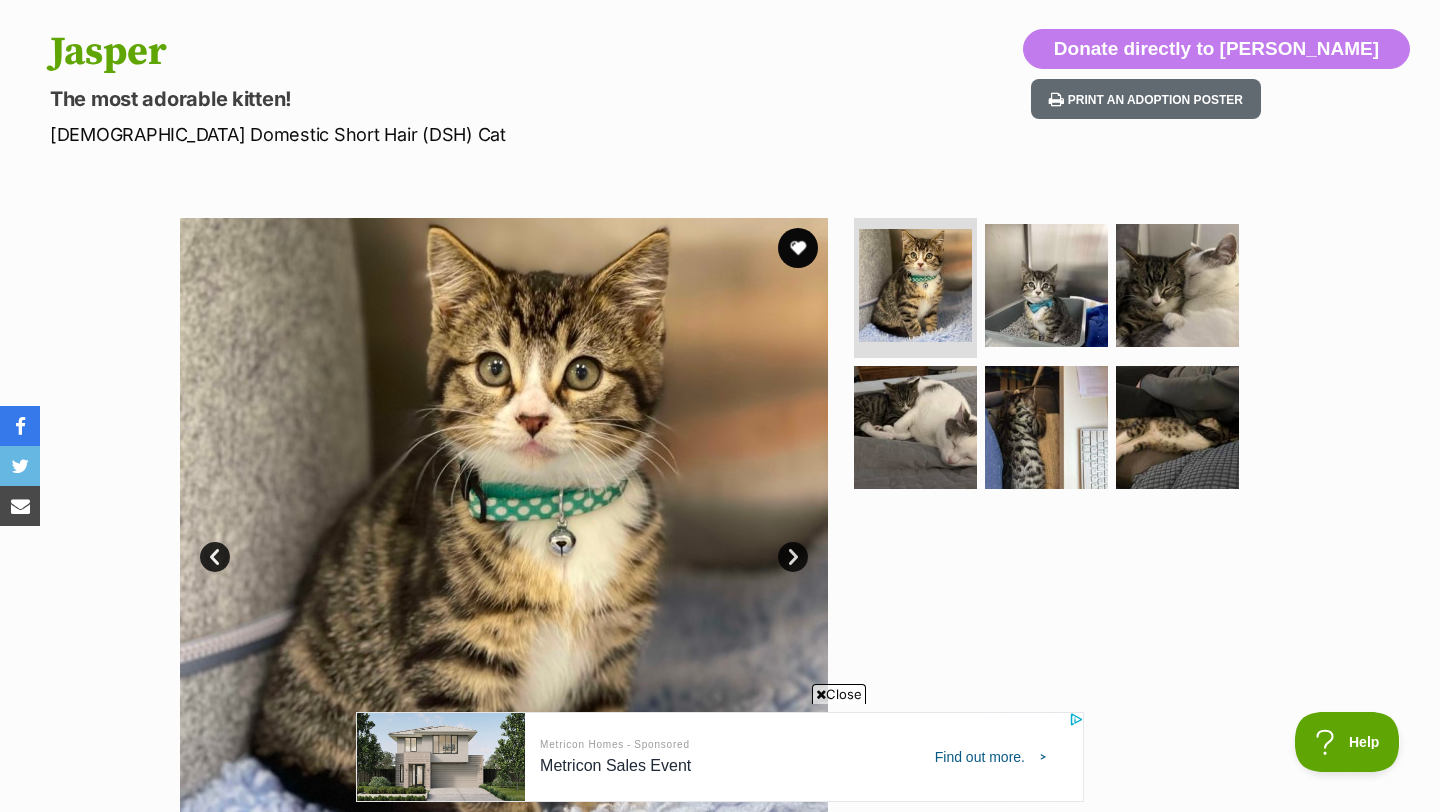 click on "Next" at bounding box center [793, 557] 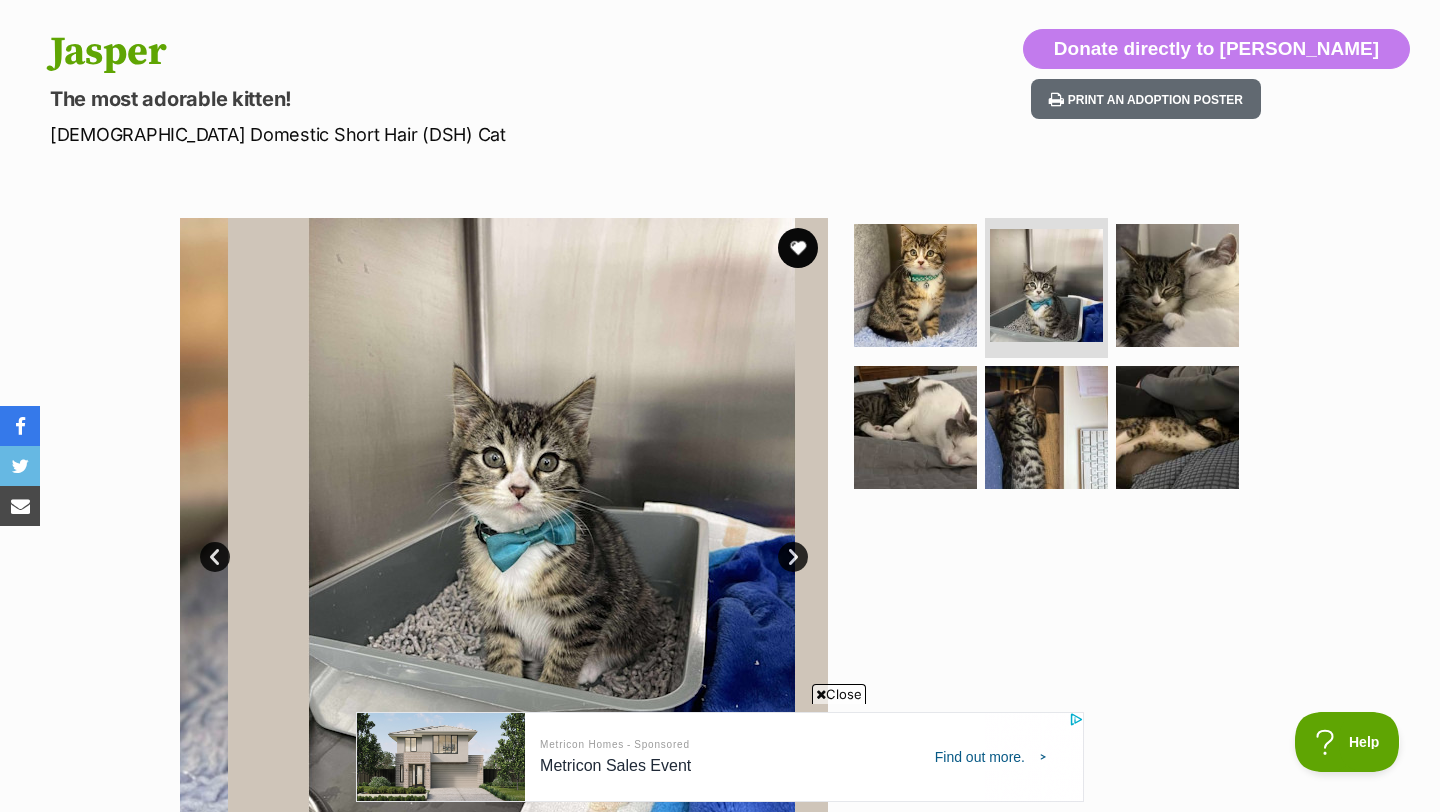 scroll, scrollTop: 0, scrollLeft: 0, axis: both 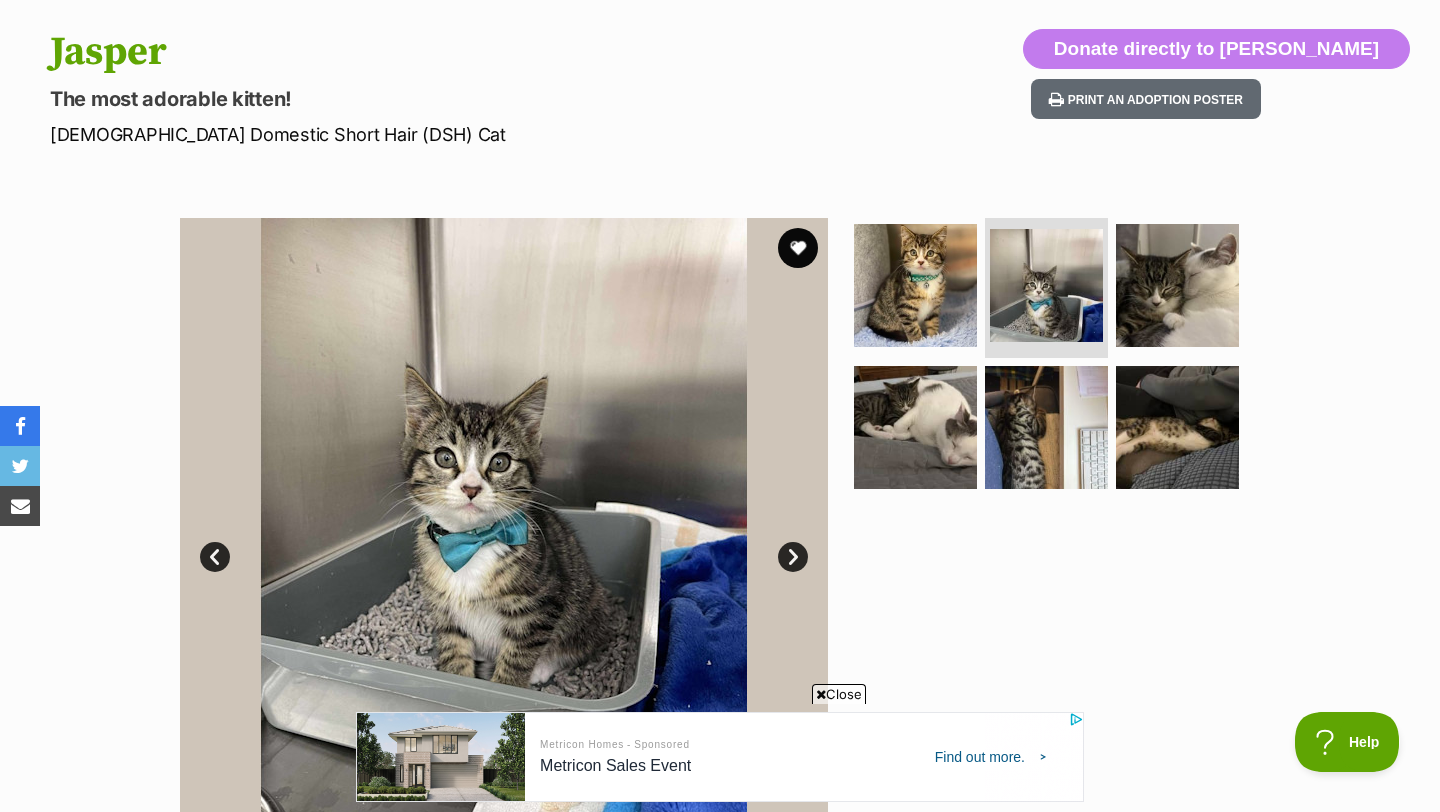 click on "Next" at bounding box center [793, 557] 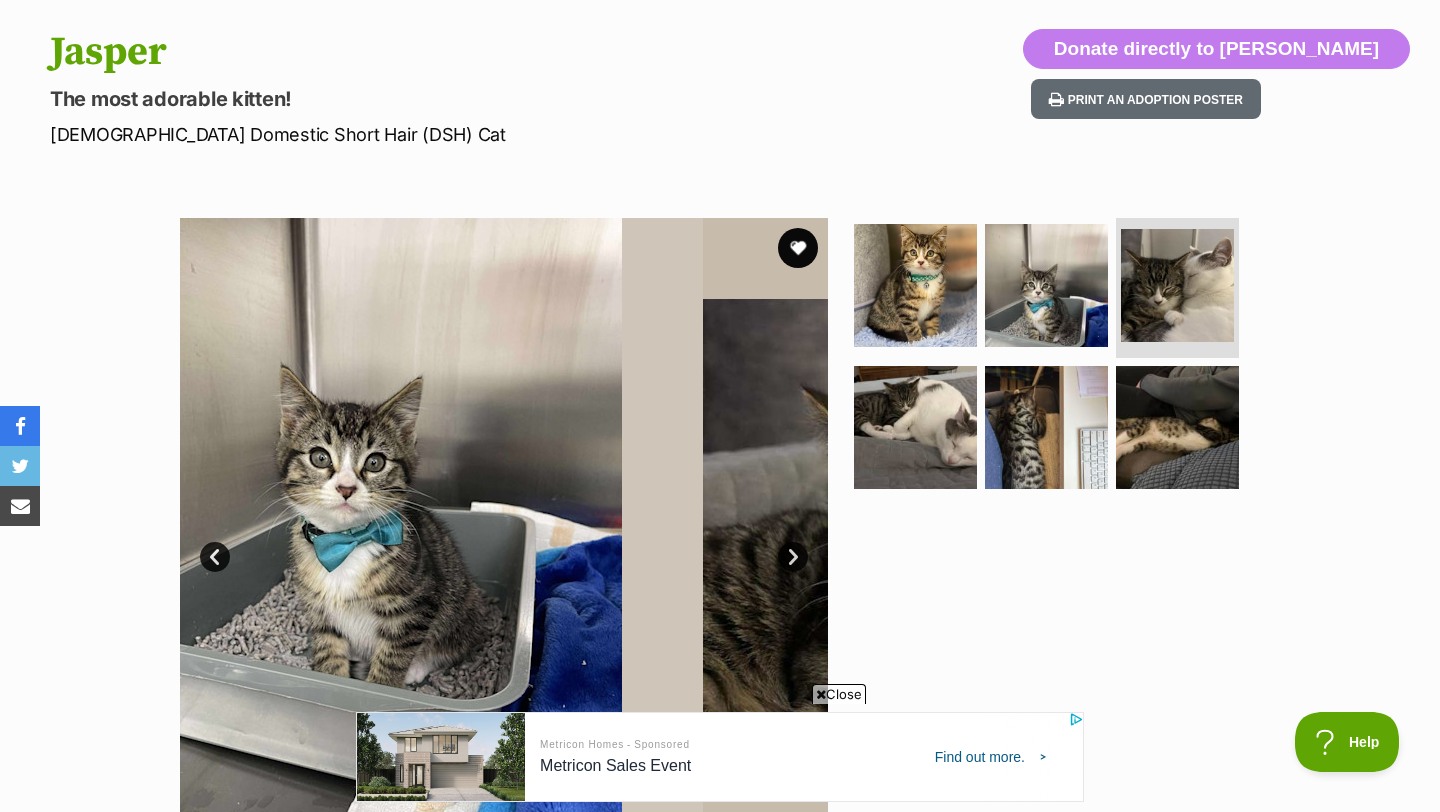 scroll, scrollTop: 0, scrollLeft: 0, axis: both 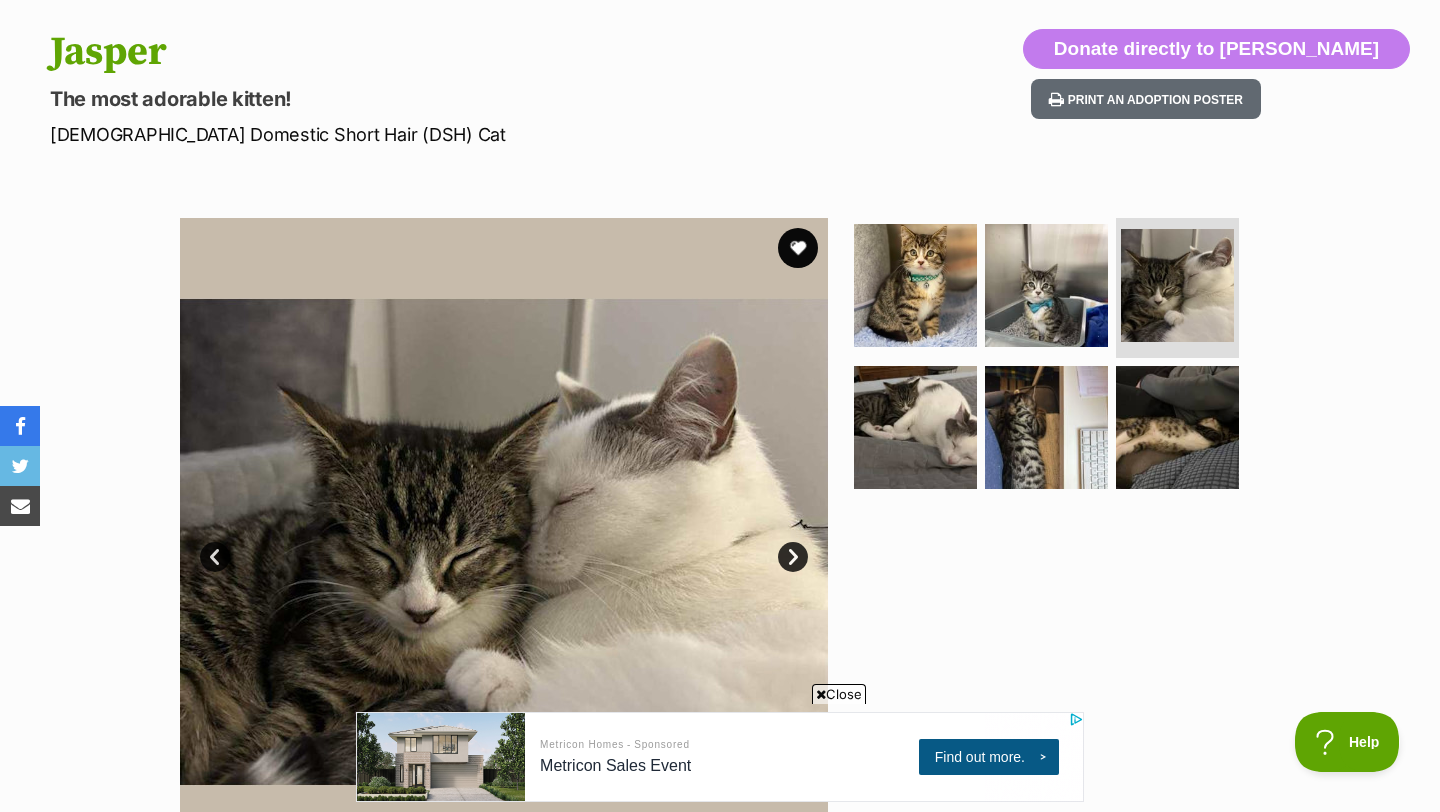 click on "Next" at bounding box center [793, 557] 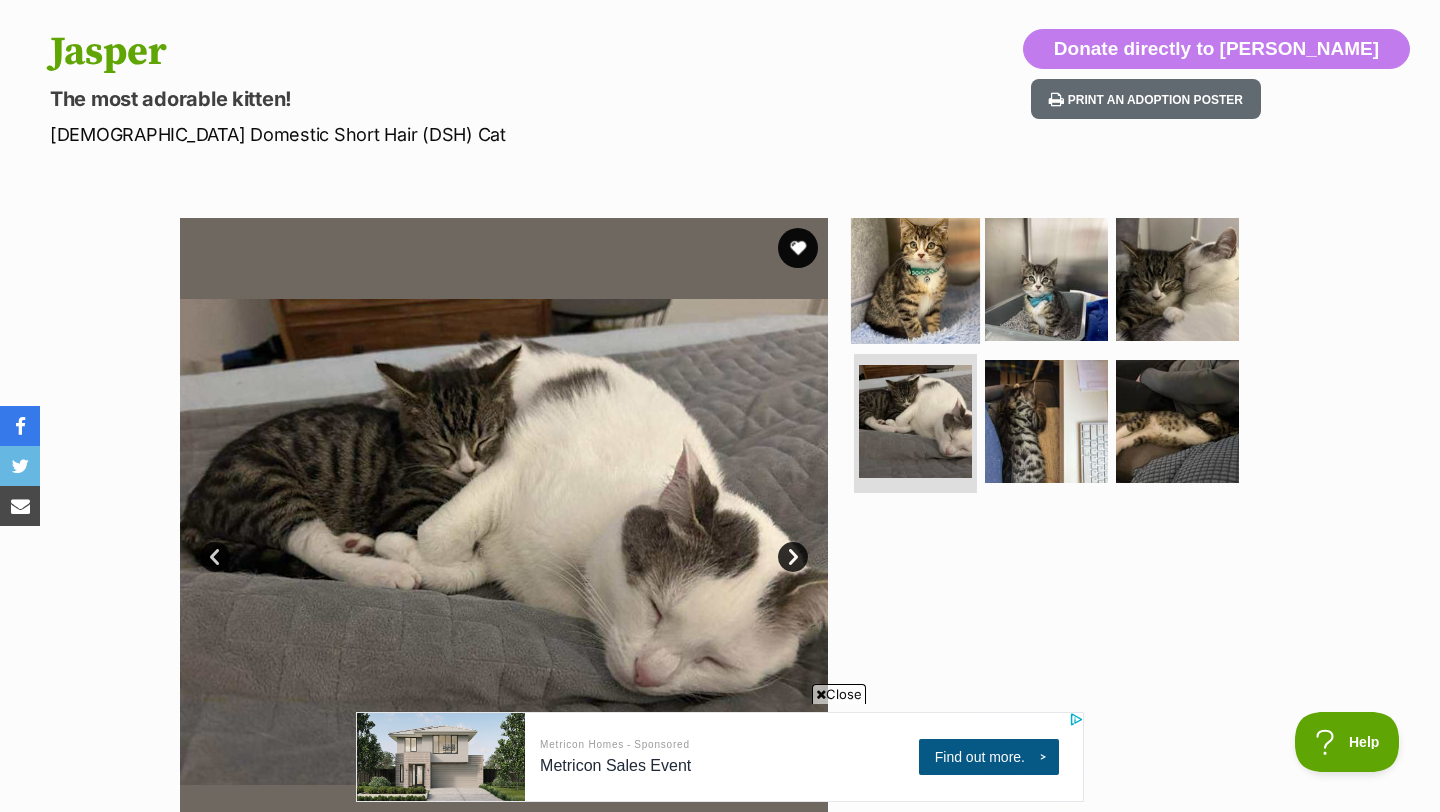 click at bounding box center (915, 279) 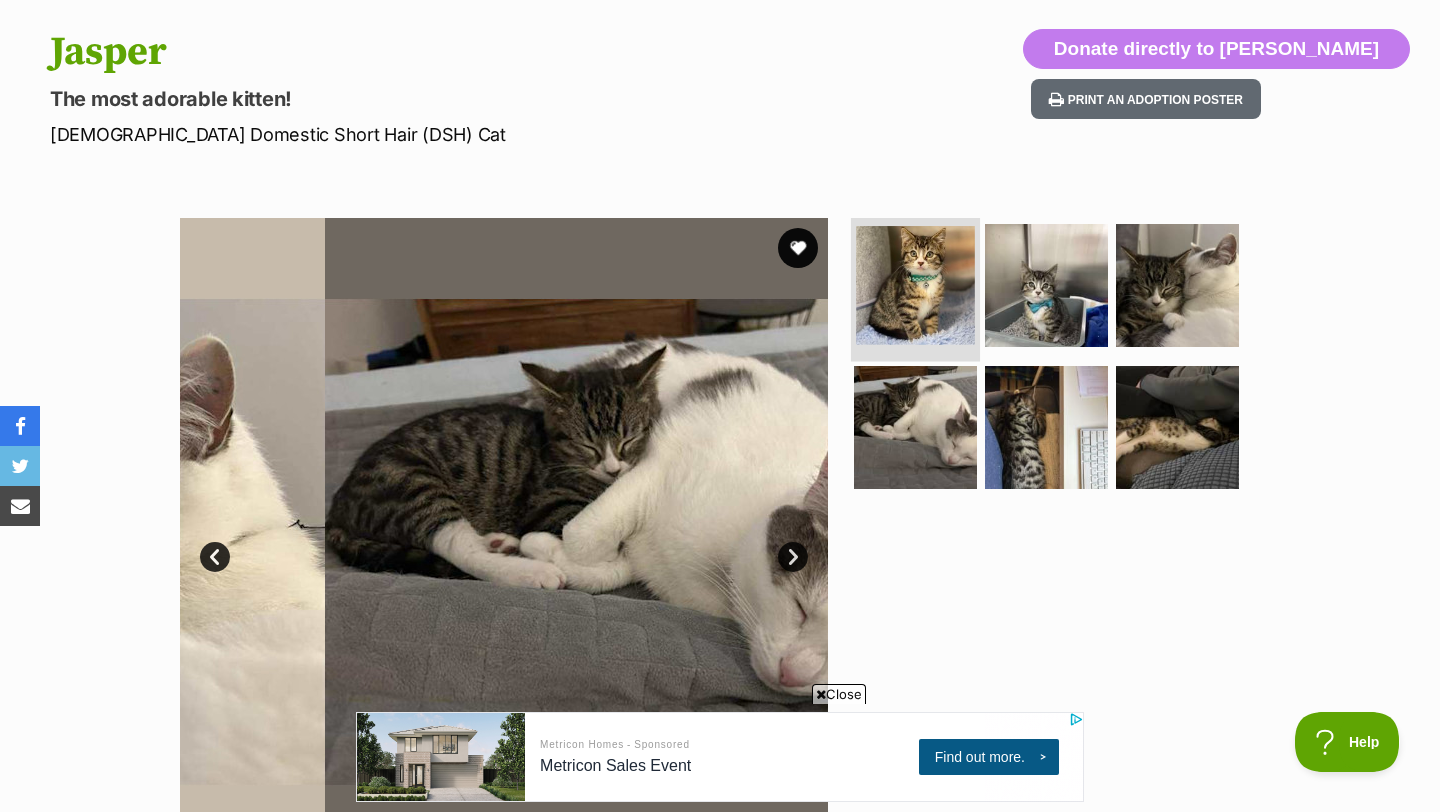 click at bounding box center (915, 285) 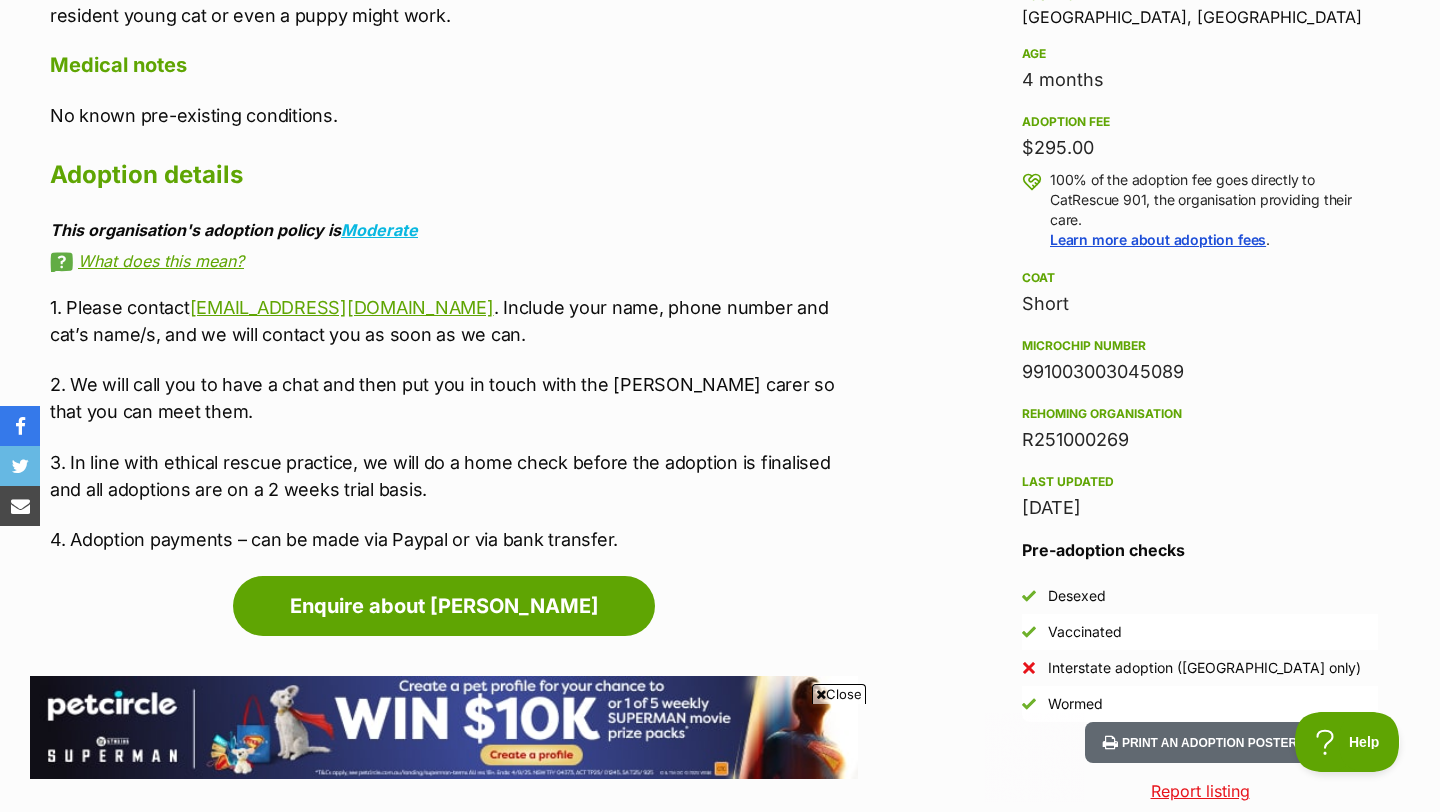 scroll, scrollTop: 0, scrollLeft: 0, axis: both 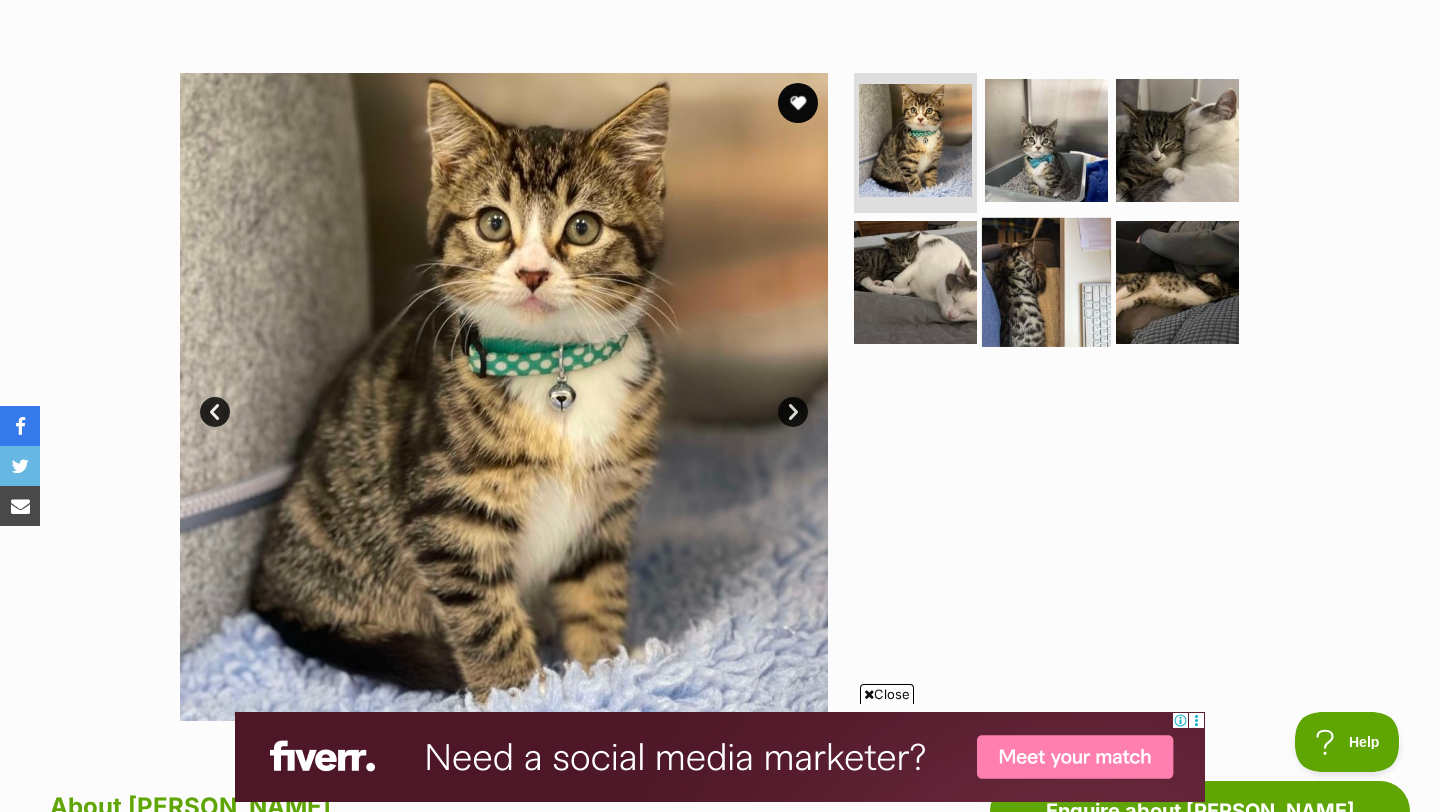 click at bounding box center [1046, 281] 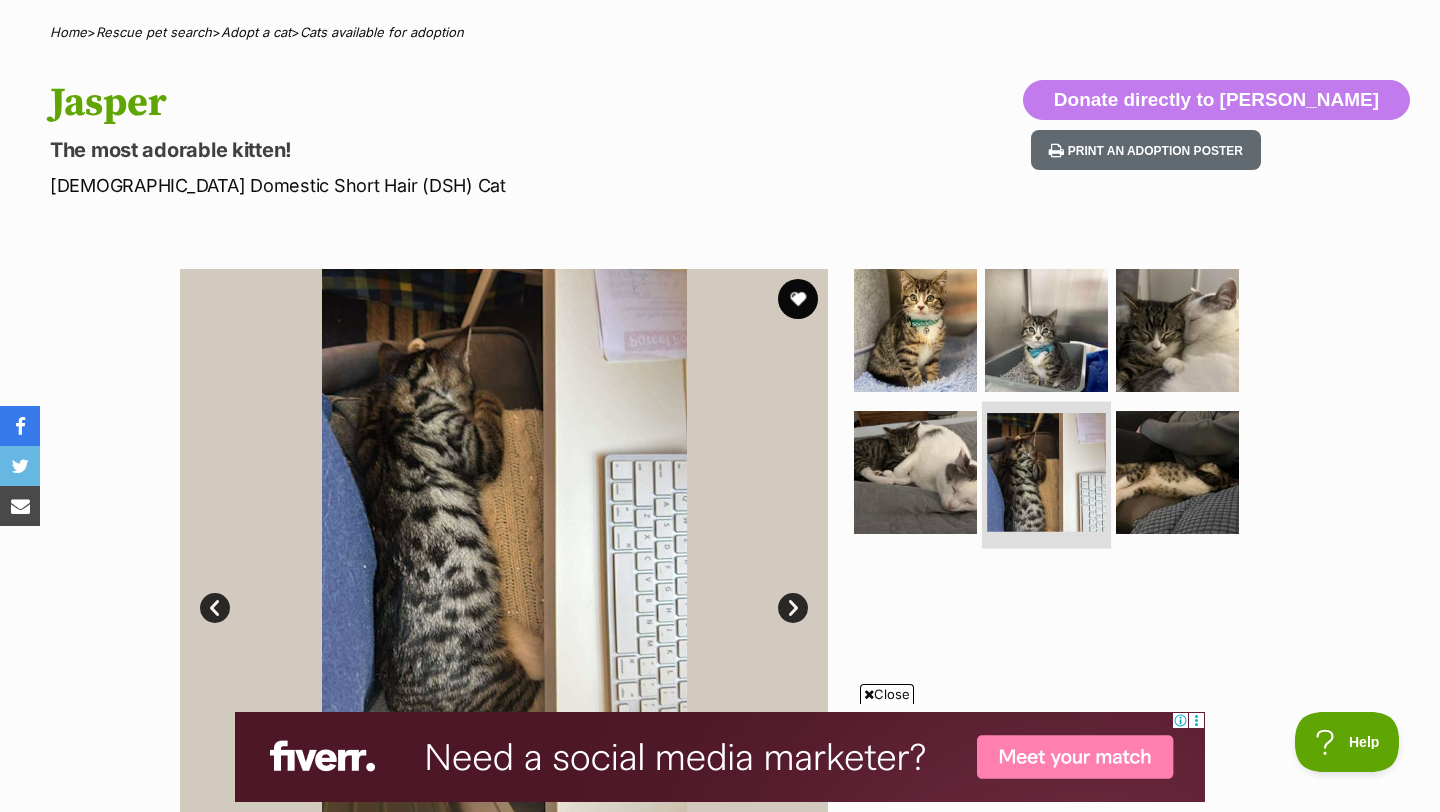scroll, scrollTop: 174, scrollLeft: 0, axis: vertical 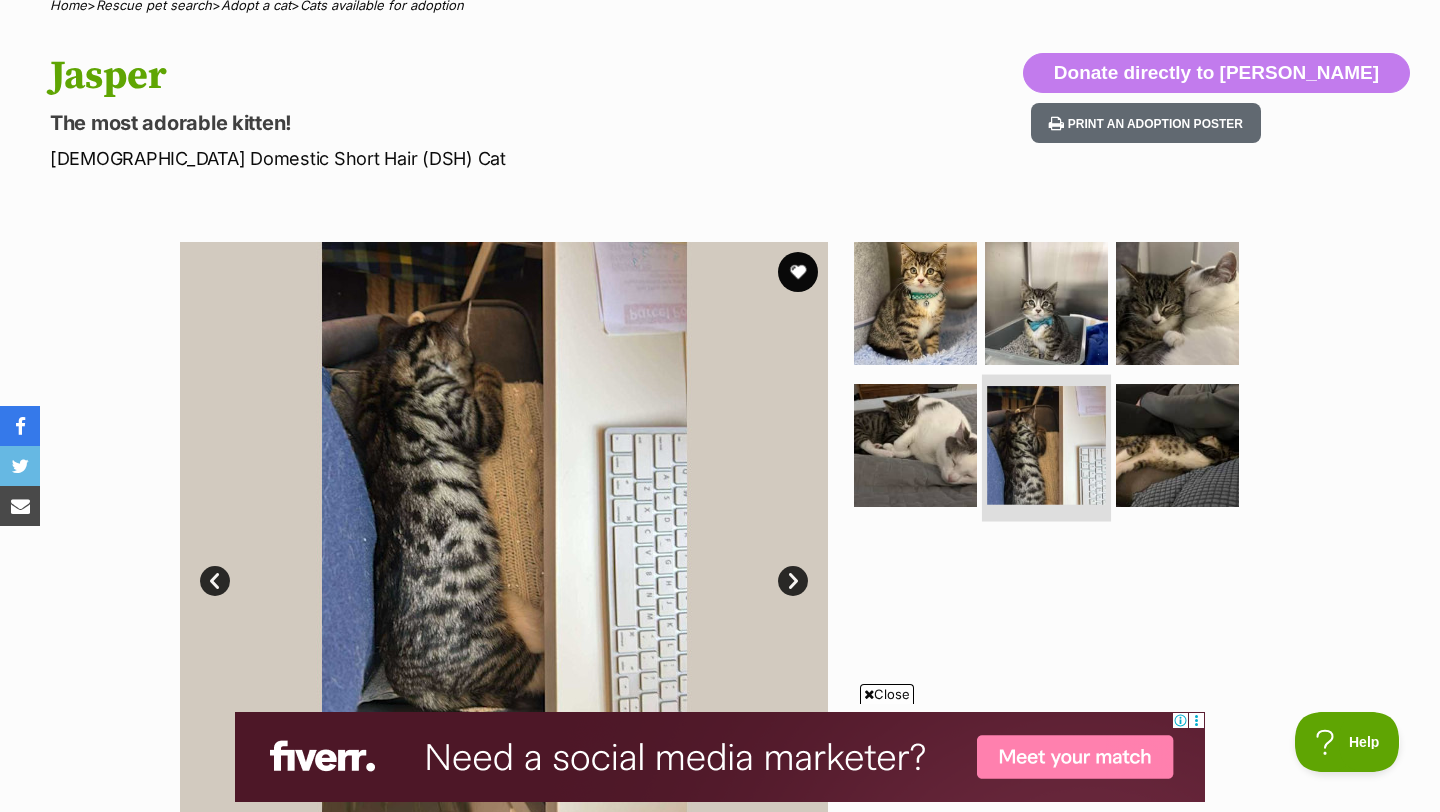 click at bounding box center [1046, 303] 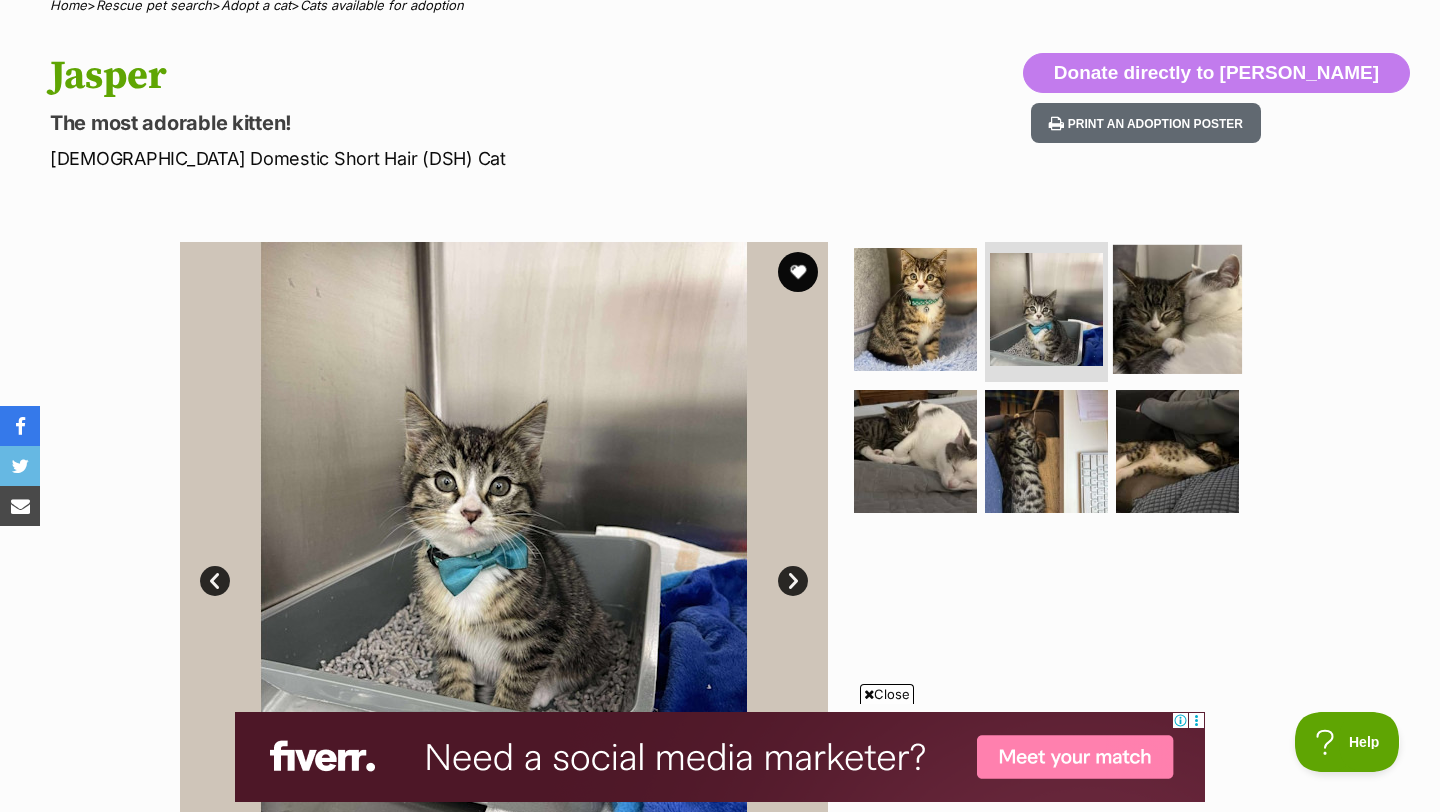 click at bounding box center (1177, 309) 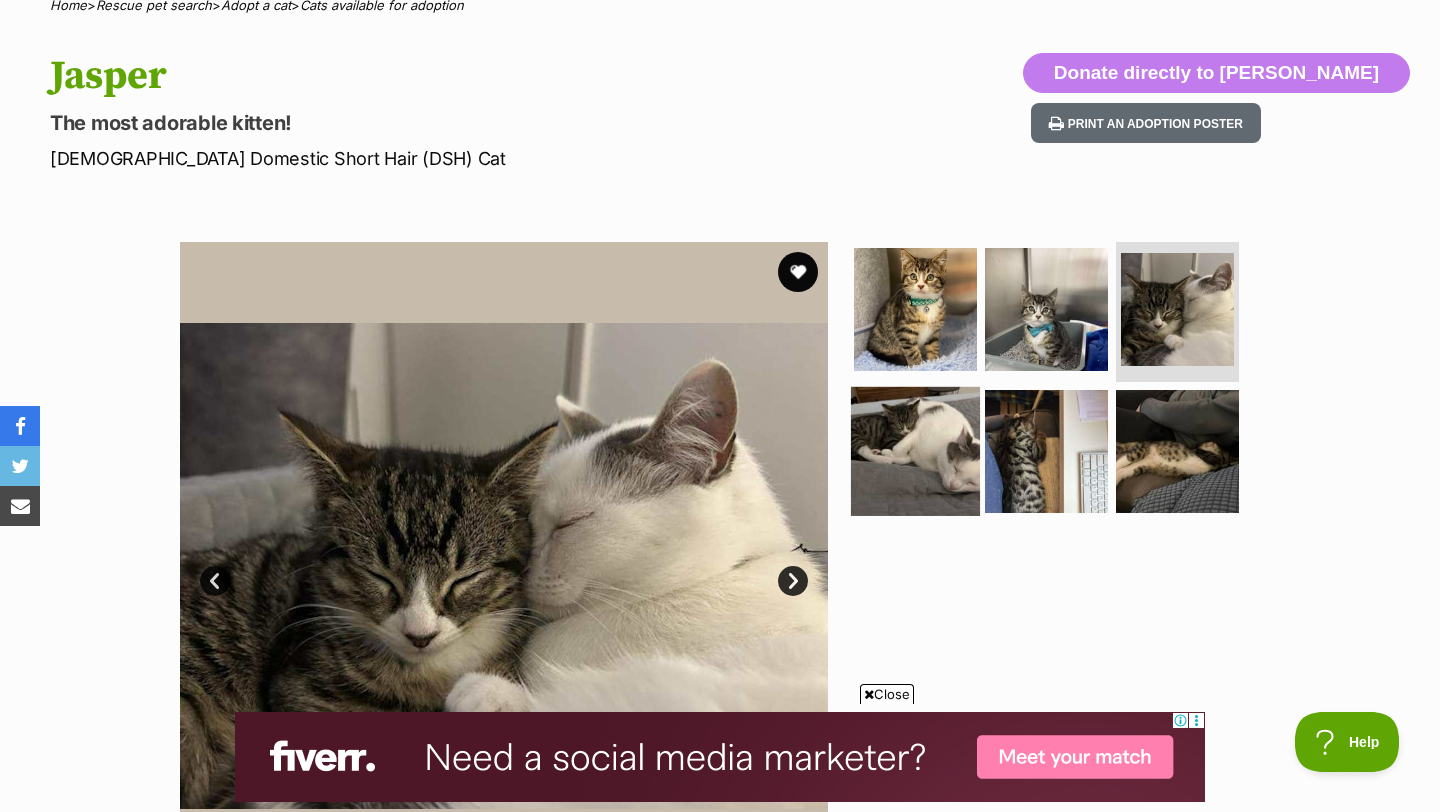 click at bounding box center [915, 450] 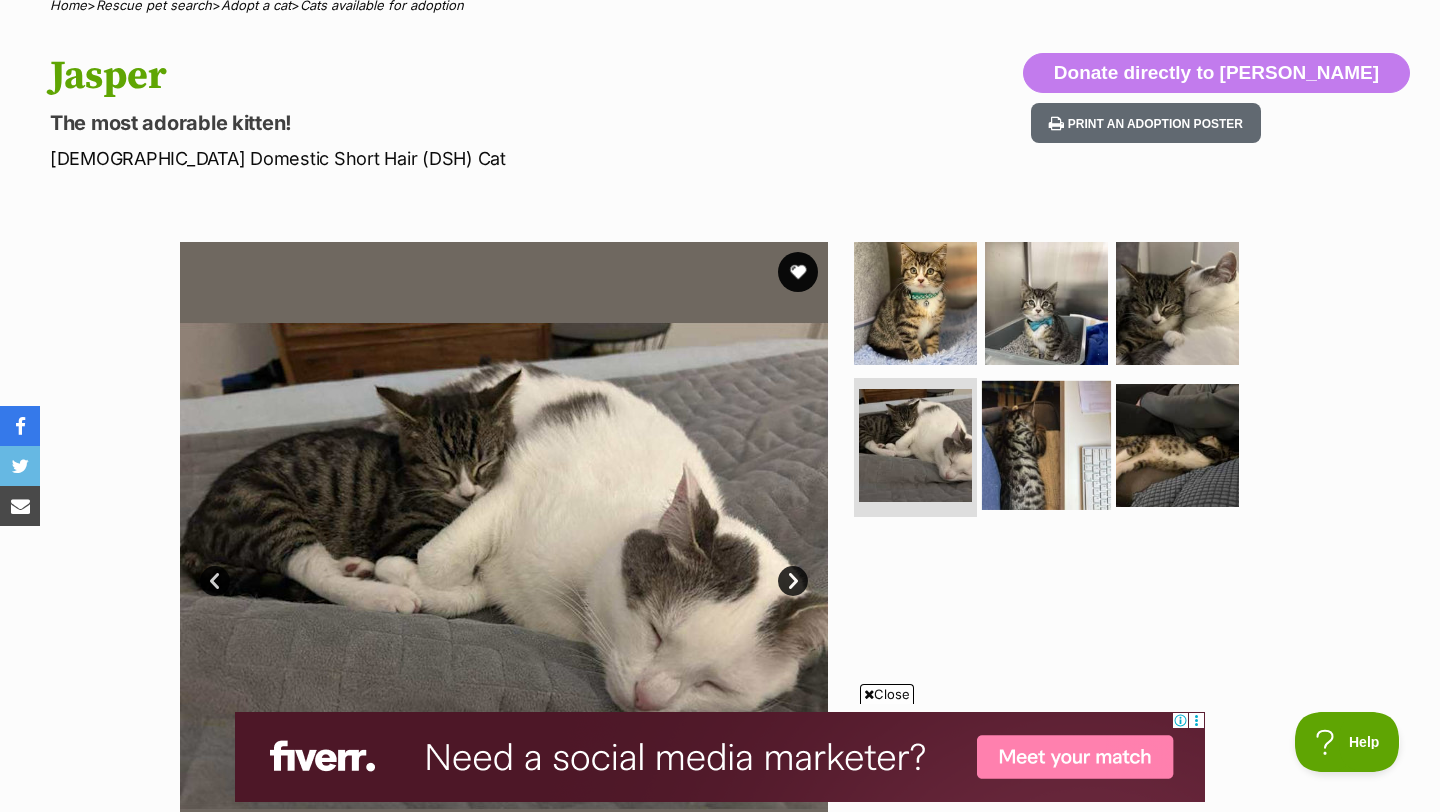 click at bounding box center (1046, 444) 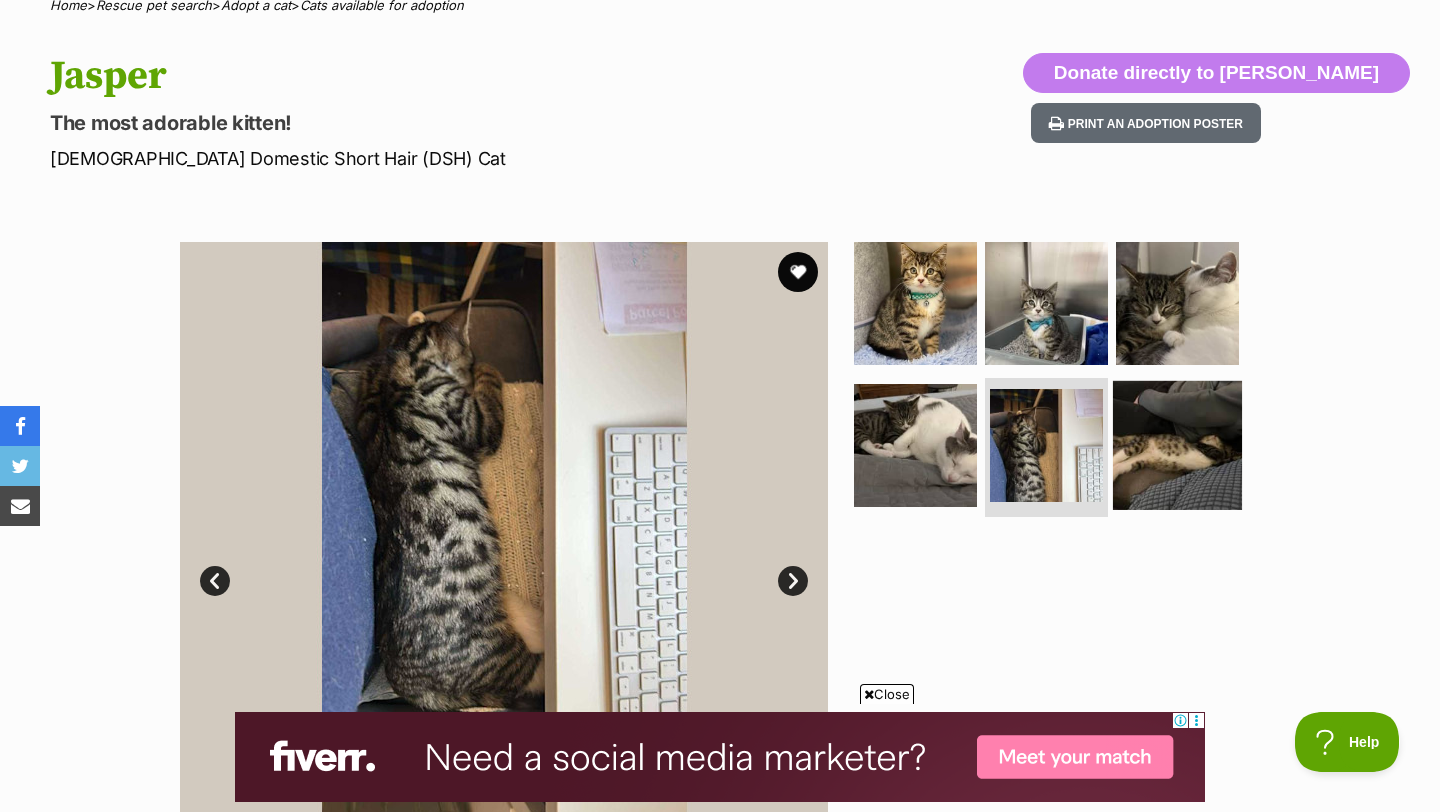 click at bounding box center (1177, 444) 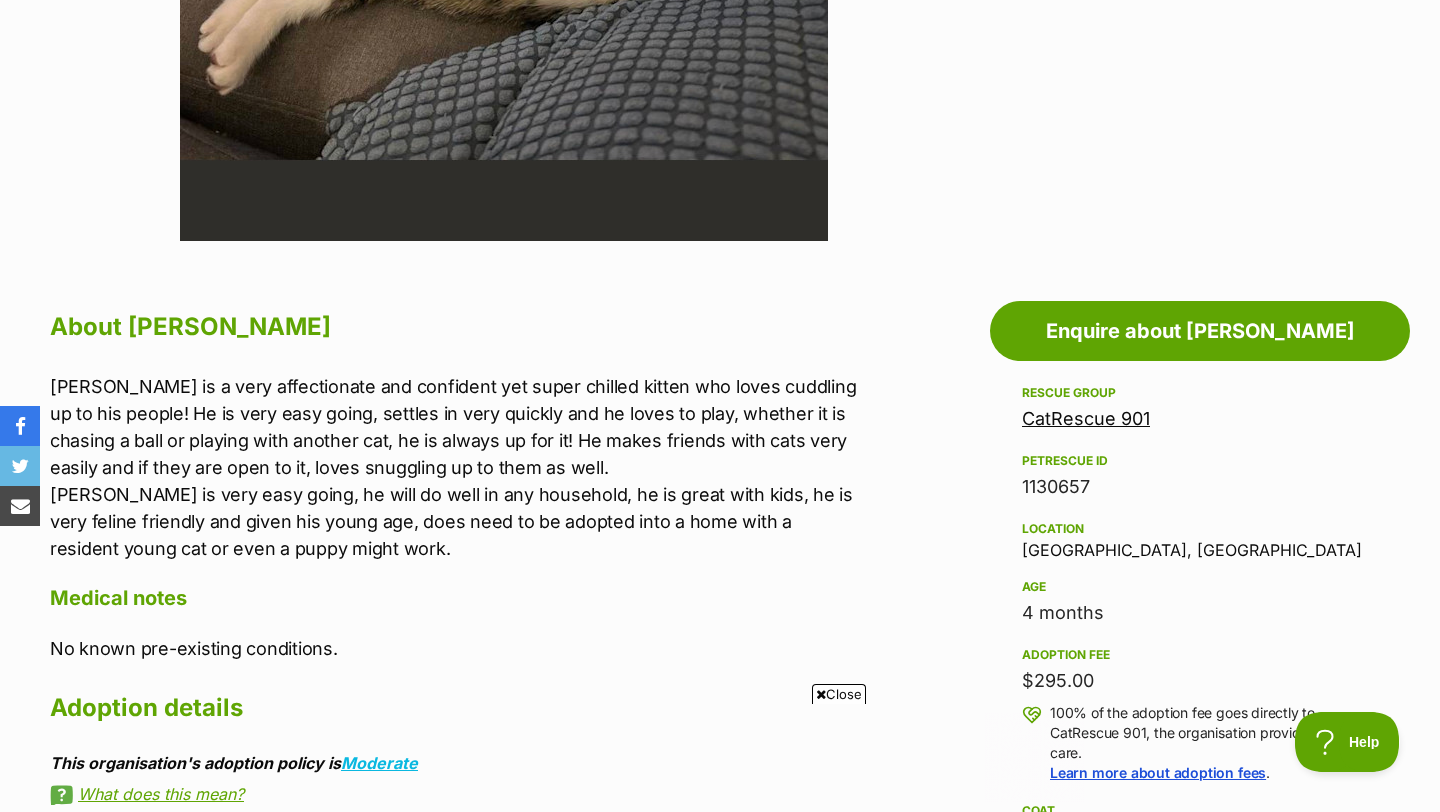 scroll, scrollTop: 0, scrollLeft: 0, axis: both 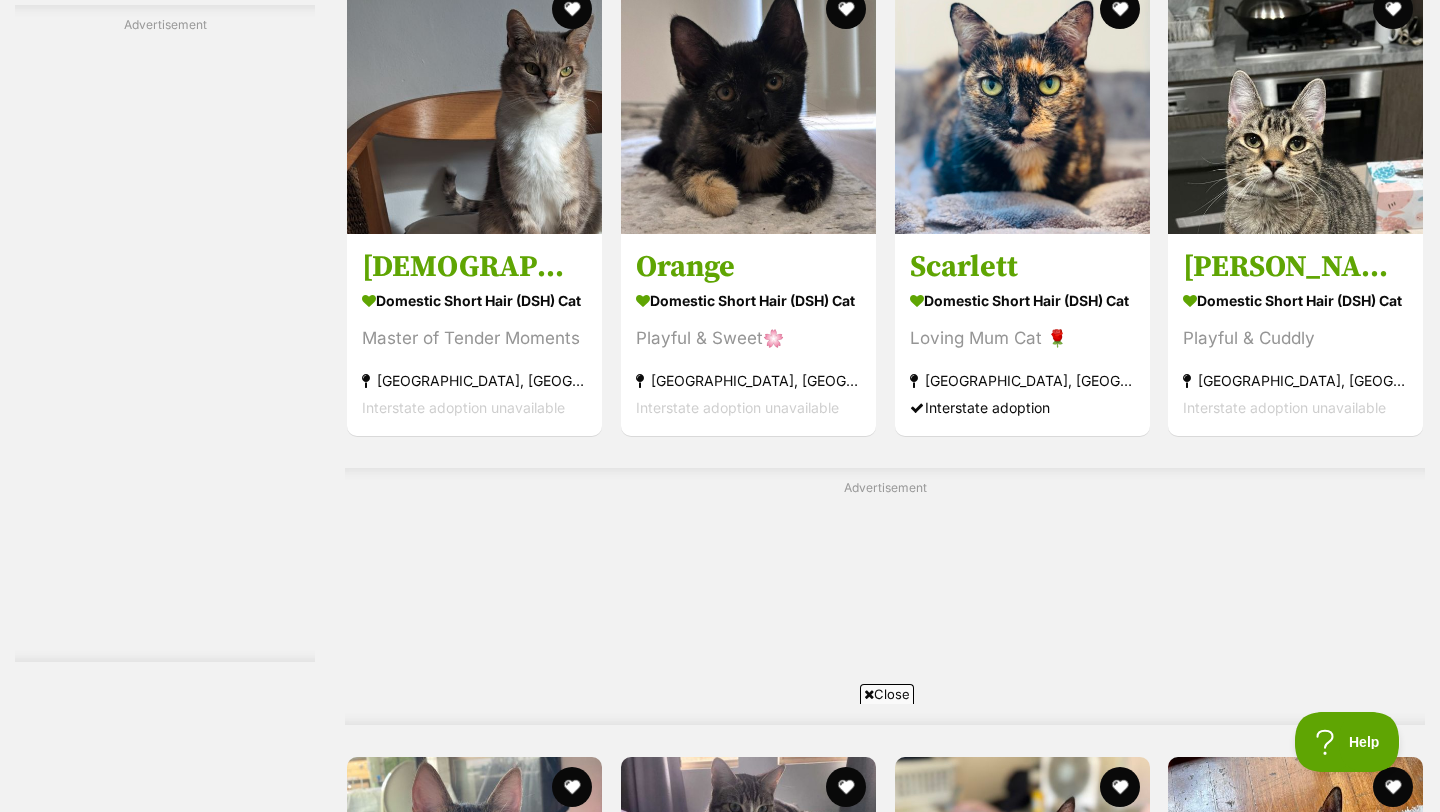 click at bounding box center (908, 1258) 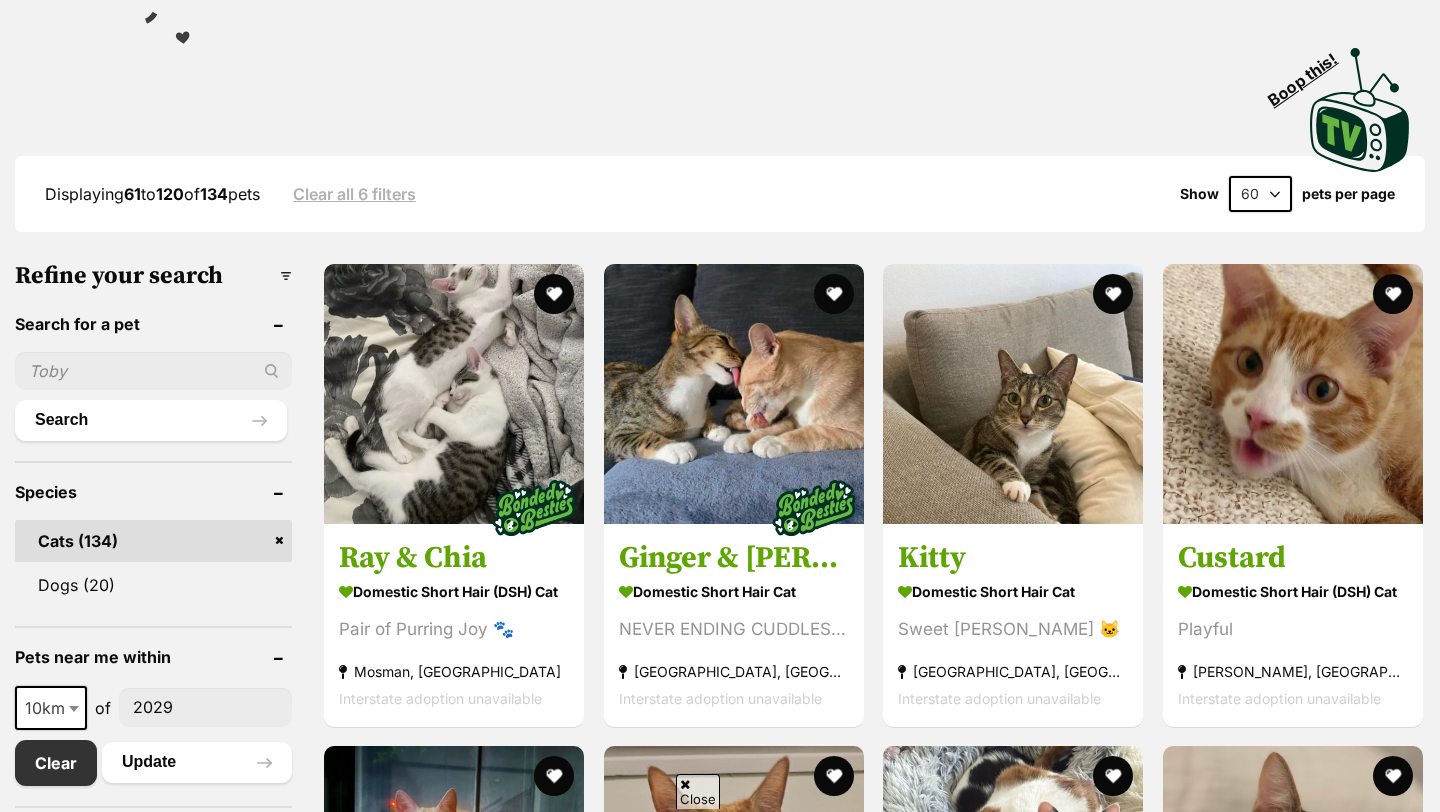 scroll, scrollTop: 525, scrollLeft: 0, axis: vertical 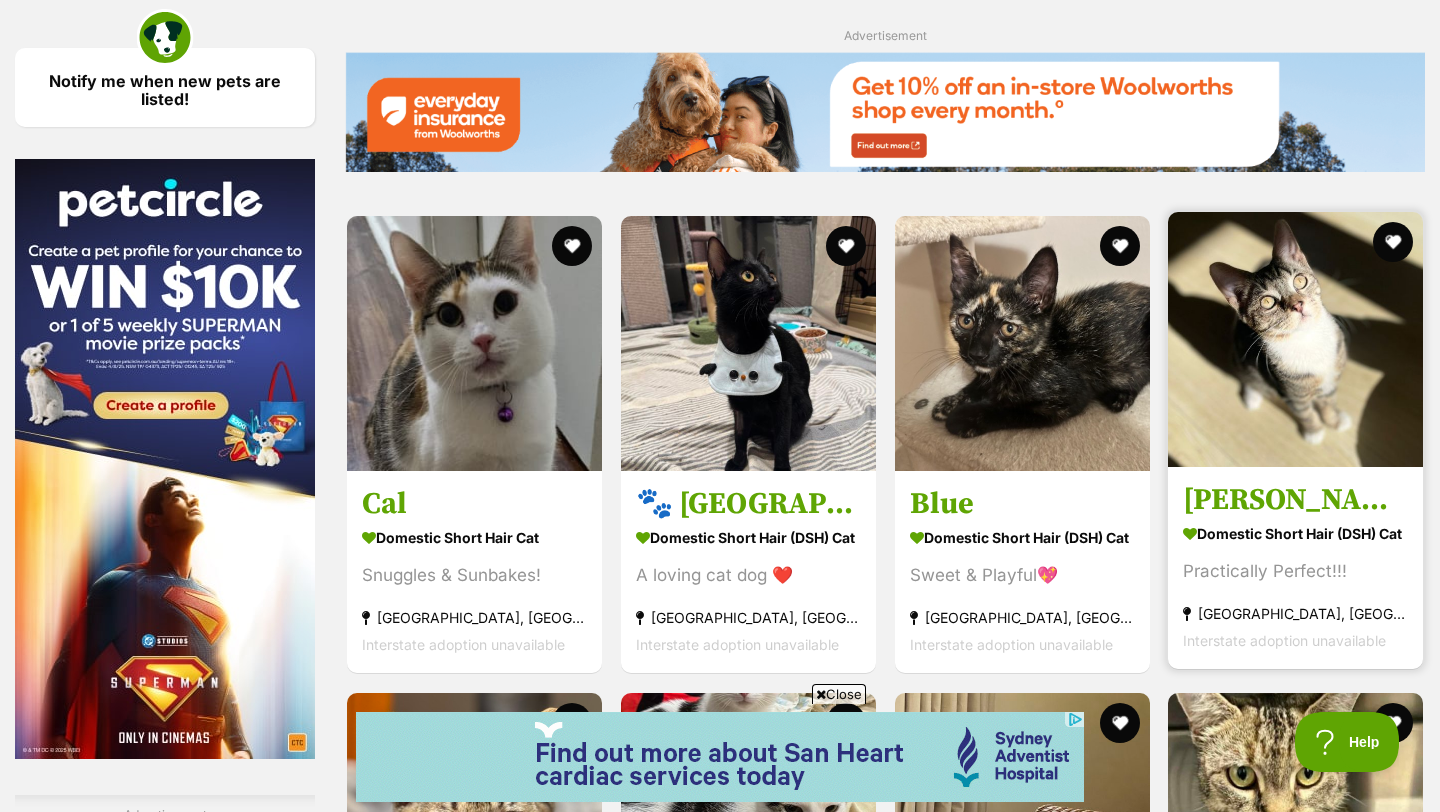click on "Domestic Short Hair (DSH) Cat
Practically Perfect!!!
[GEOGRAPHIC_DATA], [GEOGRAPHIC_DATA]
Interstate adoption unavailable" at bounding box center [1295, 587] 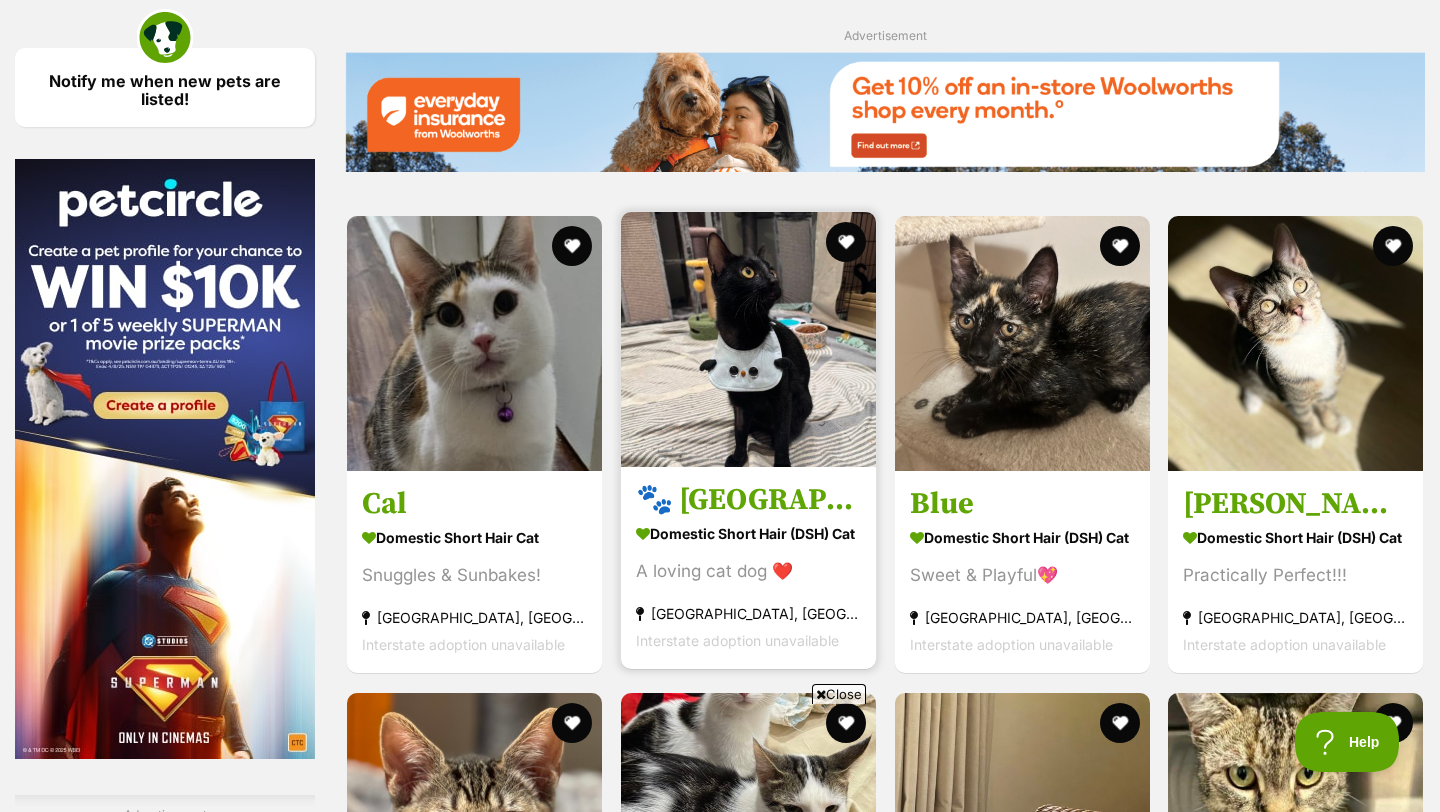 scroll, scrollTop: 0, scrollLeft: 0, axis: both 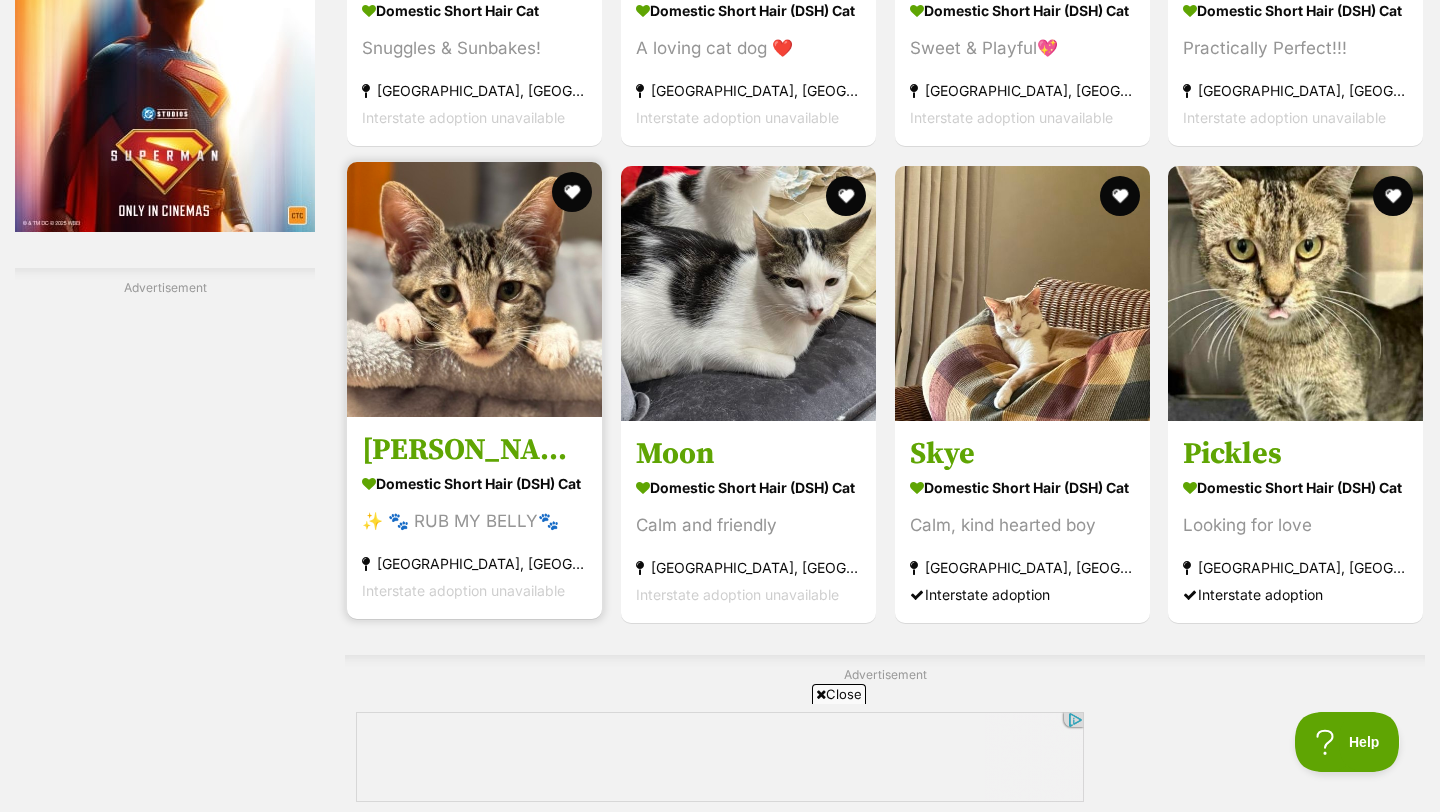 click at bounding box center [474, 289] 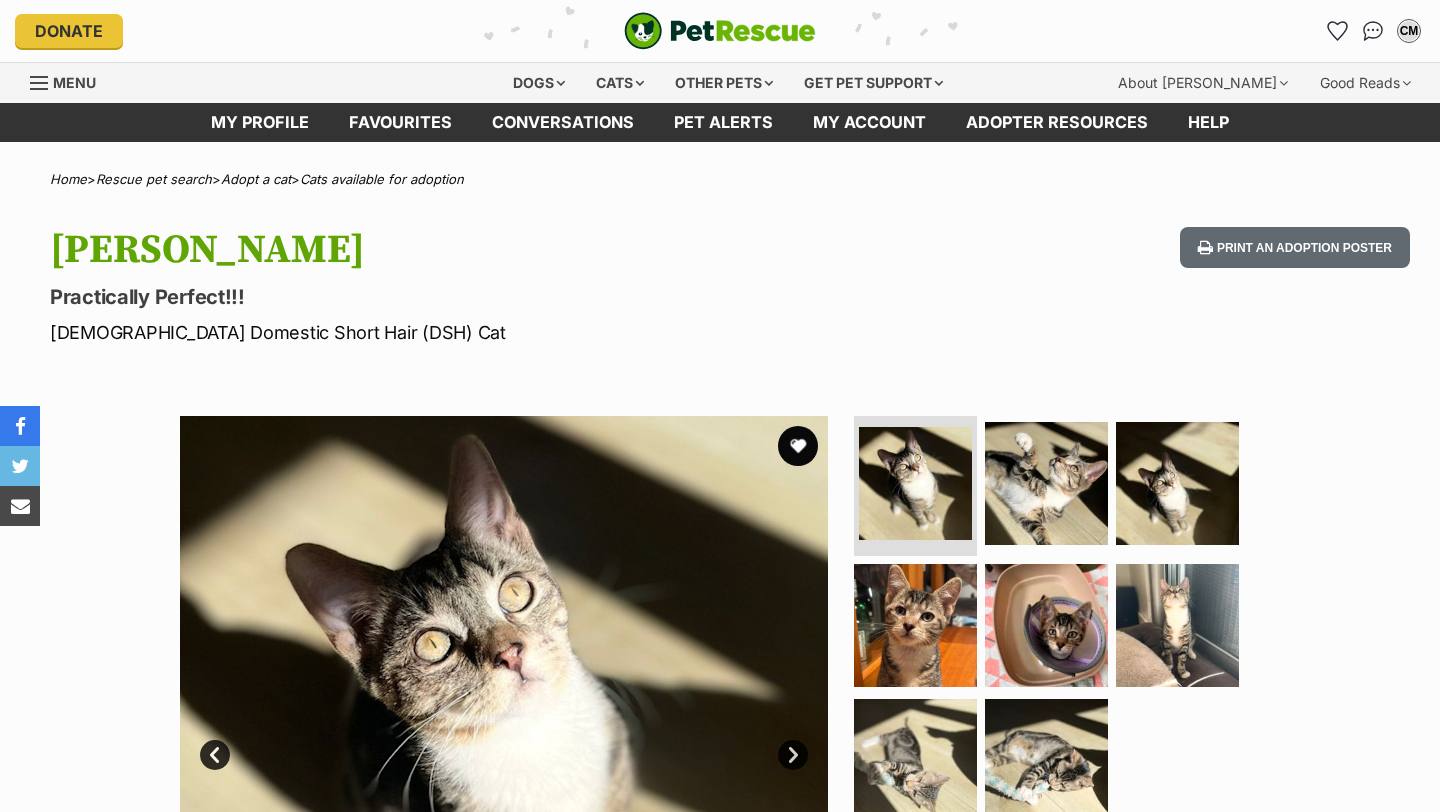 scroll, scrollTop: 0, scrollLeft: 0, axis: both 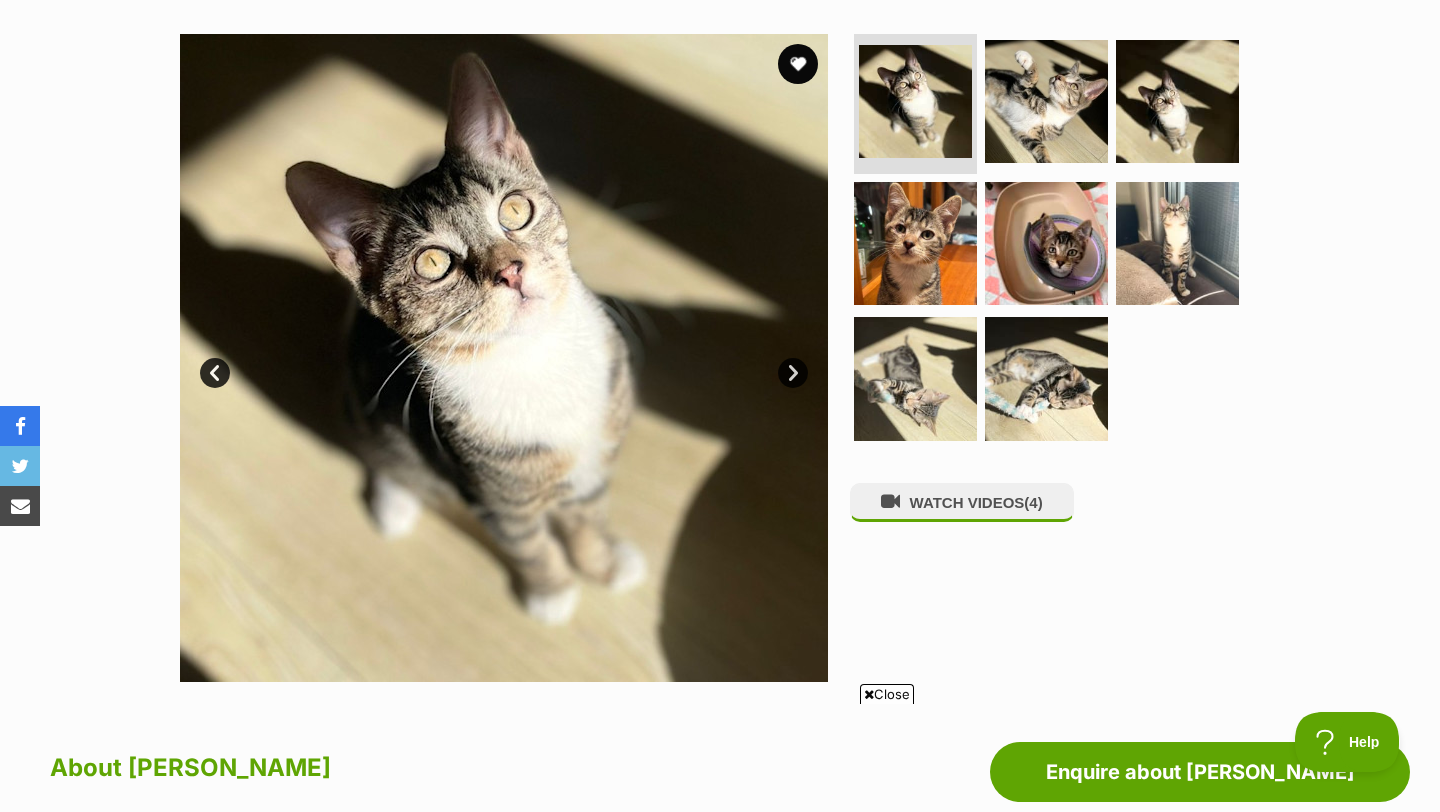 click on "Next" at bounding box center (793, 373) 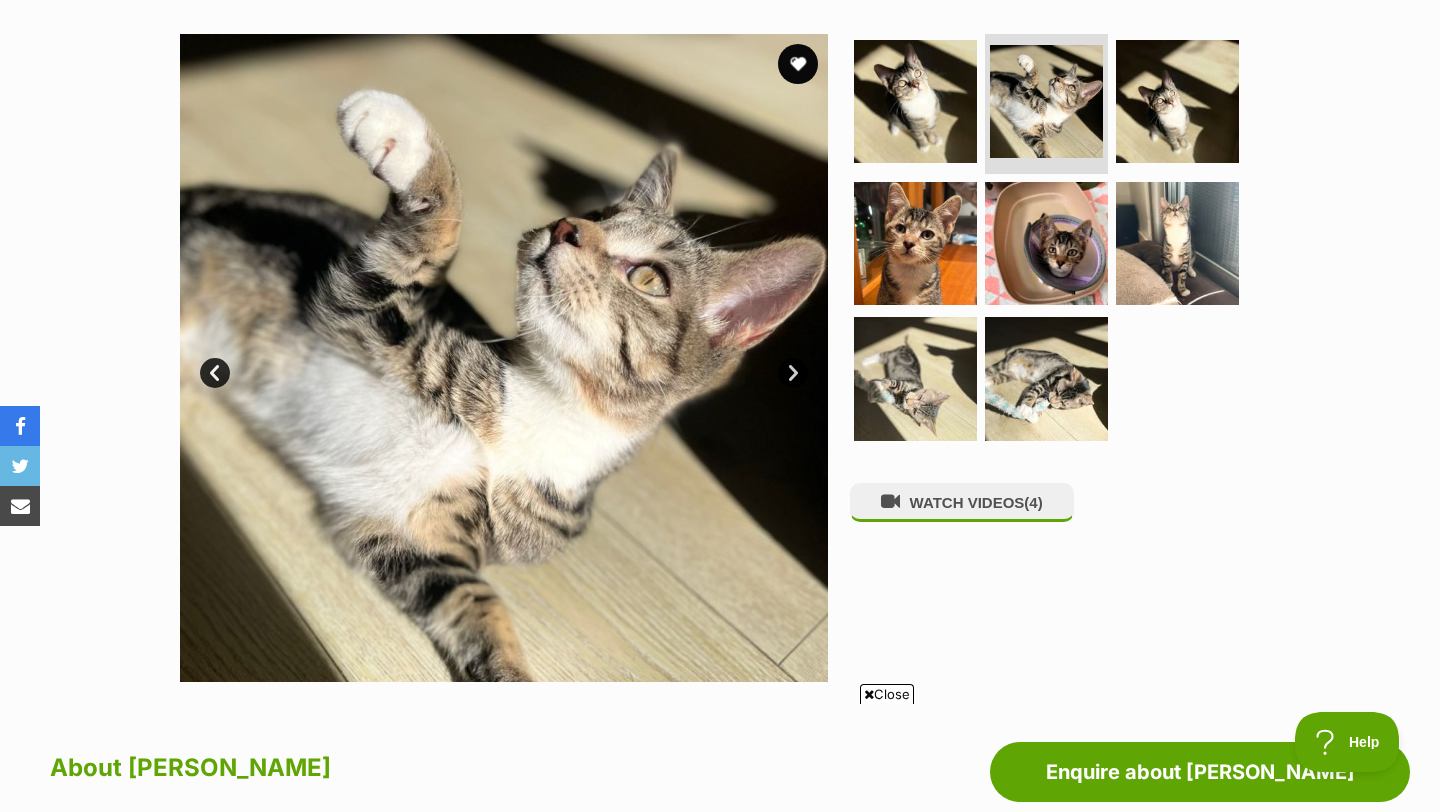 click on "Next" at bounding box center [793, 373] 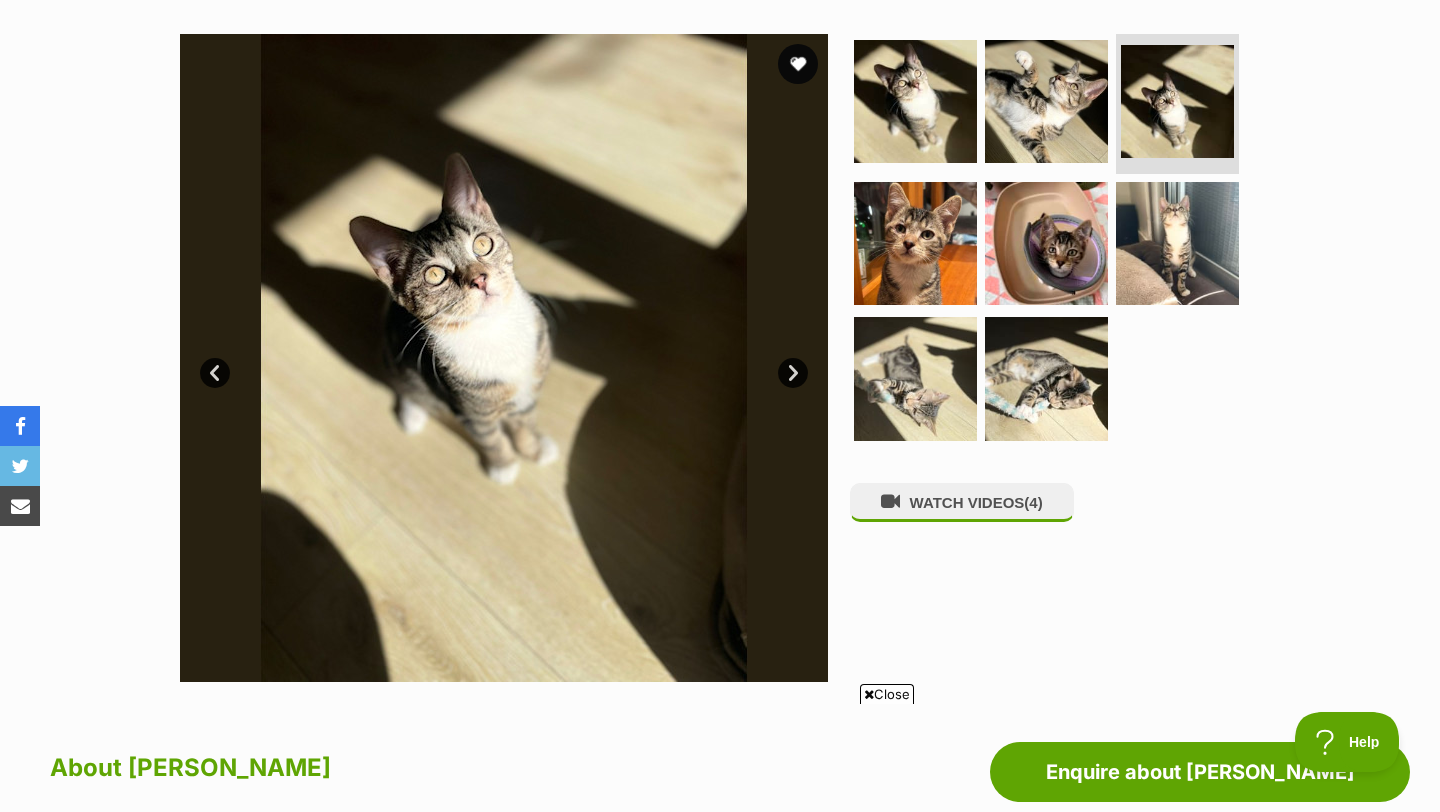 click on "Next" at bounding box center [793, 373] 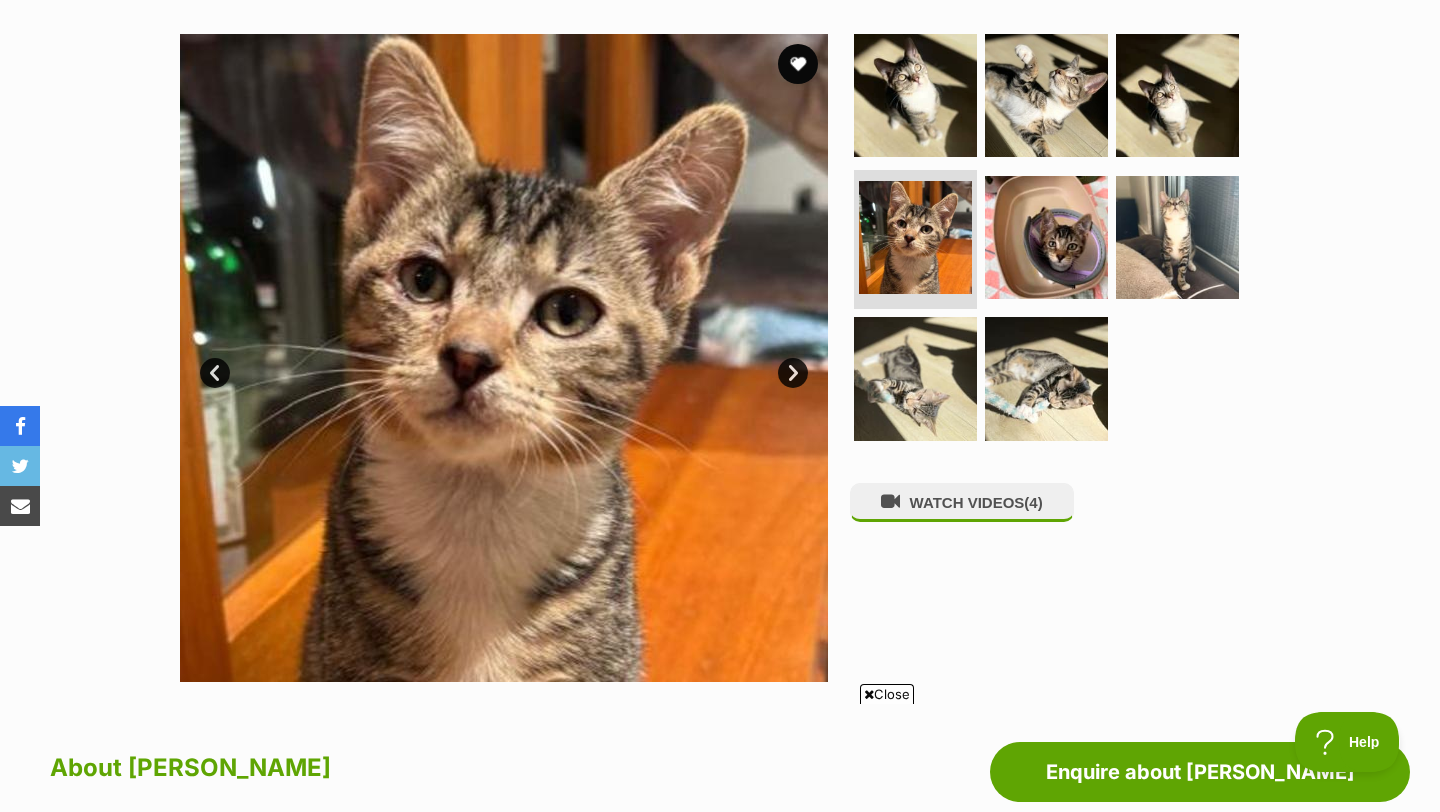 click on "Next" at bounding box center [793, 373] 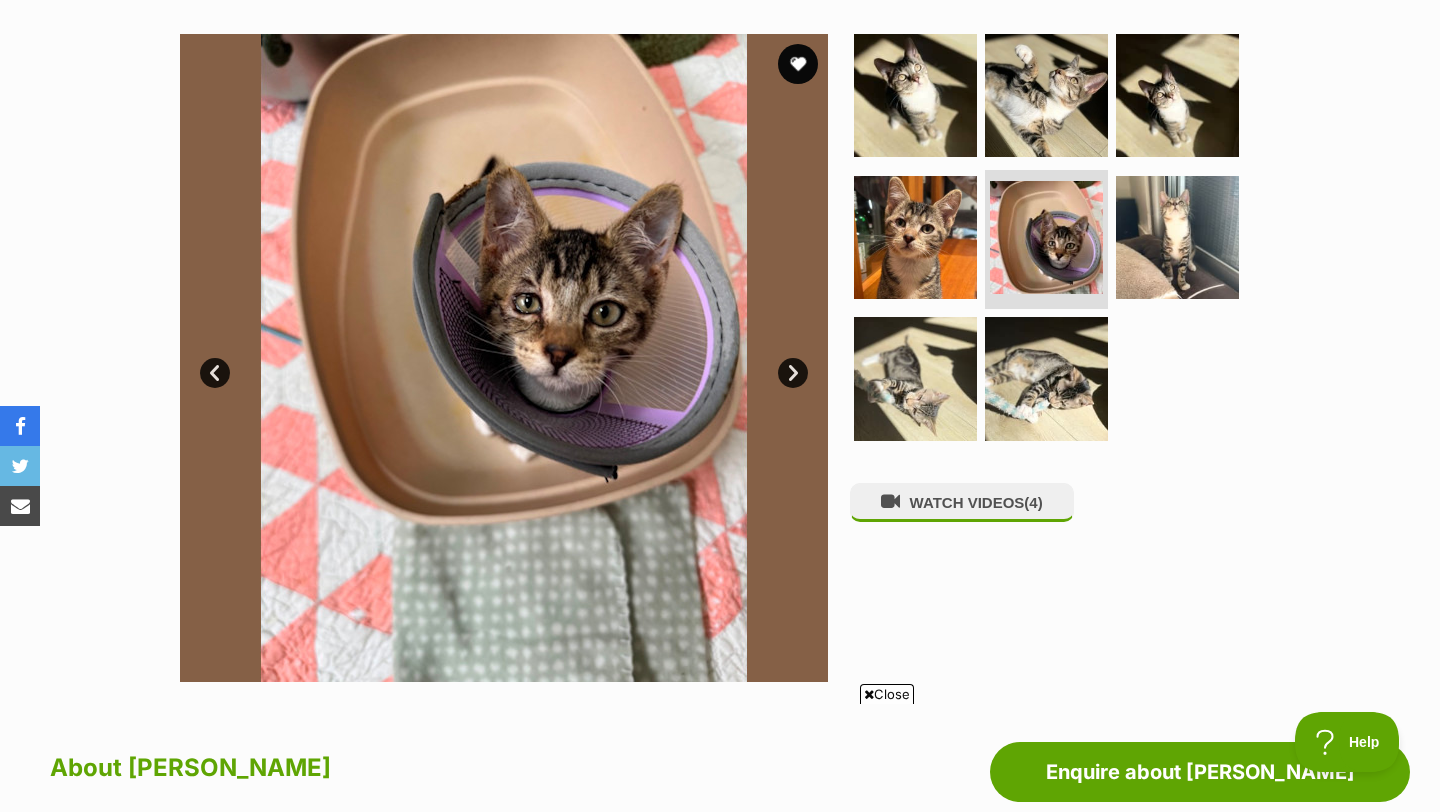 click on "Next" at bounding box center [793, 373] 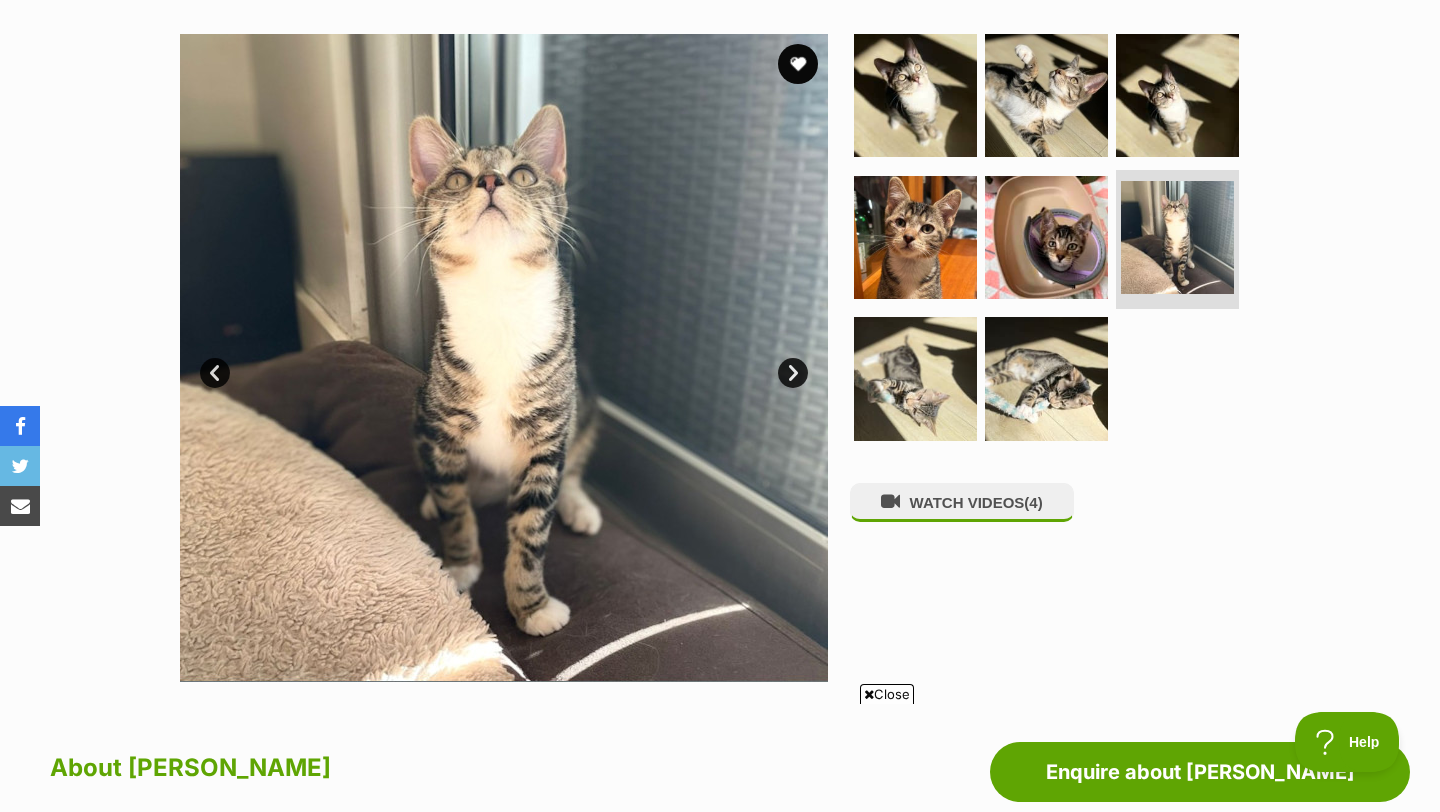 click on "Next" at bounding box center (793, 373) 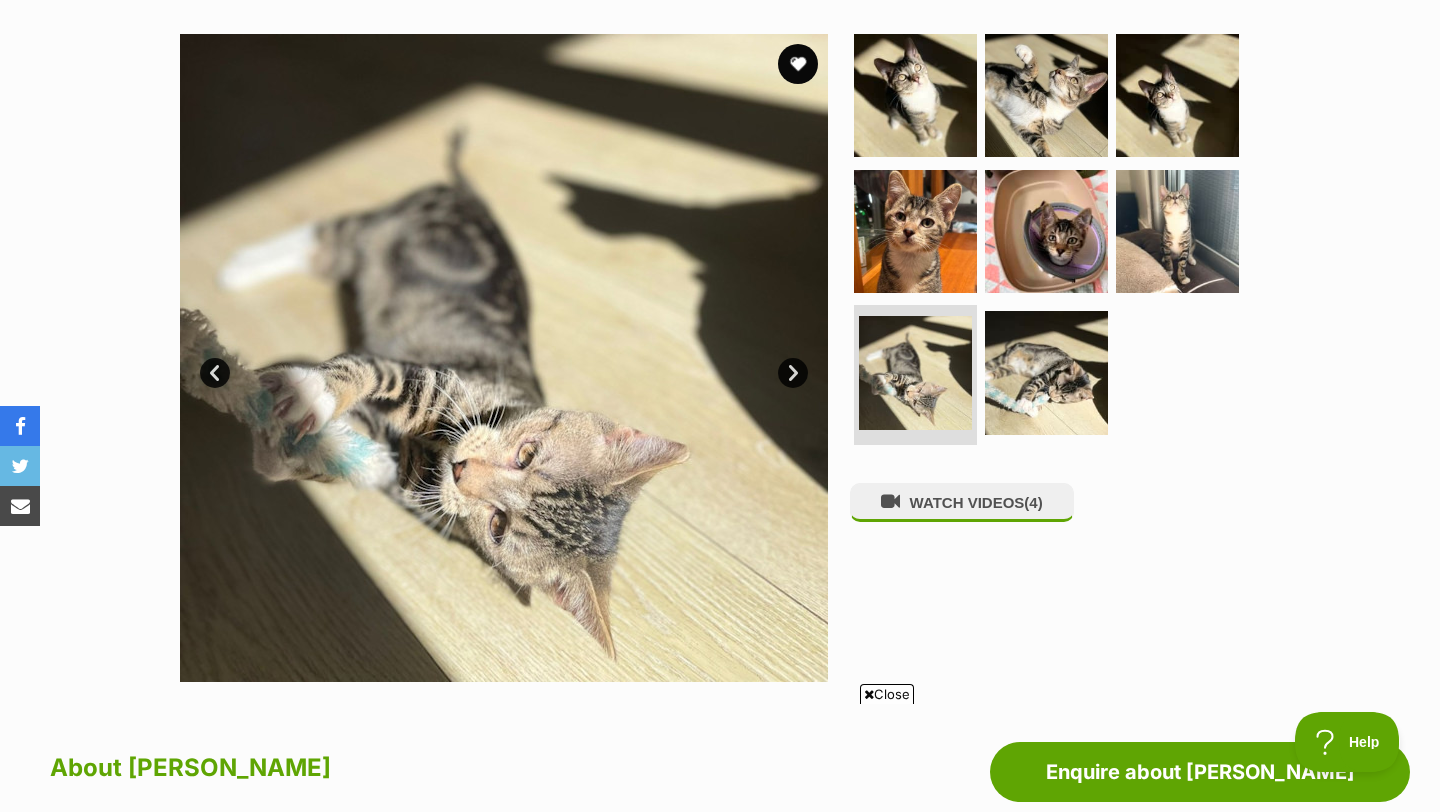 click on "Next" at bounding box center (793, 373) 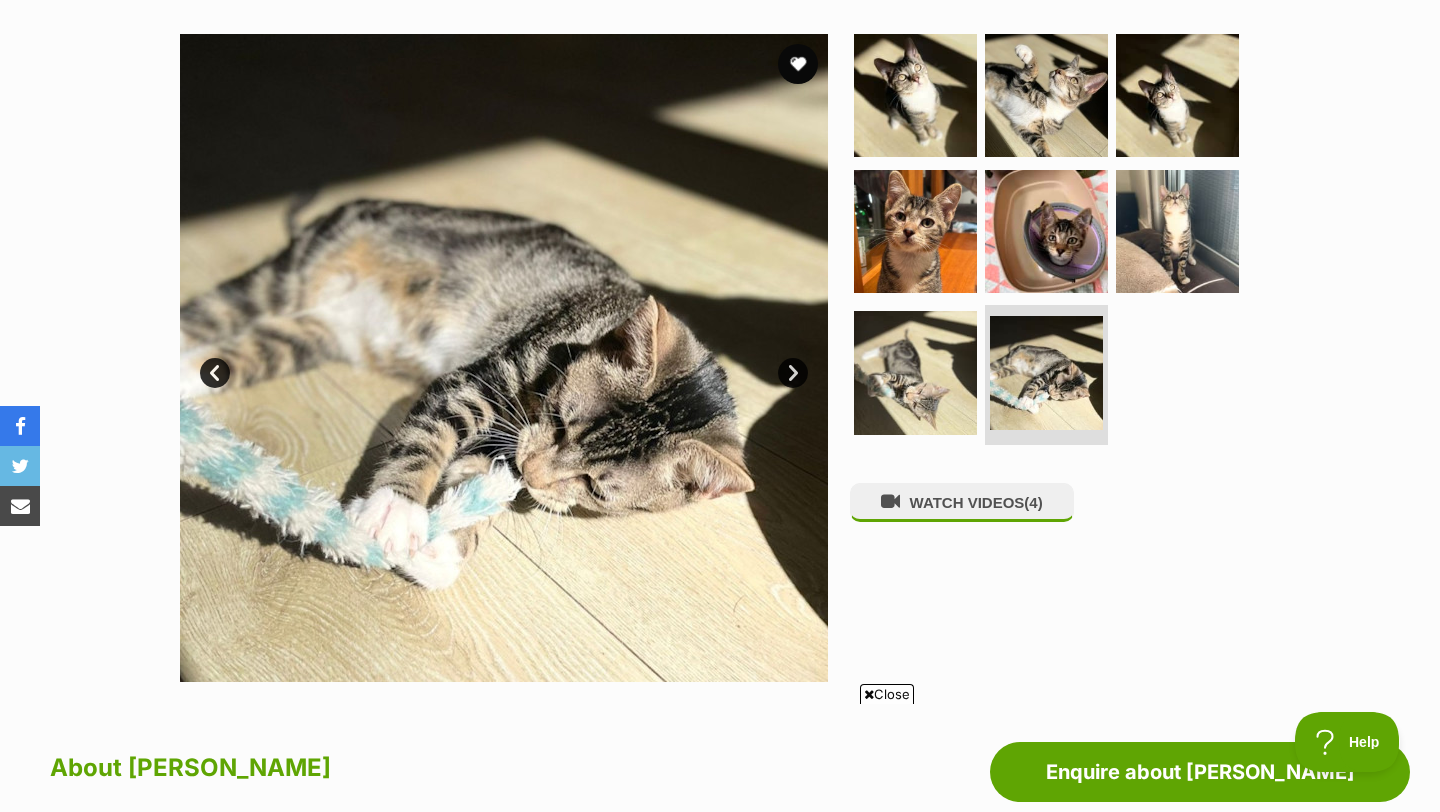 click on "Next" at bounding box center [793, 373] 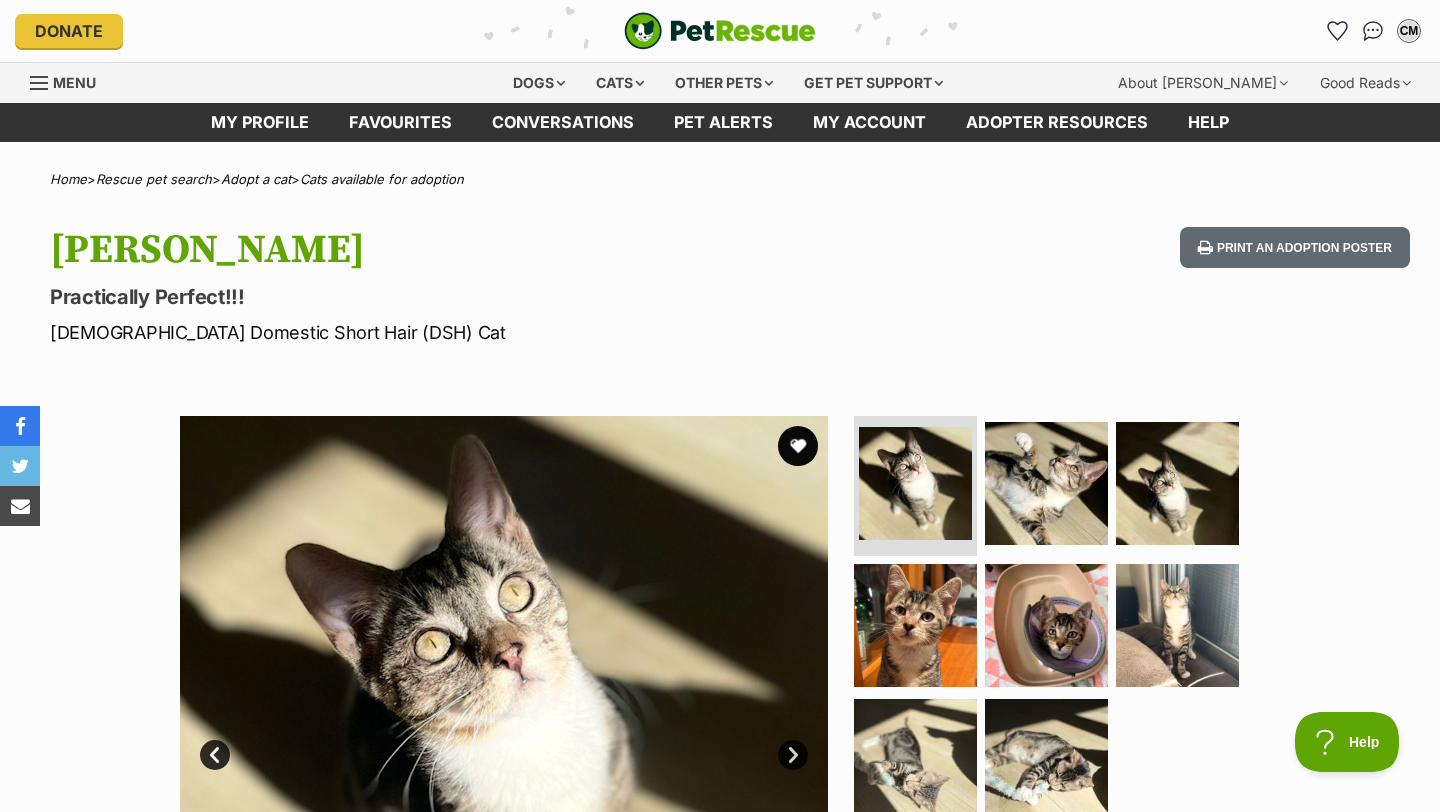 scroll, scrollTop: 0, scrollLeft: 0, axis: both 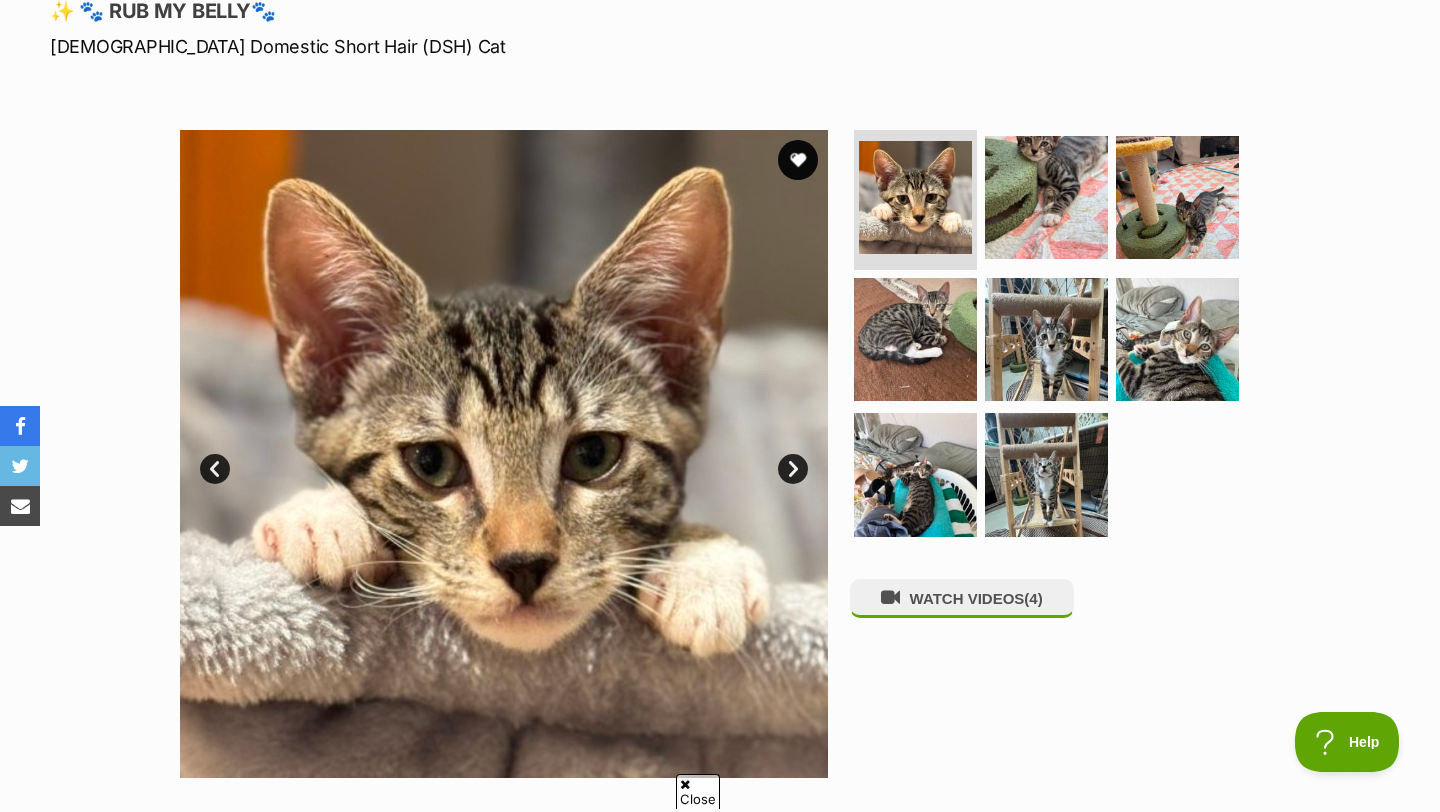 click on "Next" at bounding box center [793, 469] 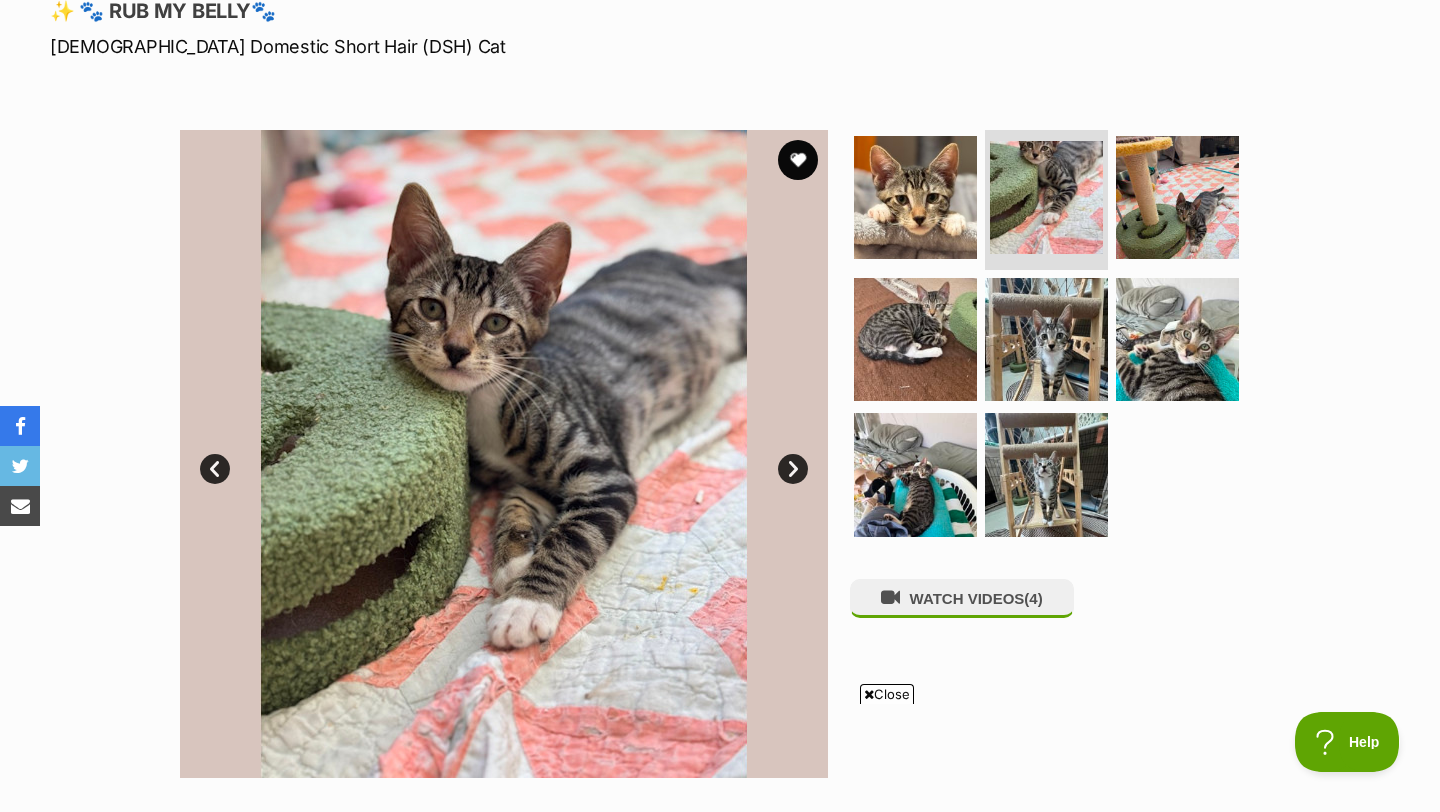 scroll, scrollTop: 0, scrollLeft: 0, axis: both 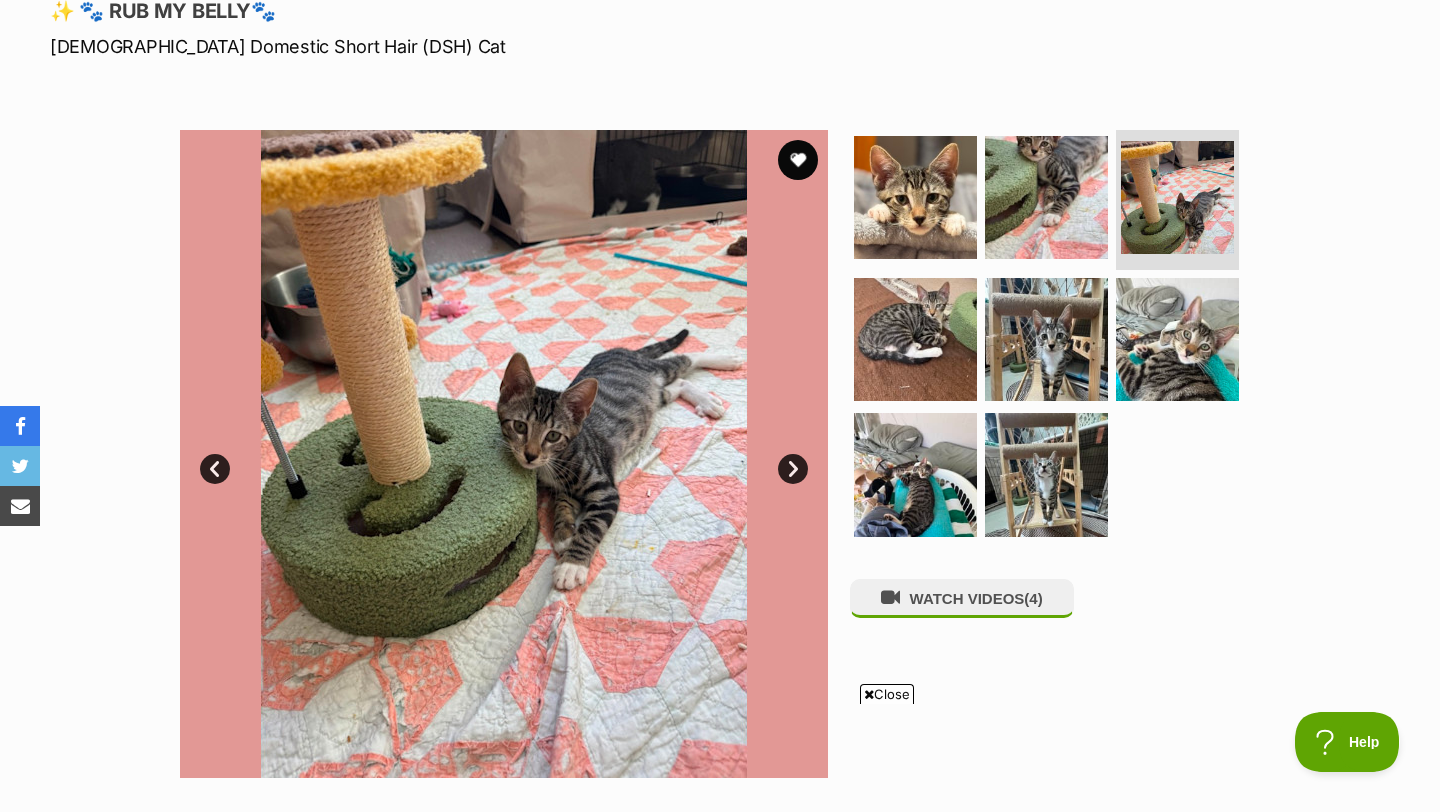 click on "Next" at bounding box center (793, 469) 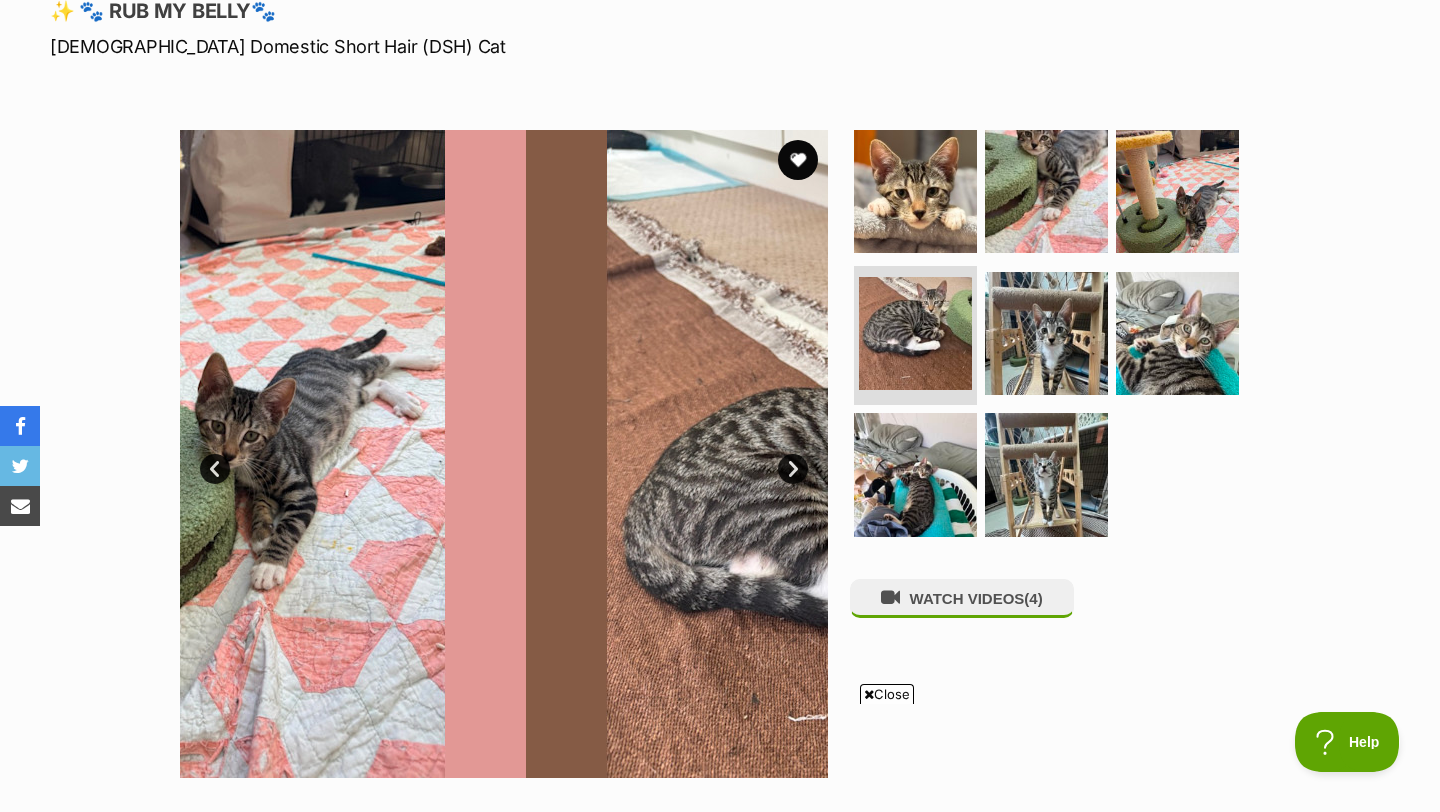 scroll, scrollTop: 0, scrollLeft: 0, axis: both 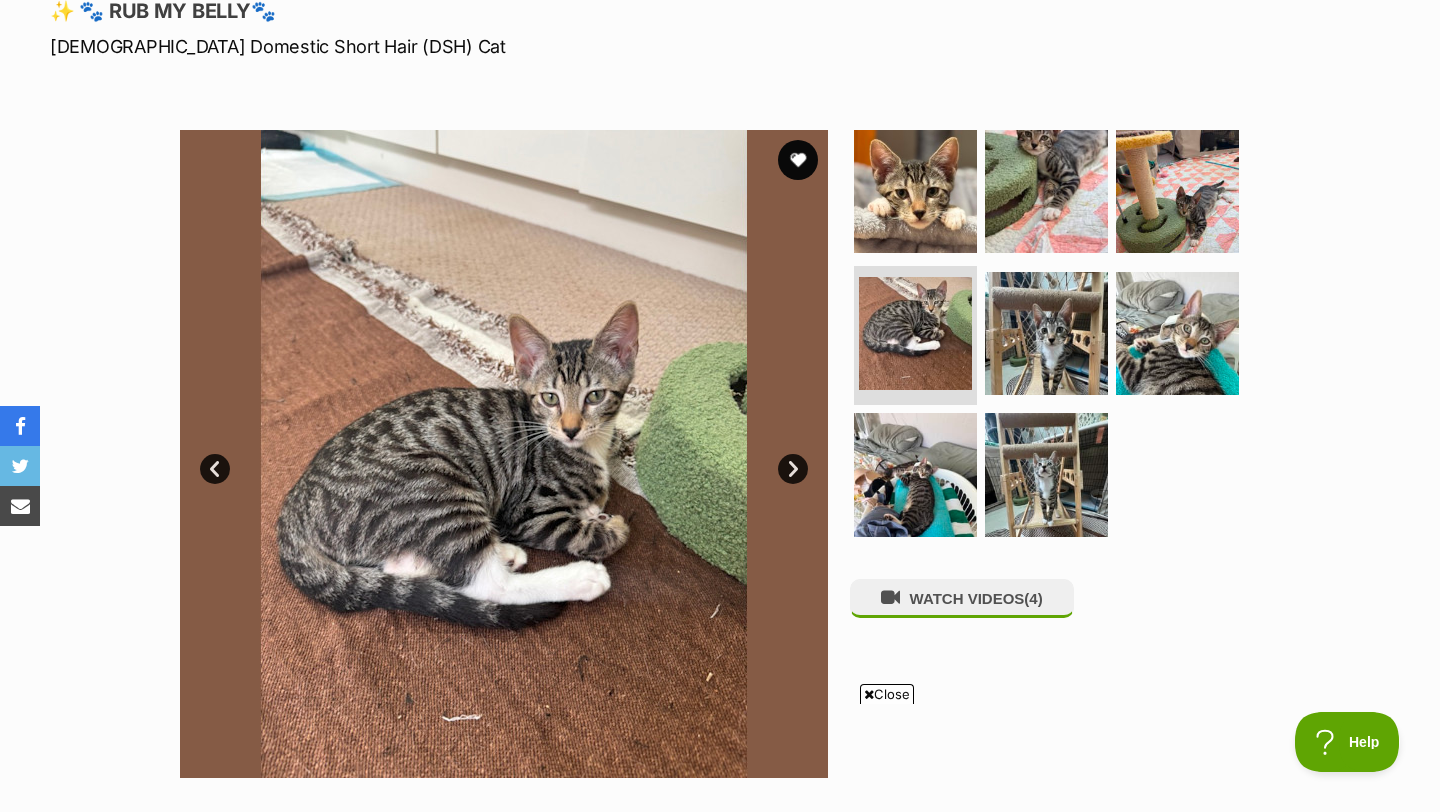 click on "Next" at bounding box center [793, 469] 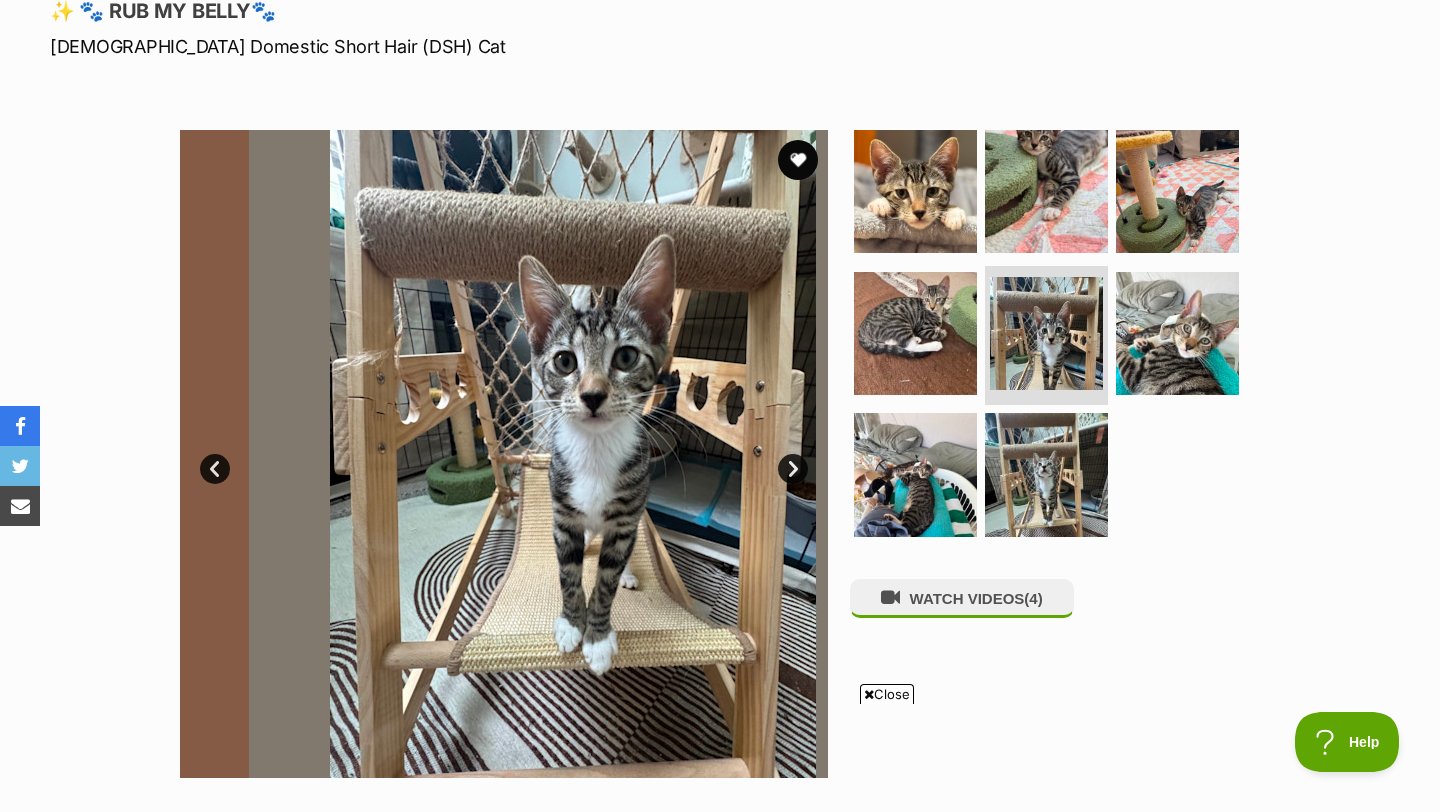 scroll, scrollTop: 0, scrollLeft: 0, axis: both 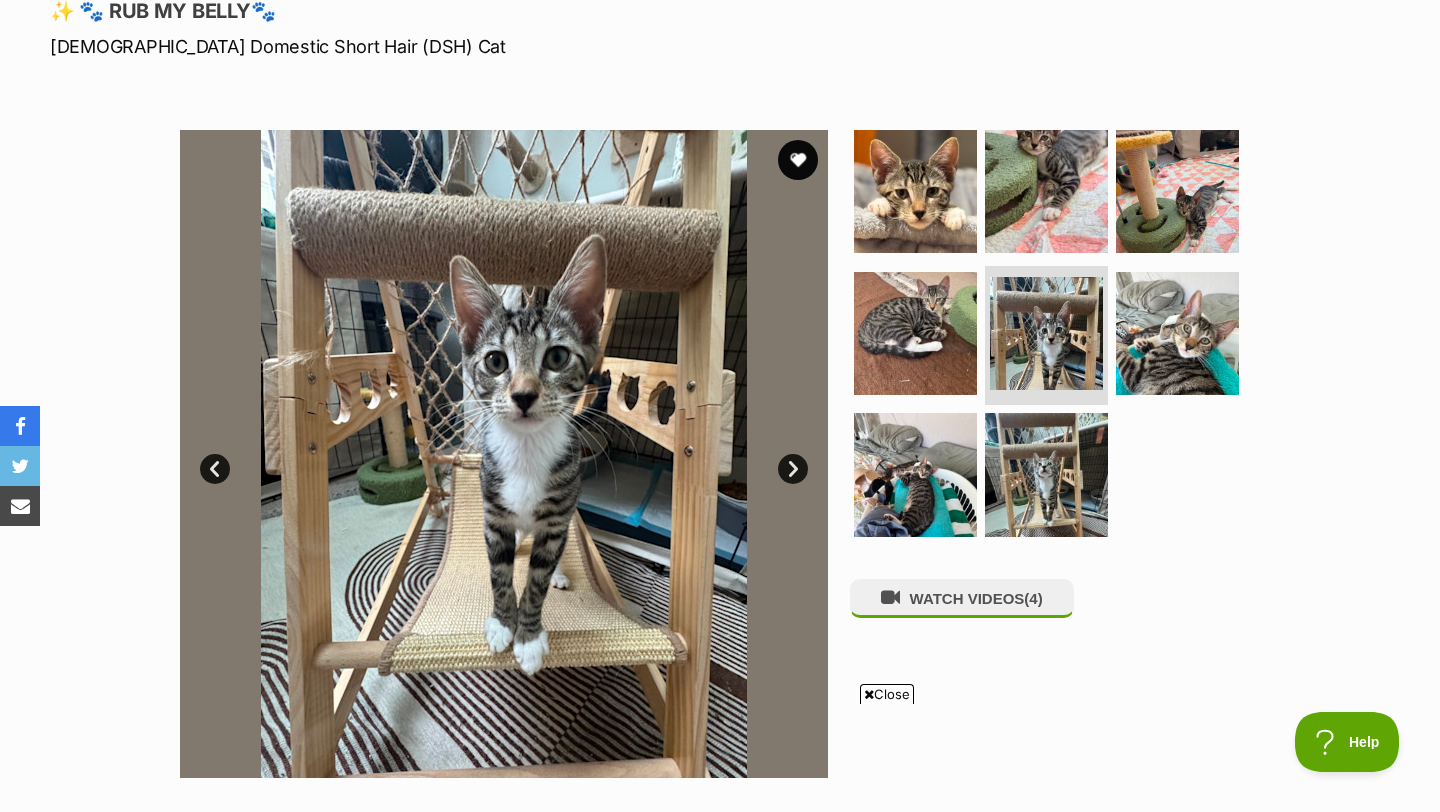 click on "Next" at bounding box center [793, 469] 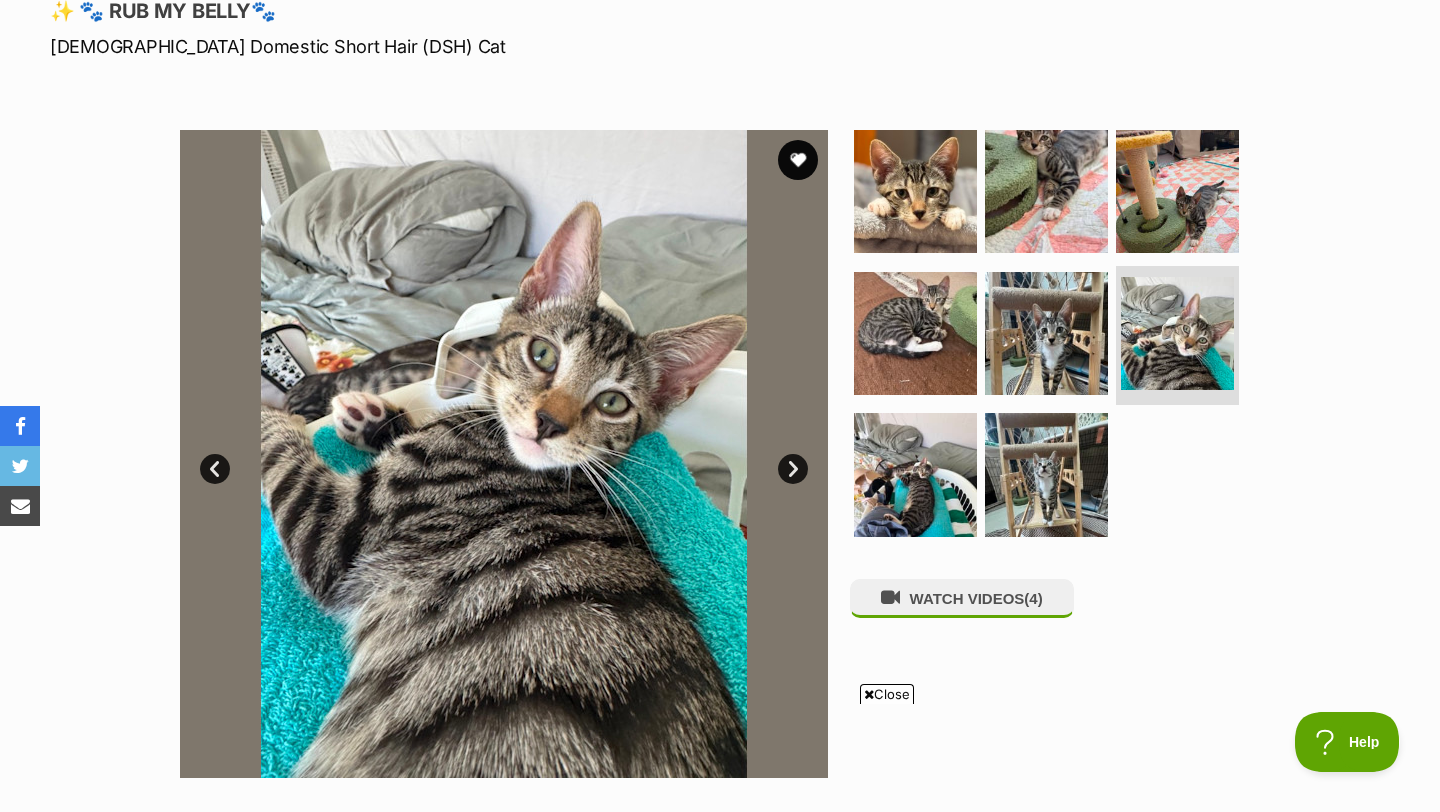 click on "Next" at bounding box center (793, 469) 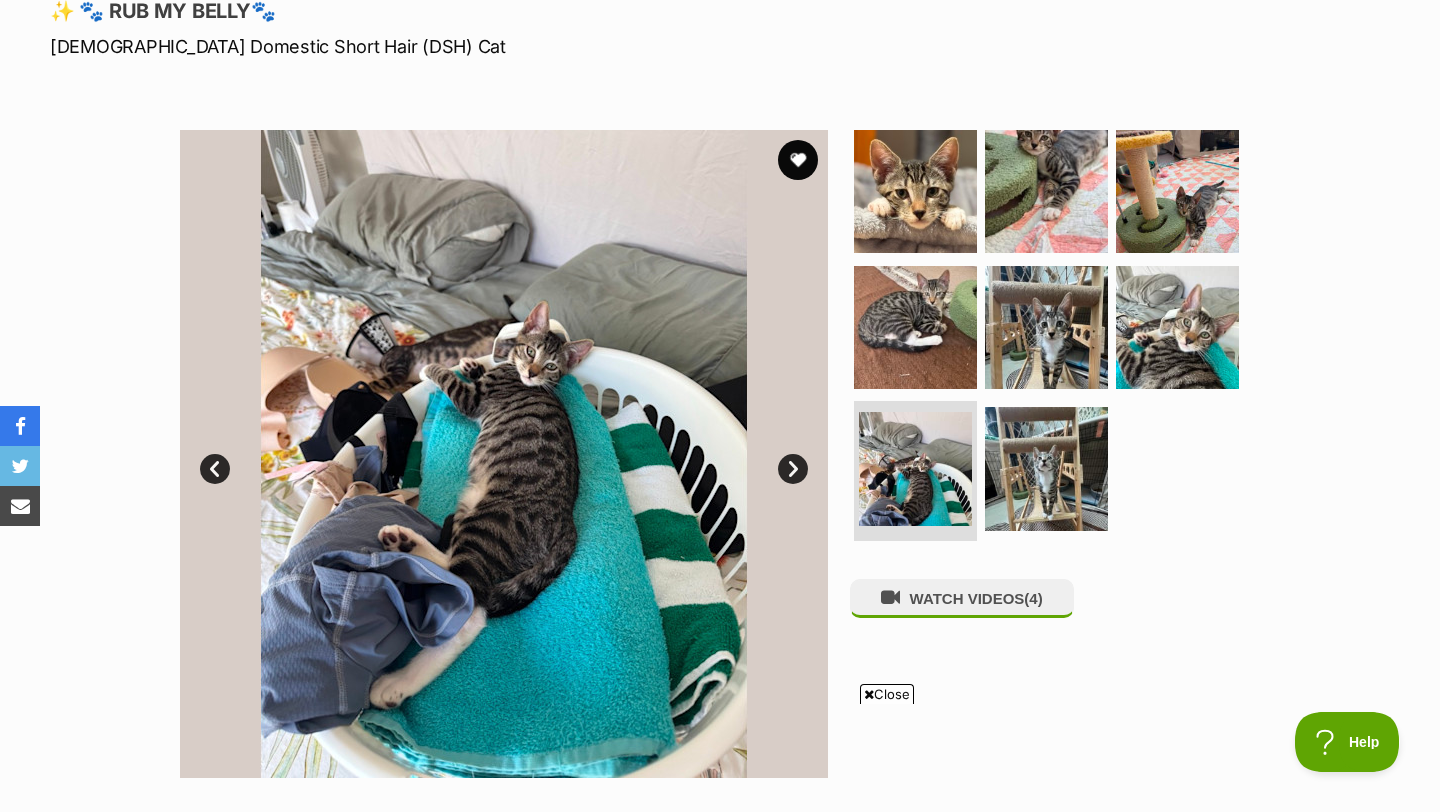 click on "Next" at bounding box center [793, 469] 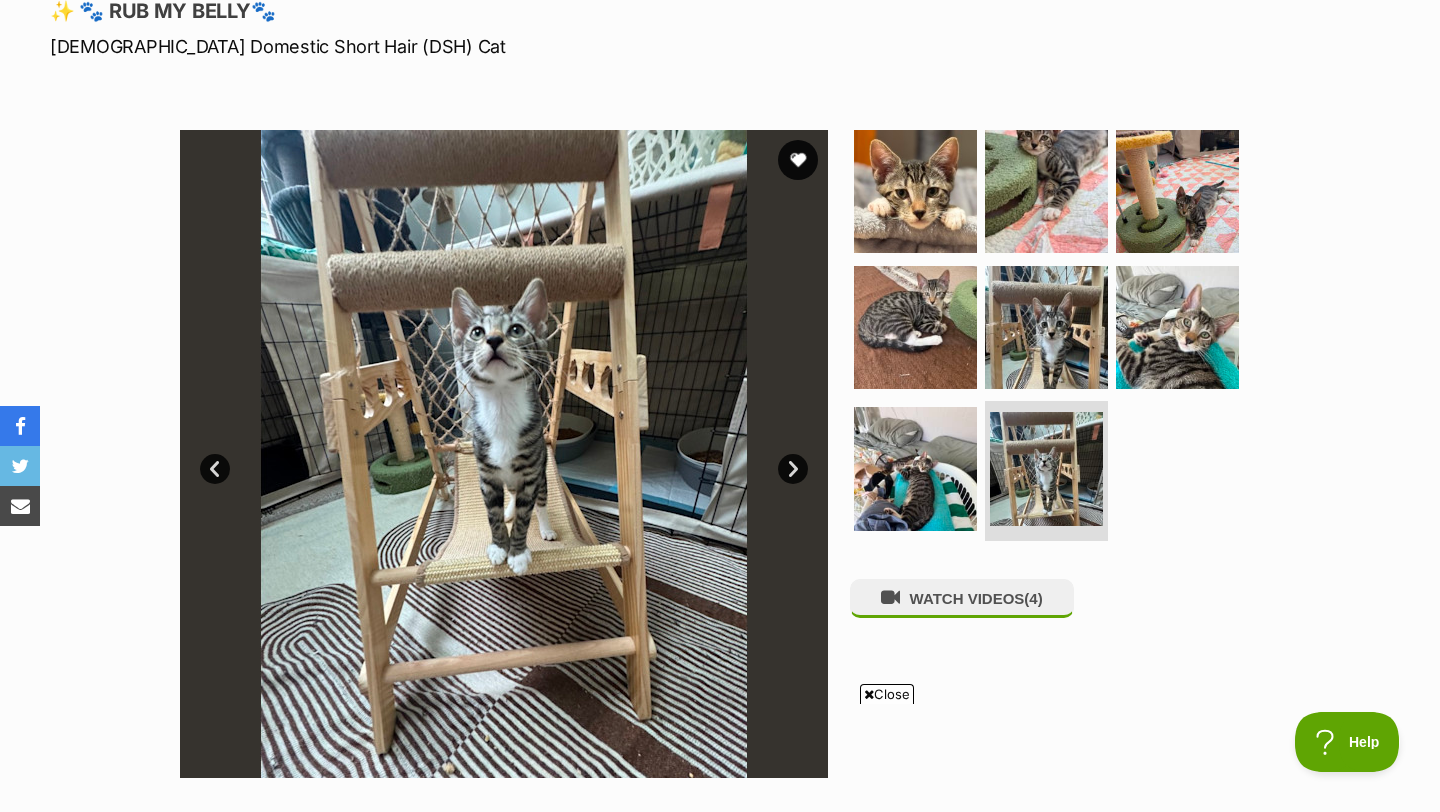 click on "Next" at bounding box center (793, 469) 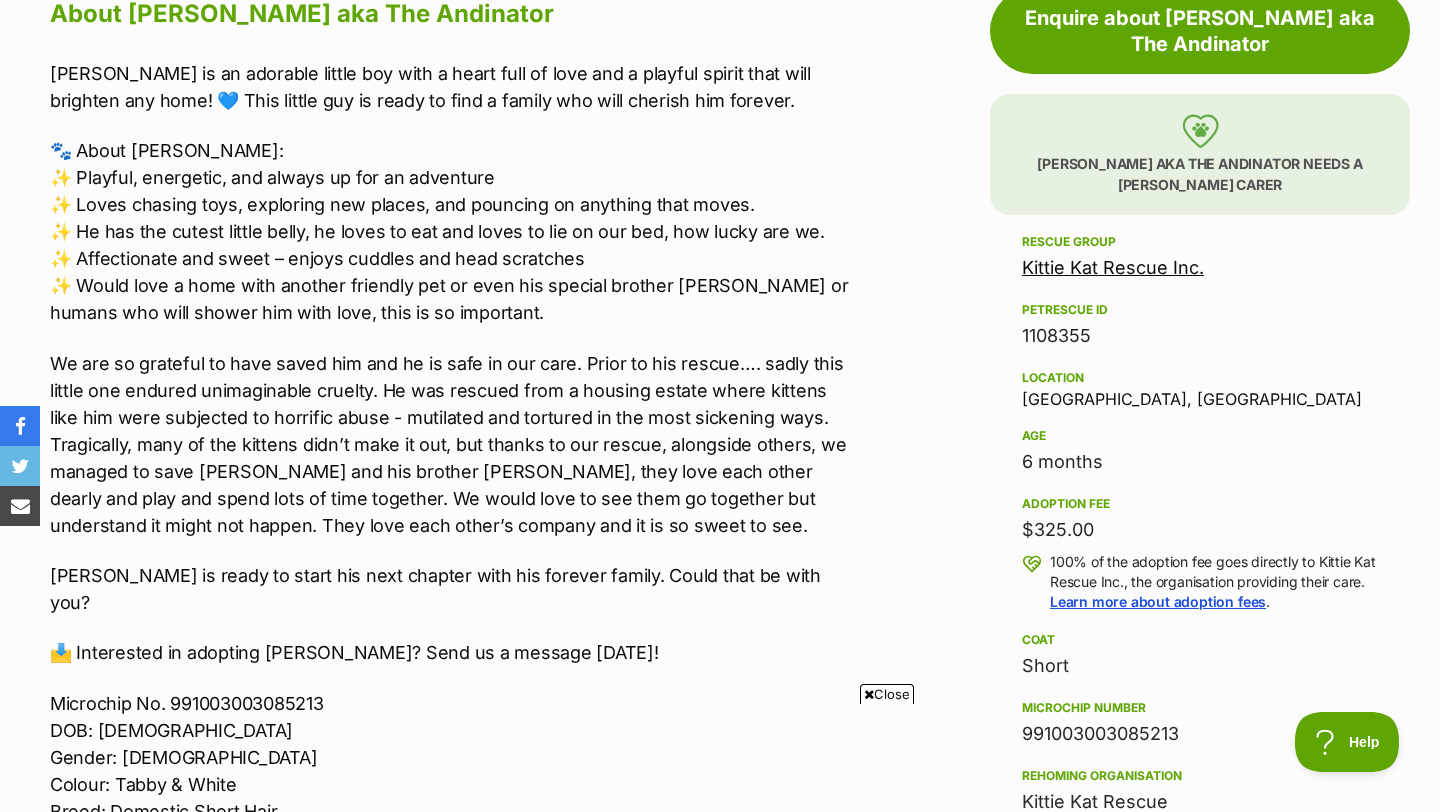 scroll, scrollTop: 1151, scrollLeft: 0, axis: vertical 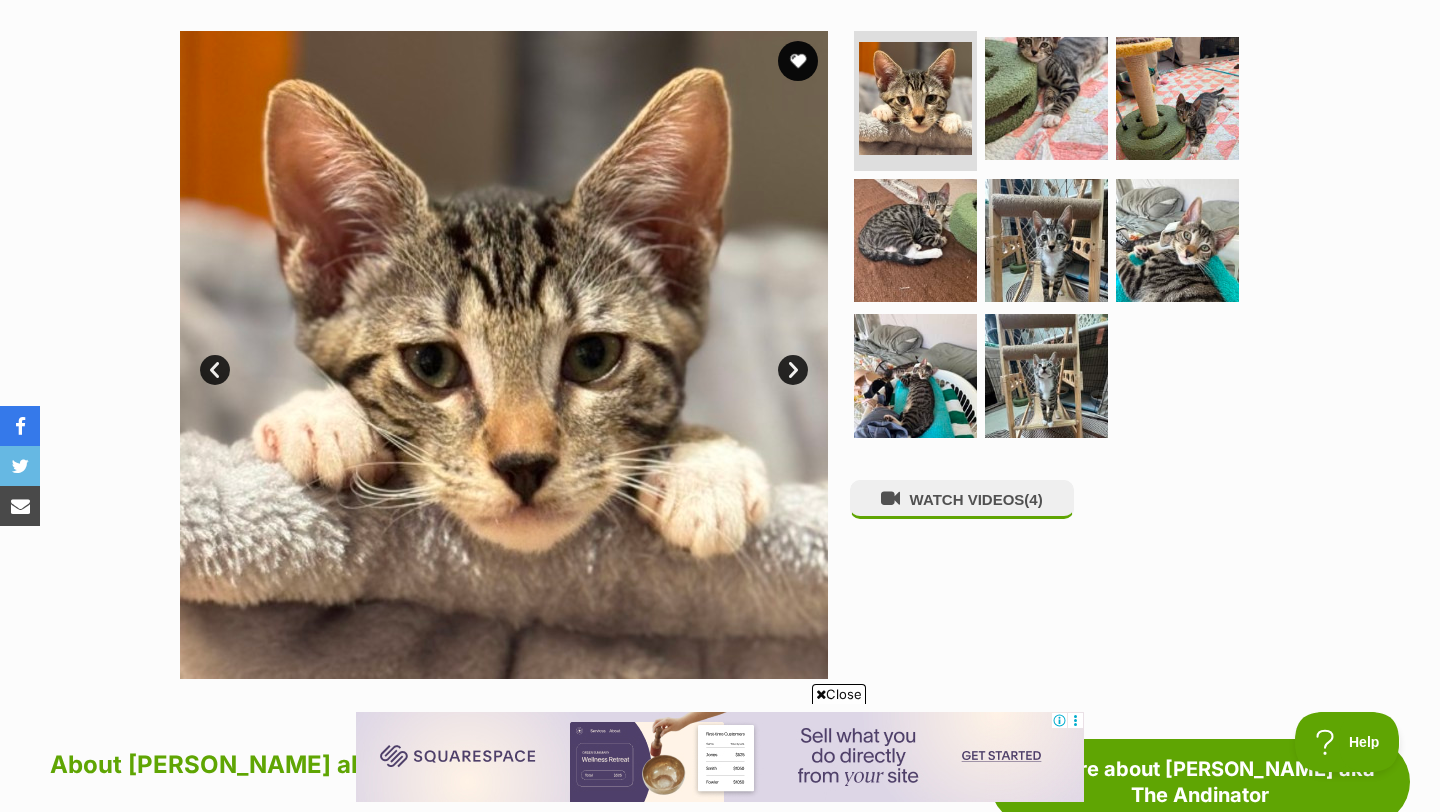 click on "Next" at bounding box center (793, 370) 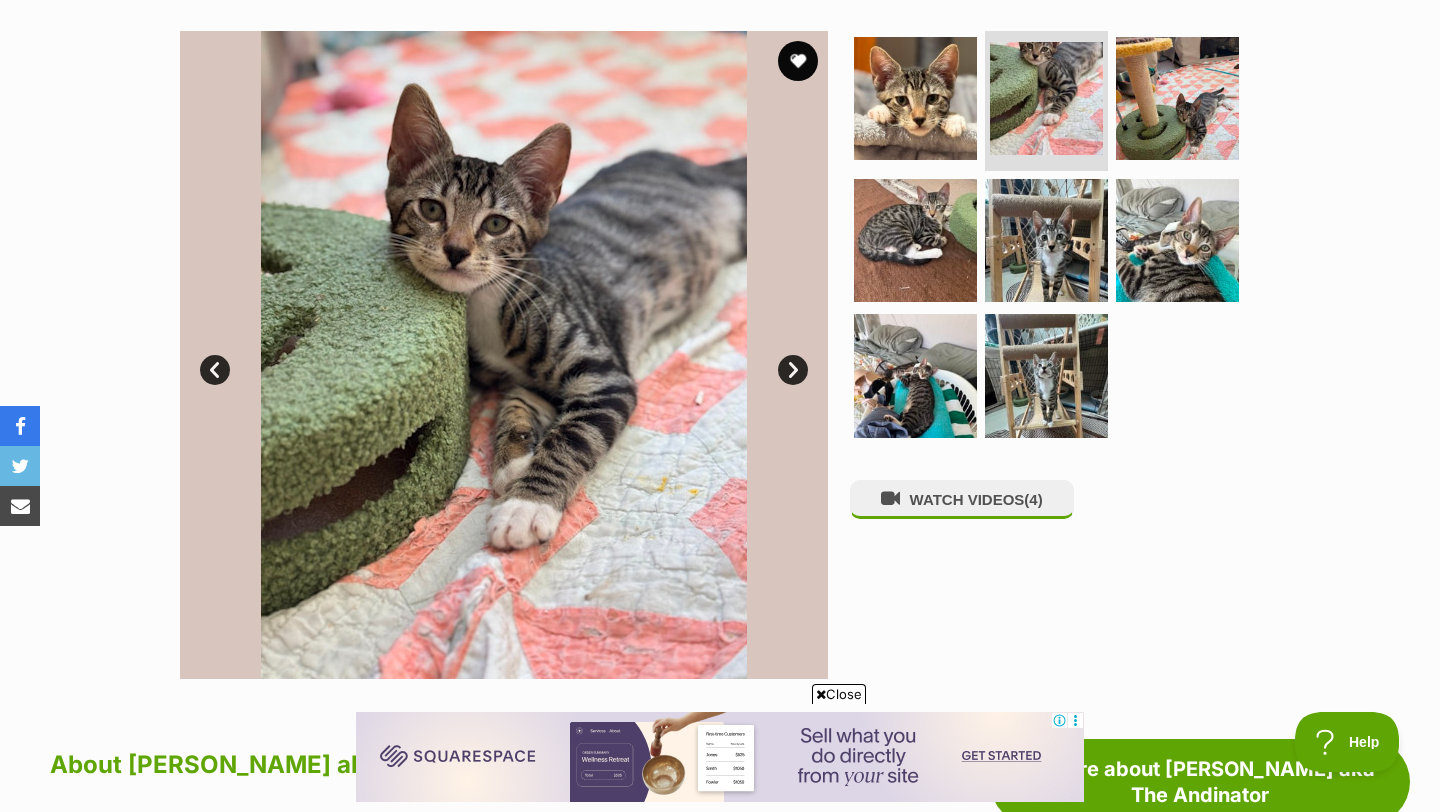 click on "Next" at bounding box center (793, 370) 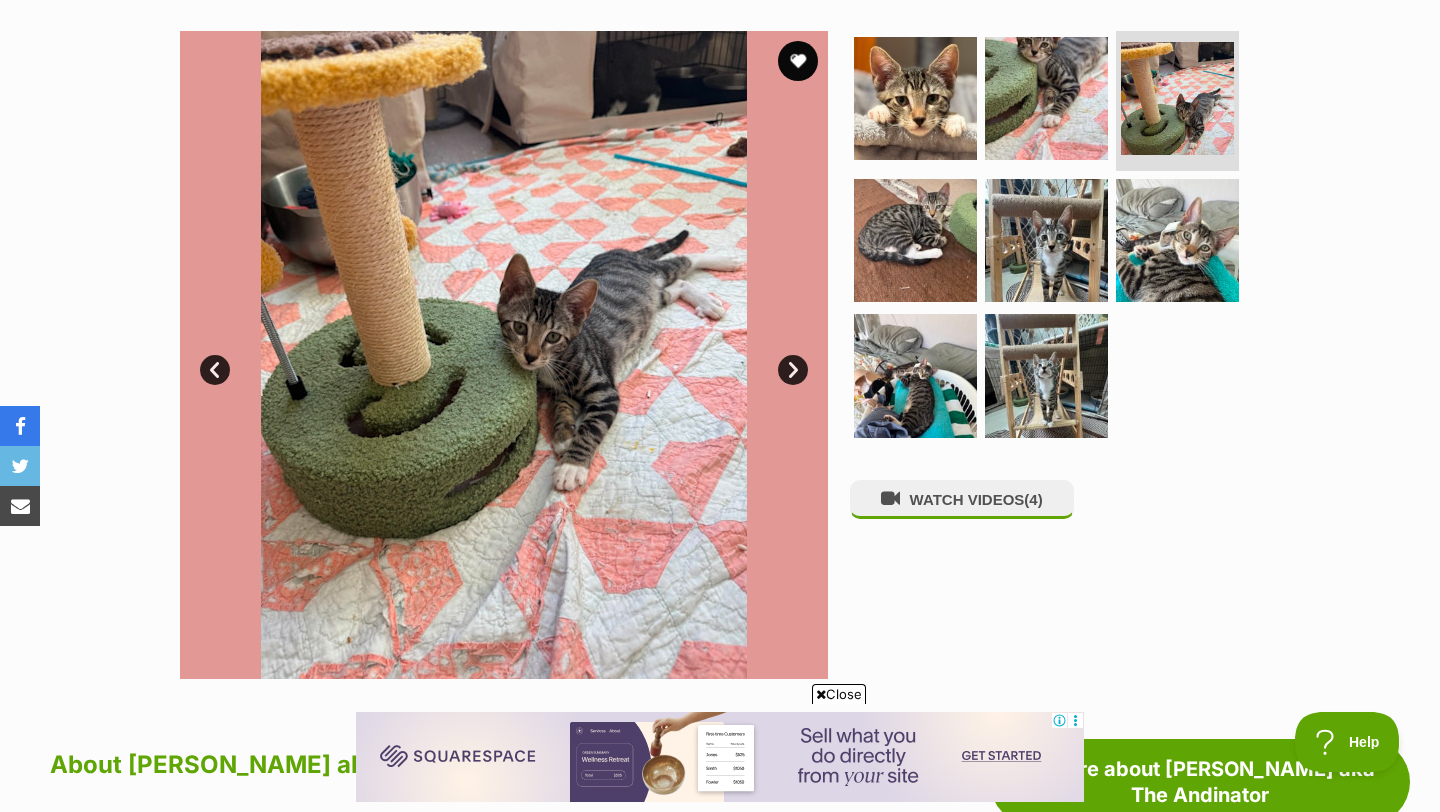 click on "Next" at bounding box center [793, 370] 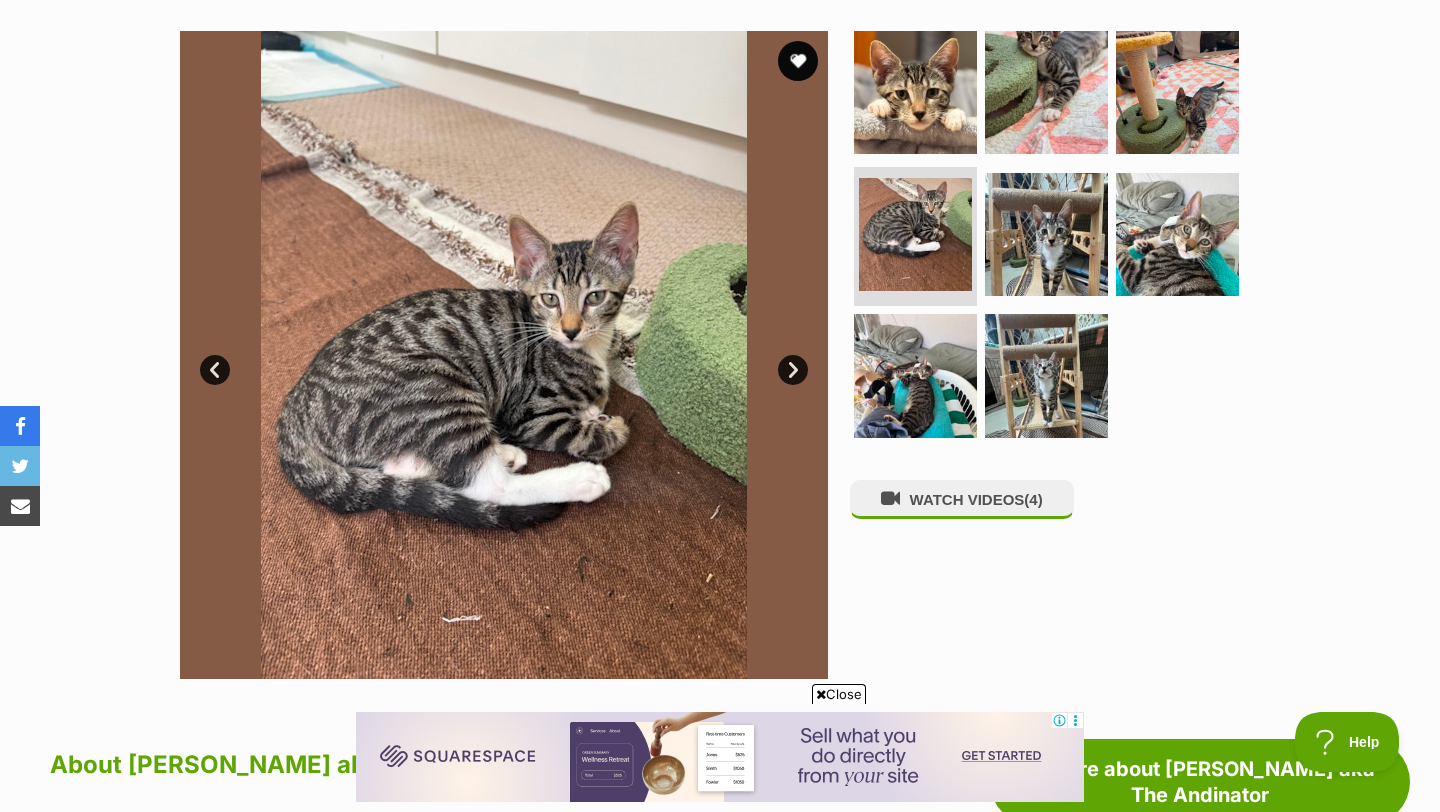 click on "Next" at bounding box center (793, 370) 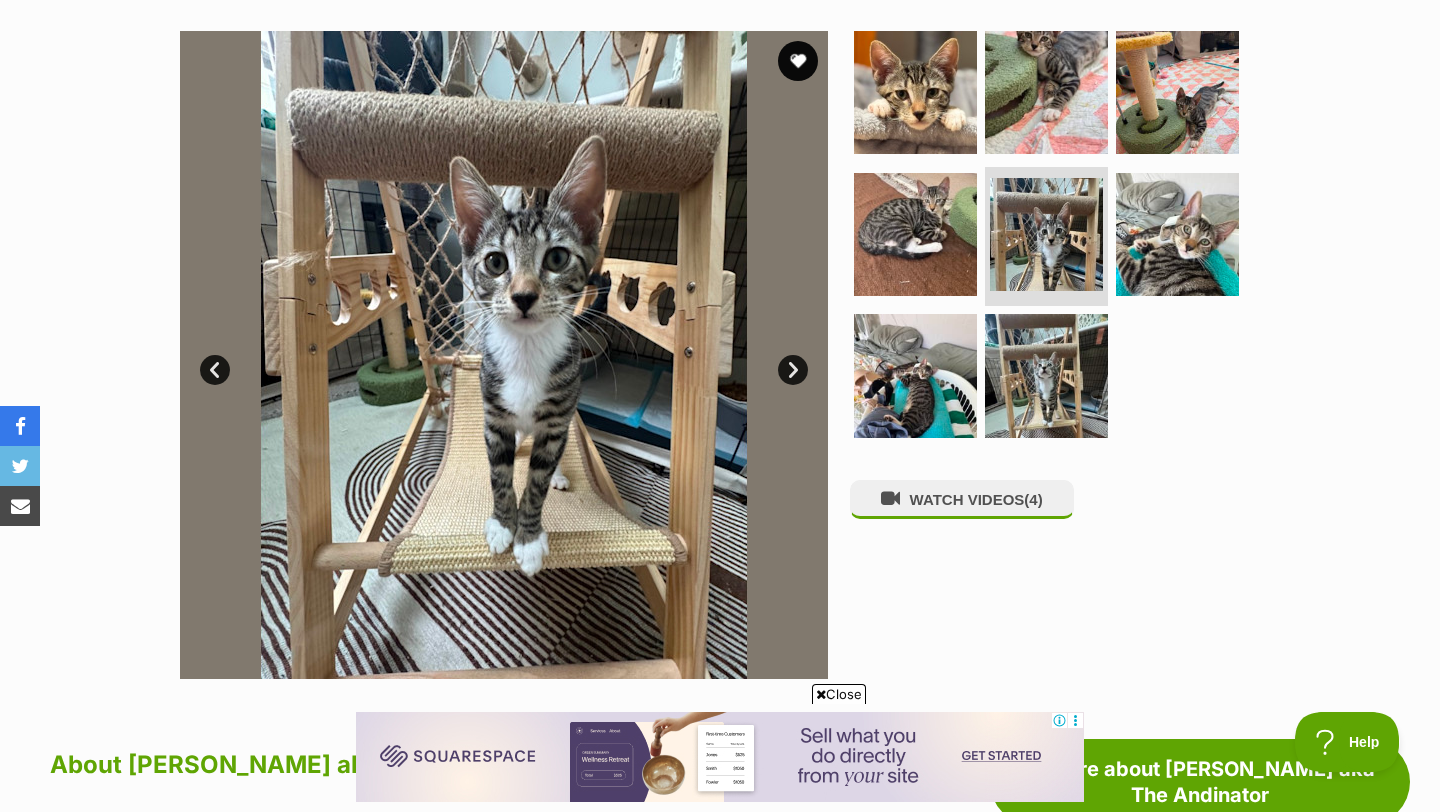 click on "Next" at bounding box center (793, 370) 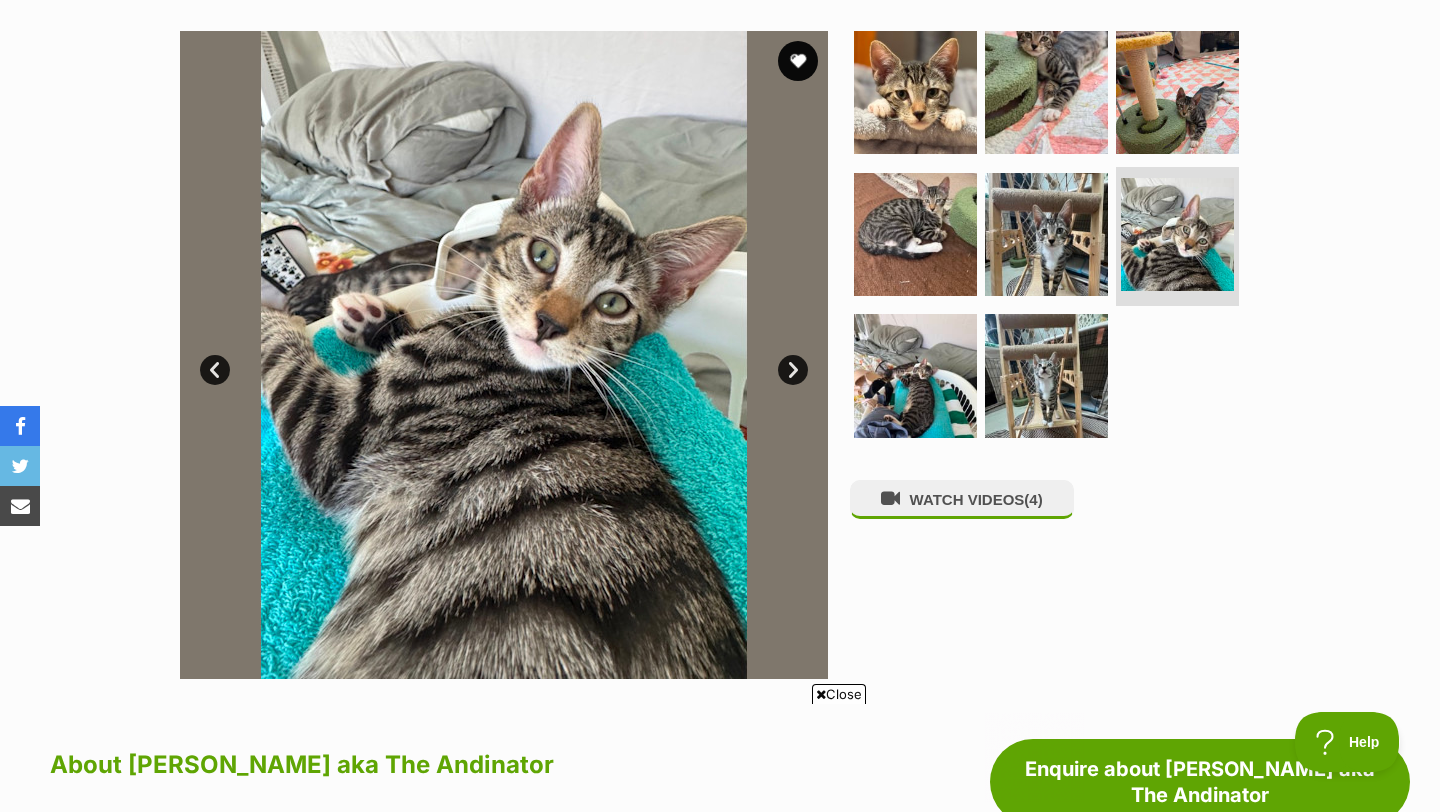 click on "Next" at bounding box center [793, 370] 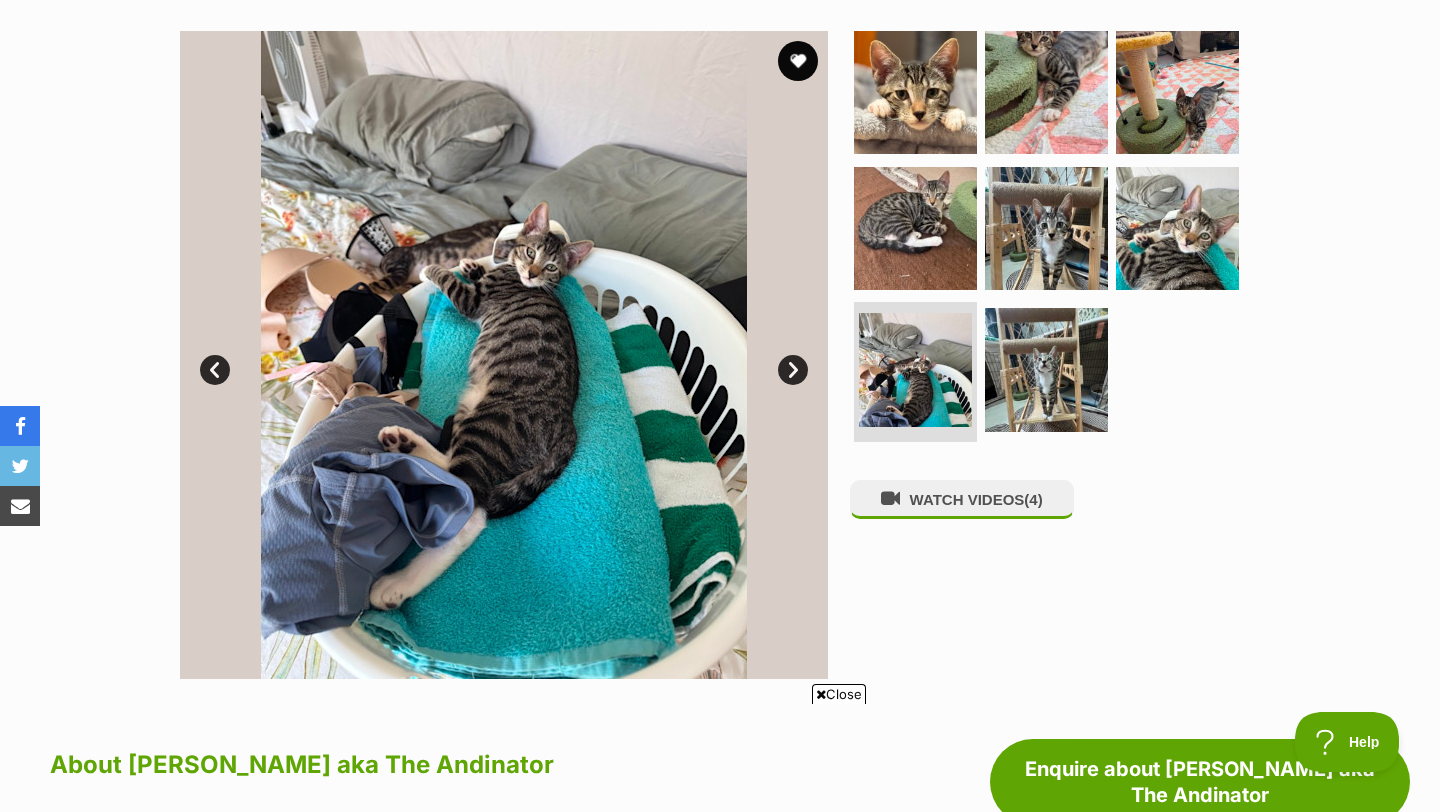 scroll, scrollTop: 0, scrollLeft: 0, axis: both 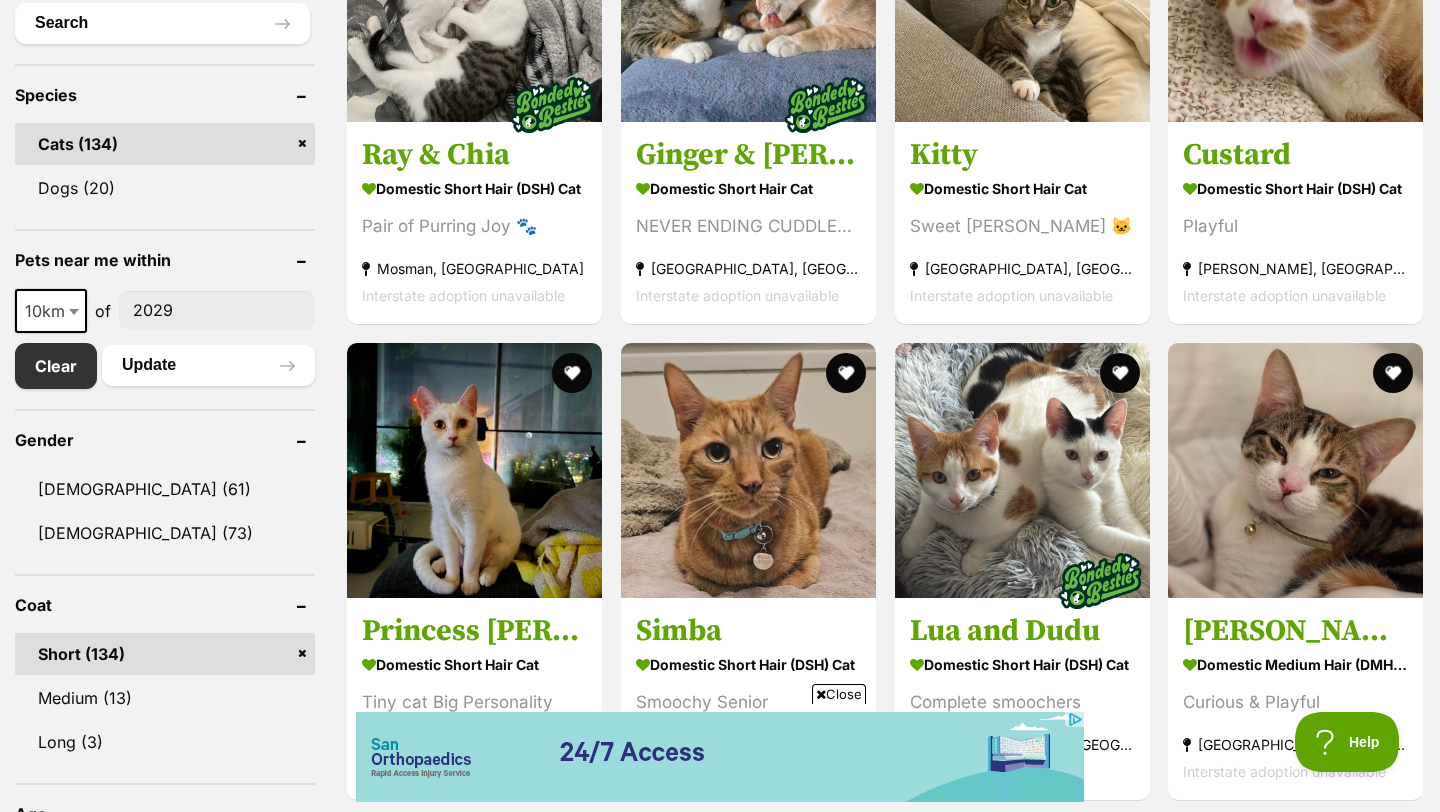 click on "2029" at bounding box center [217, 310] 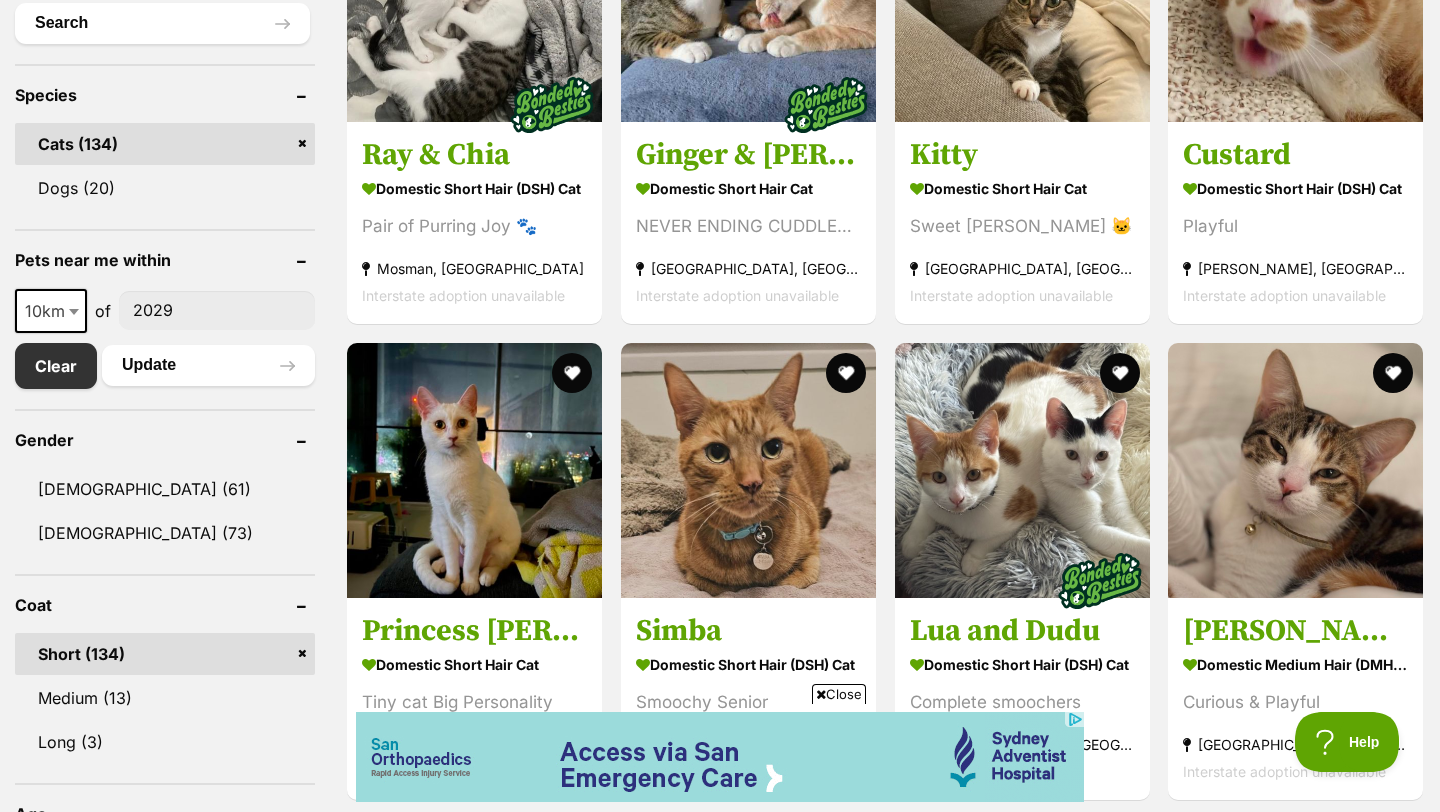 click on "2029" at bounding box center (217, 310) 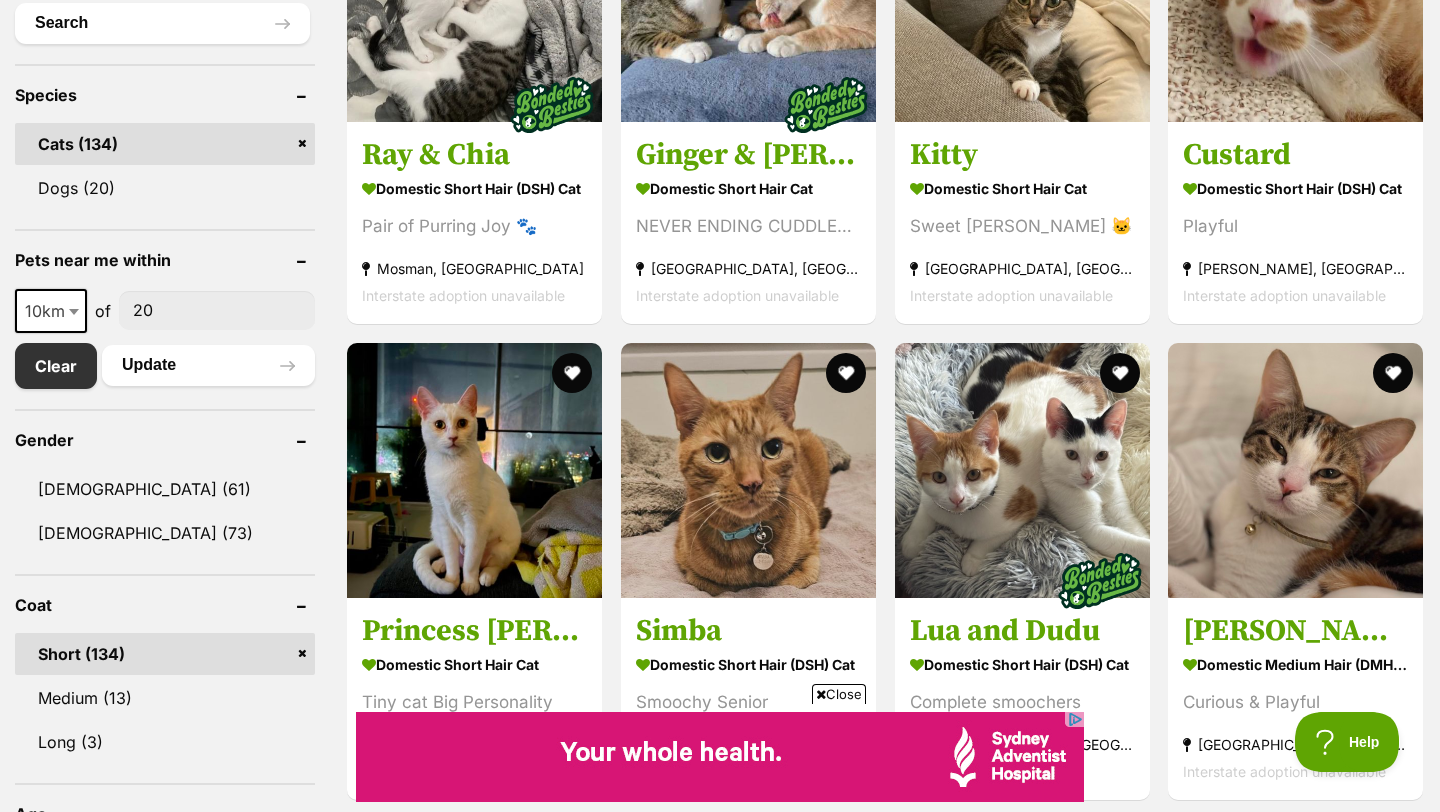 type on "2" 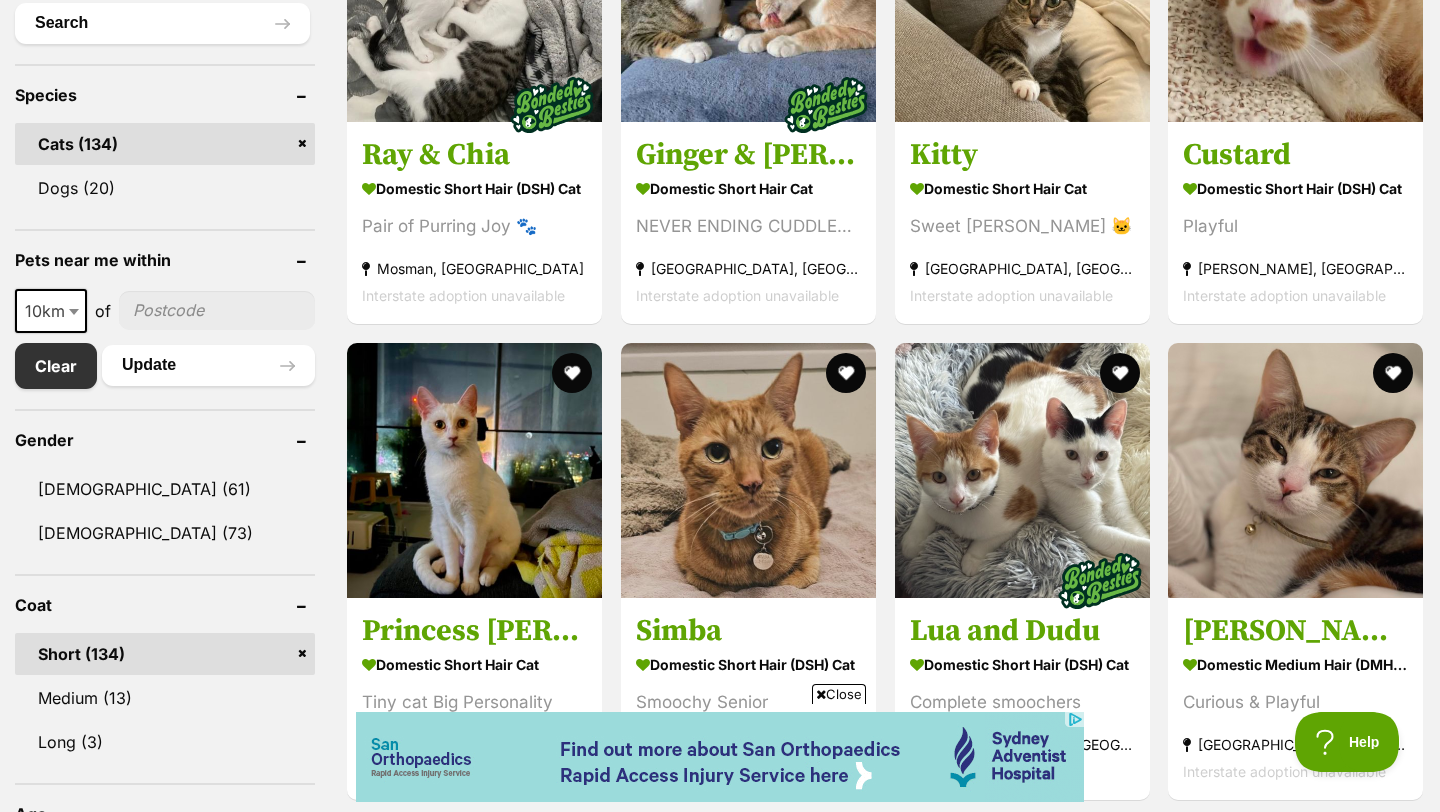click at bounding box center (76, 311) 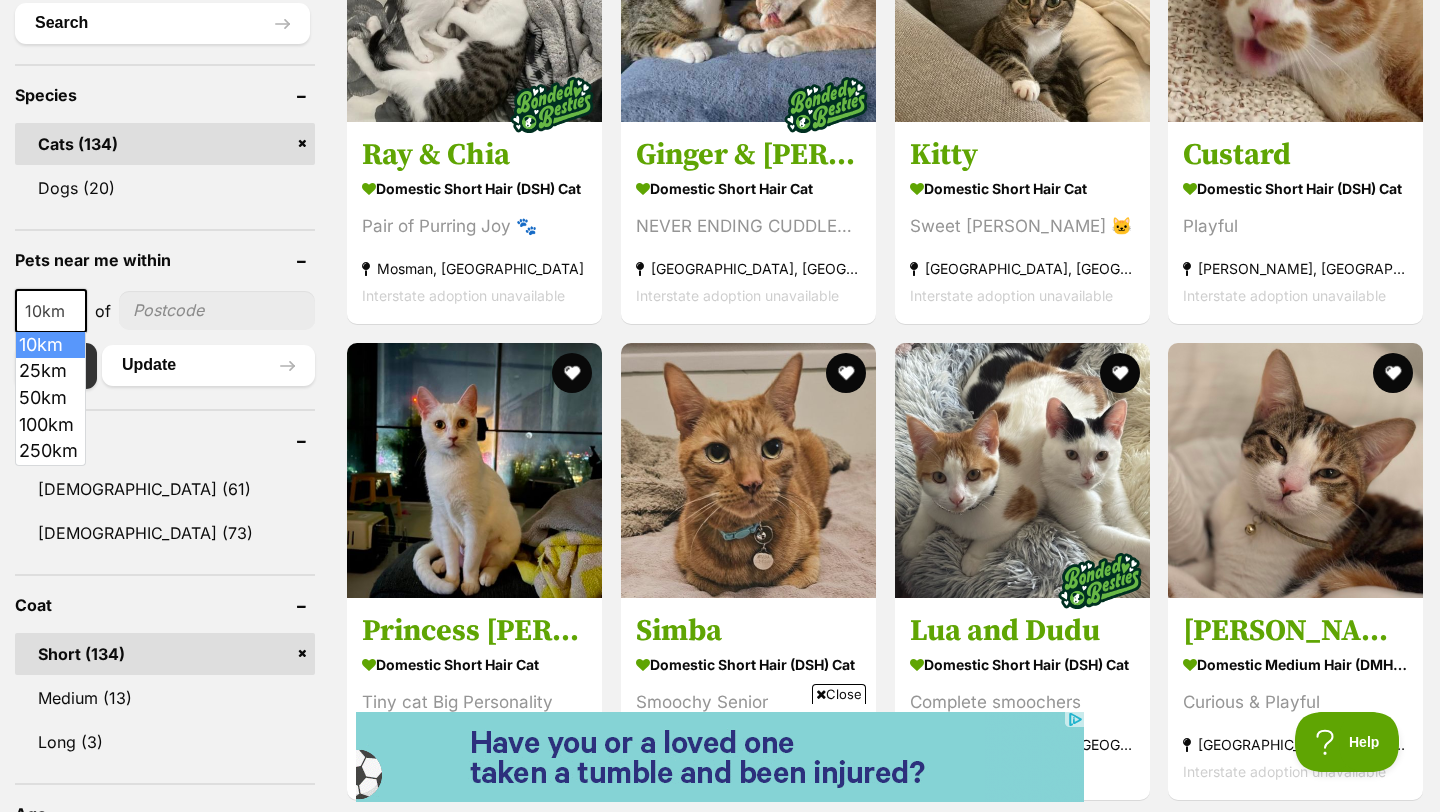 click on "10km" at bounding box center (51, 311) 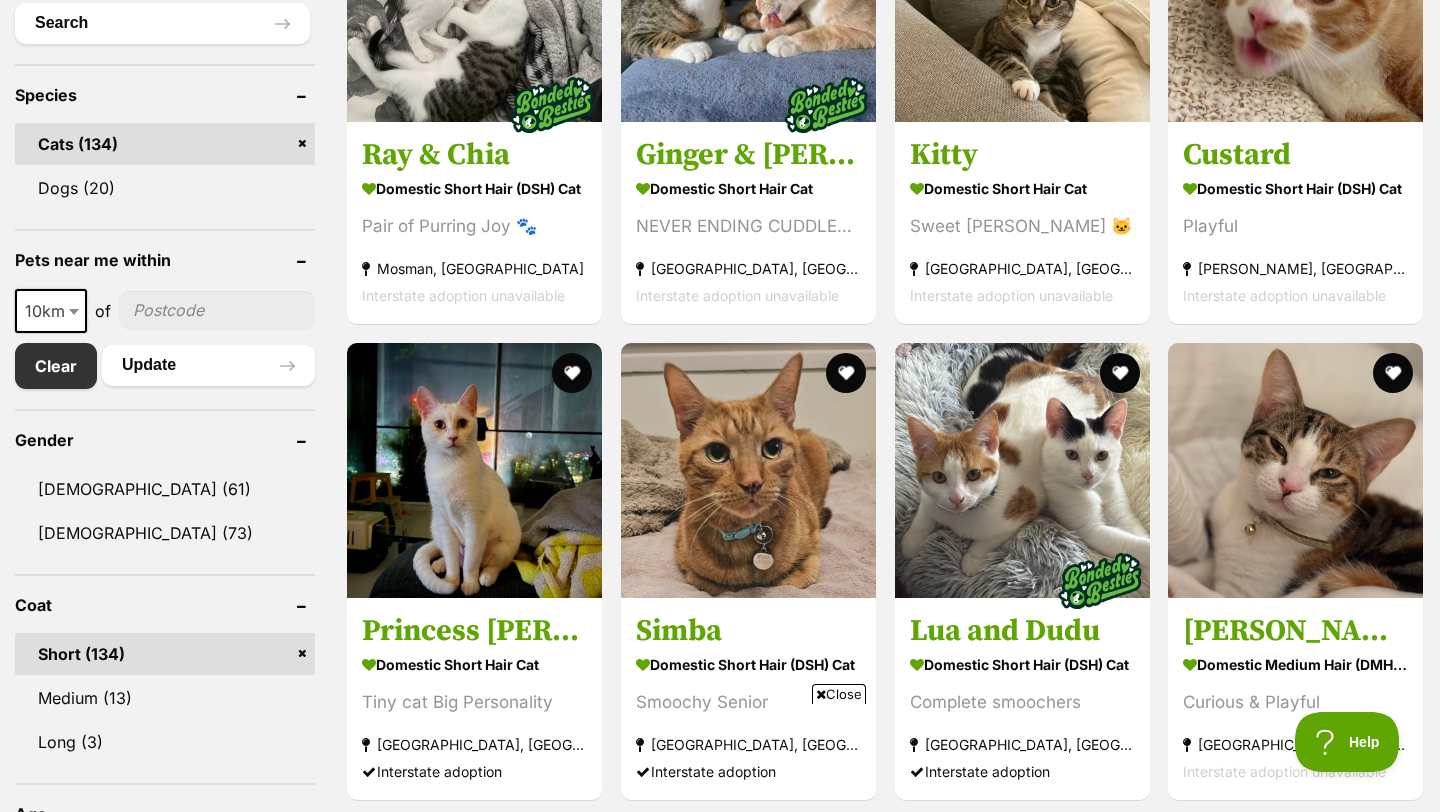 scroll, scrollTop: 0, scrollLeft: 0, axis: both 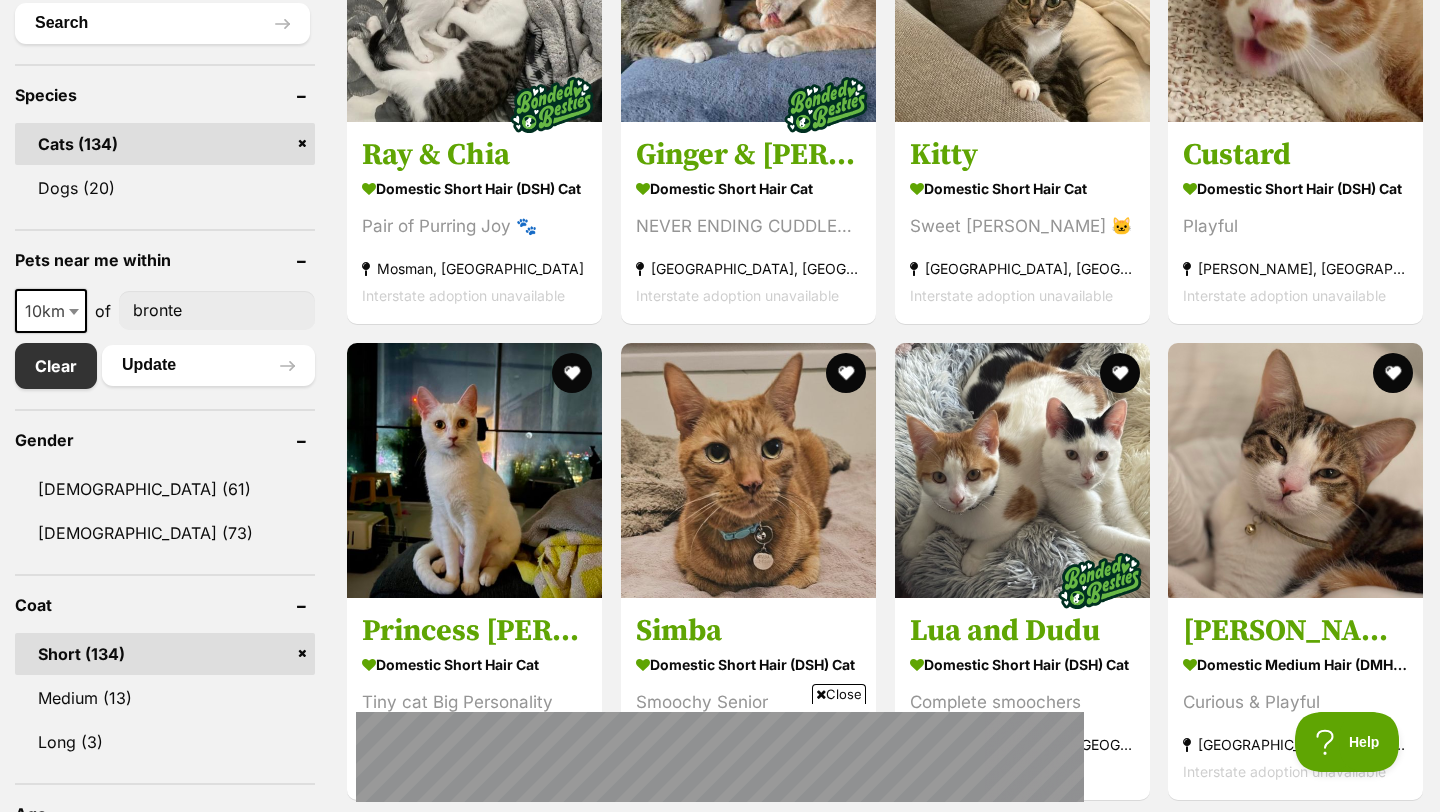 type on "bronte" 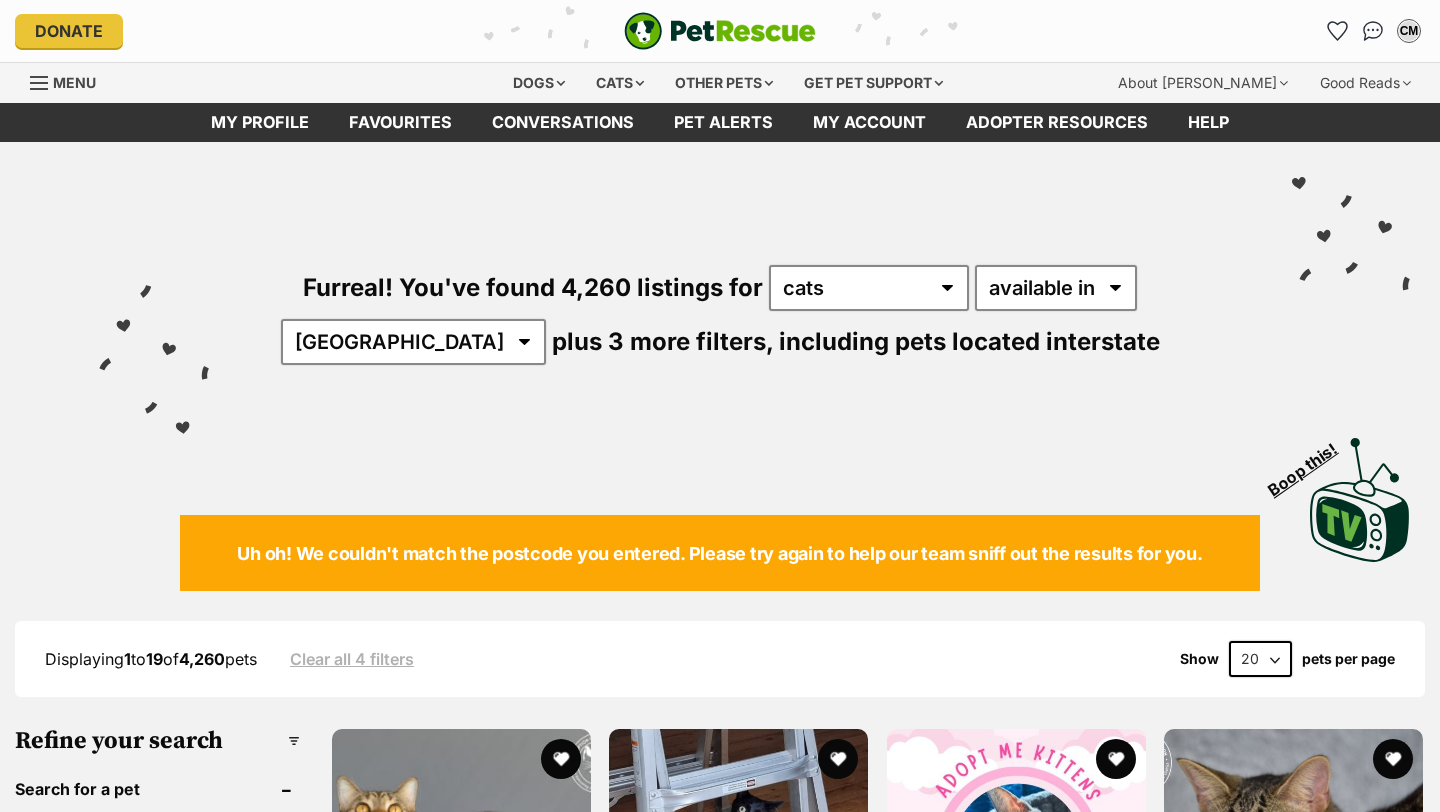scroll, scrollTop: 0, scrollLeft: 0, axis: both 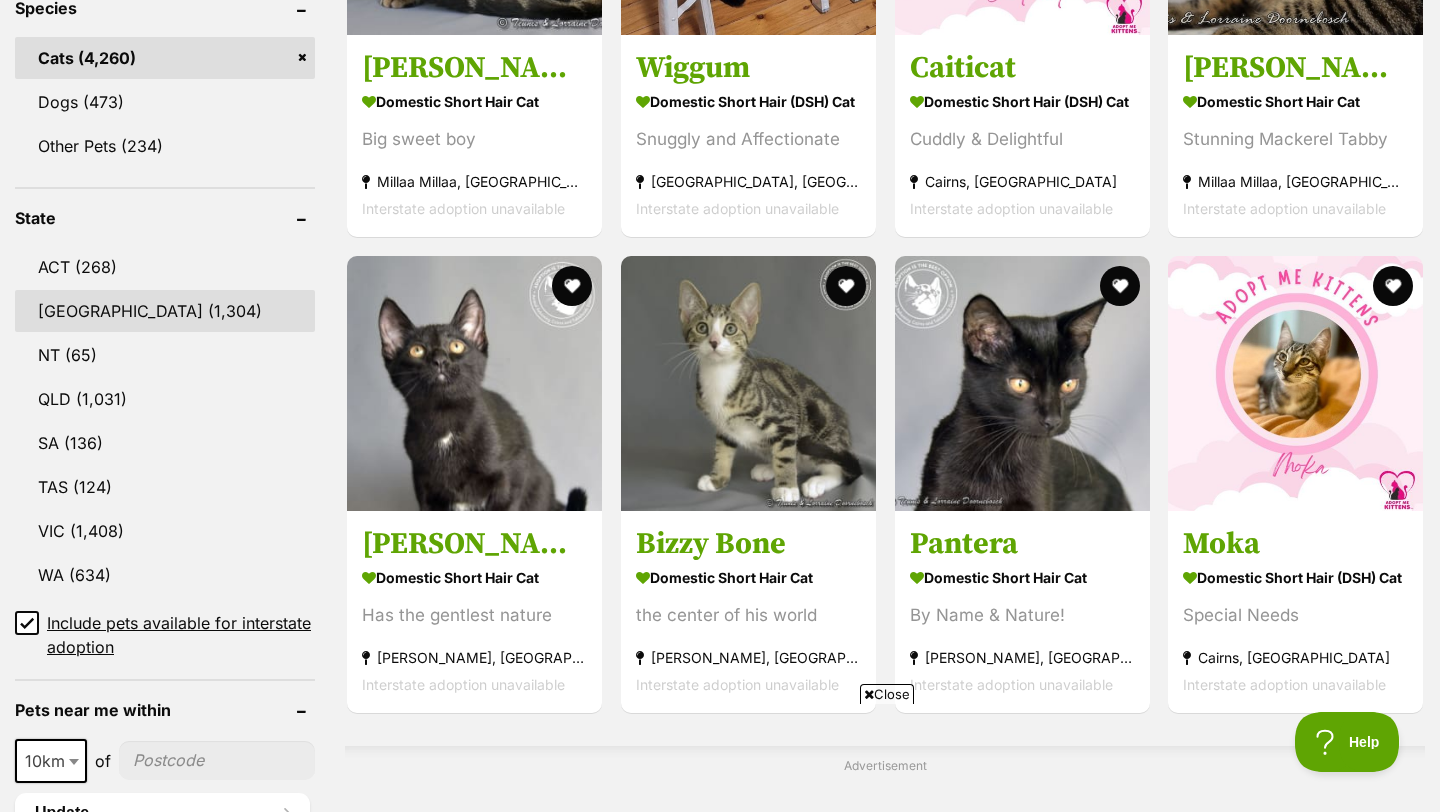 click on "[GEOGRAPHIC_DATA] (1,304)" at bounding box center [165, 311] 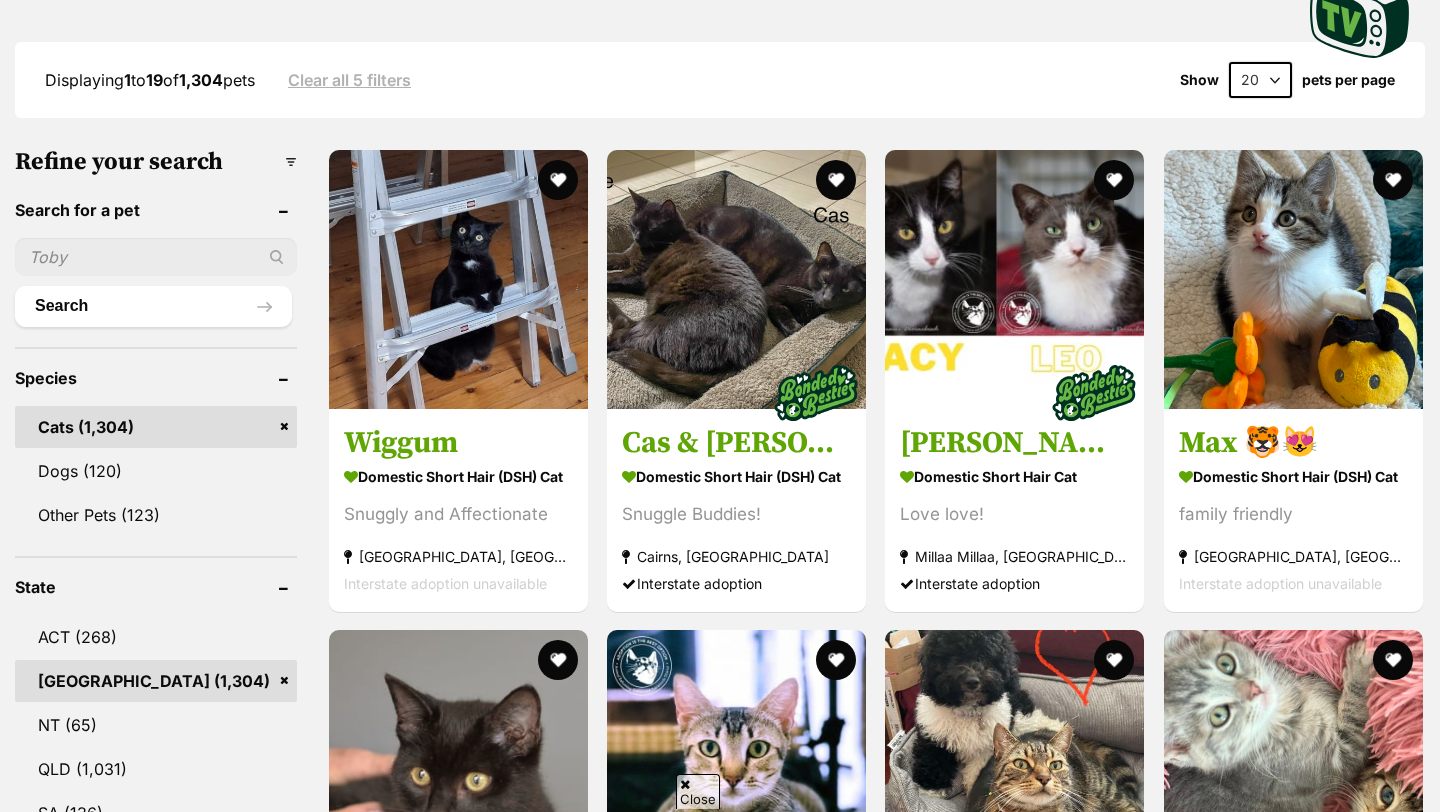 scroll, scrollTop: 0, scrollLeft: 0, axis: both 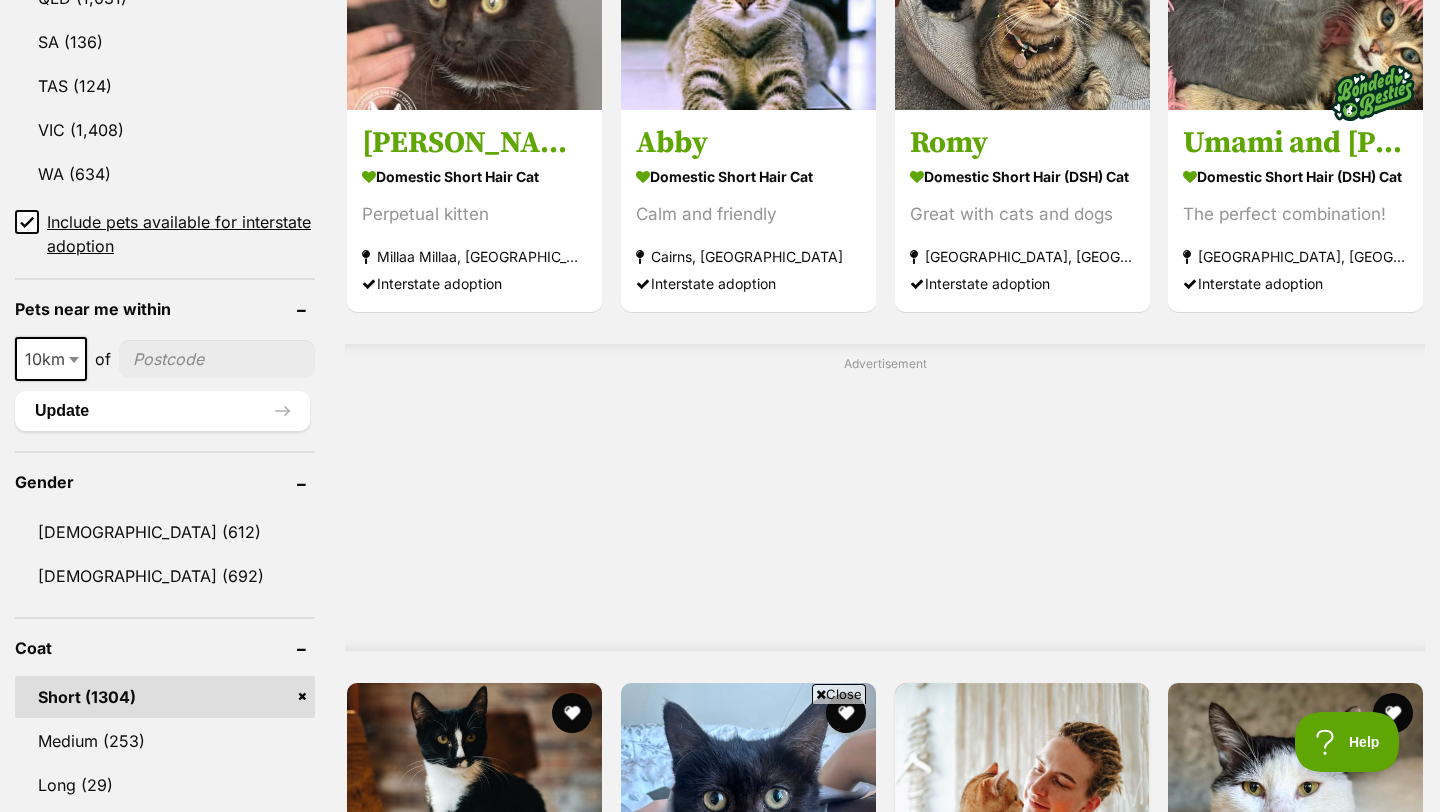 click at bounding box center (217, 359) 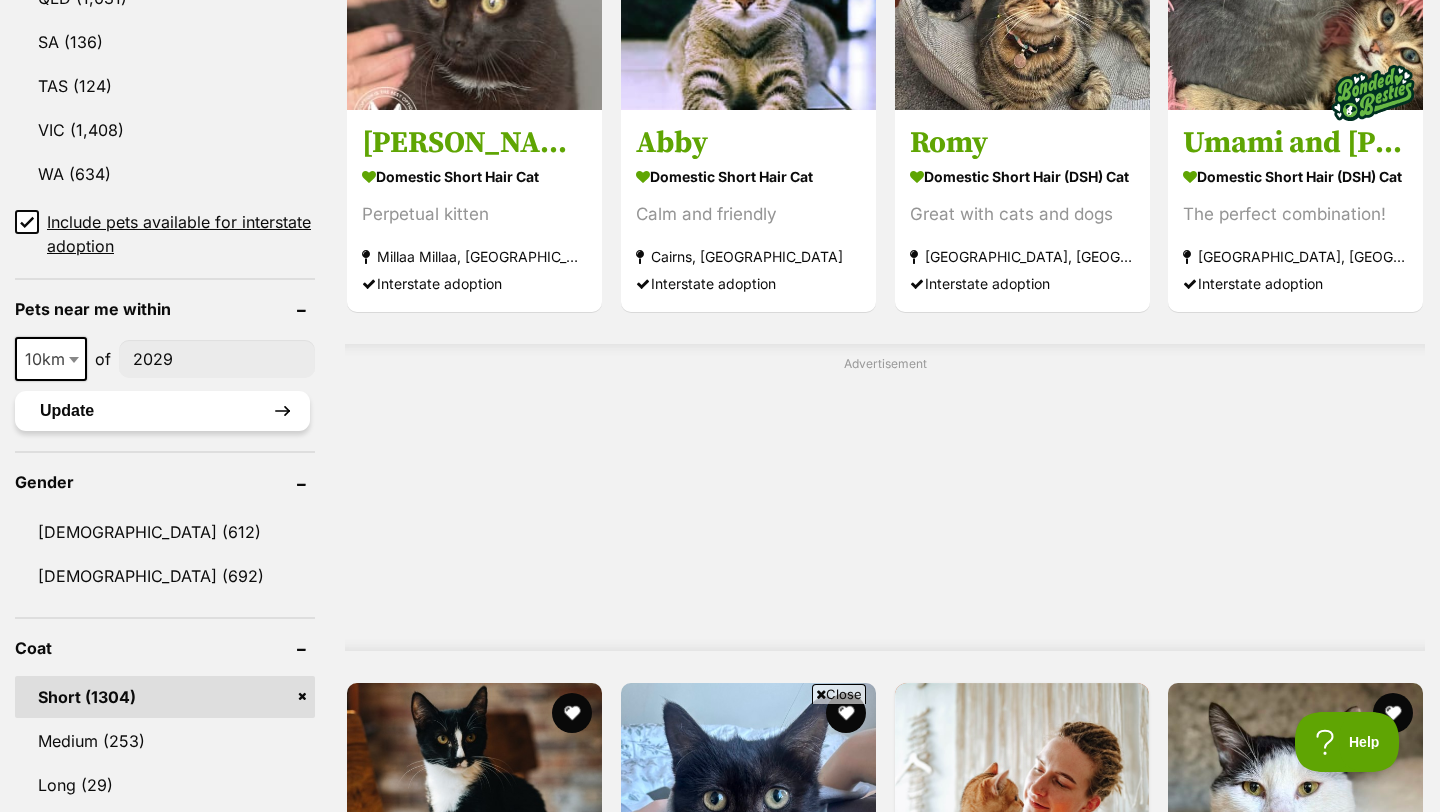 click on "Update" at bounding box center [162, 411] 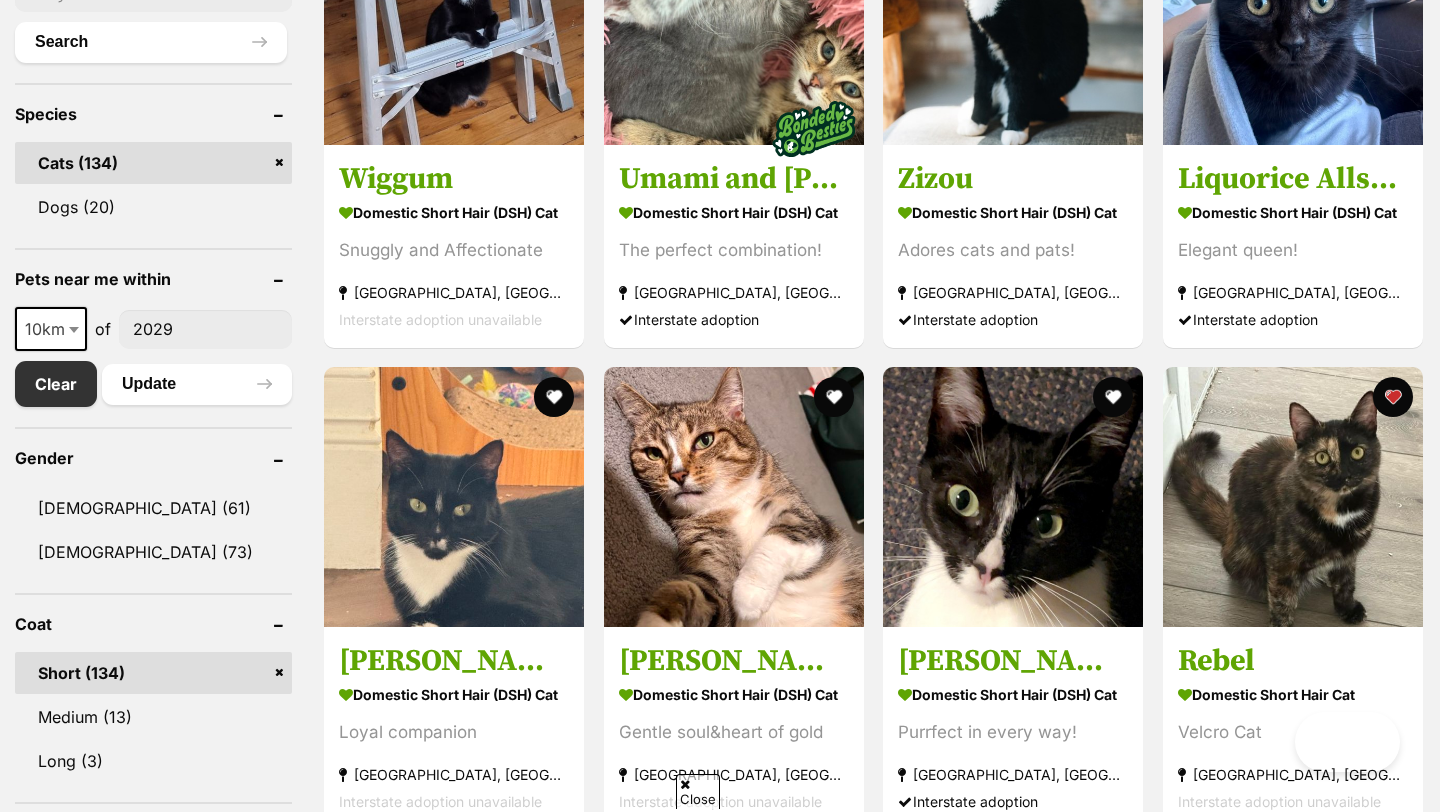 scroll, scrollTop: 805, scrollLeft: 0, axis: vertical 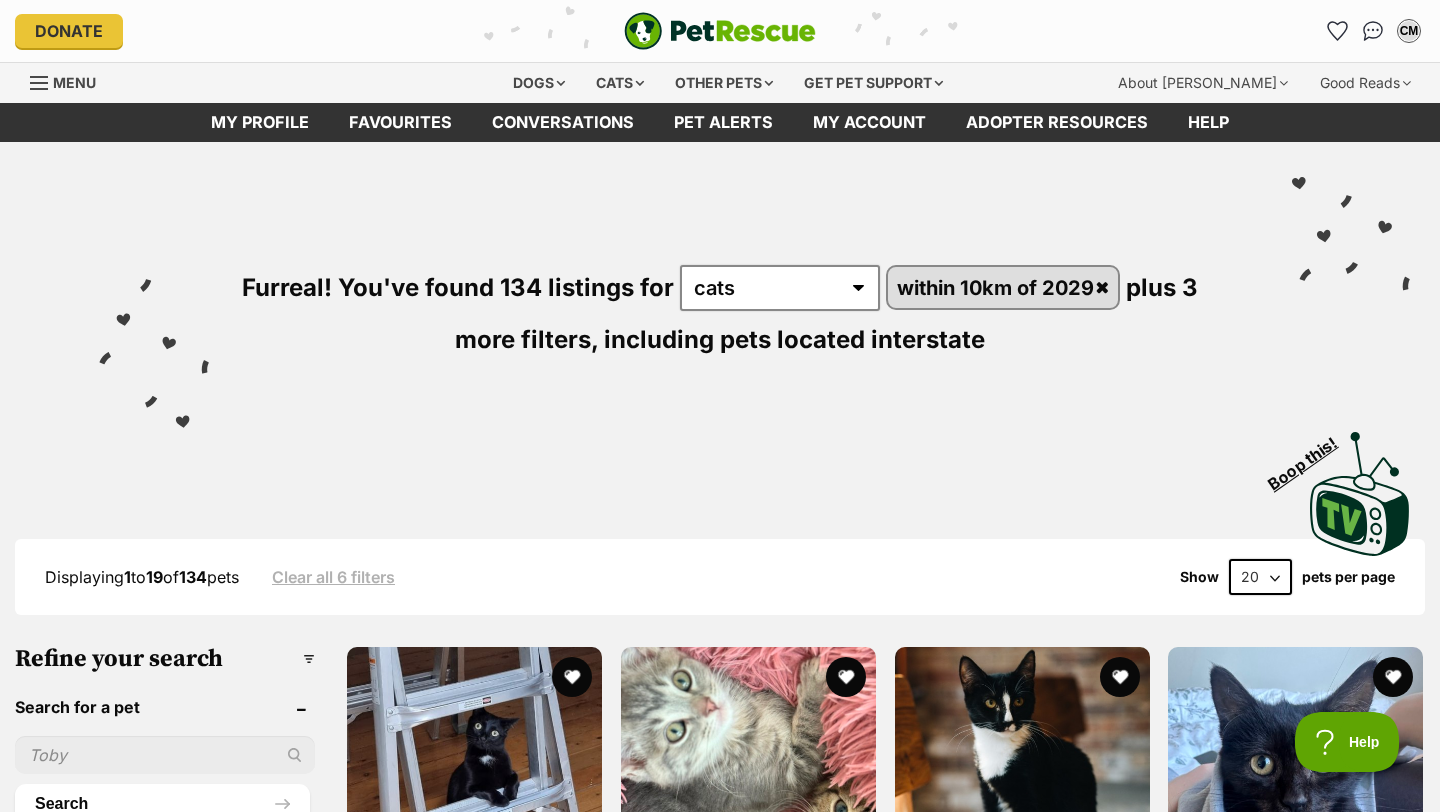 click on "20 40 60" at bounding box center [1260, 577] 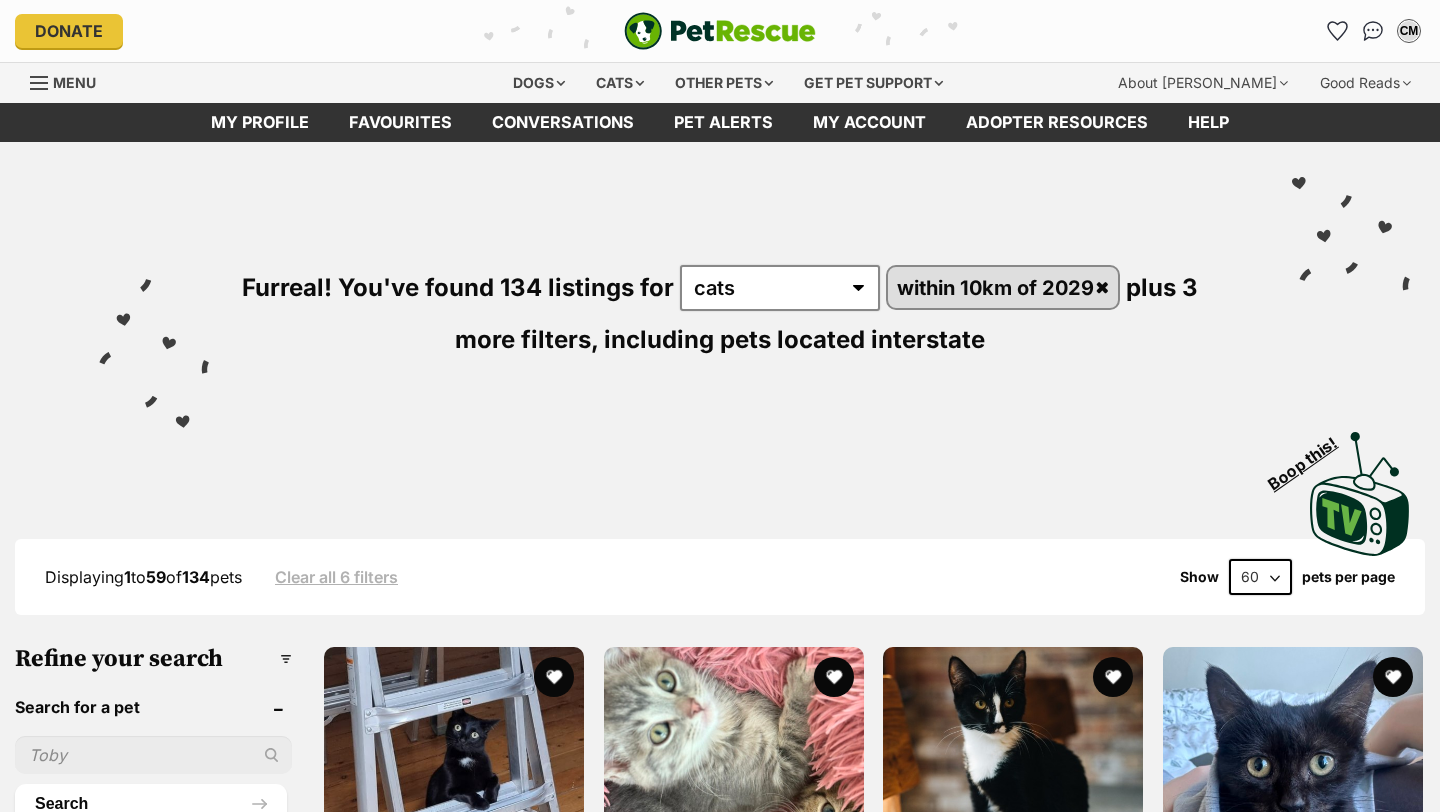 scroll, scrollTop: 0, scrollLeft: 0, axis: both 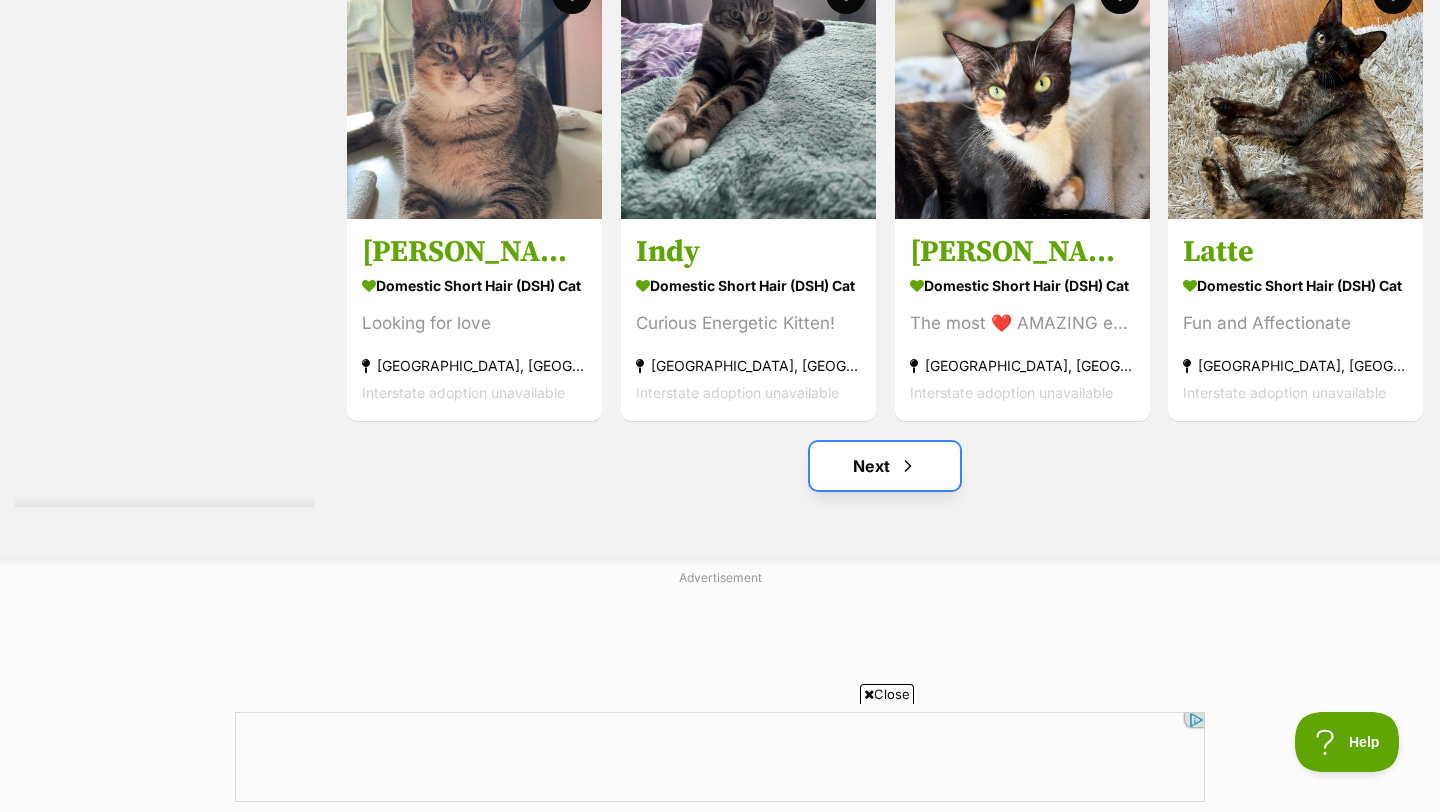 click on "Next" at bounding box center (885, 466) 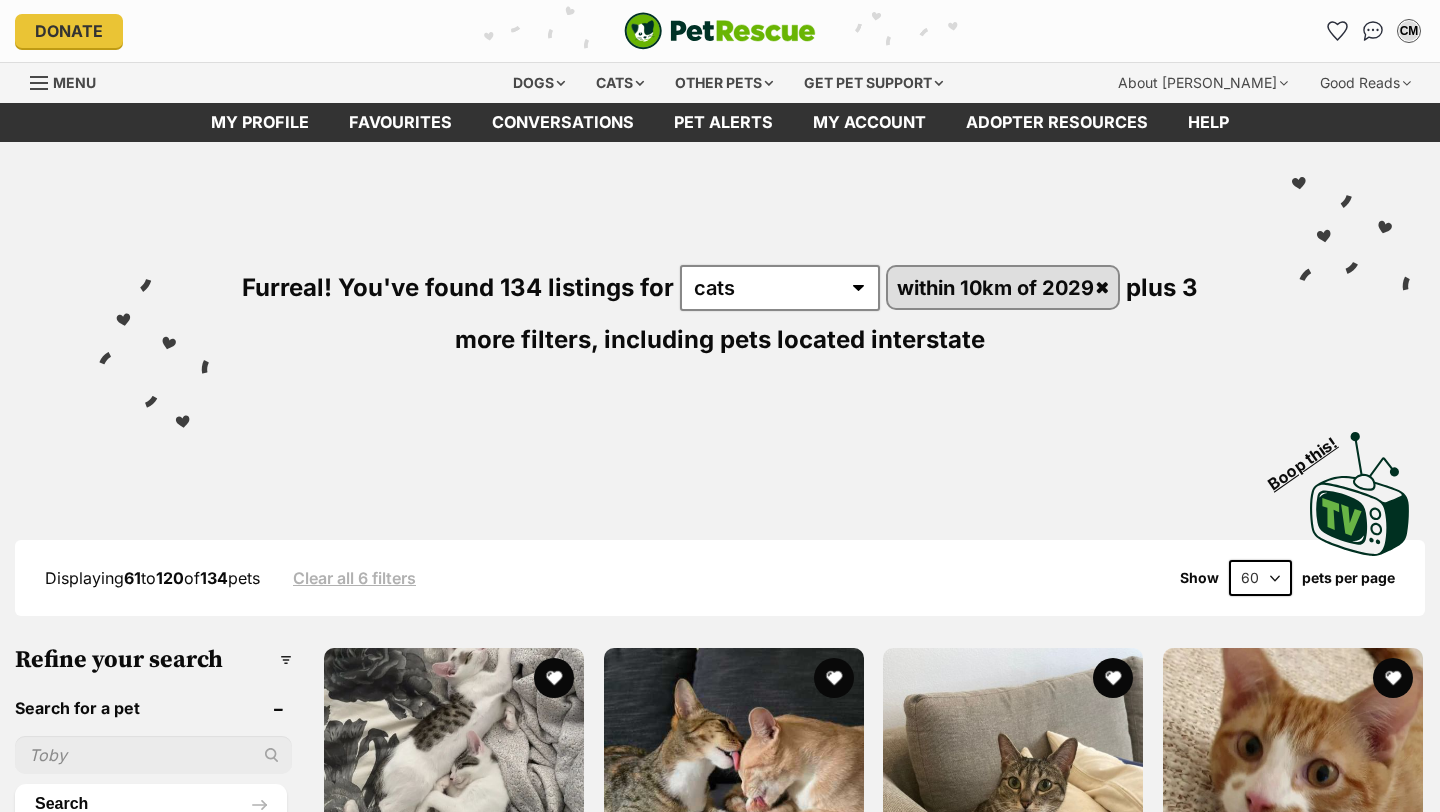 scroll, scrollTop: 0, scrollLeft: 0, axis: both 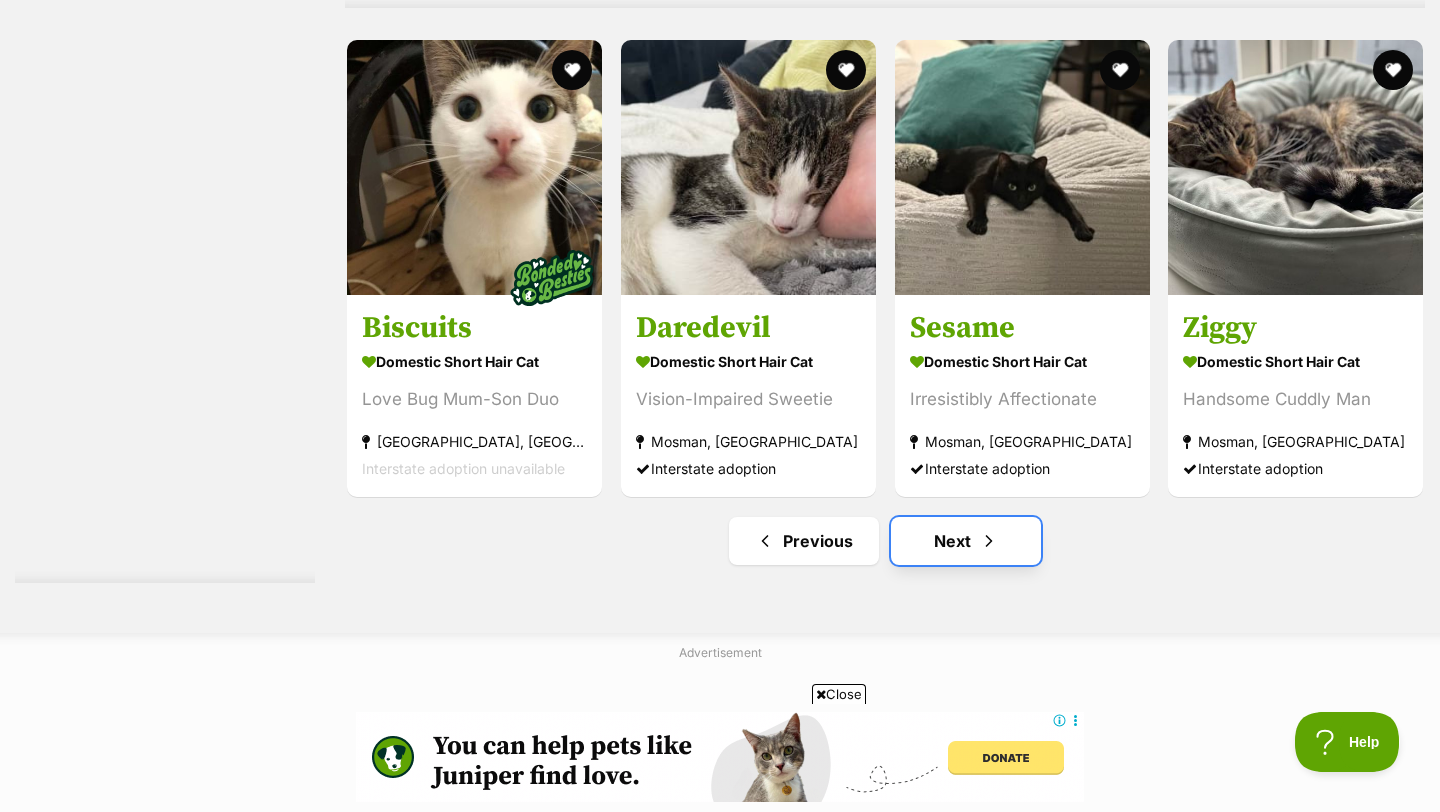 click on "Next" at bounding box center [966, 541] 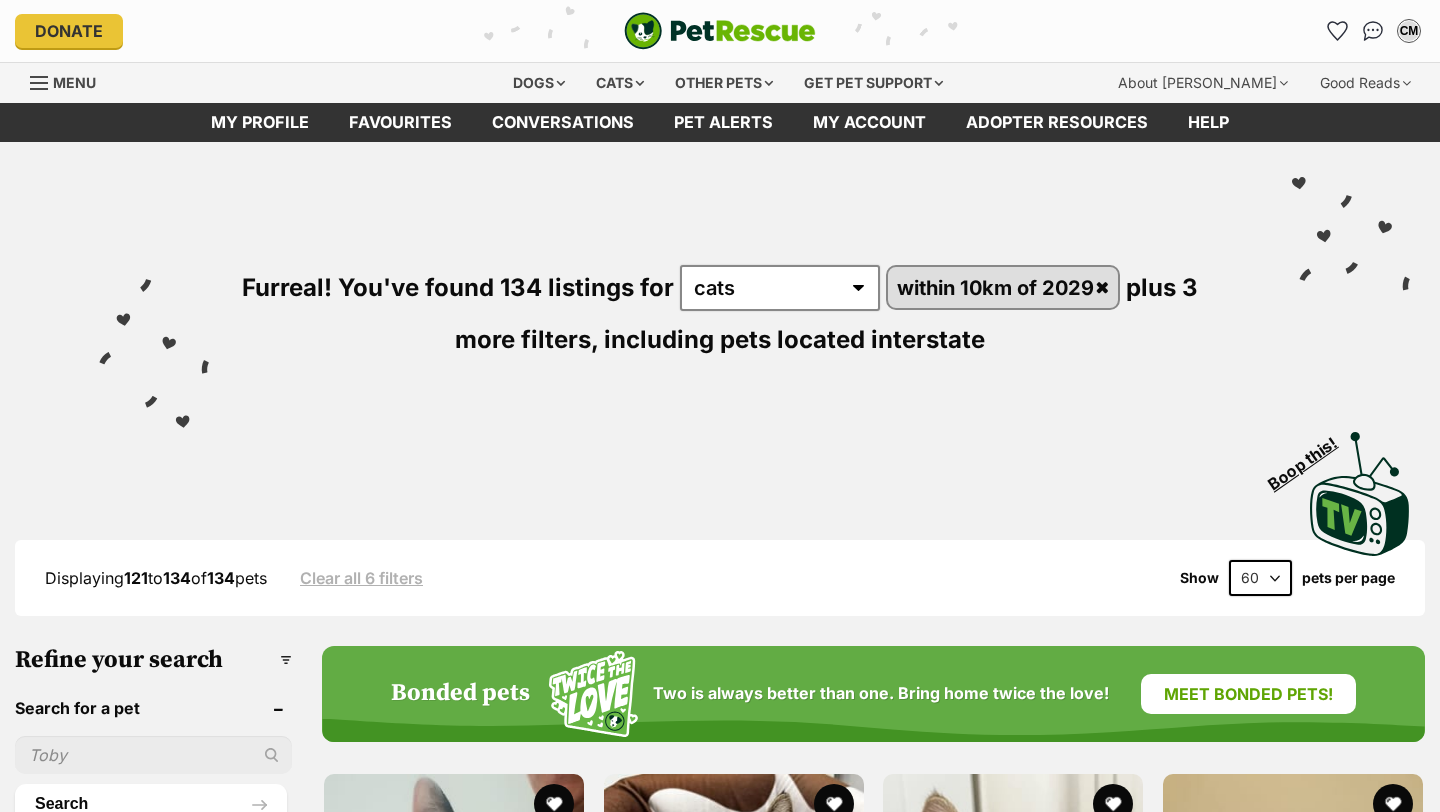 scroll, scrollTop: 0, scrollLeft: 0, axis: both 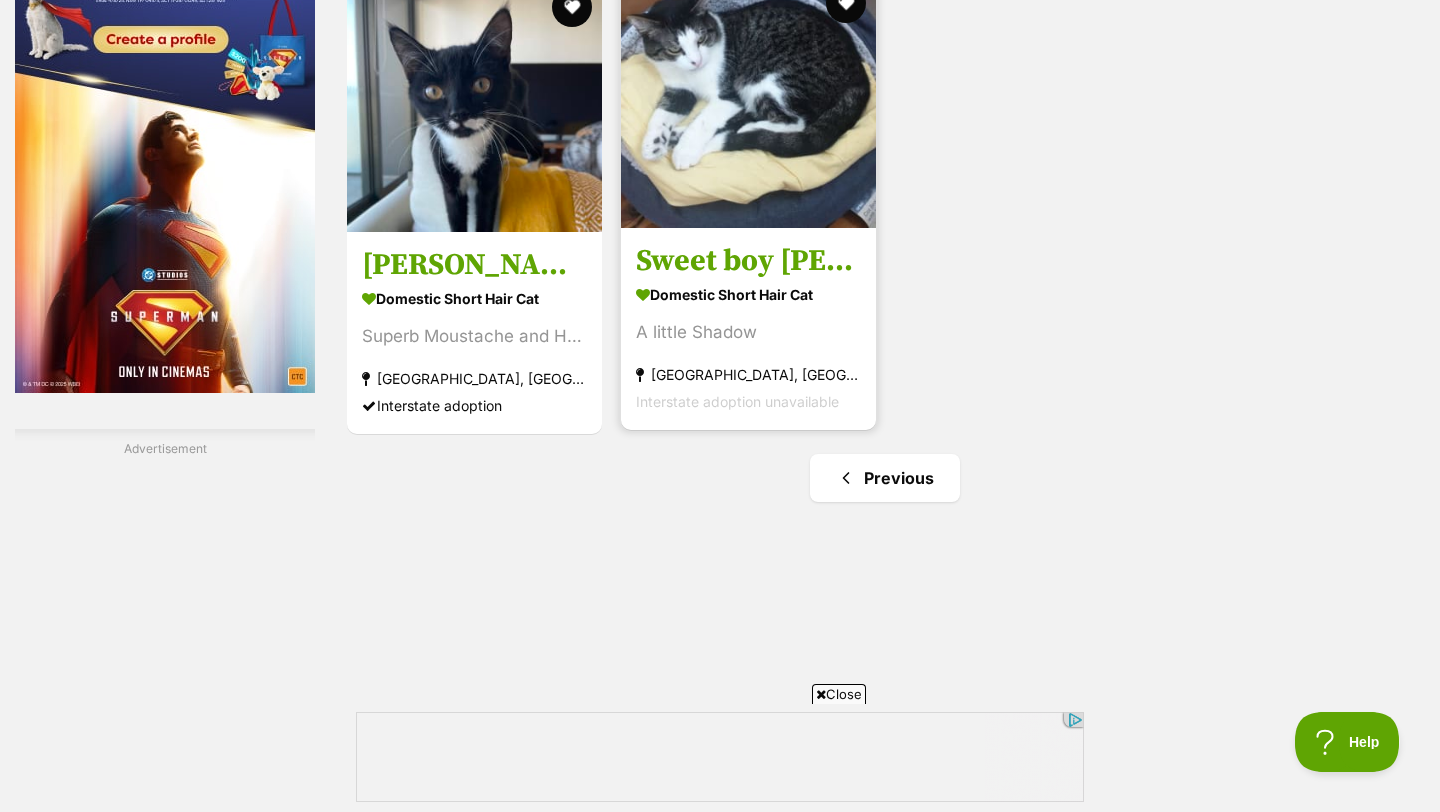 click on "Domestic Short Hair Cat" at bounding box center (748, 294) 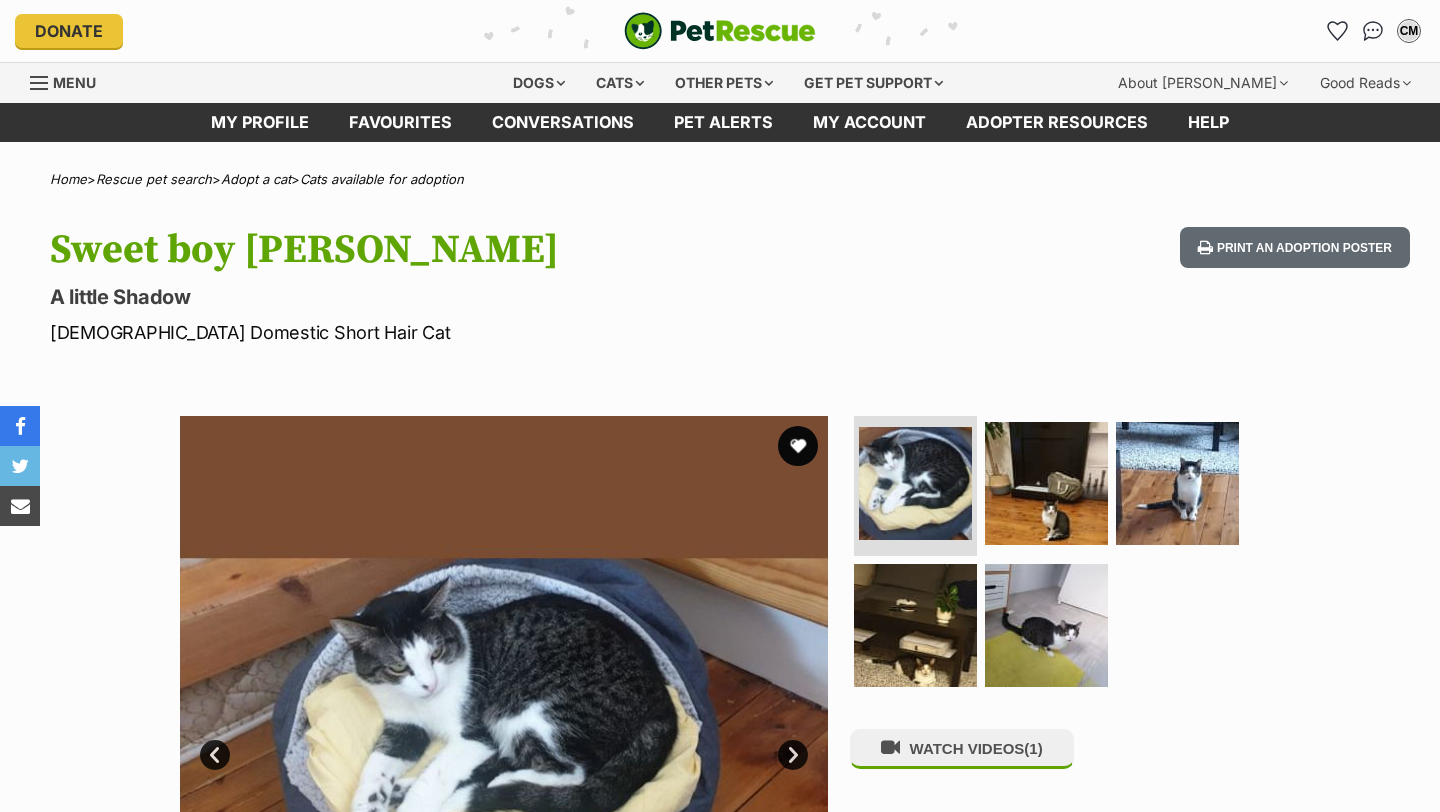 scroll, scrollTop: 0, scrollLeft: 0, axis: both 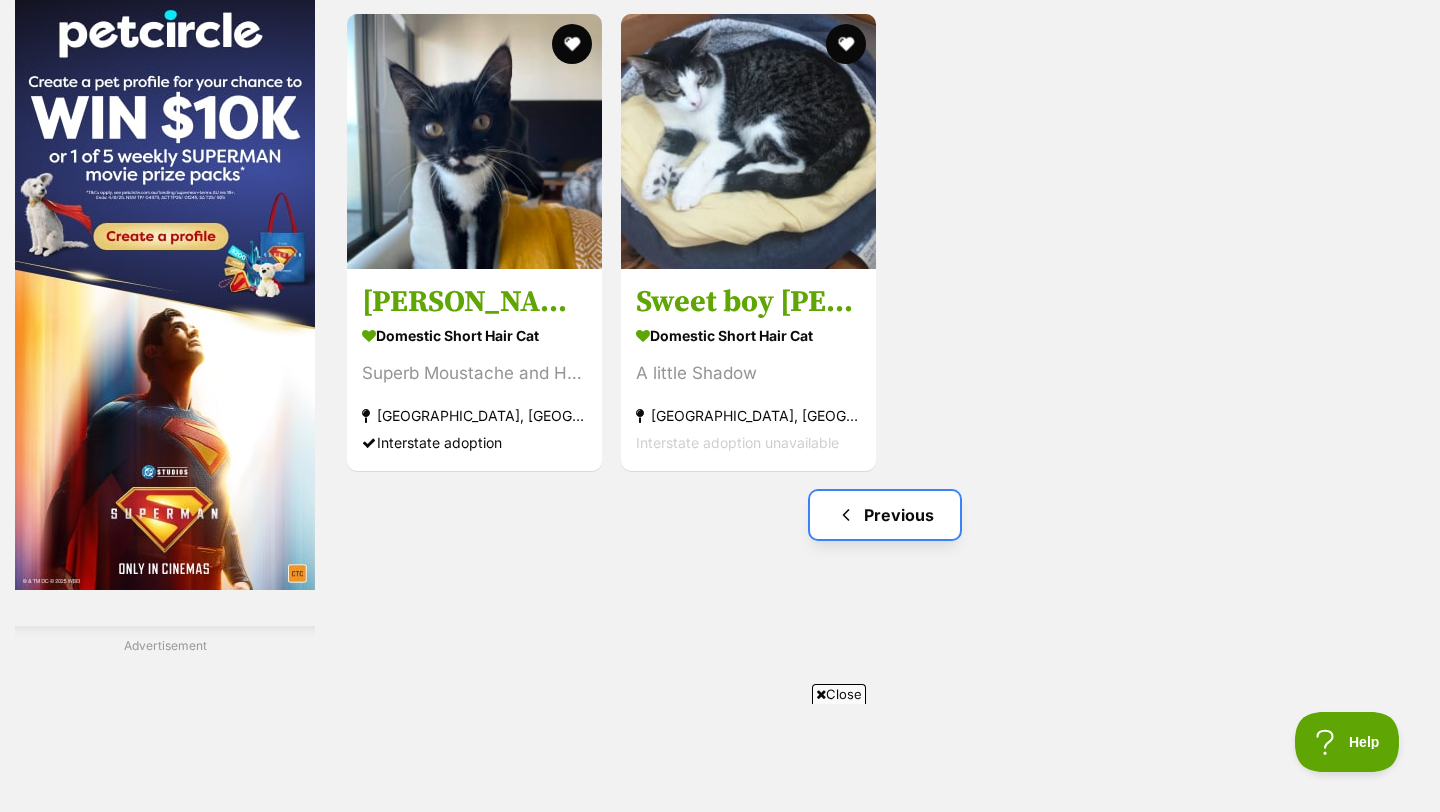 click on "Previous" at bounding box center [885, 515] 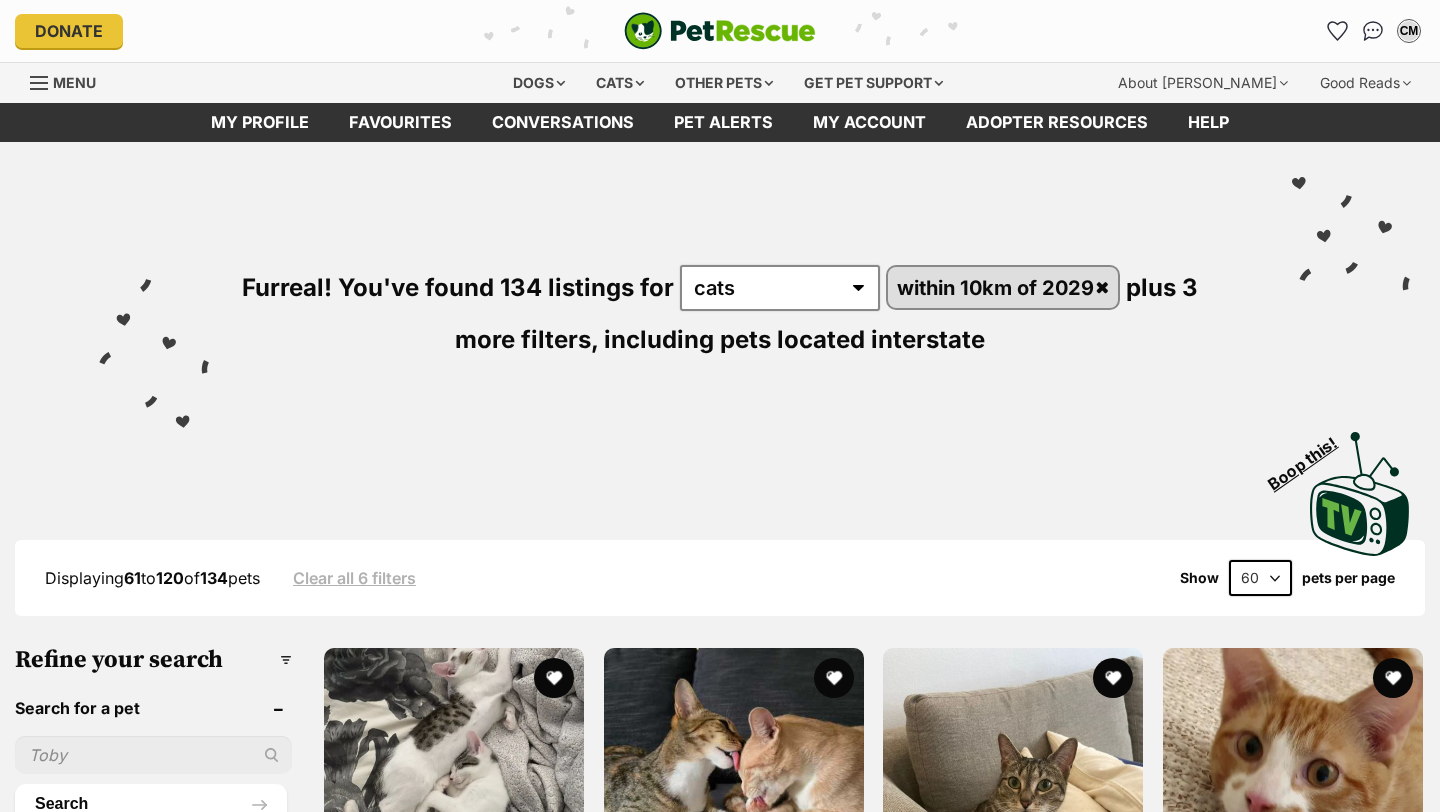 scroll, scrollTop: 0, scrollLeft: 0, axis: both 